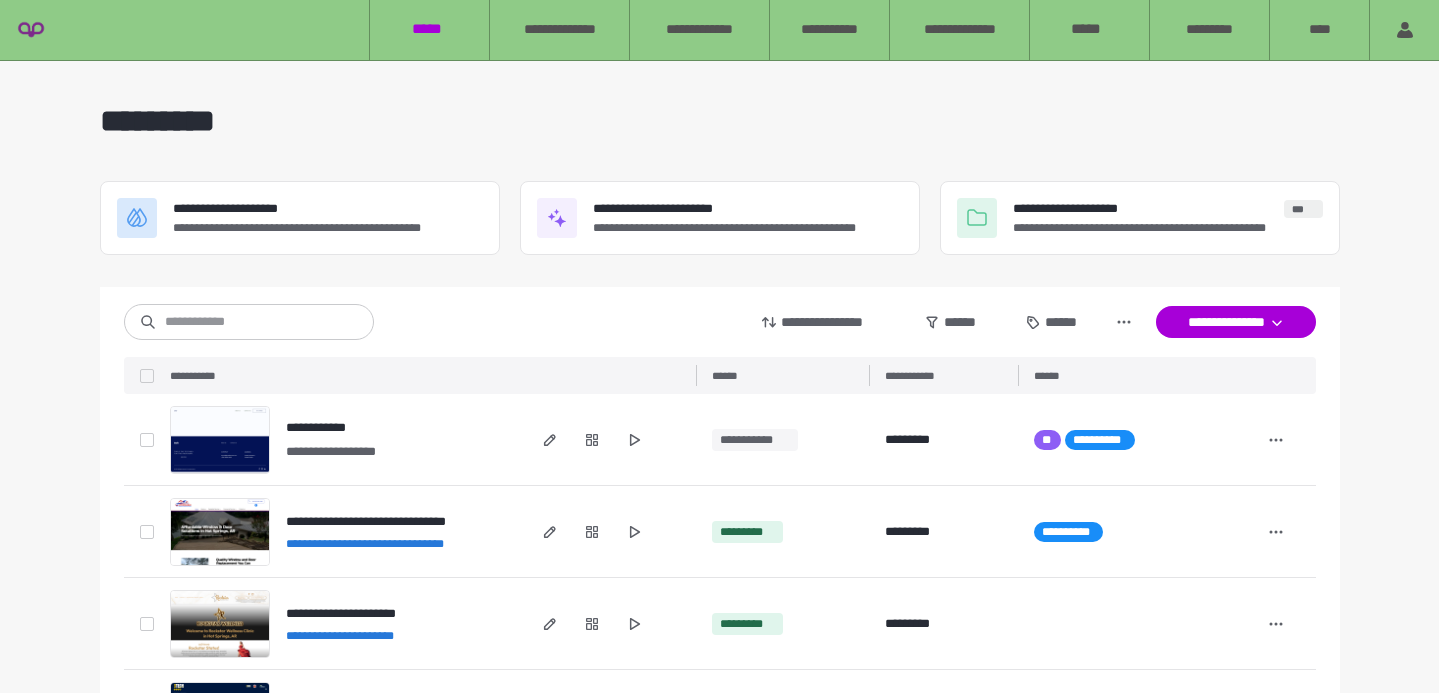 scroll, scrollTop: 0, scrollLeft: 0, axis: both 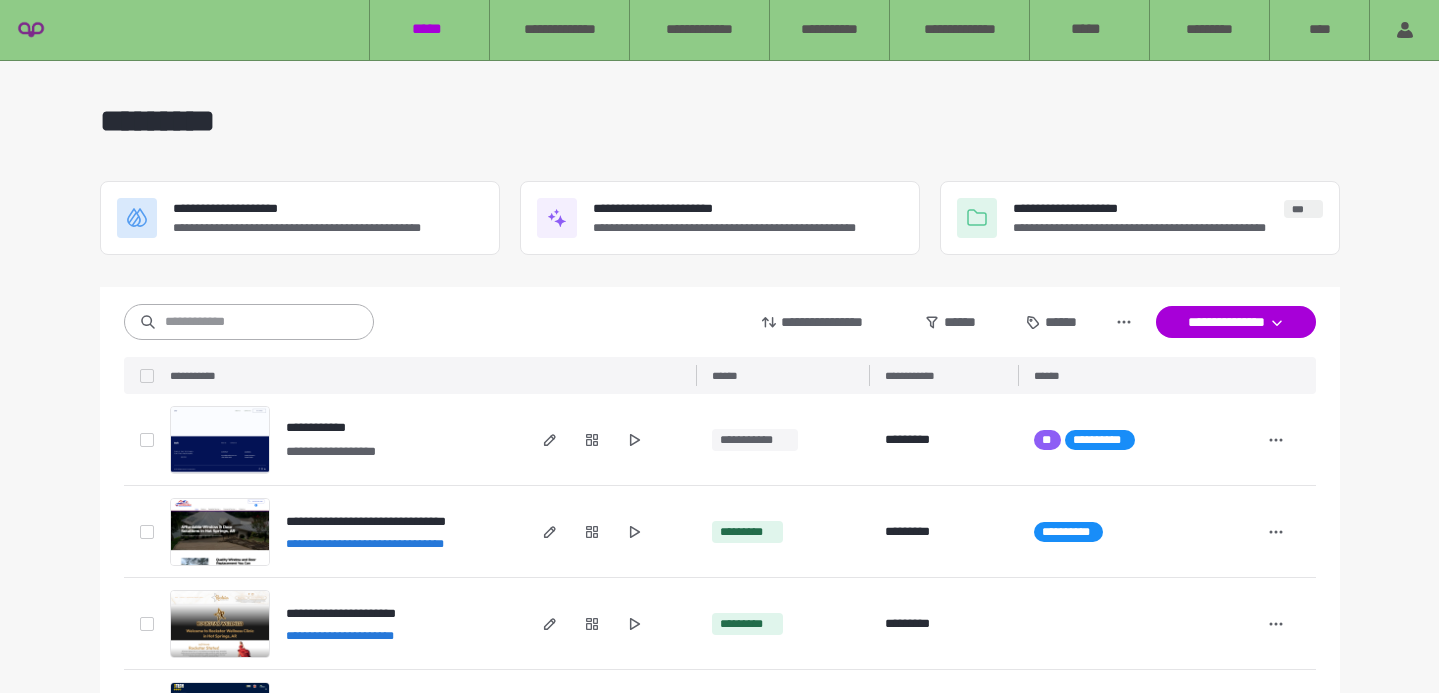 click at bounding box center (249, 322) 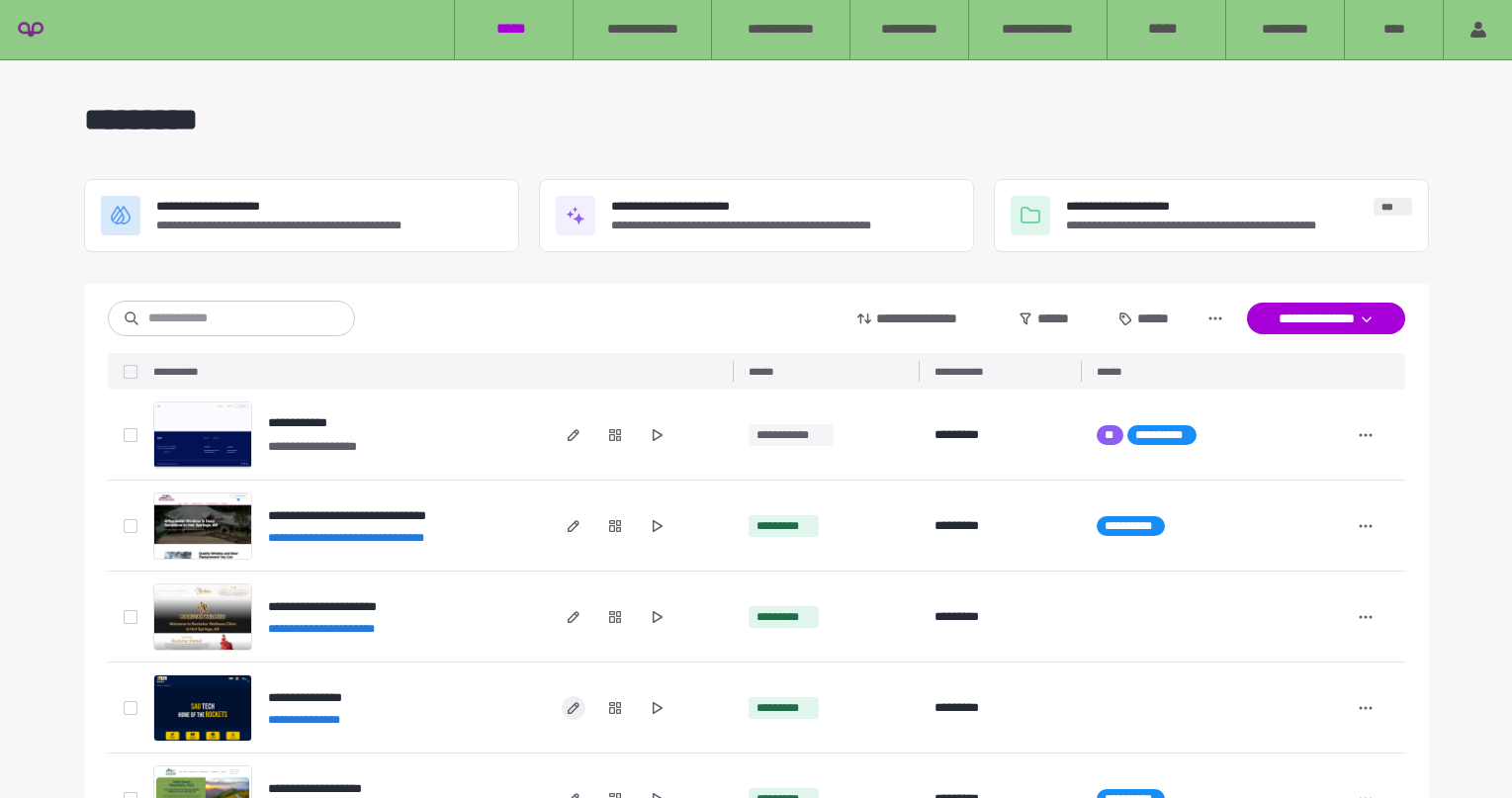click 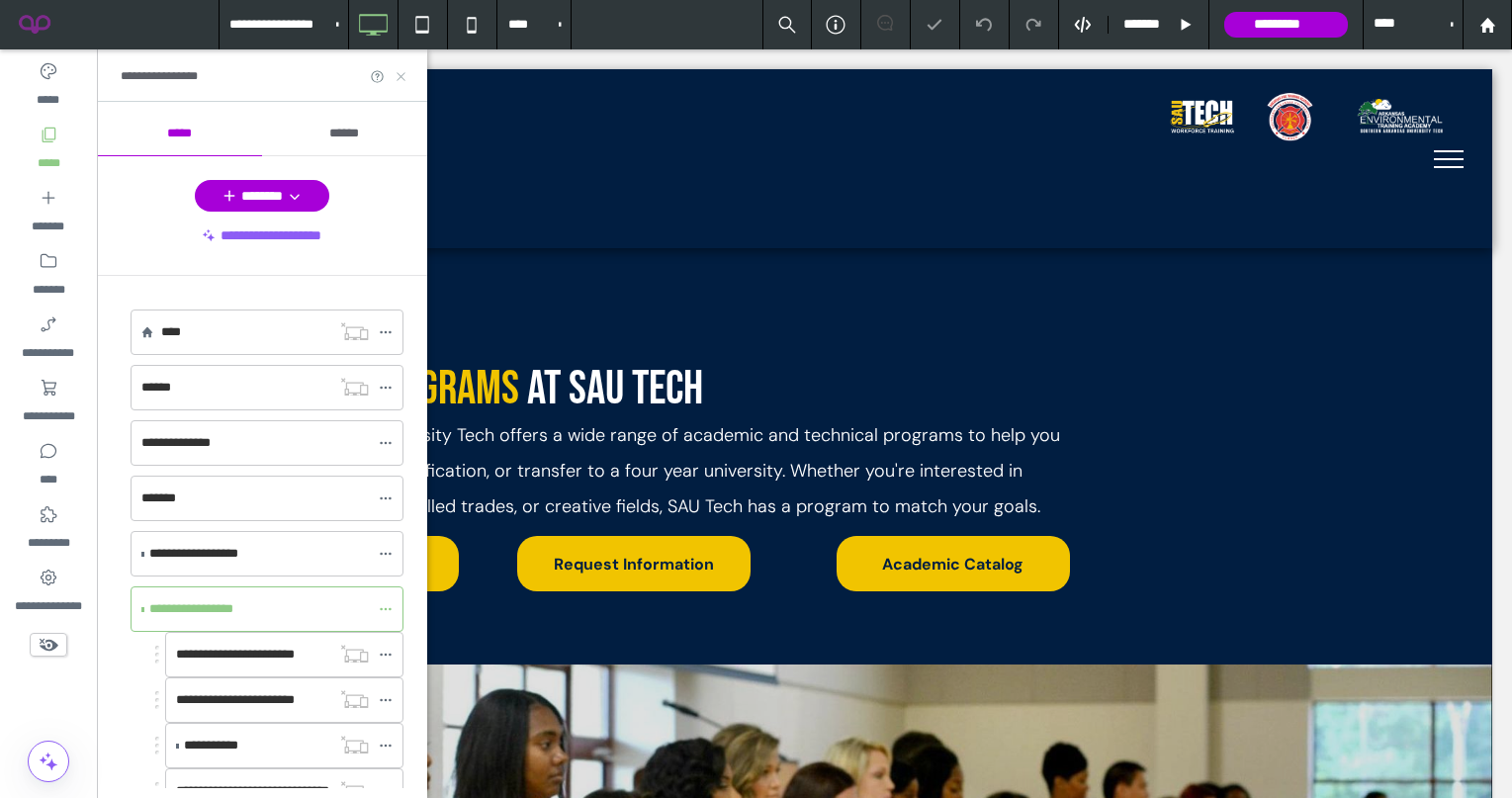scroll, scrollTop: 0, scrollLeft: 0, axis: both 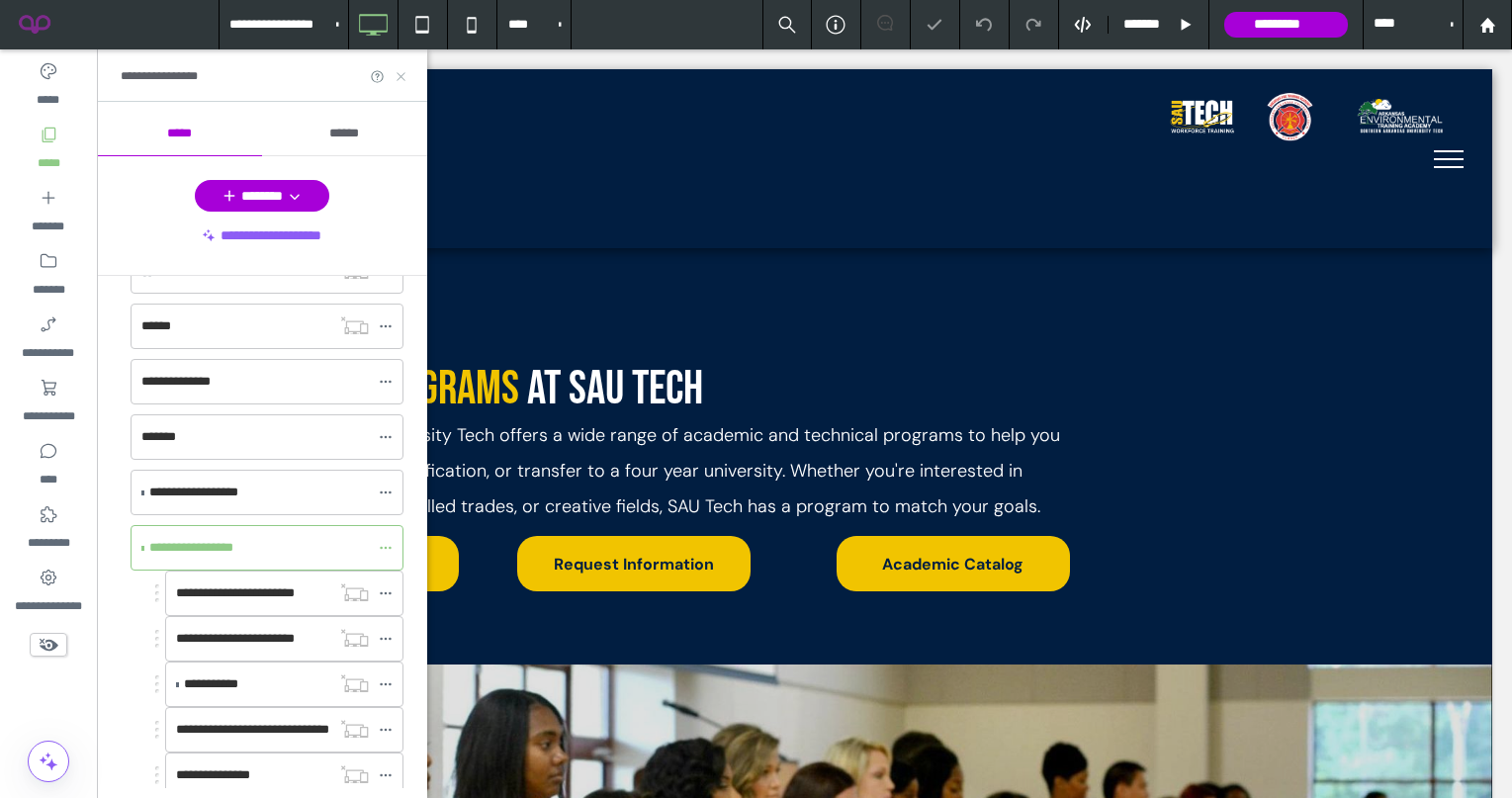 click 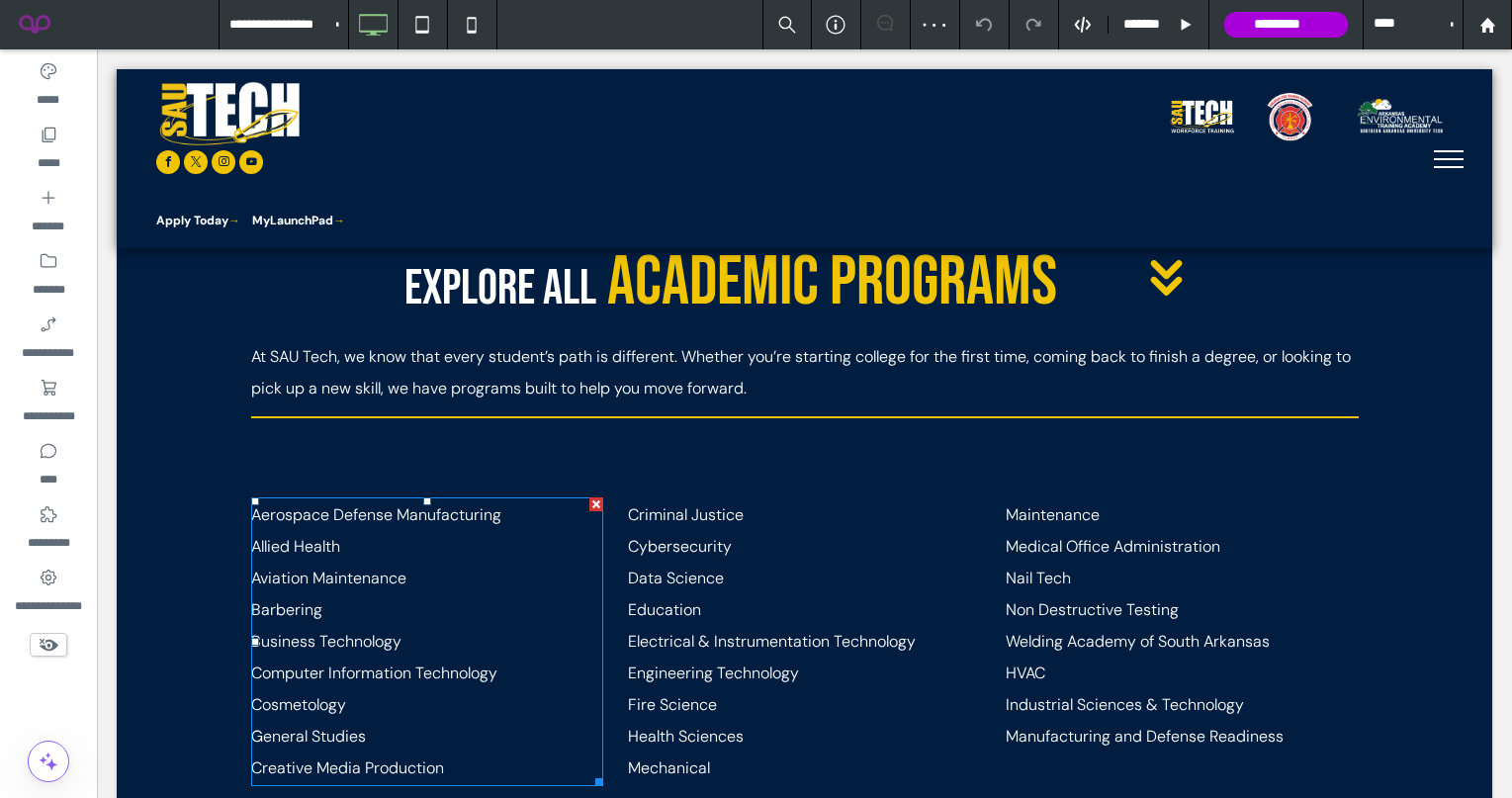 scroll, scrollTop: 704, scrollLeft: 0, axis: vertical 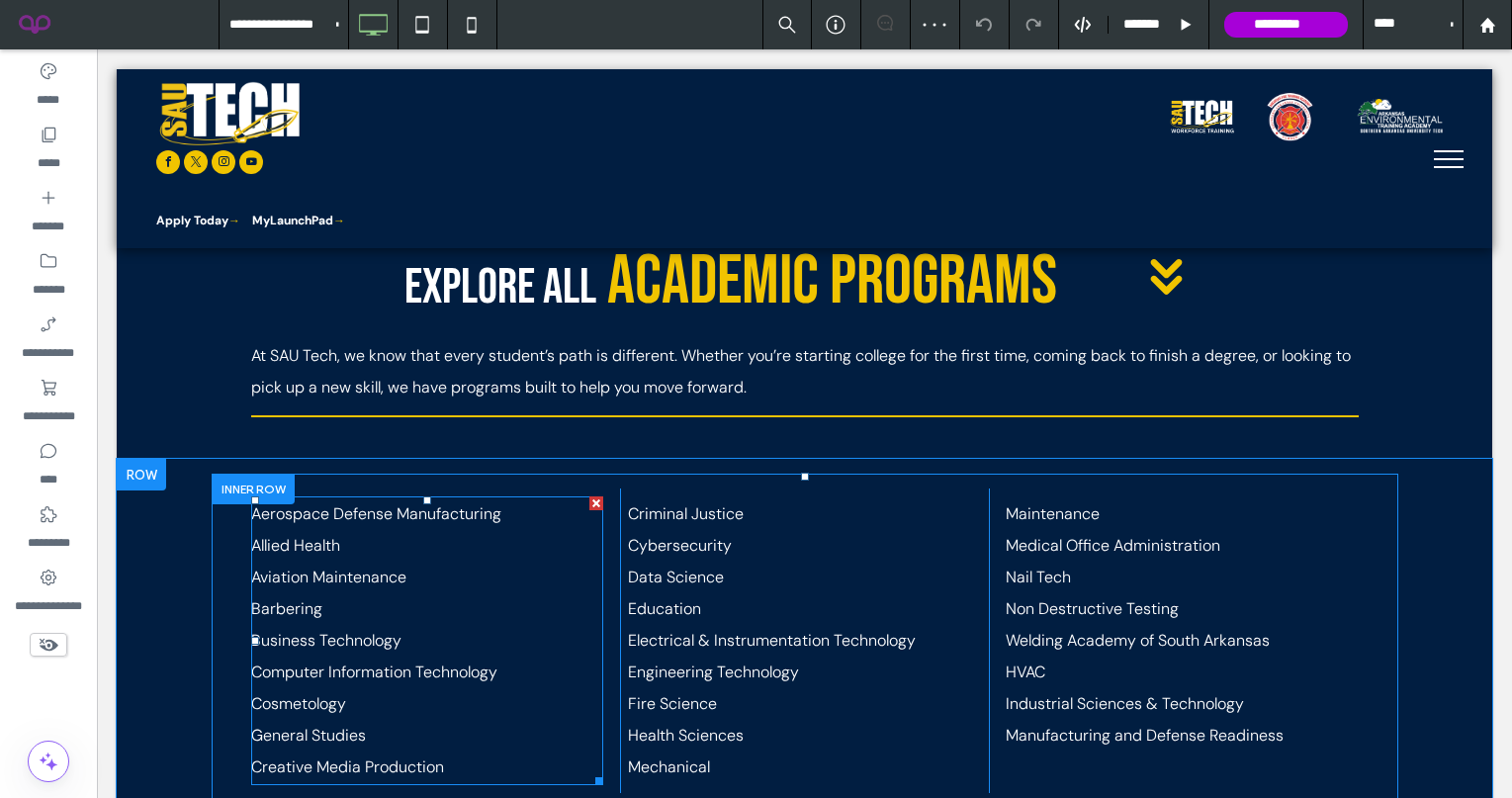 click on "Allied Health" at bounding box center (427, 546) 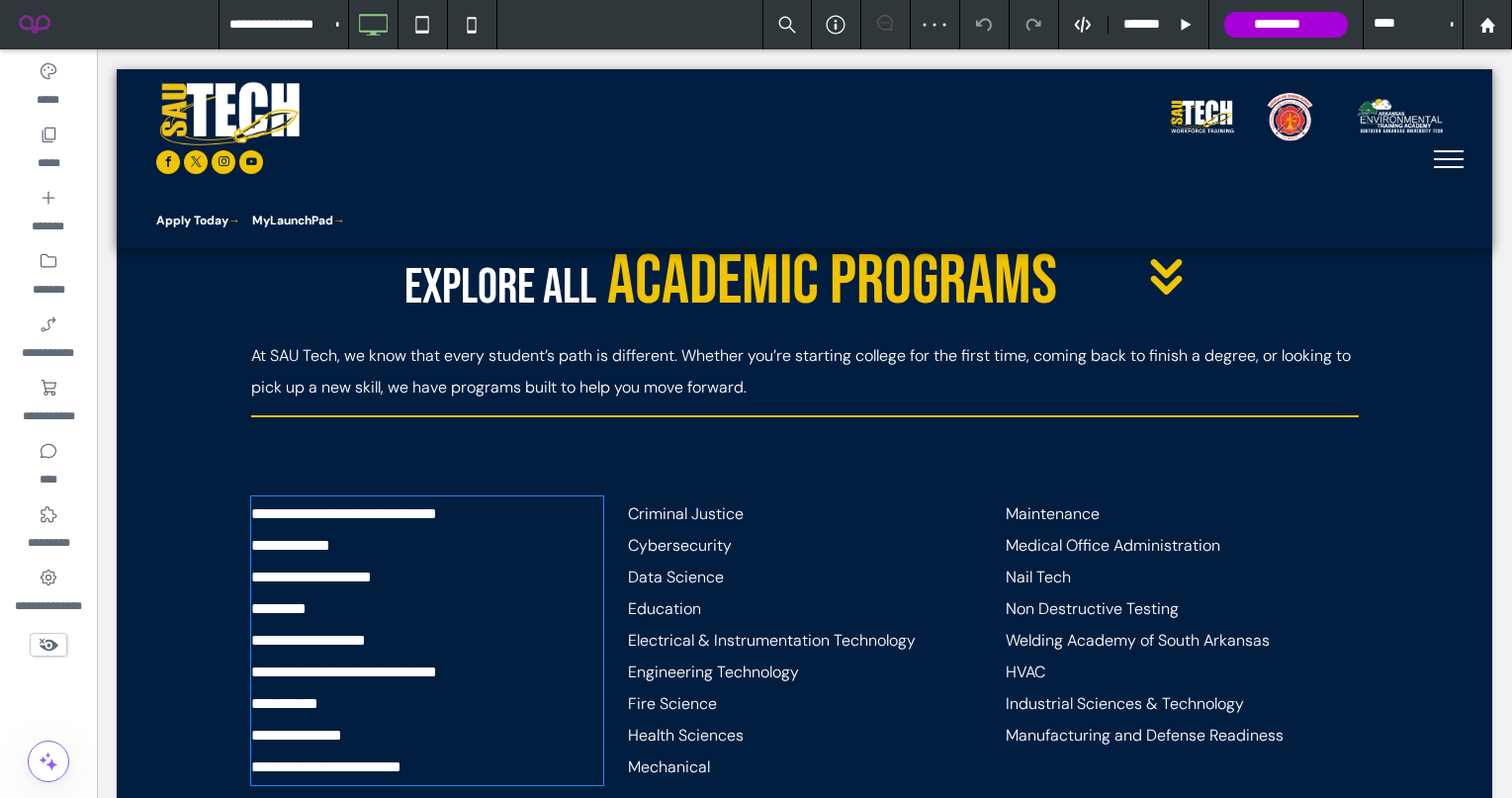 type on "*******" 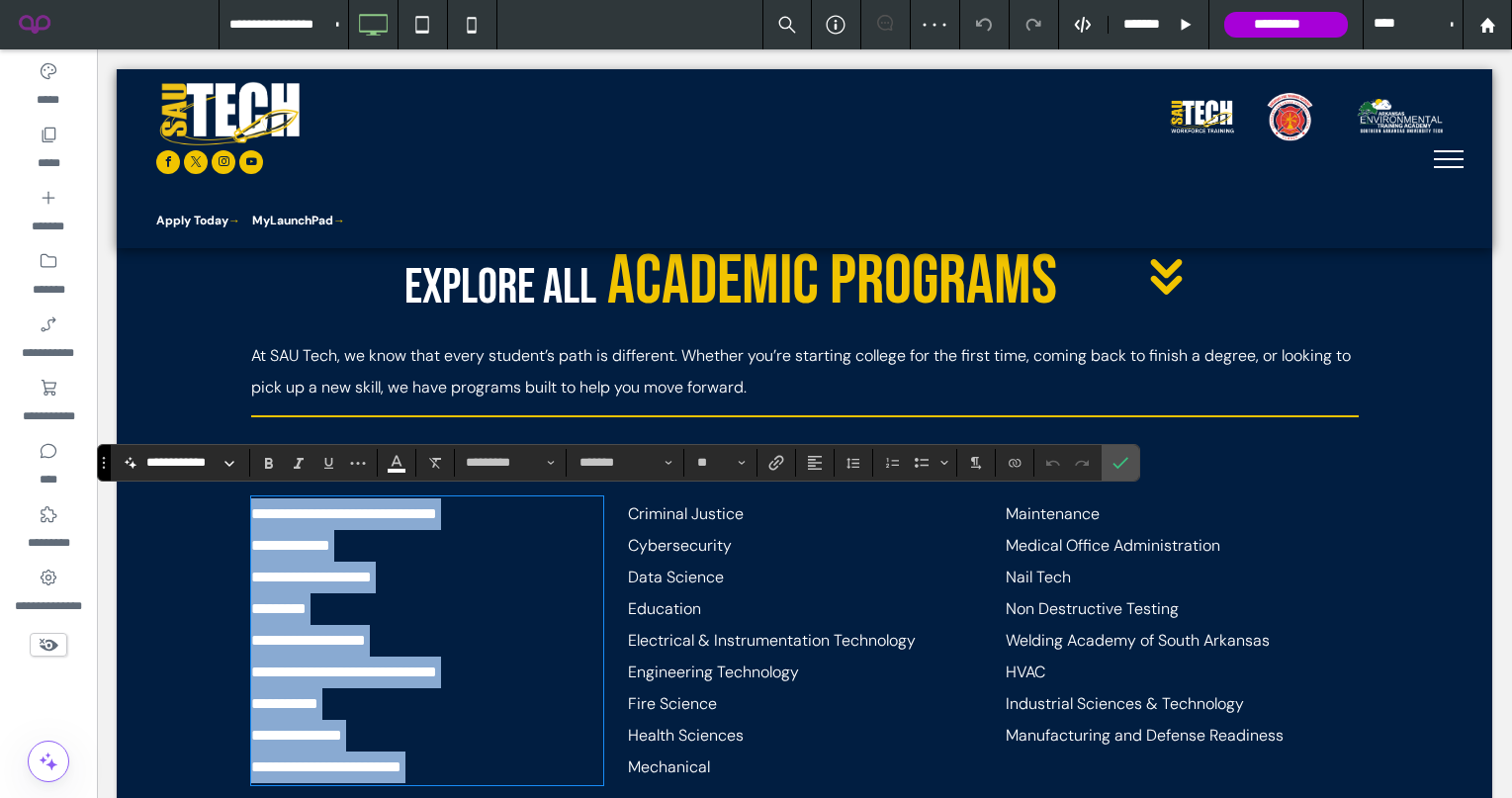 click on "**********" at bounding box center (427, 514) 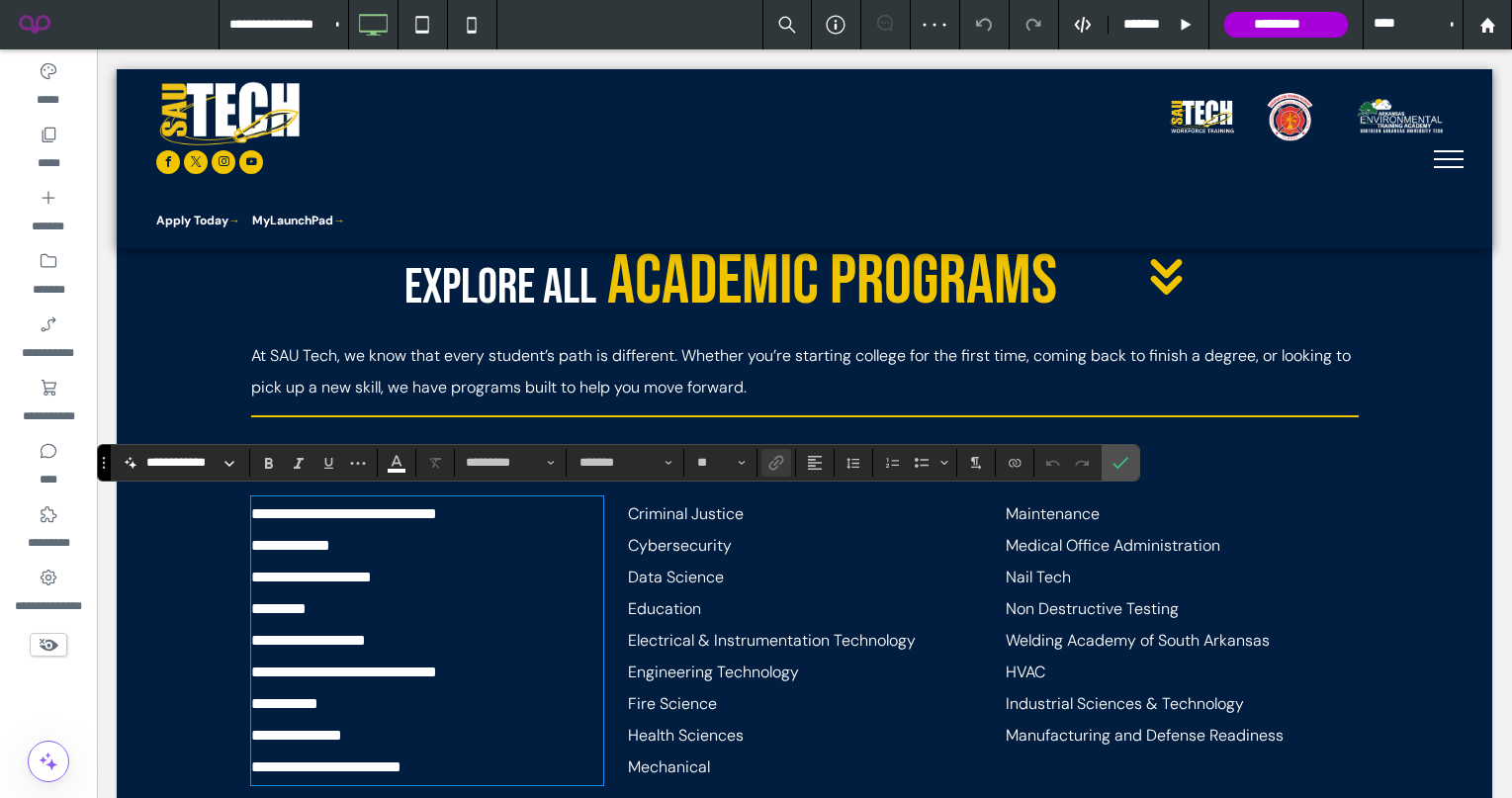 click on "**********" at bounding box center (344, 513) 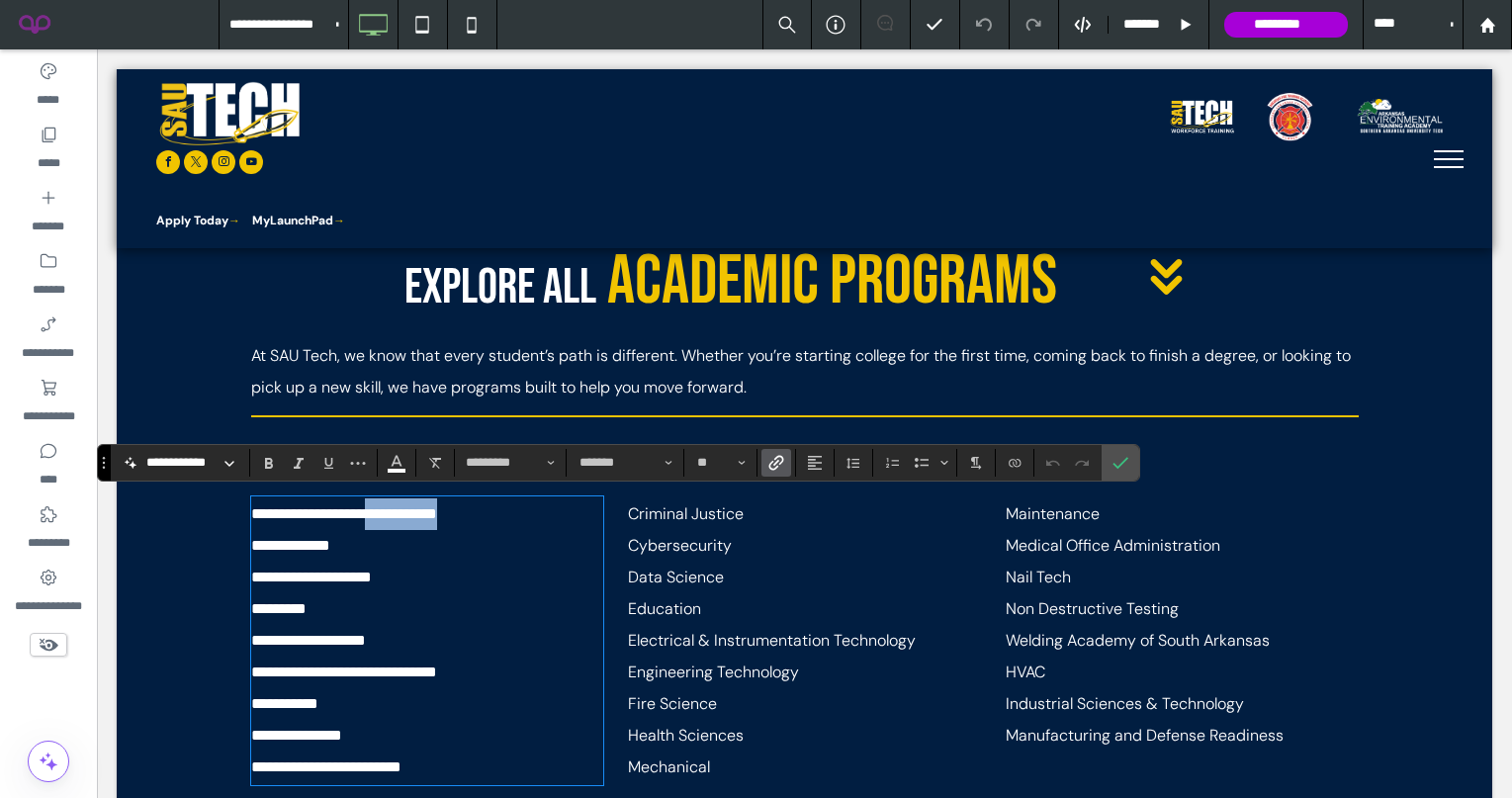 drag, startPoint x: 556, startPoint y: 514, endPoint x: 403, endPoint y: 514, distance: 153 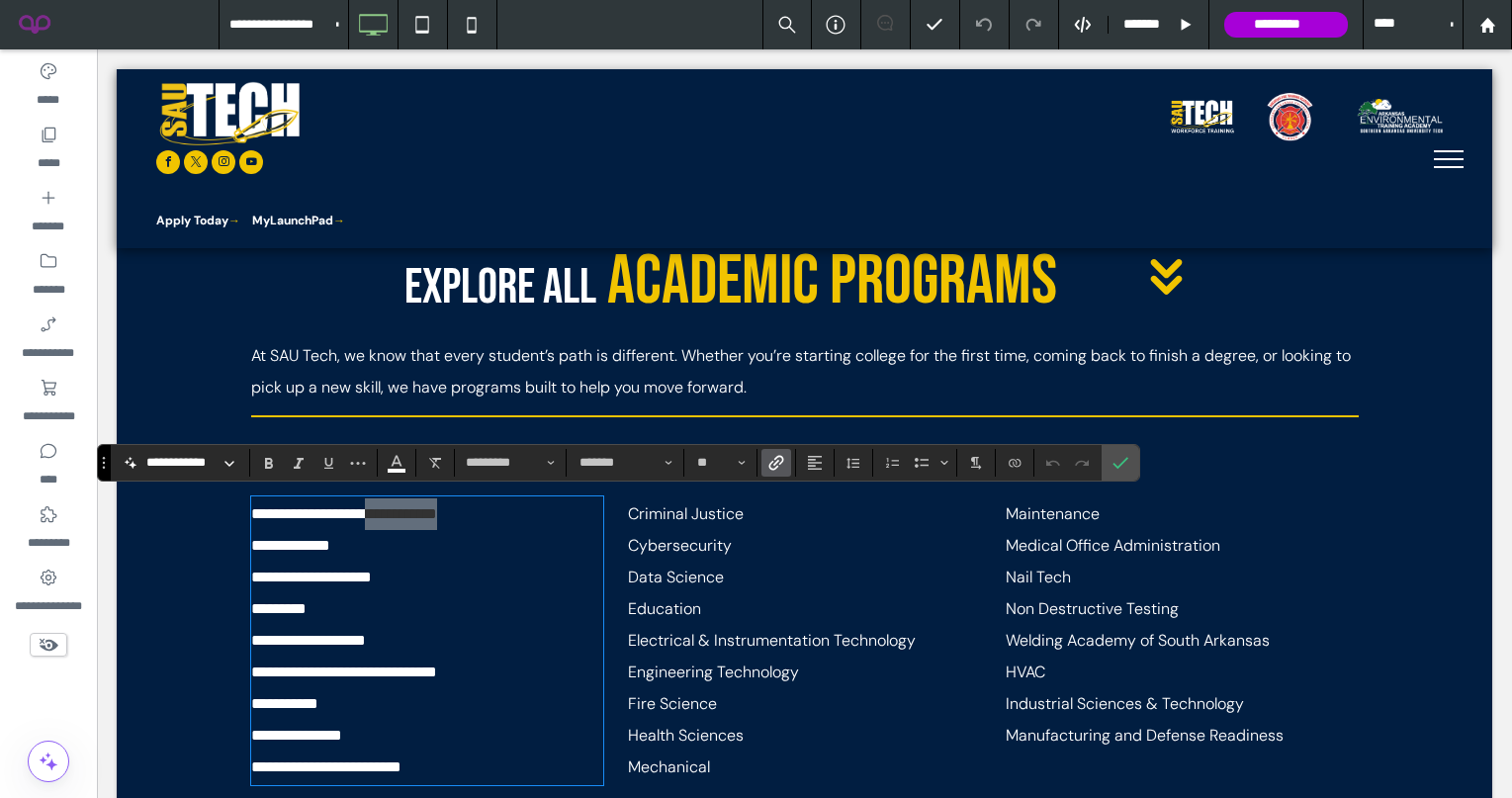 click 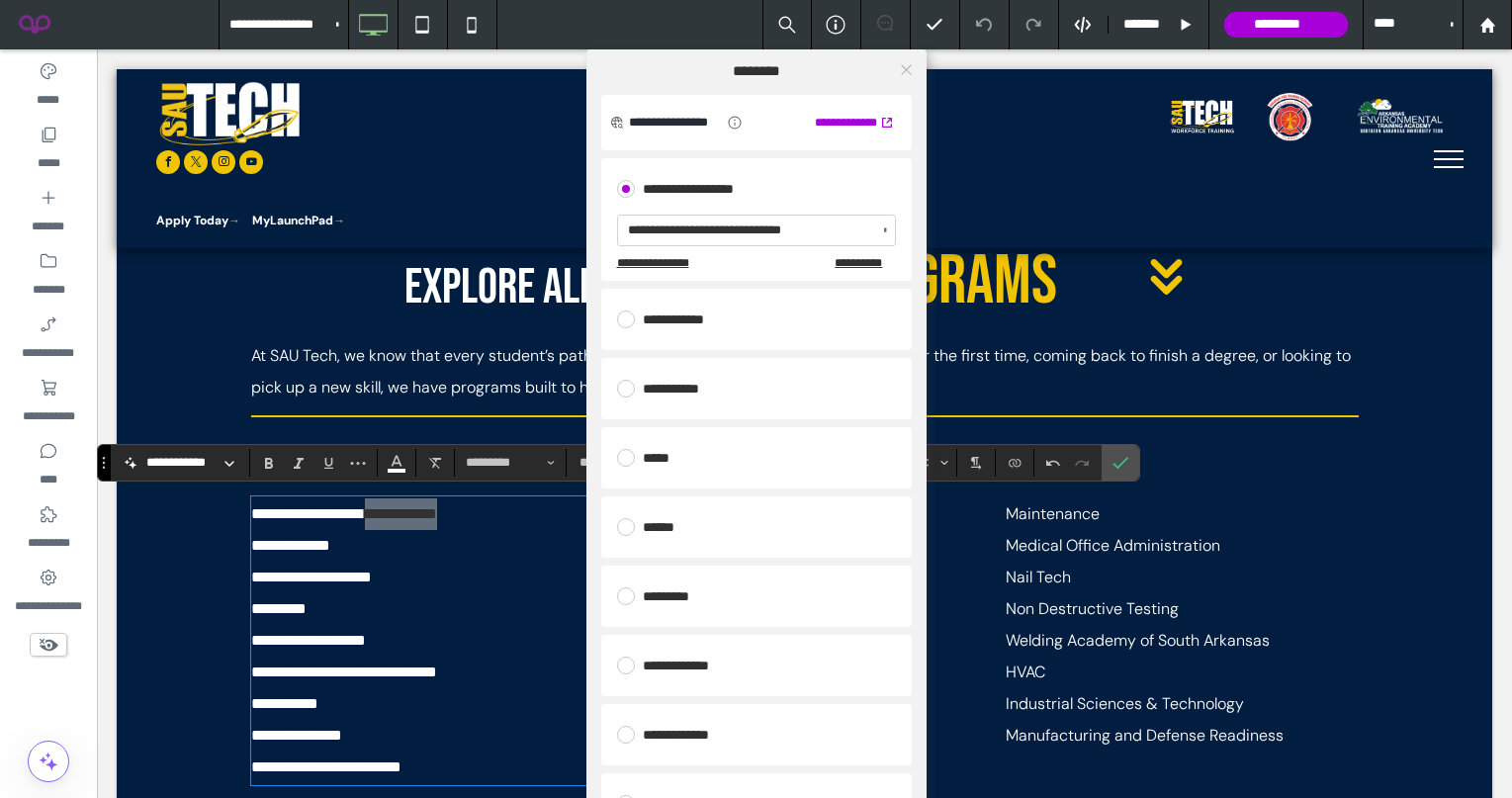 click 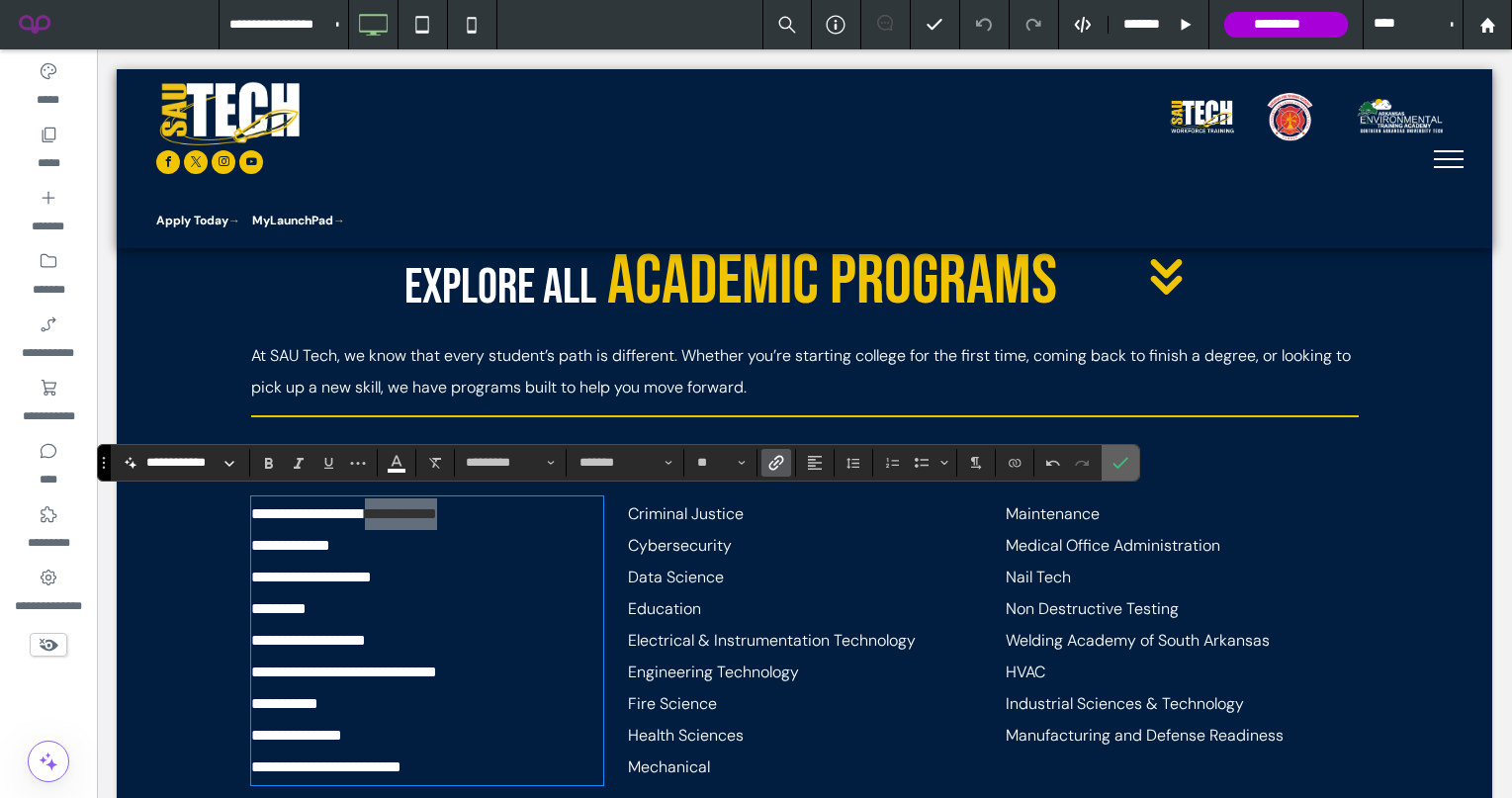 click at bounding box center (1120, 463) 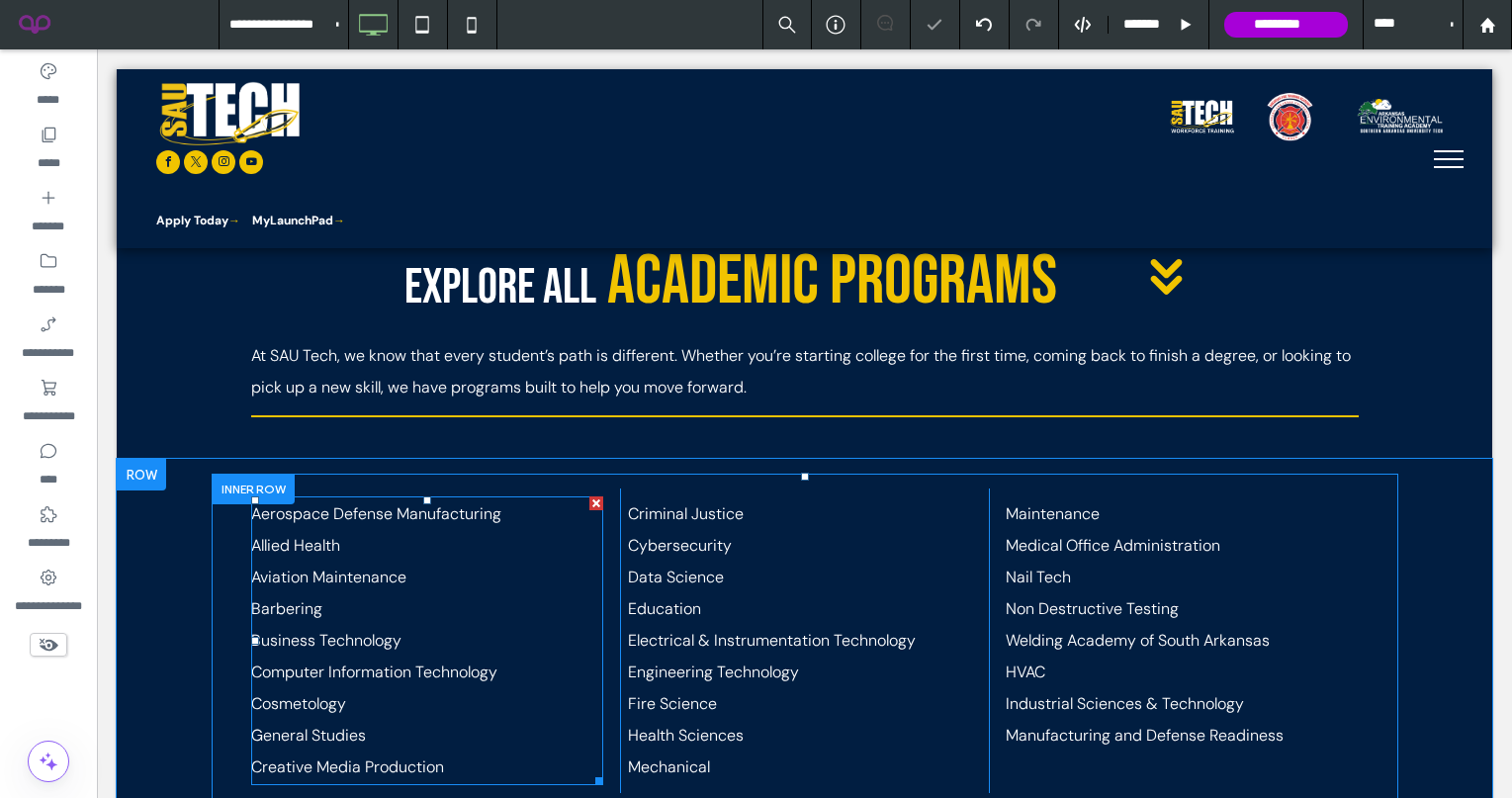 click on "Aviation Maintenance" at bounding box center (328, 576) 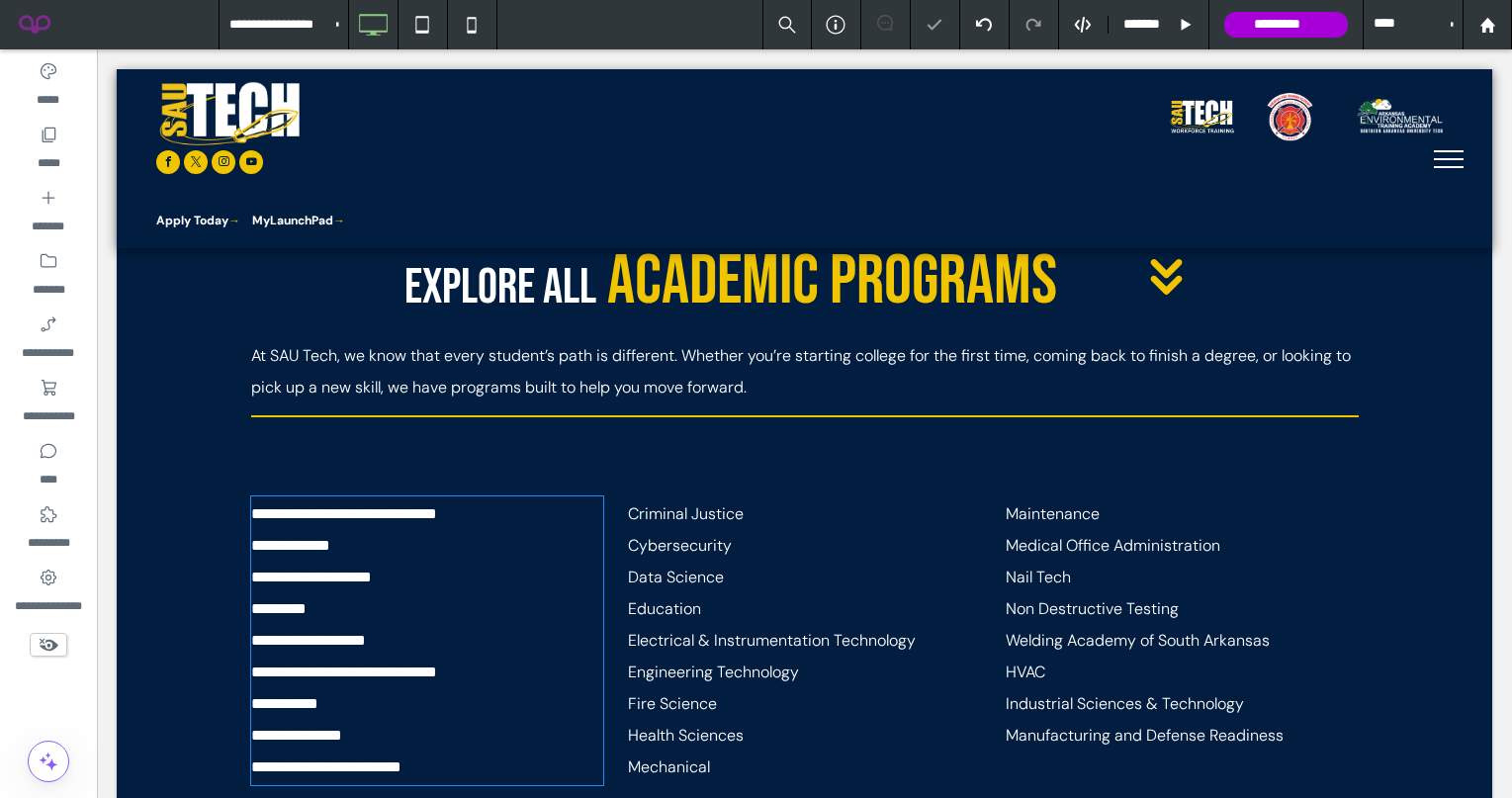 type on "*******" 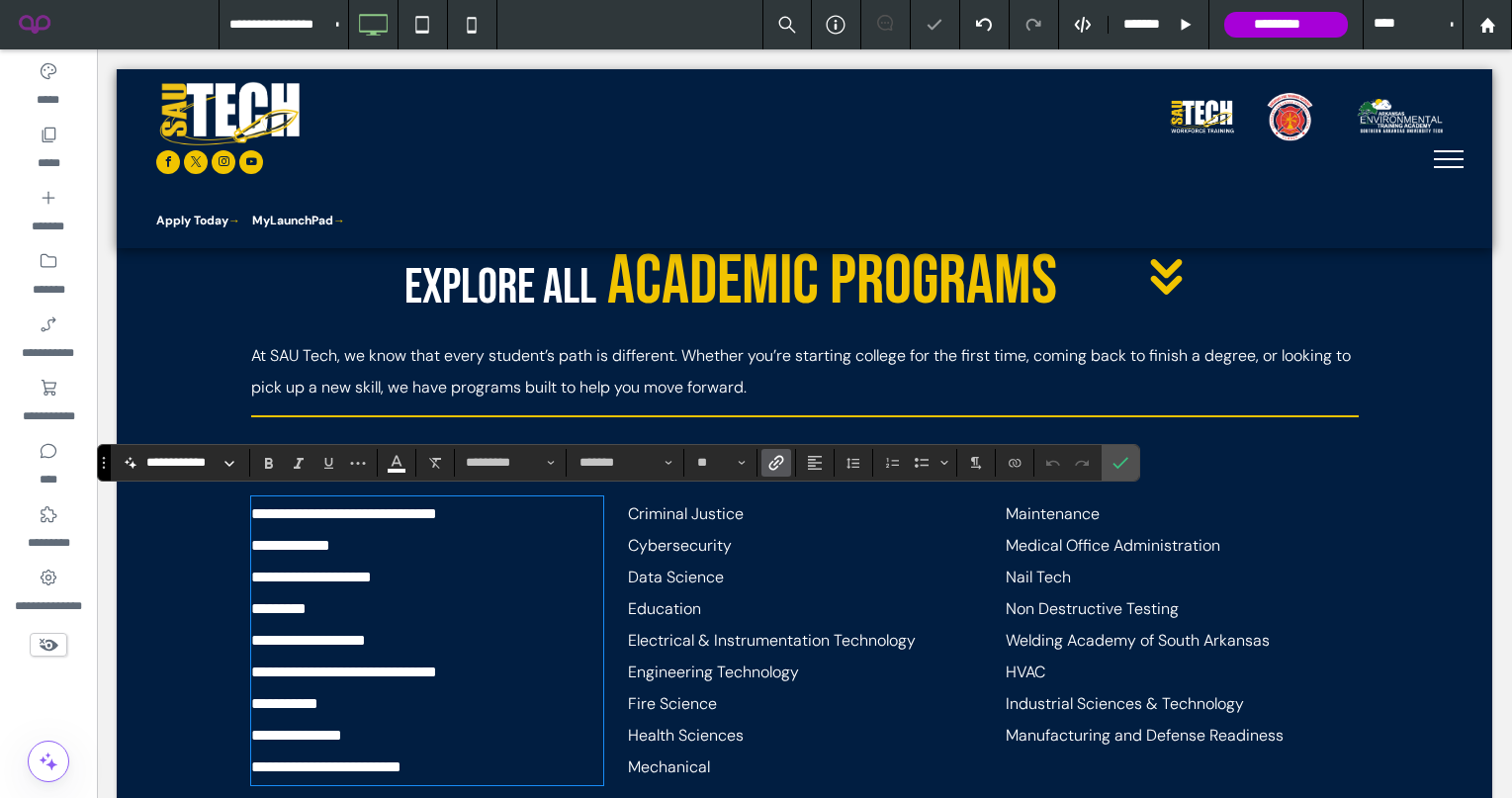 click on "**********" at bounding box center (427, 514) 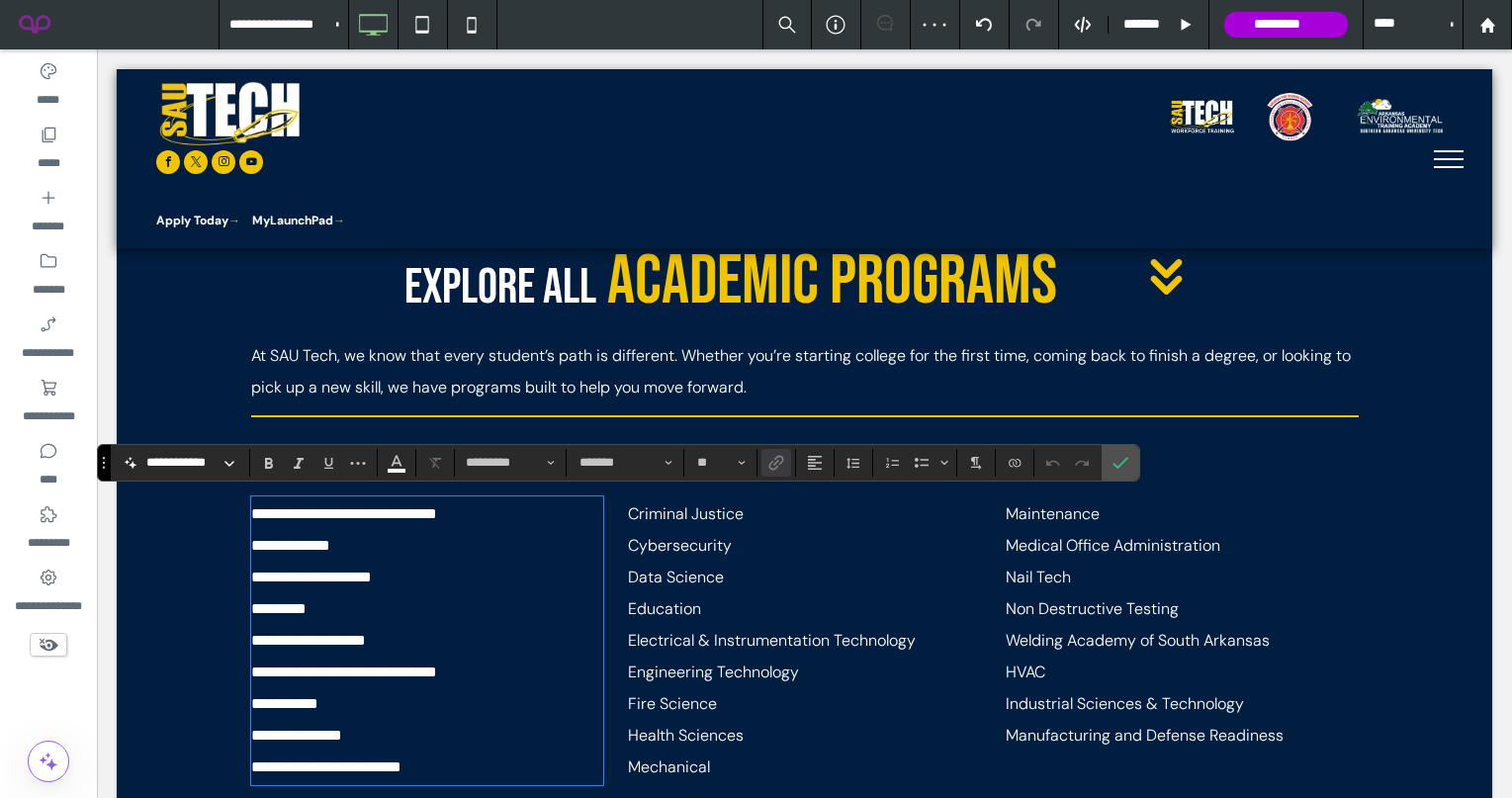 click on "**********" at bounding box center (308, 513) 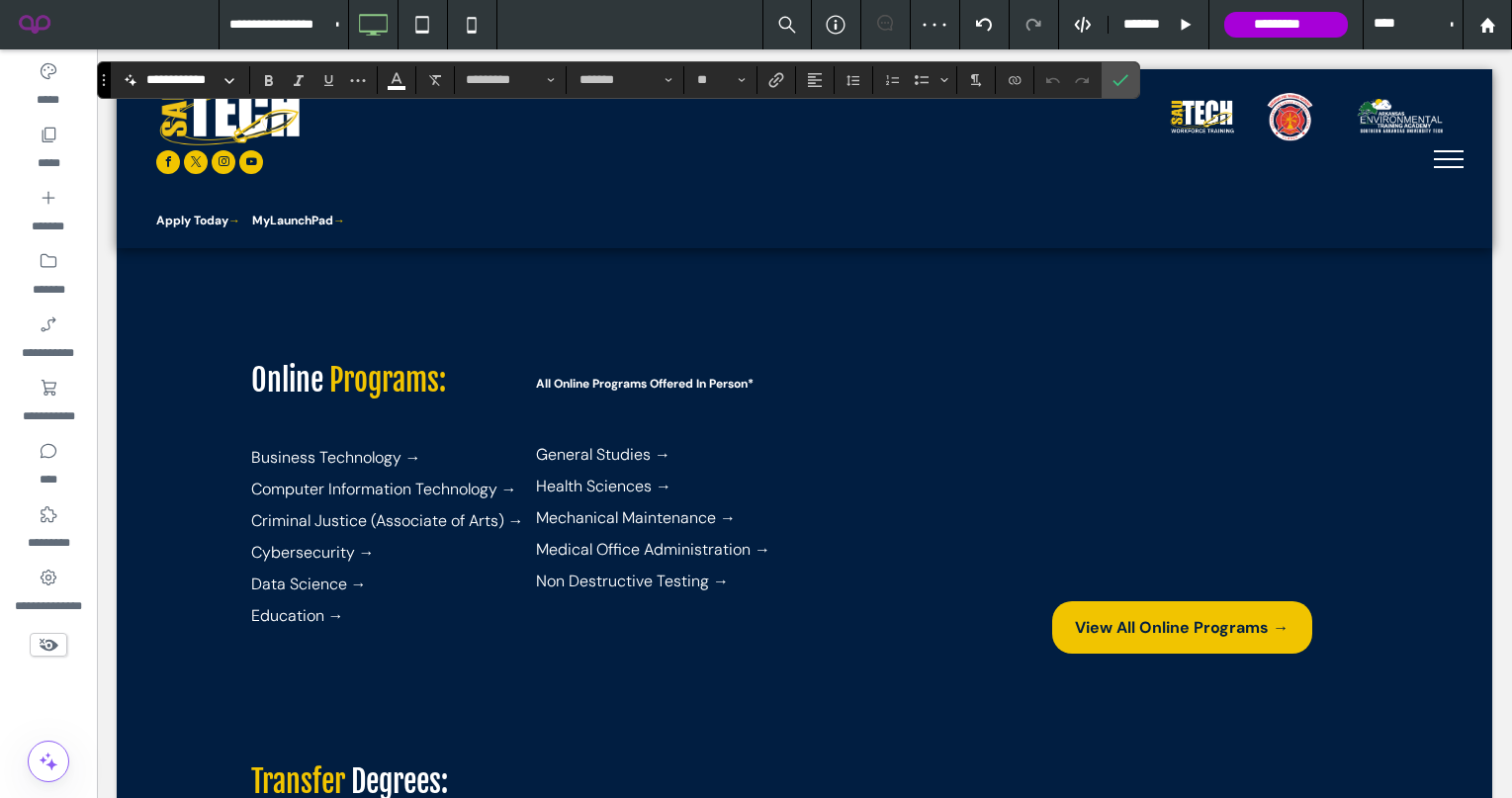 drag, startPoint x: 252, startPoint y: 513, endPoint x: 488, endPoint y: 775, distance: 352.61877 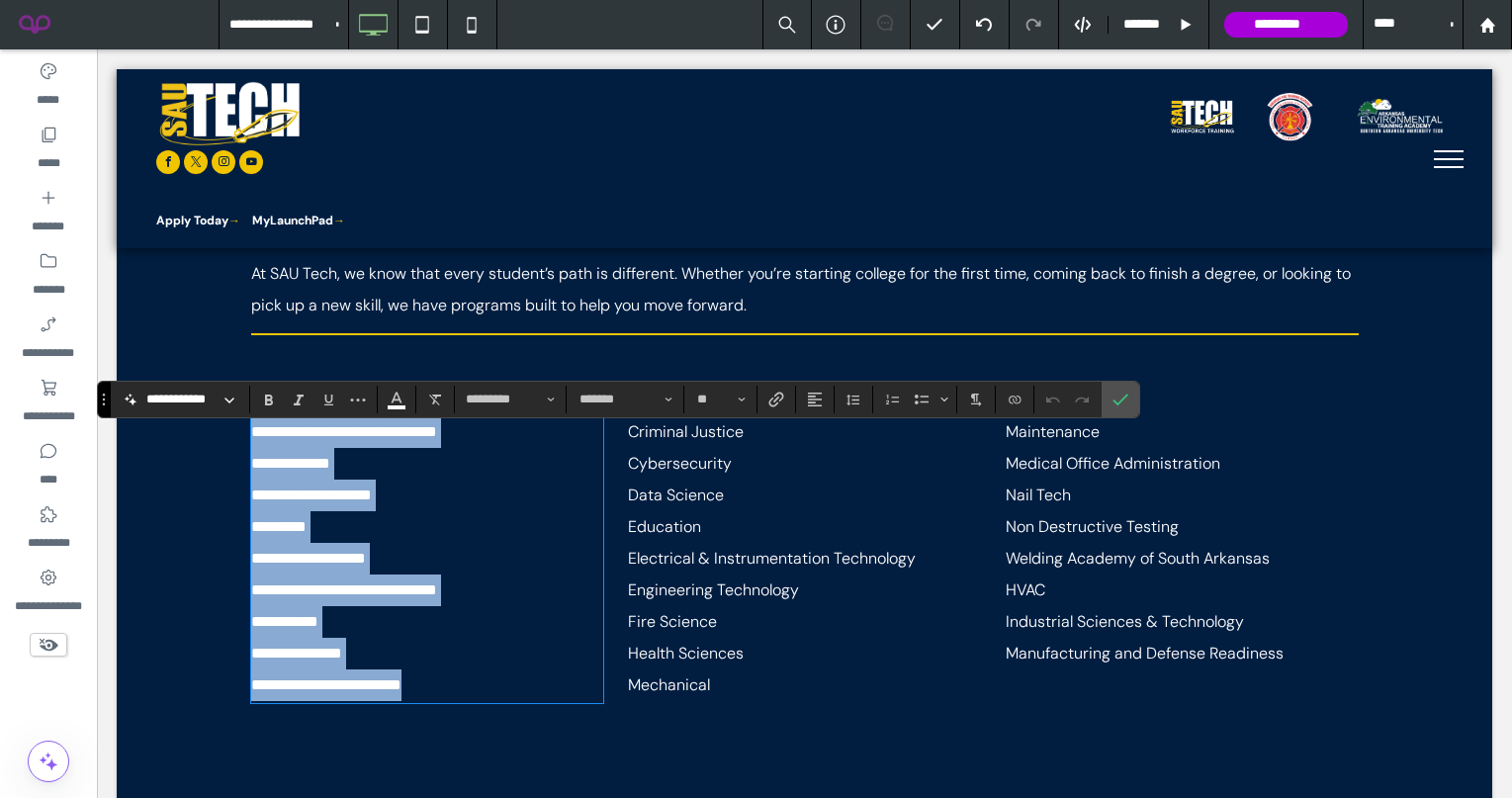 scroll, scrollTop: 767, scrollLeft: 0, axis: vertical 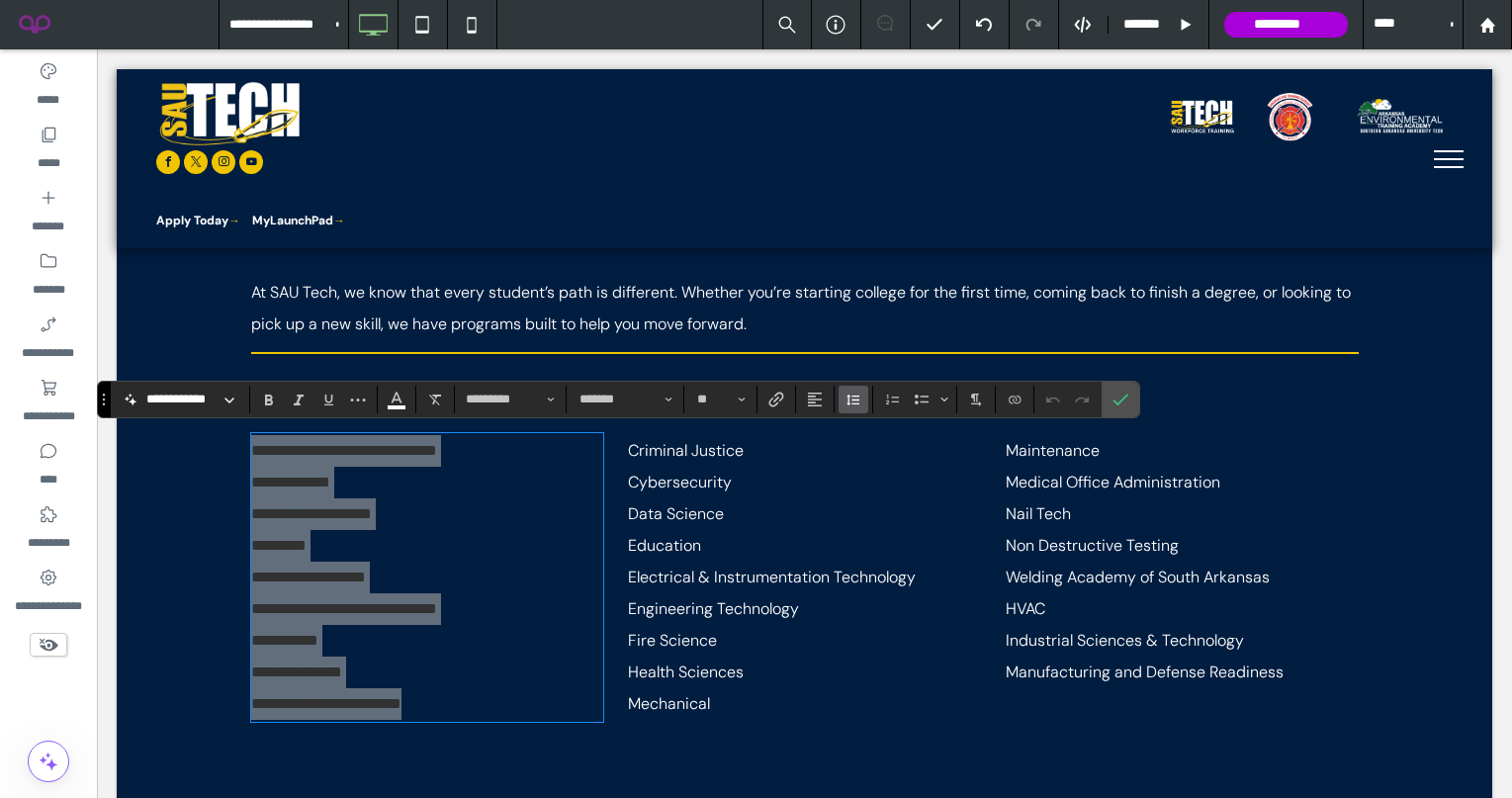 click 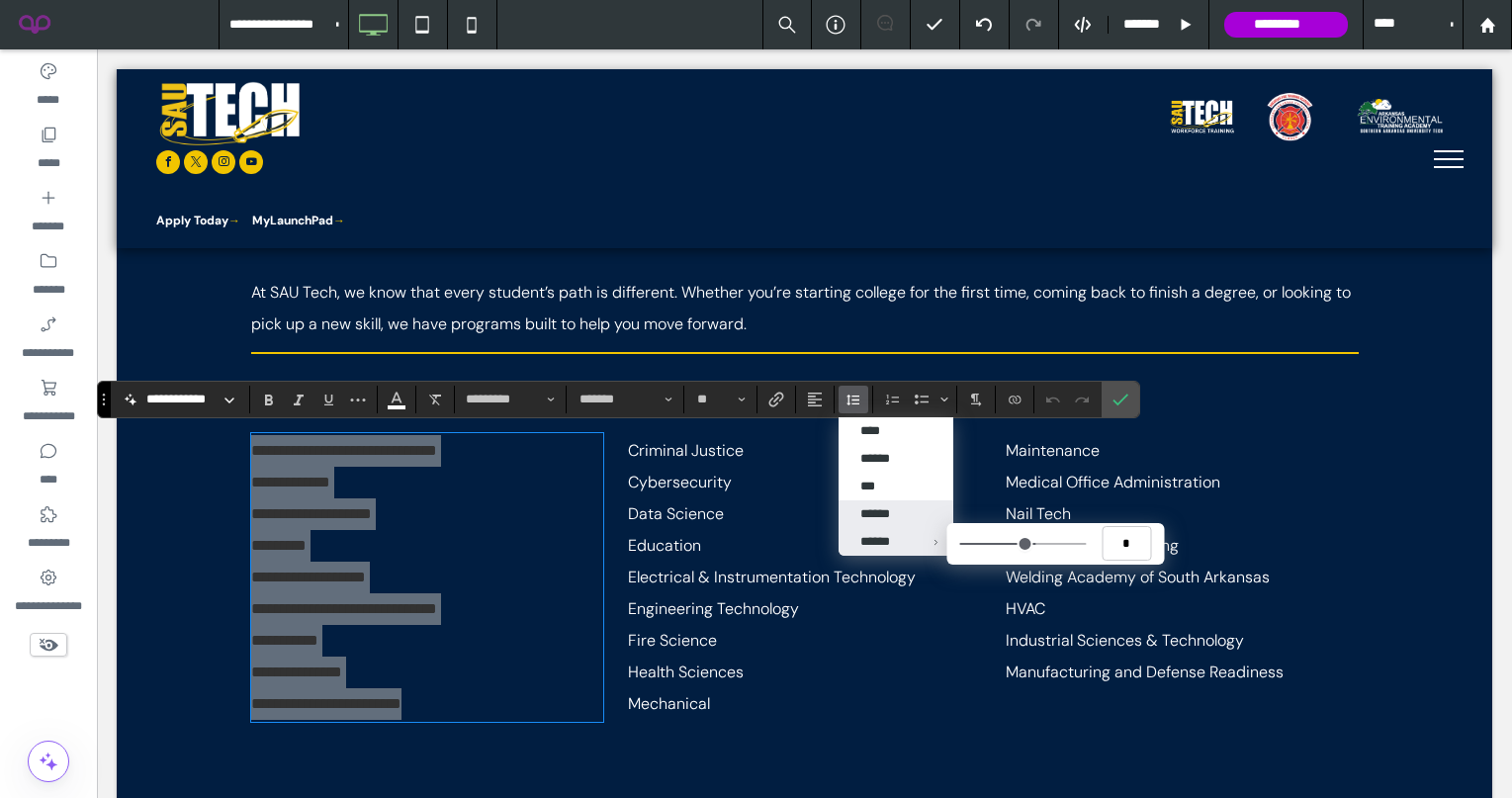 type on "***" 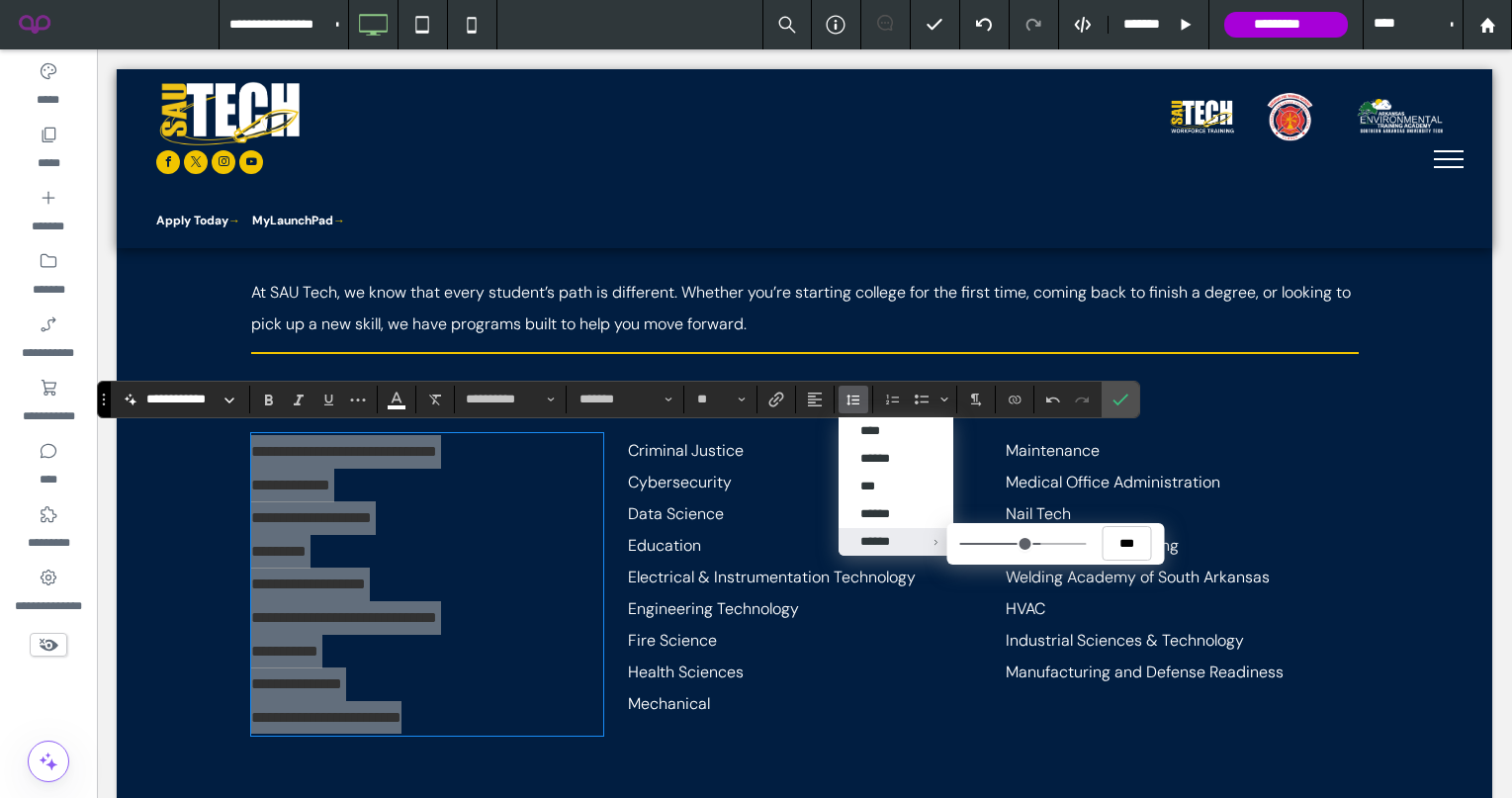 type on "***" 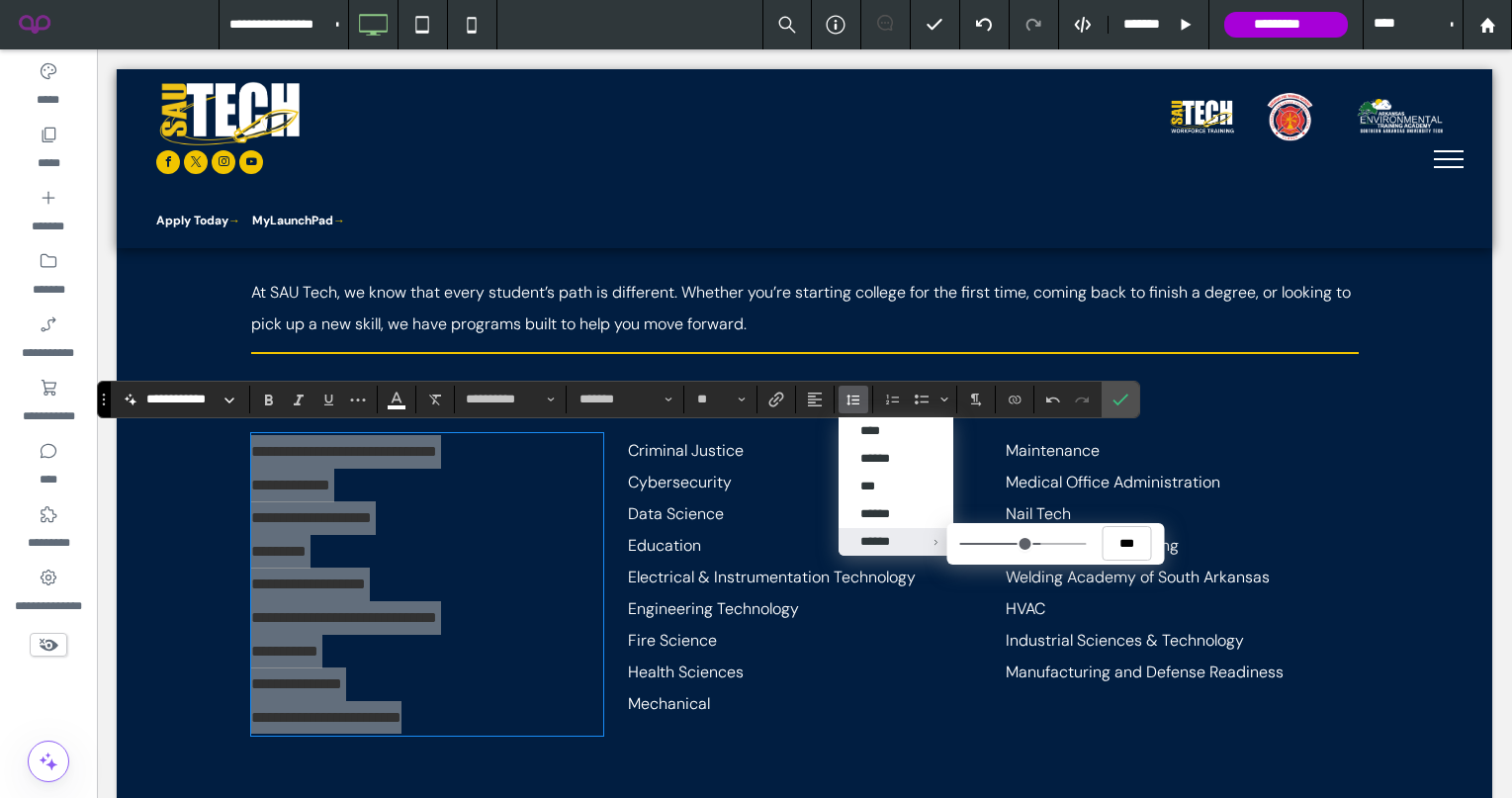 type on "***" 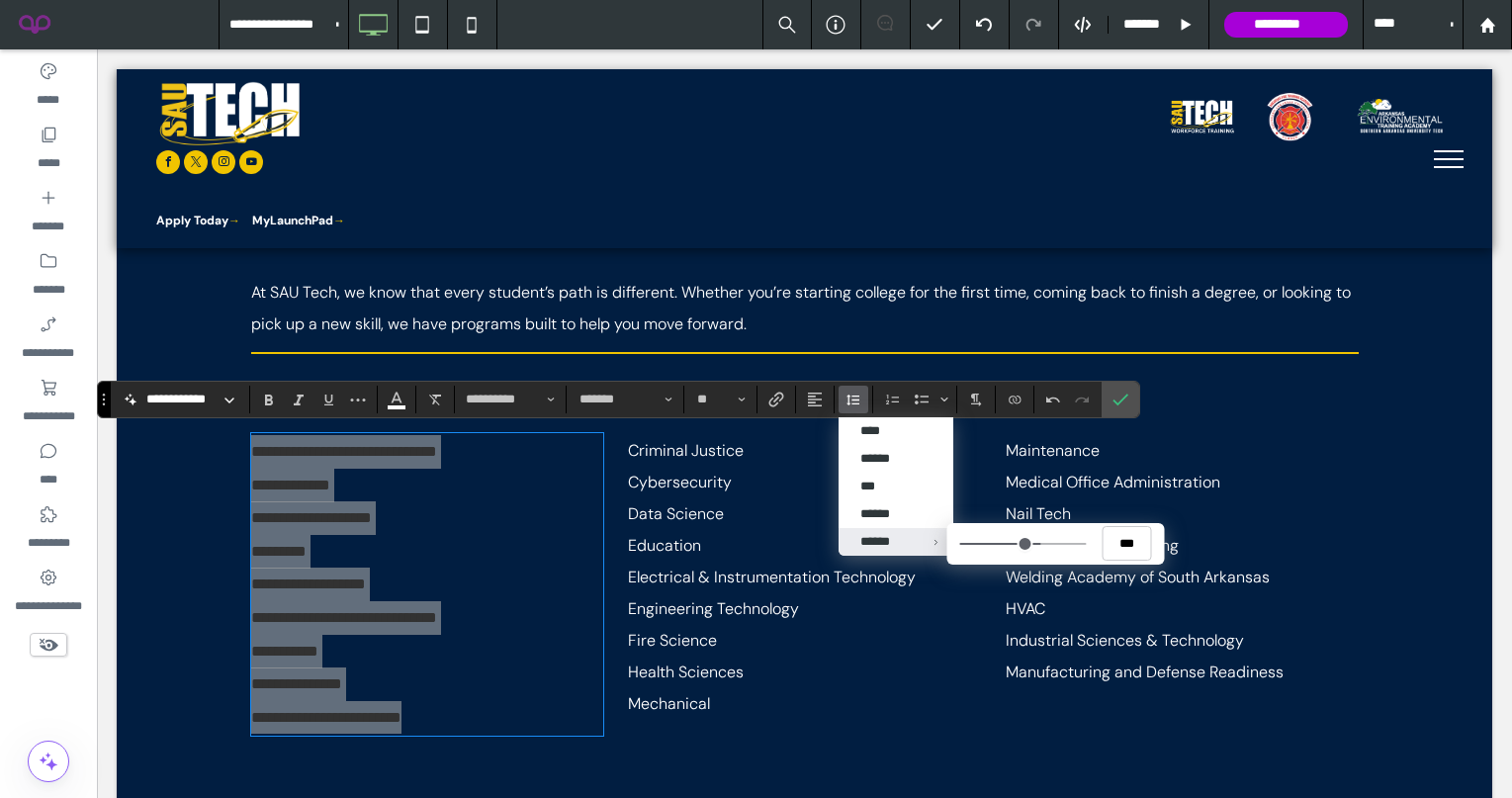 type on "***" 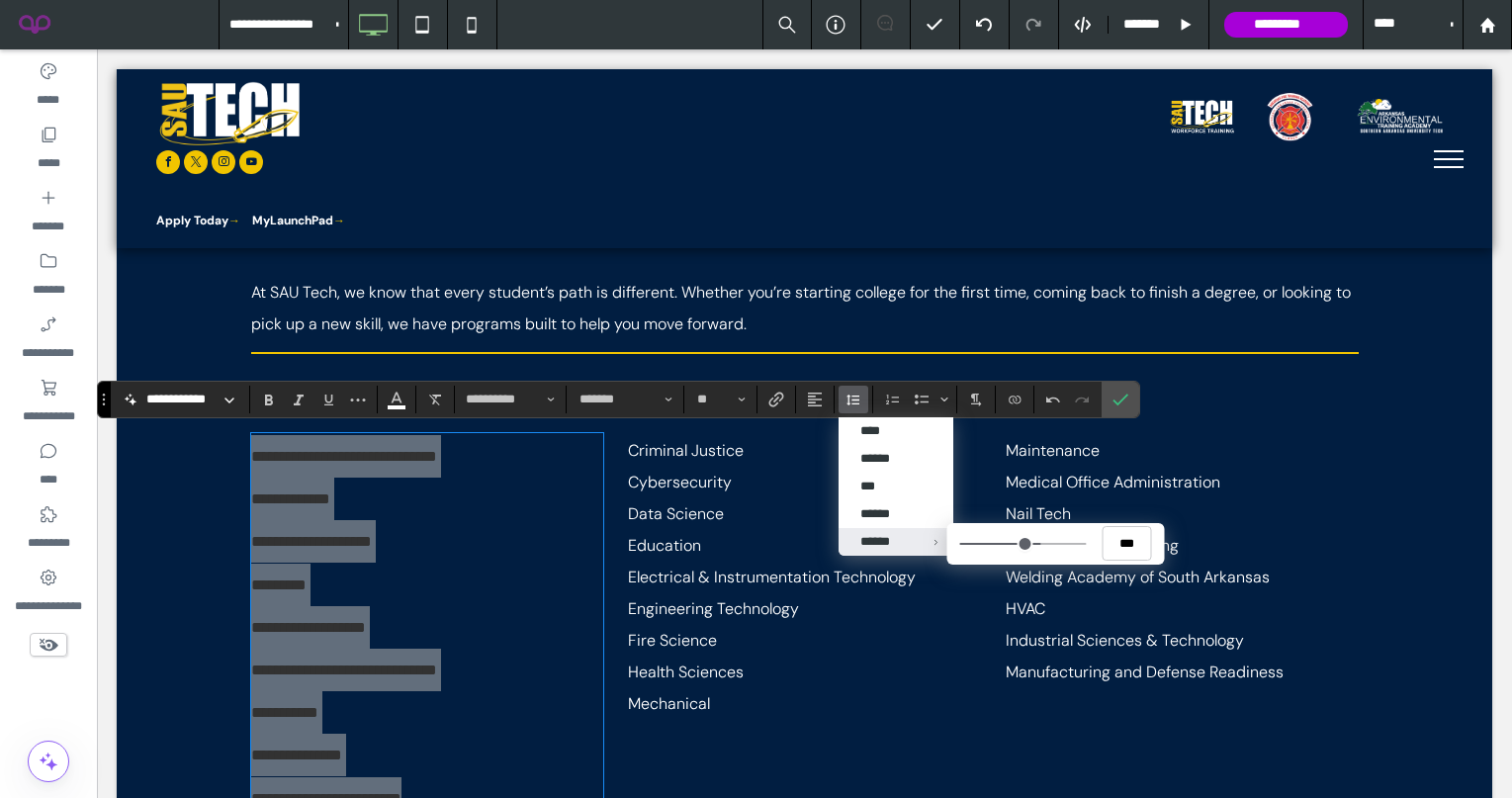 type on "***" 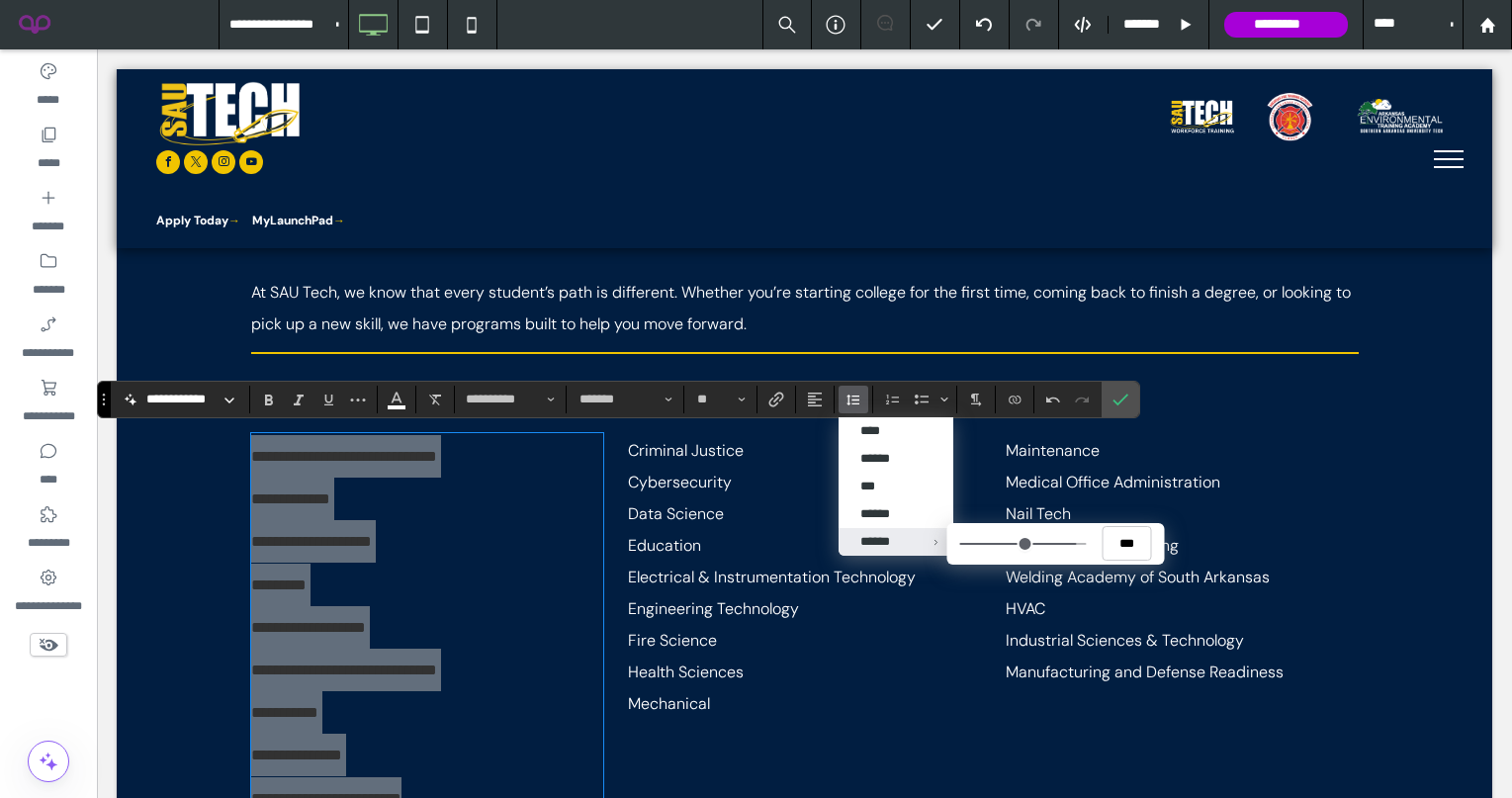 type on "***" 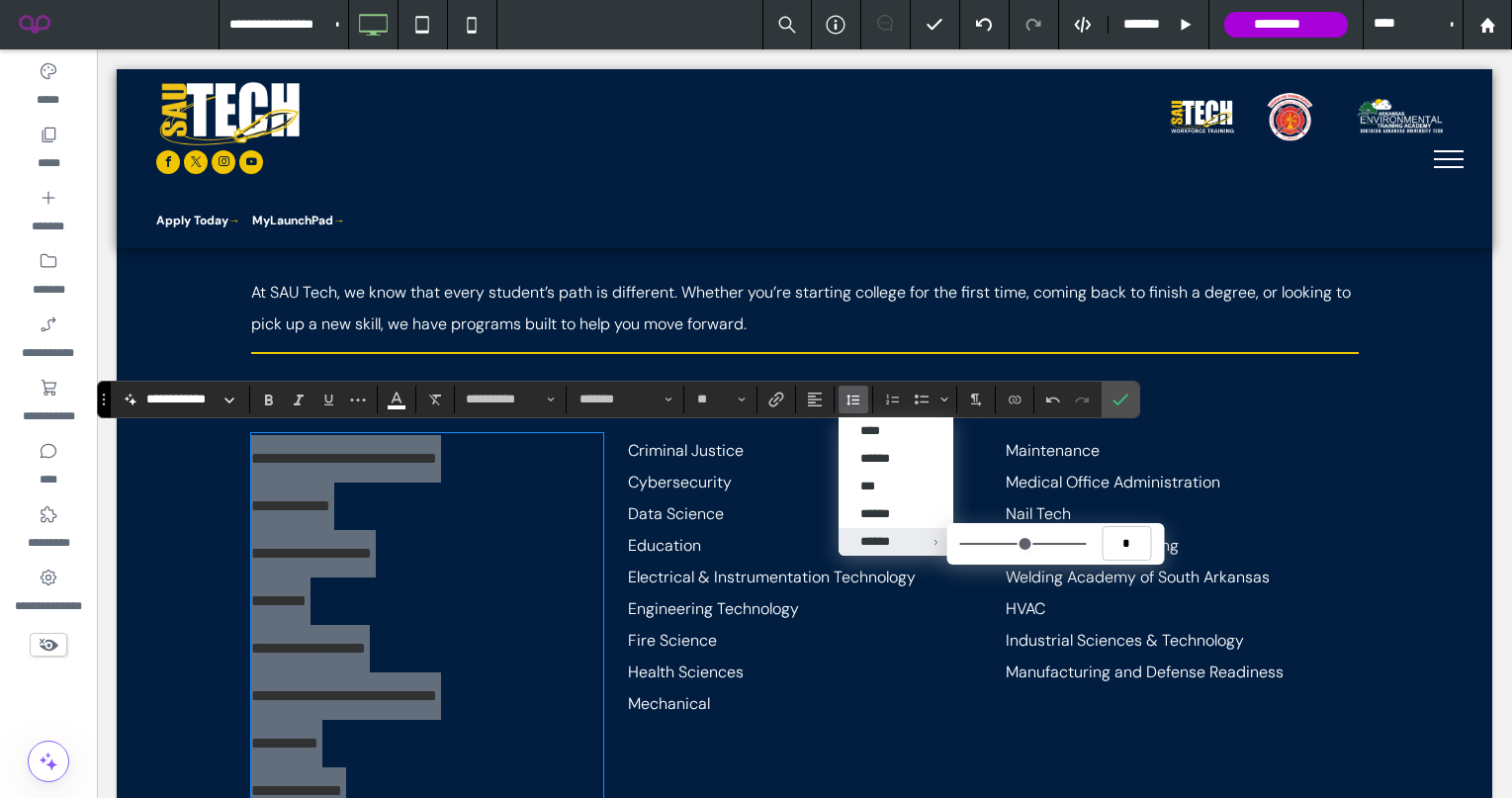 drag, startPoint x: 1033, startPoint y: 546, endPoint x: 1111, endPoint y: 544, distance: 78.025637 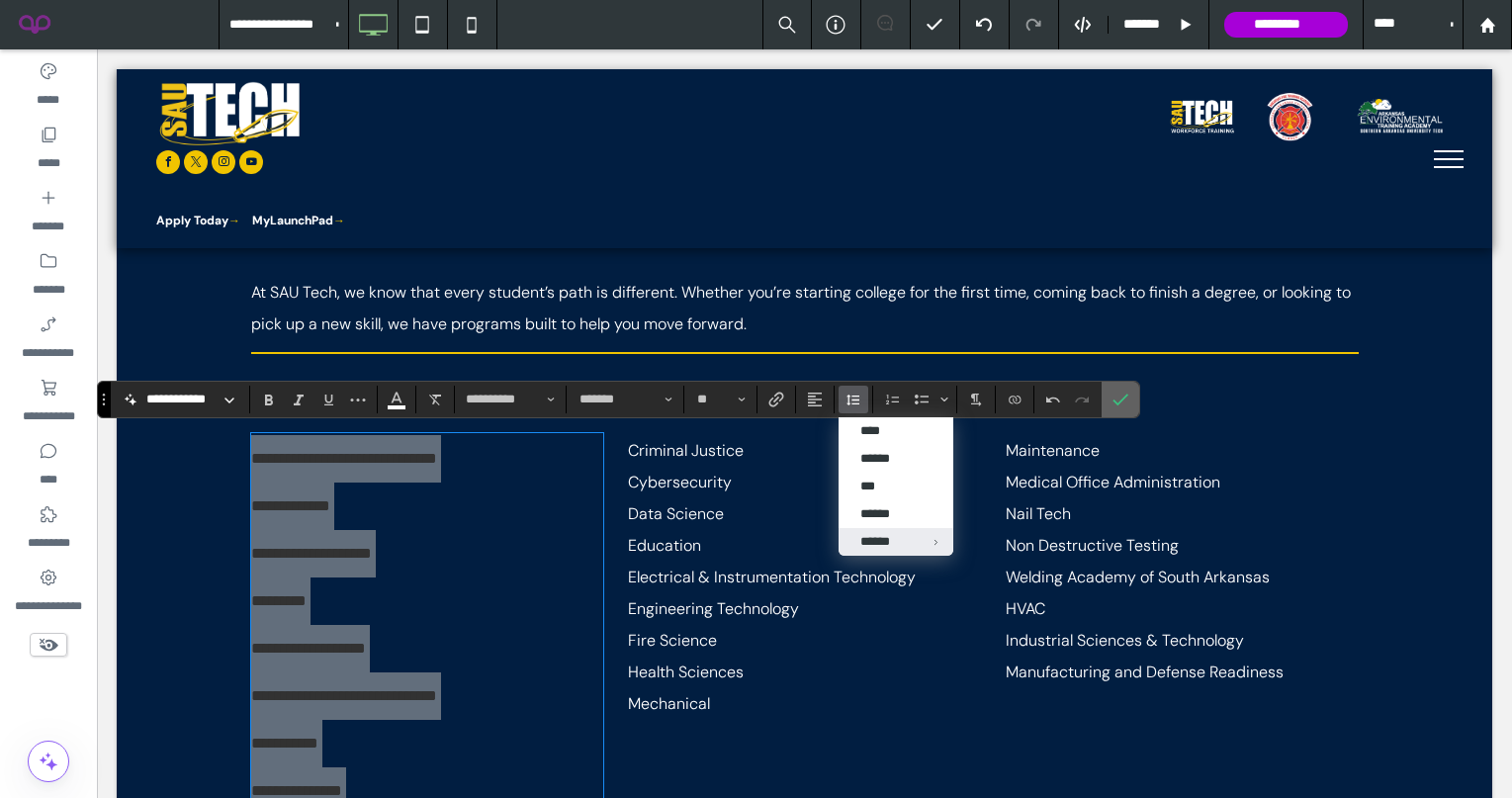 click 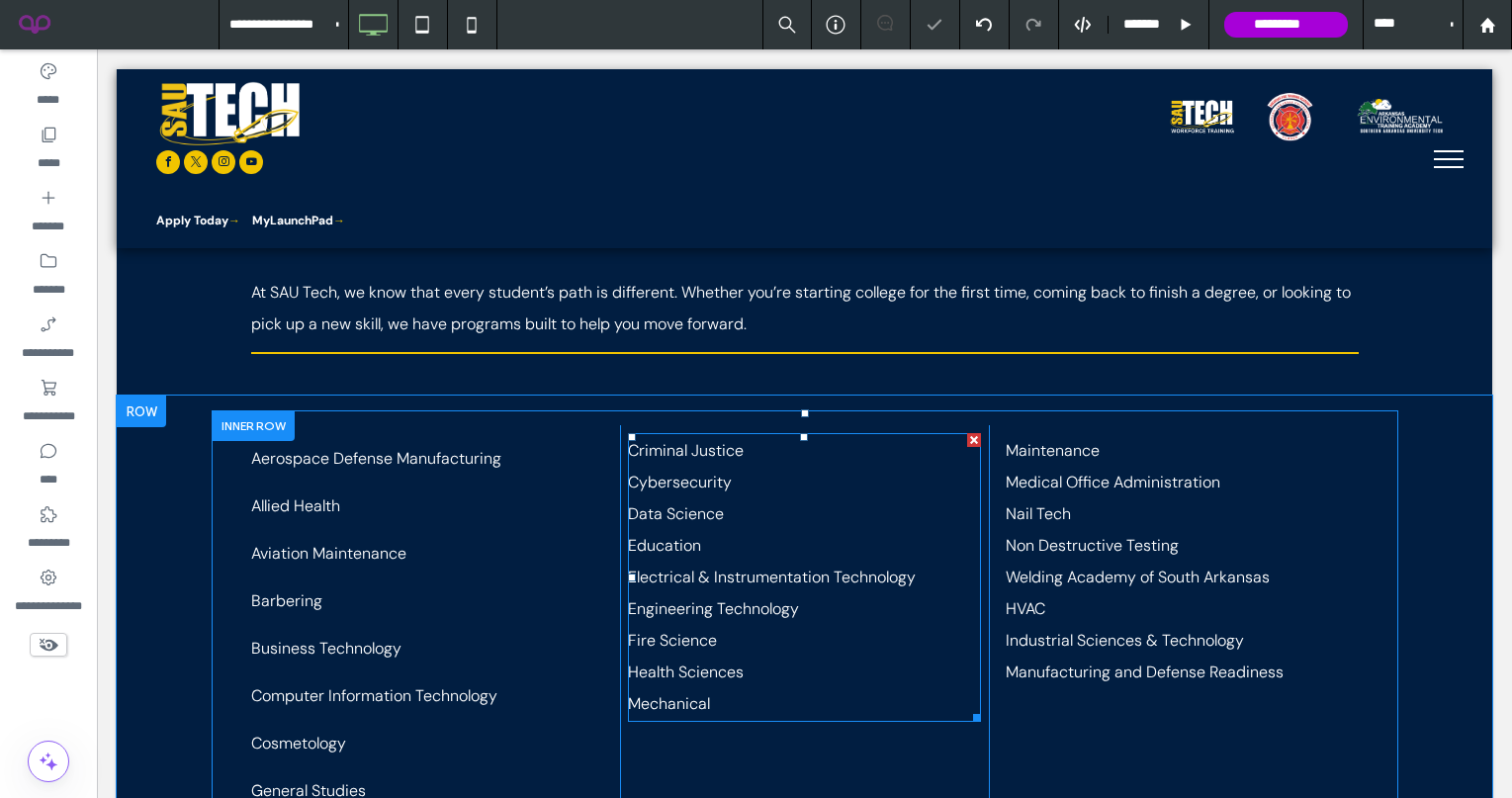 click on "Cybersecurity" at bounding box center [804, 483] 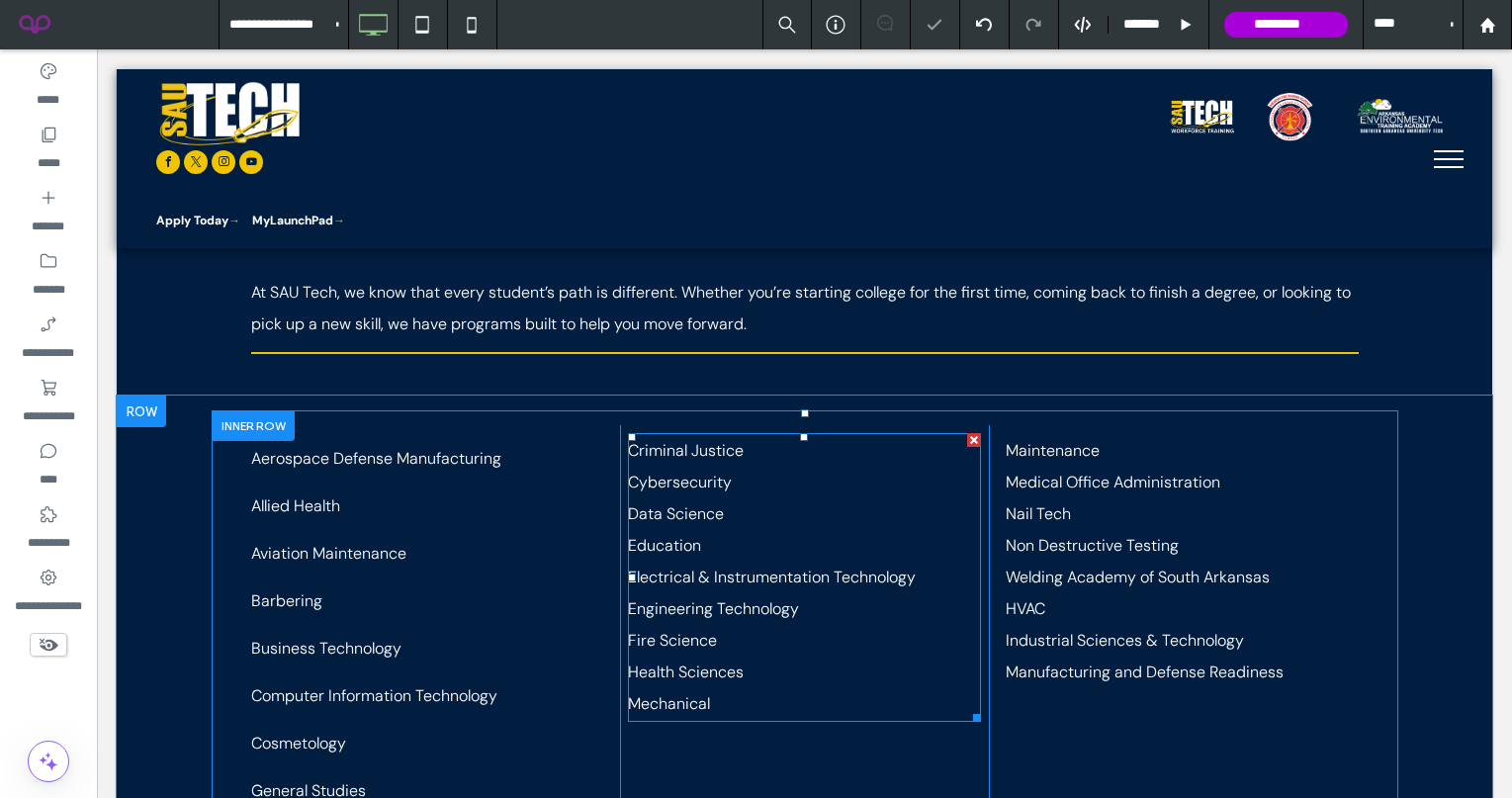 type on "*******" 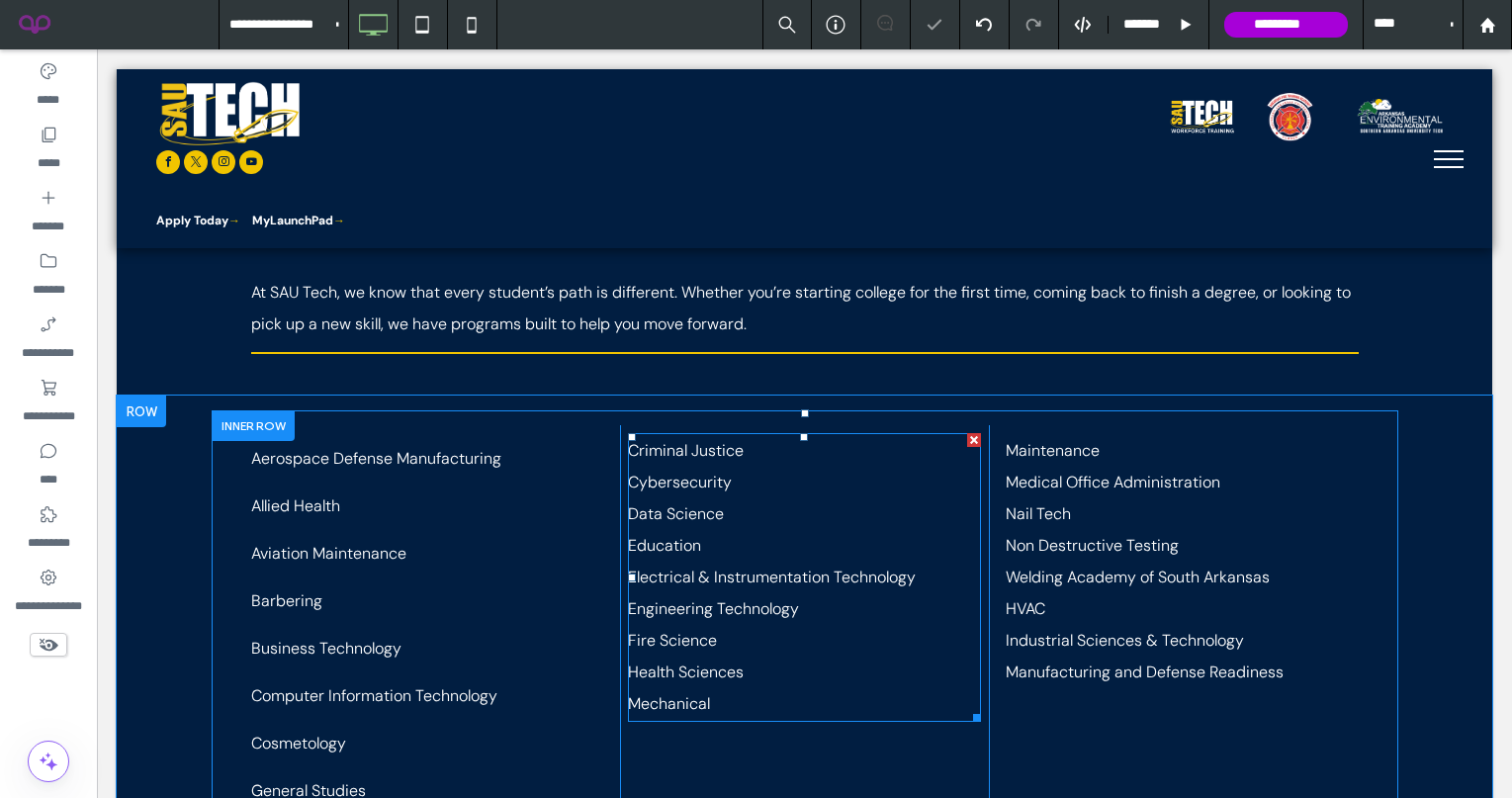 type on "**" 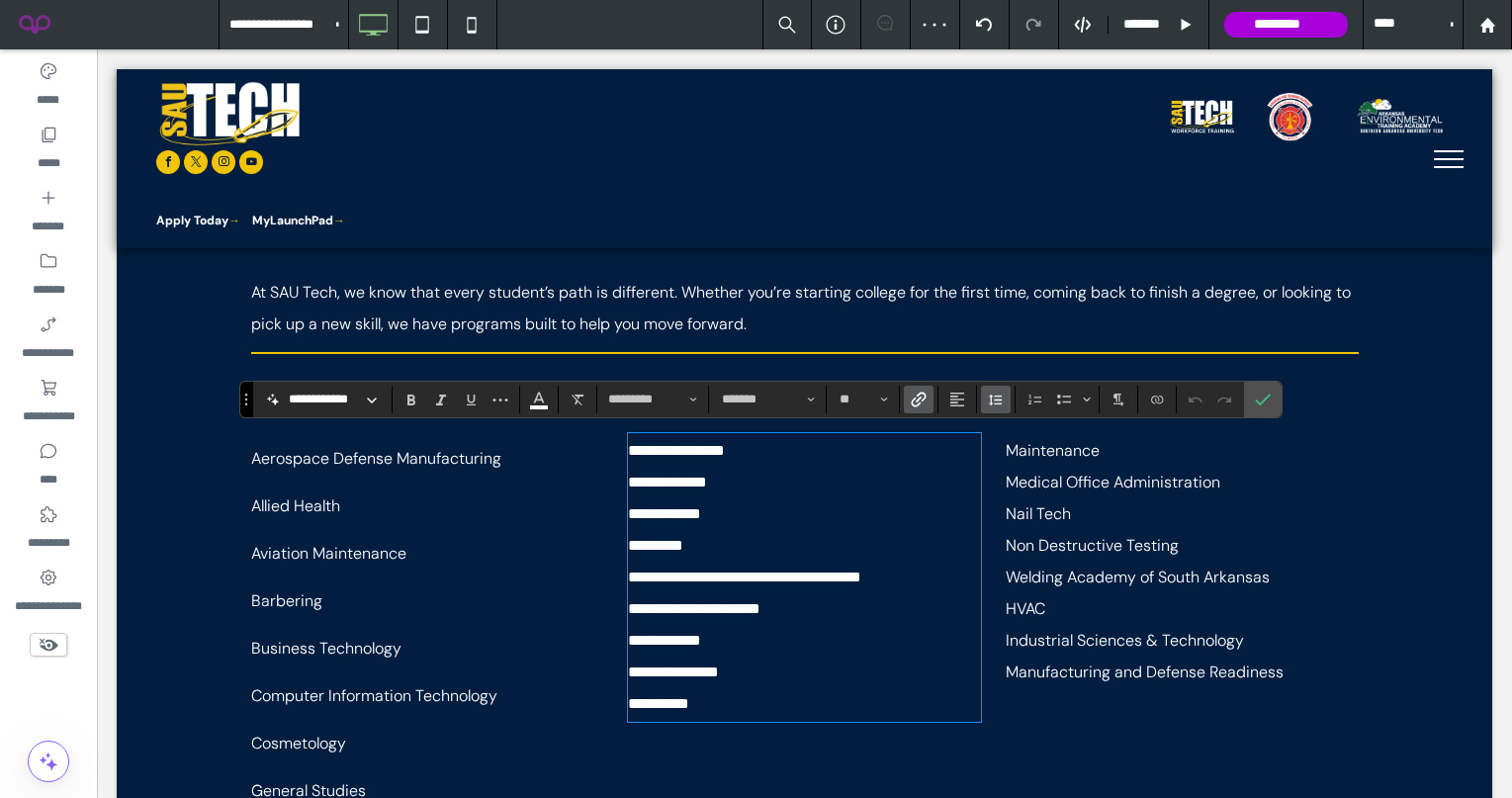 click 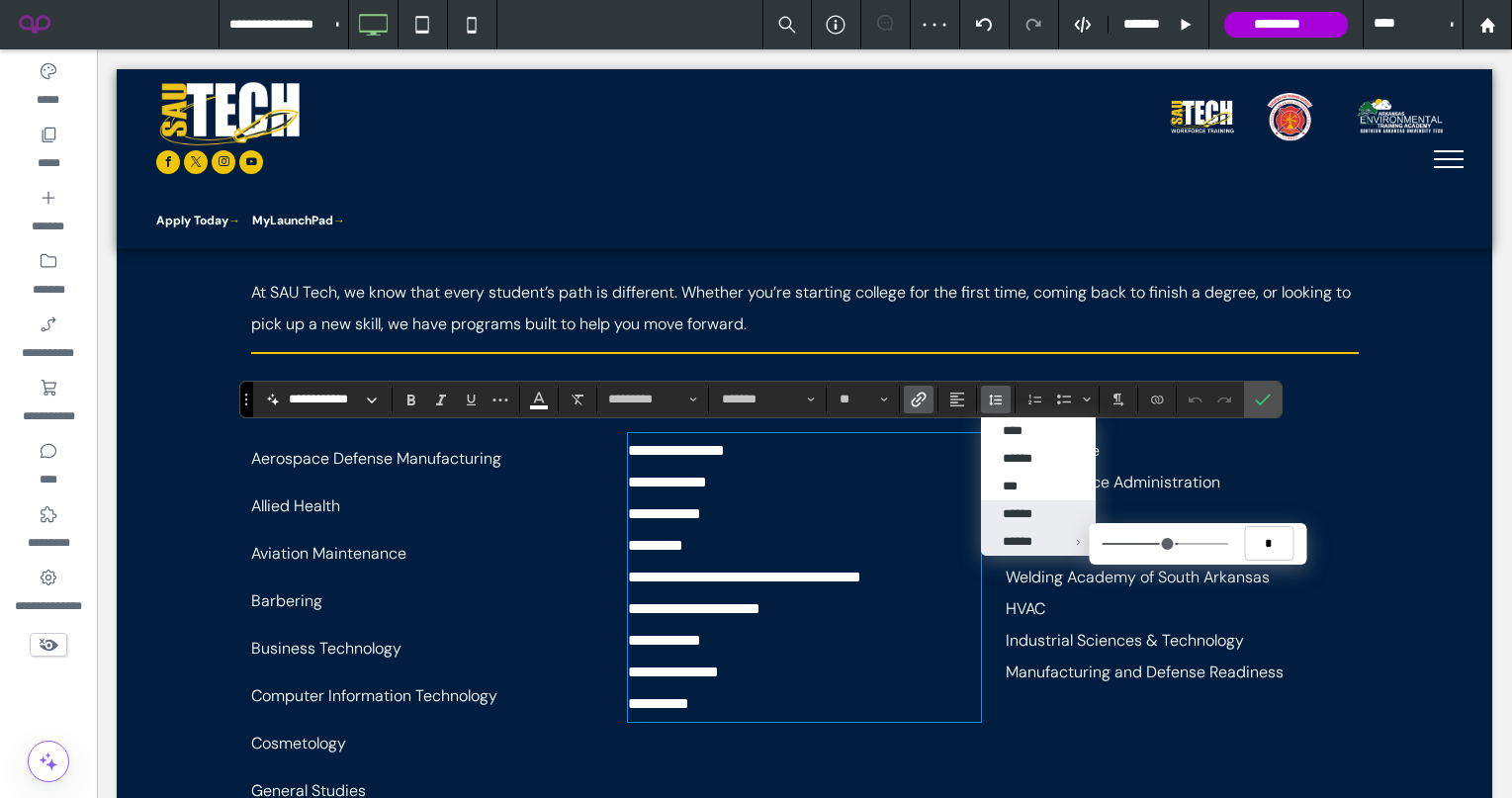 type on "***" 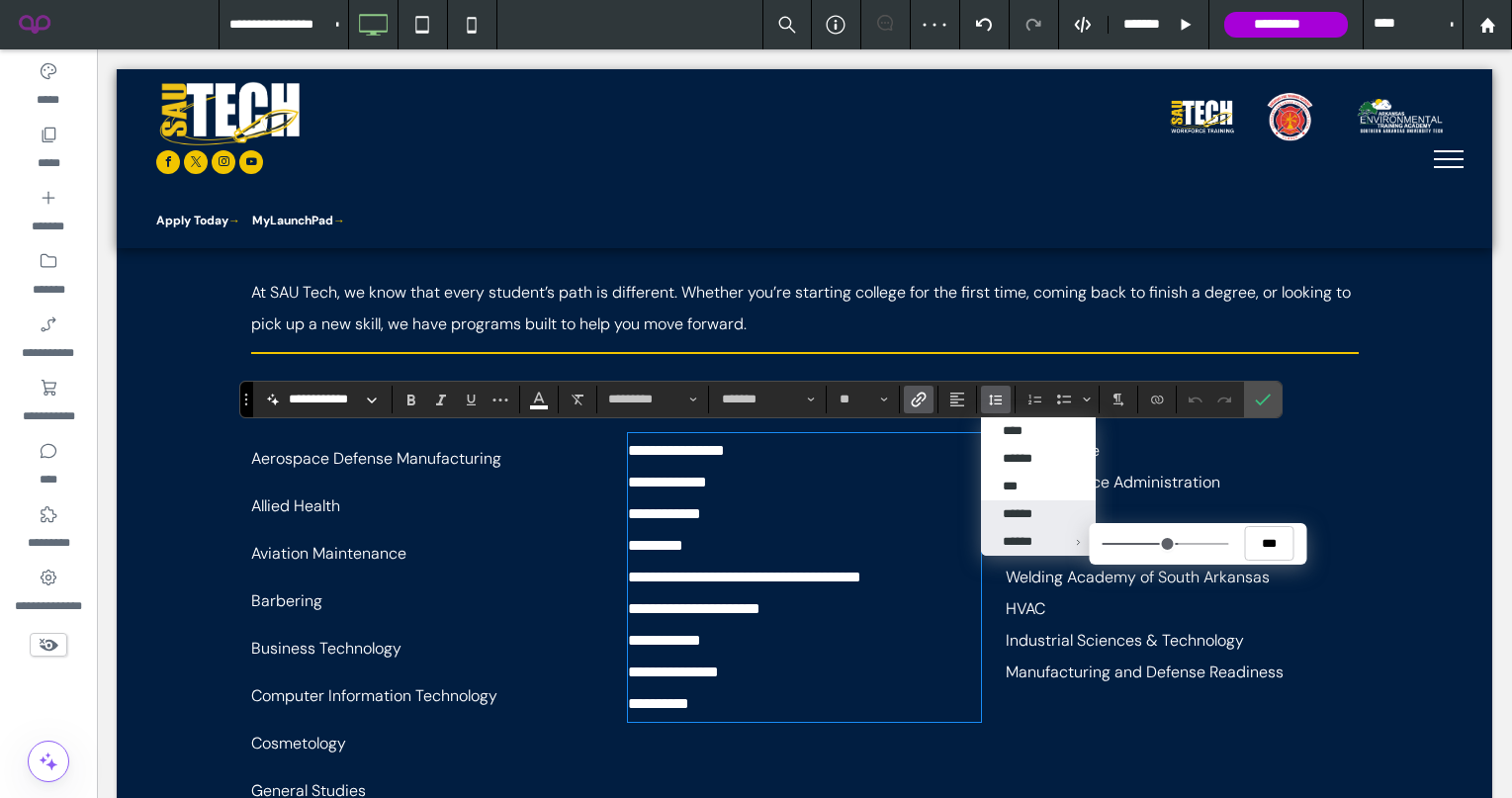 type on "***" 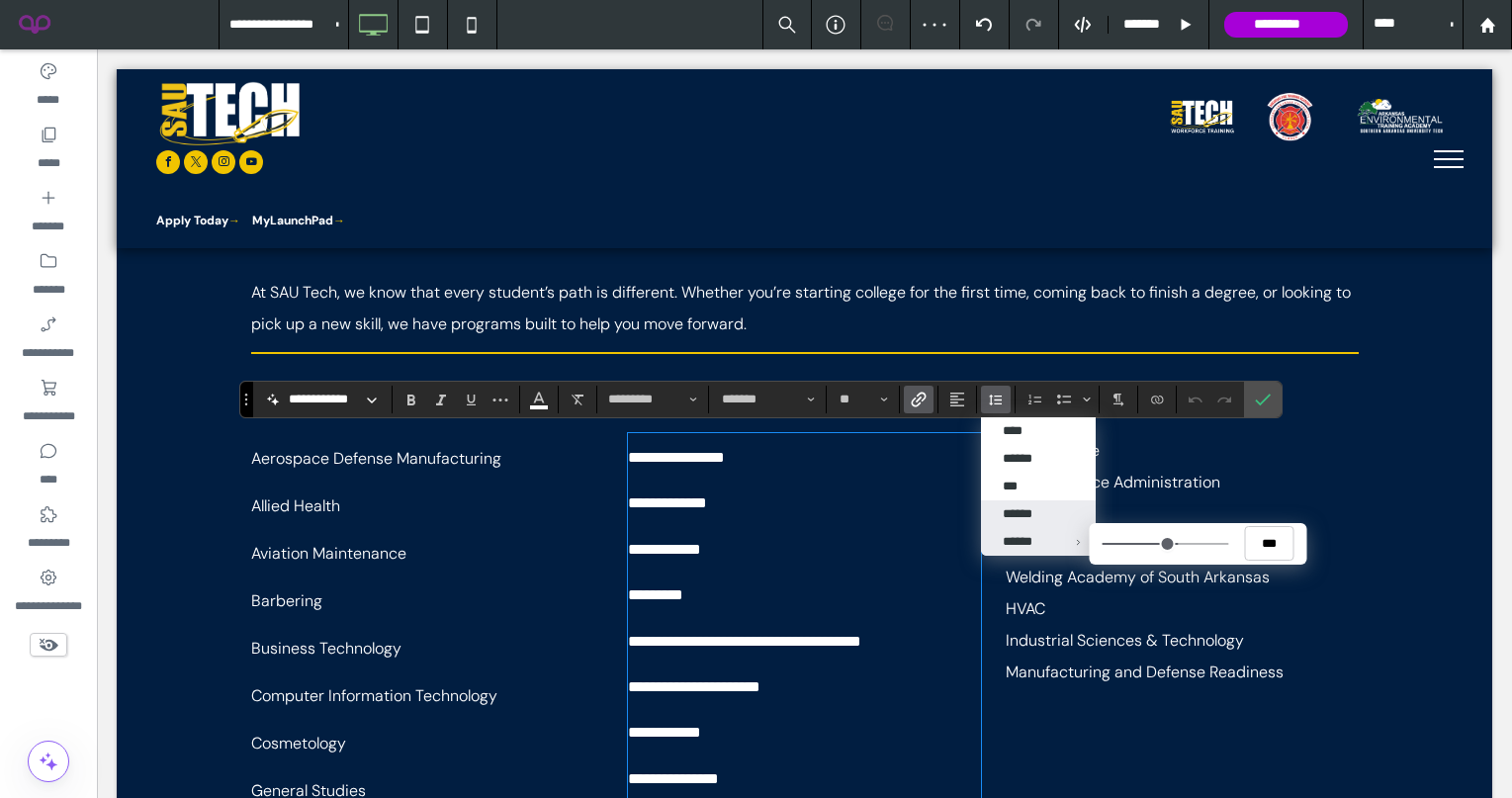 type on "*" 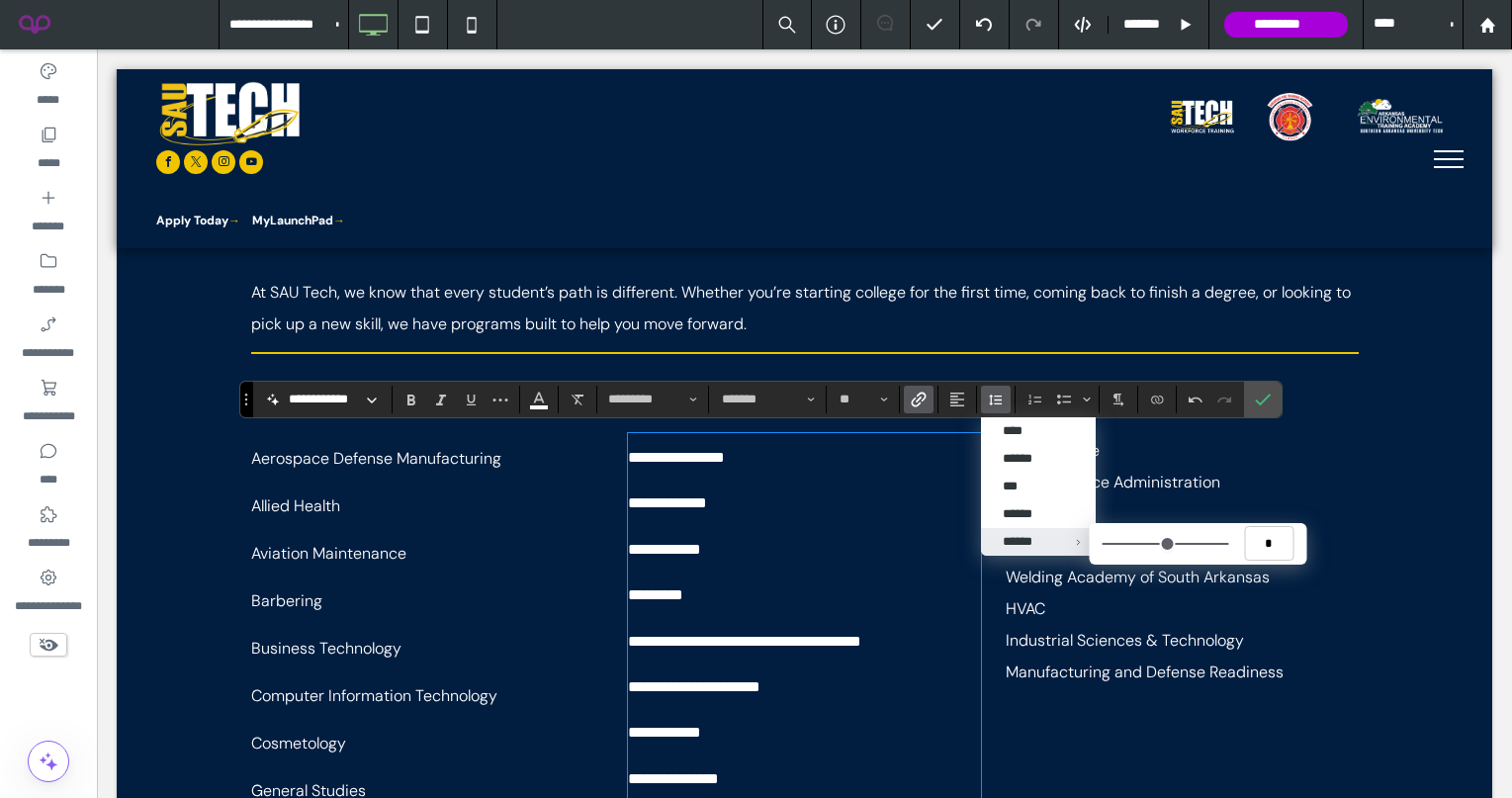 drag, startPoint x: 1176, startPoint y: 541, endPoint x: 1280, endPoint y: 524, distance: 105.38026 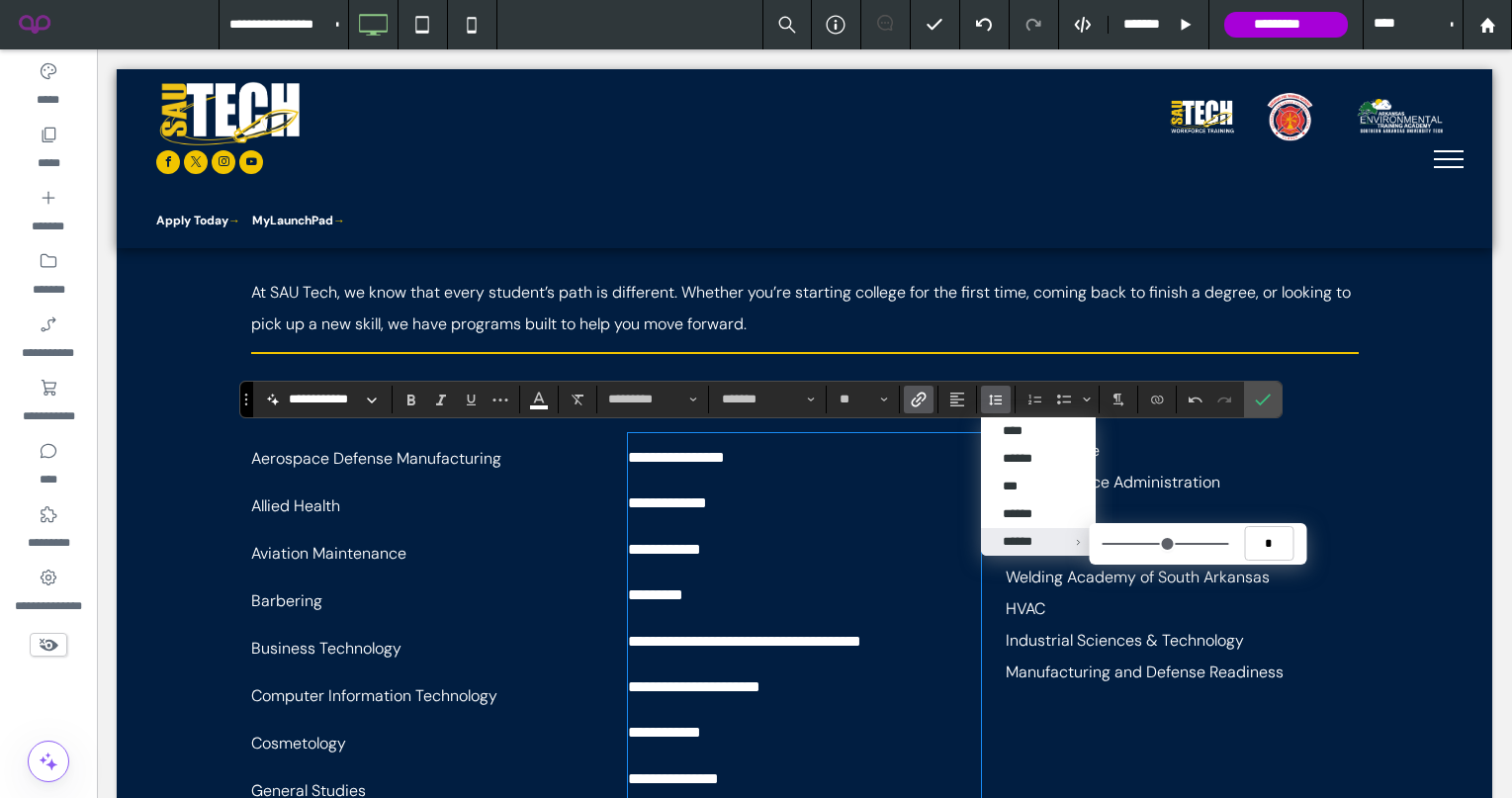 type on "*" 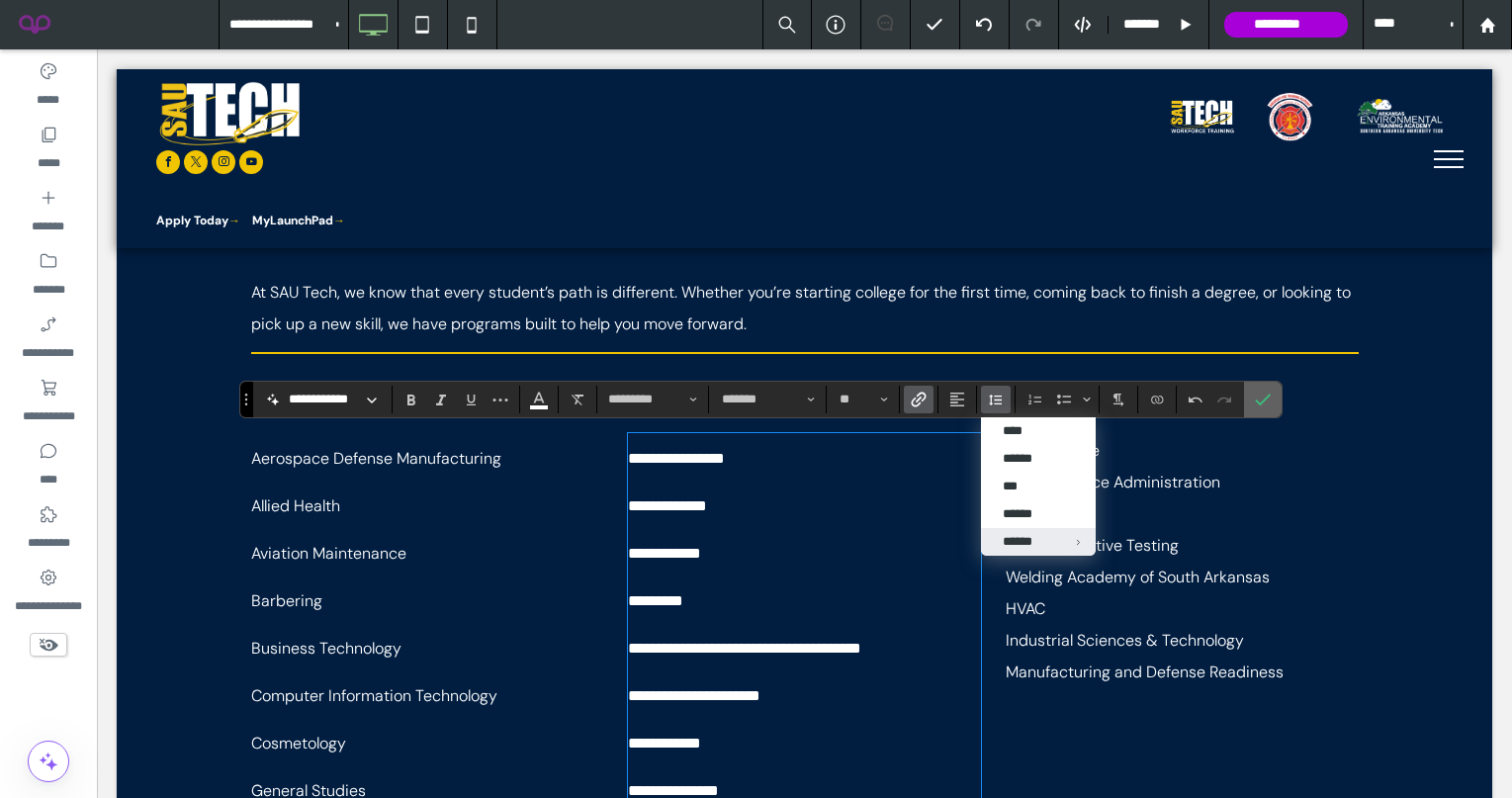 click 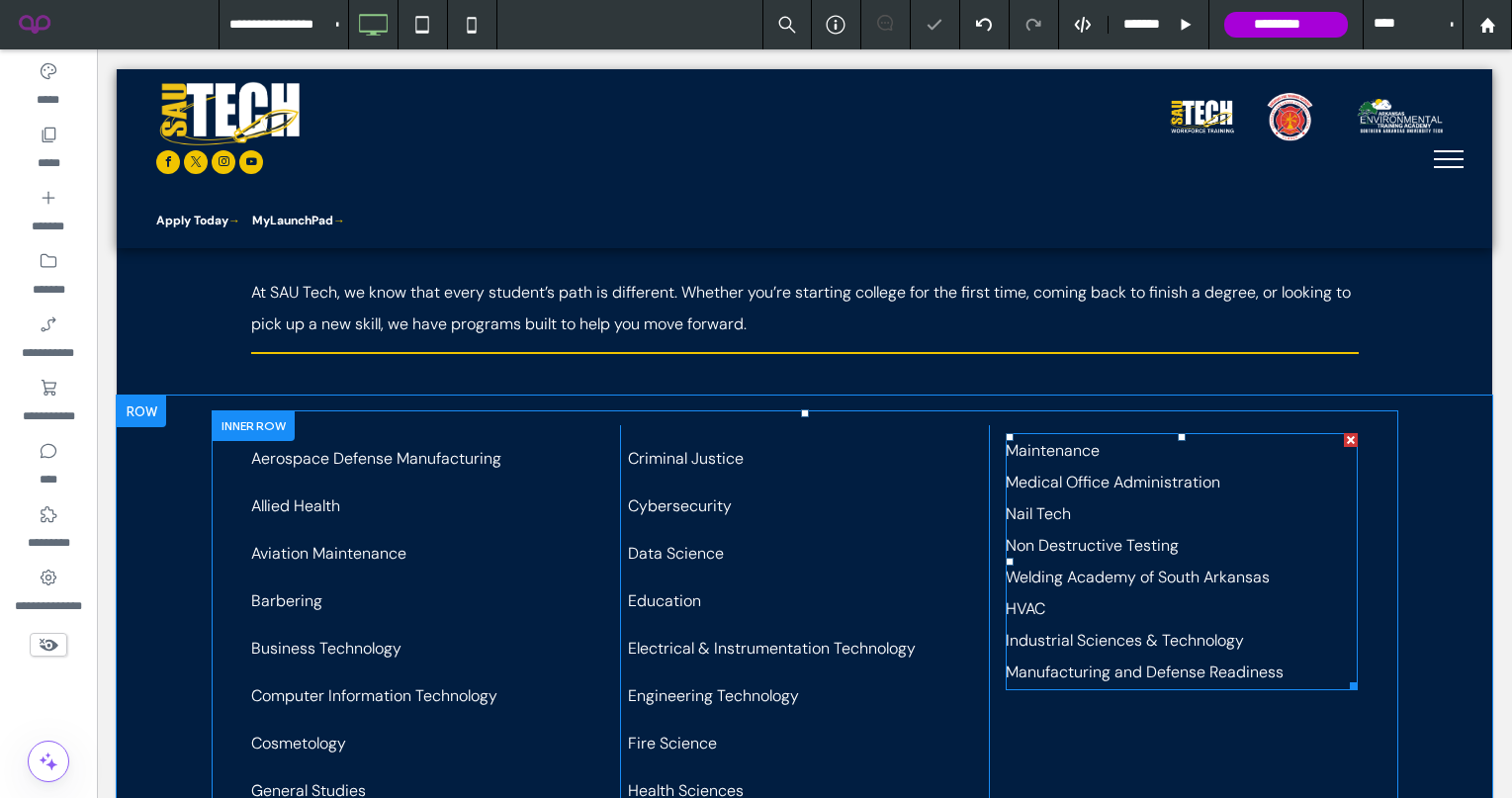 click on "Medical Office Administration" at bounding box center (1182, 483) 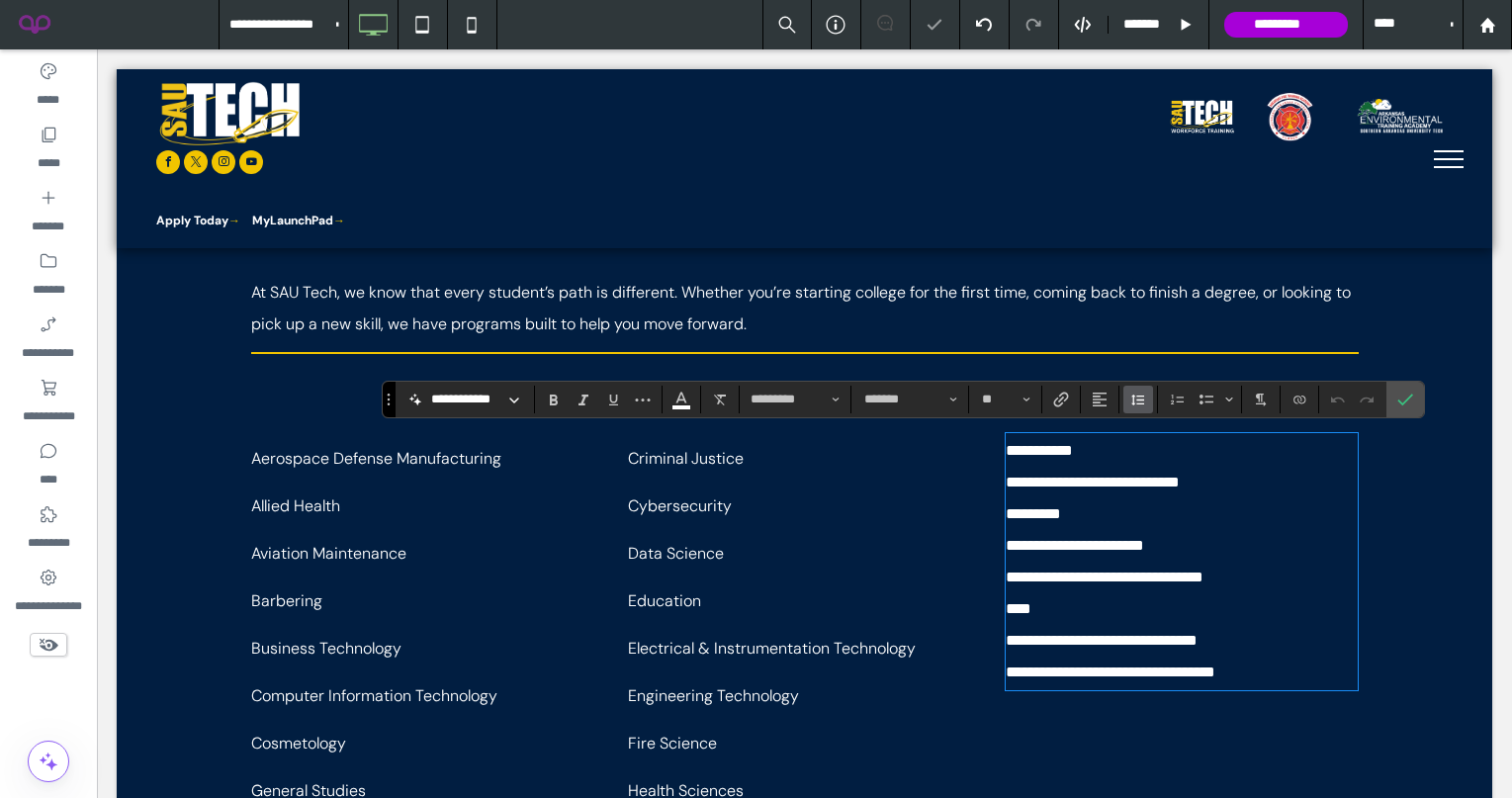 click at bounding box center (1138, 399) 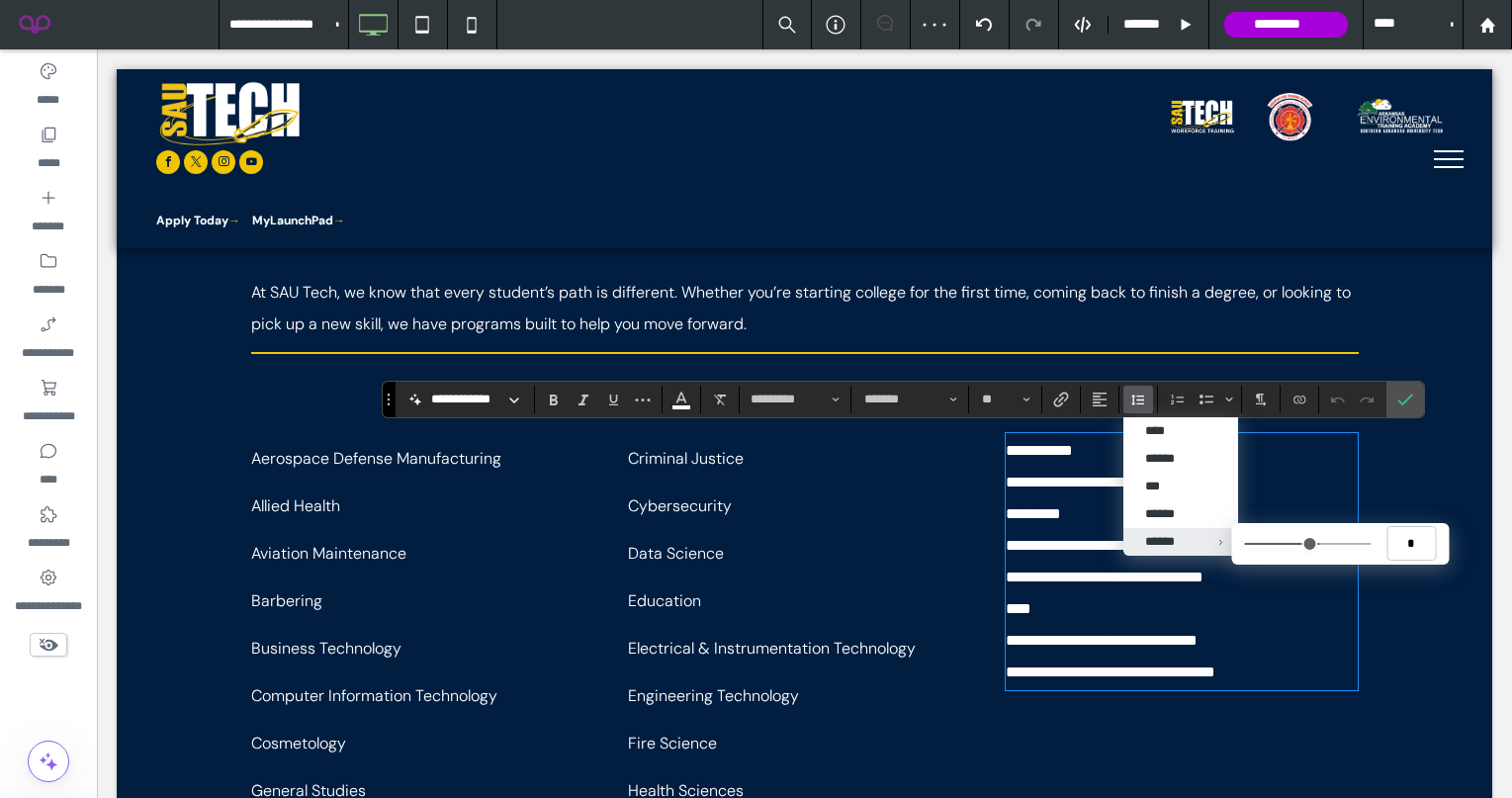 type on "***" 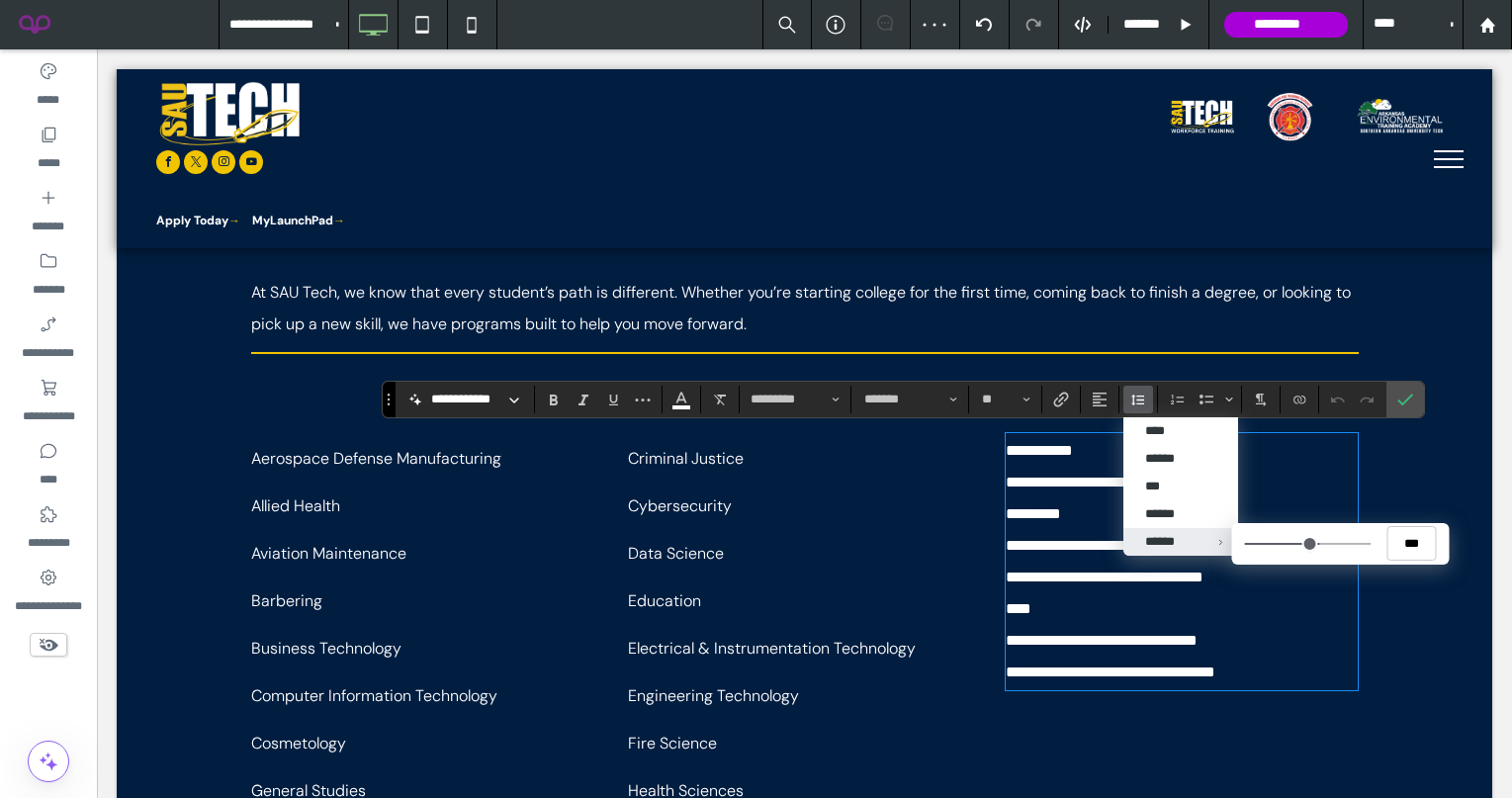 type on "***" 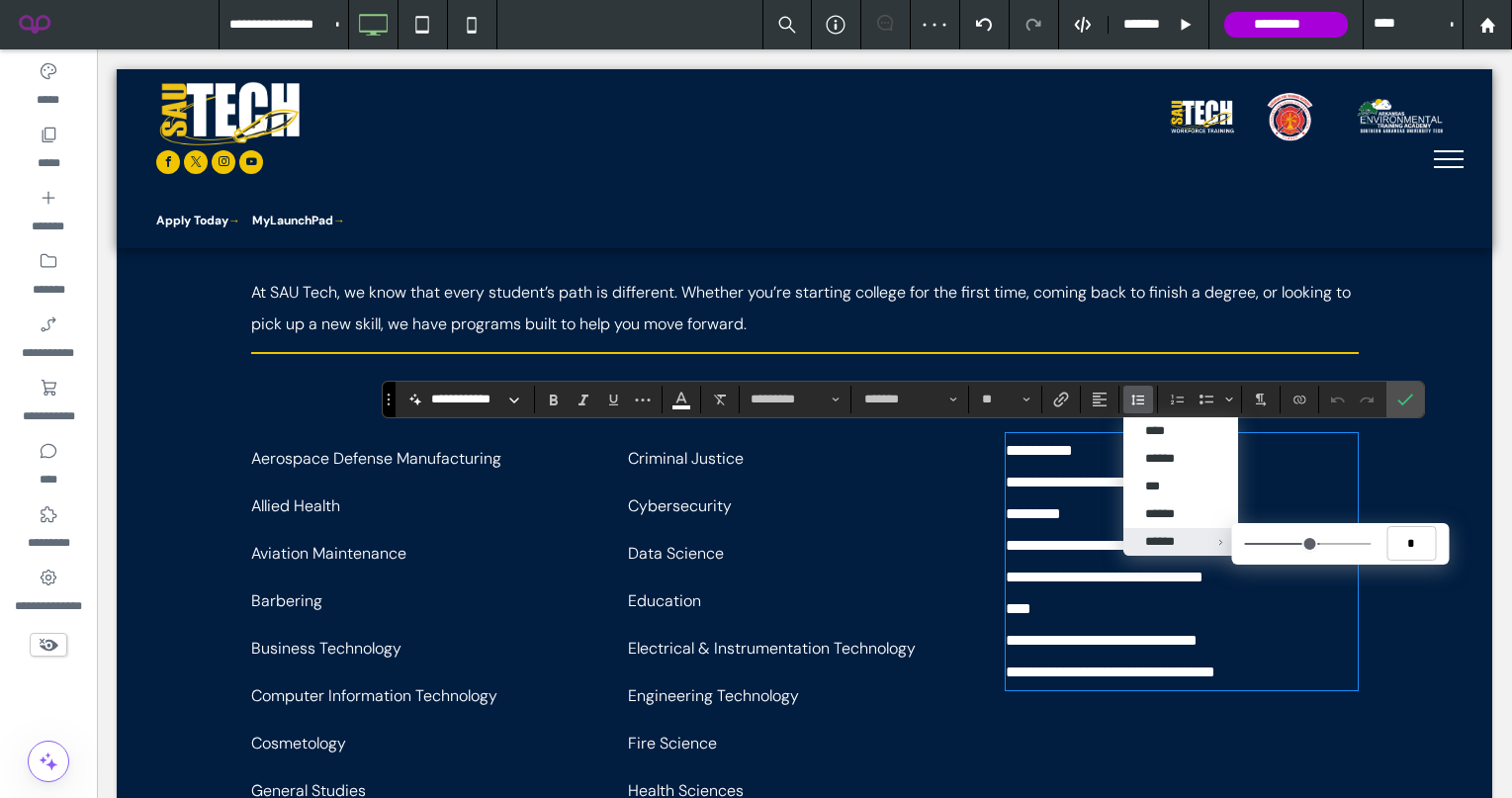 type on "*" 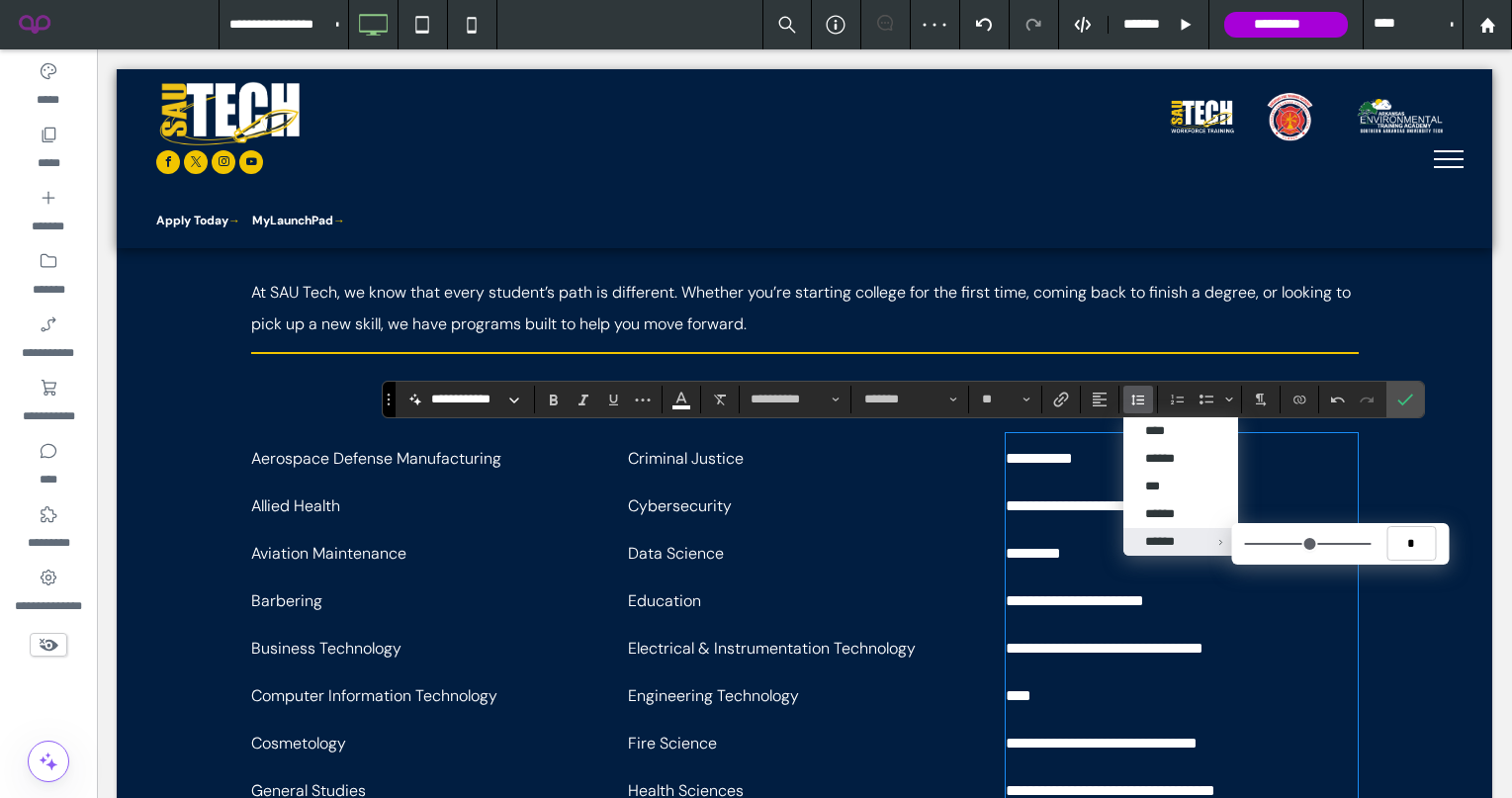 drag, startPoint x: 1319, startPoint y: 540, endPoint x: 1438, endPoint y: 525, distance: 119.94165 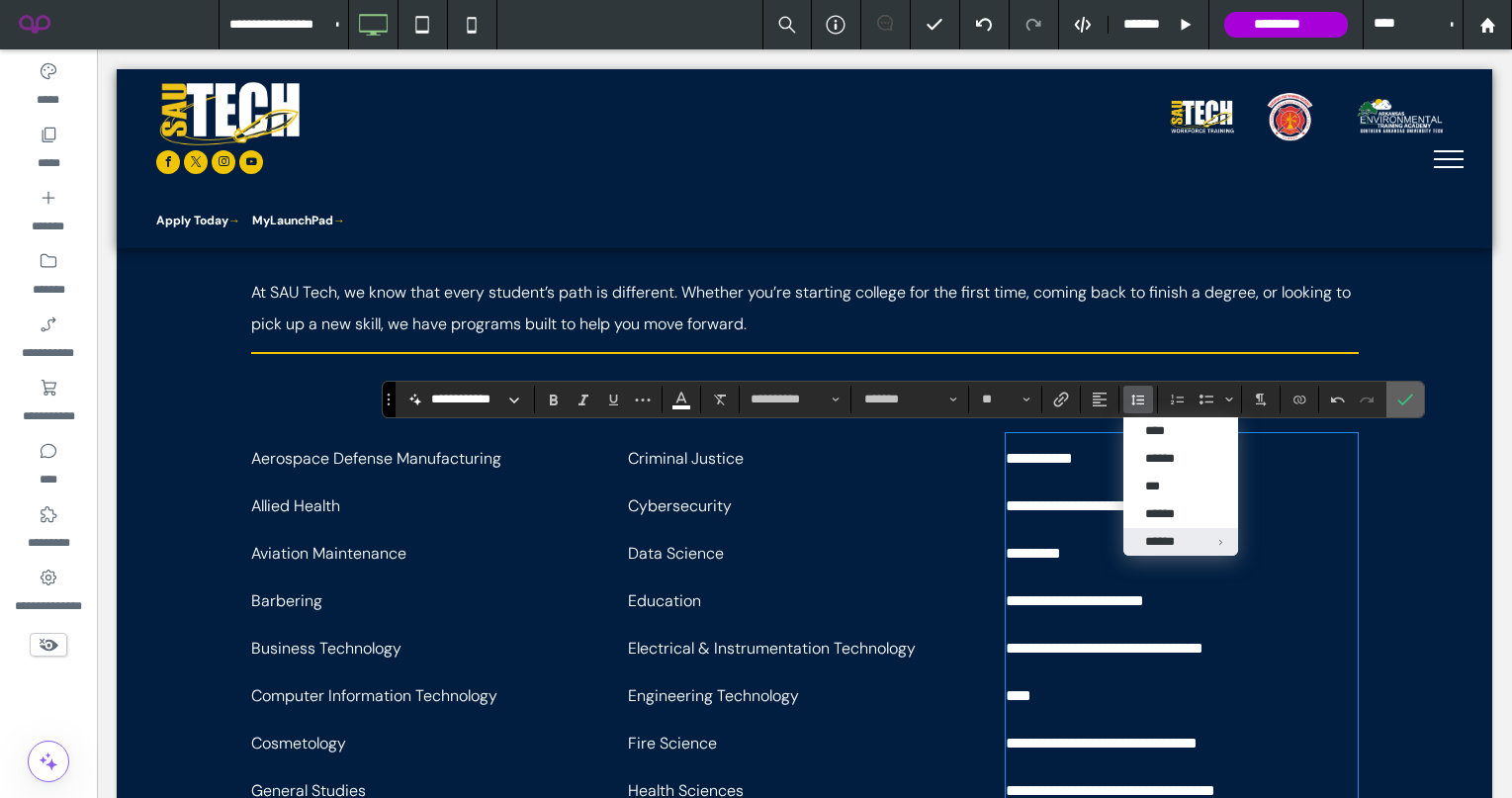 click 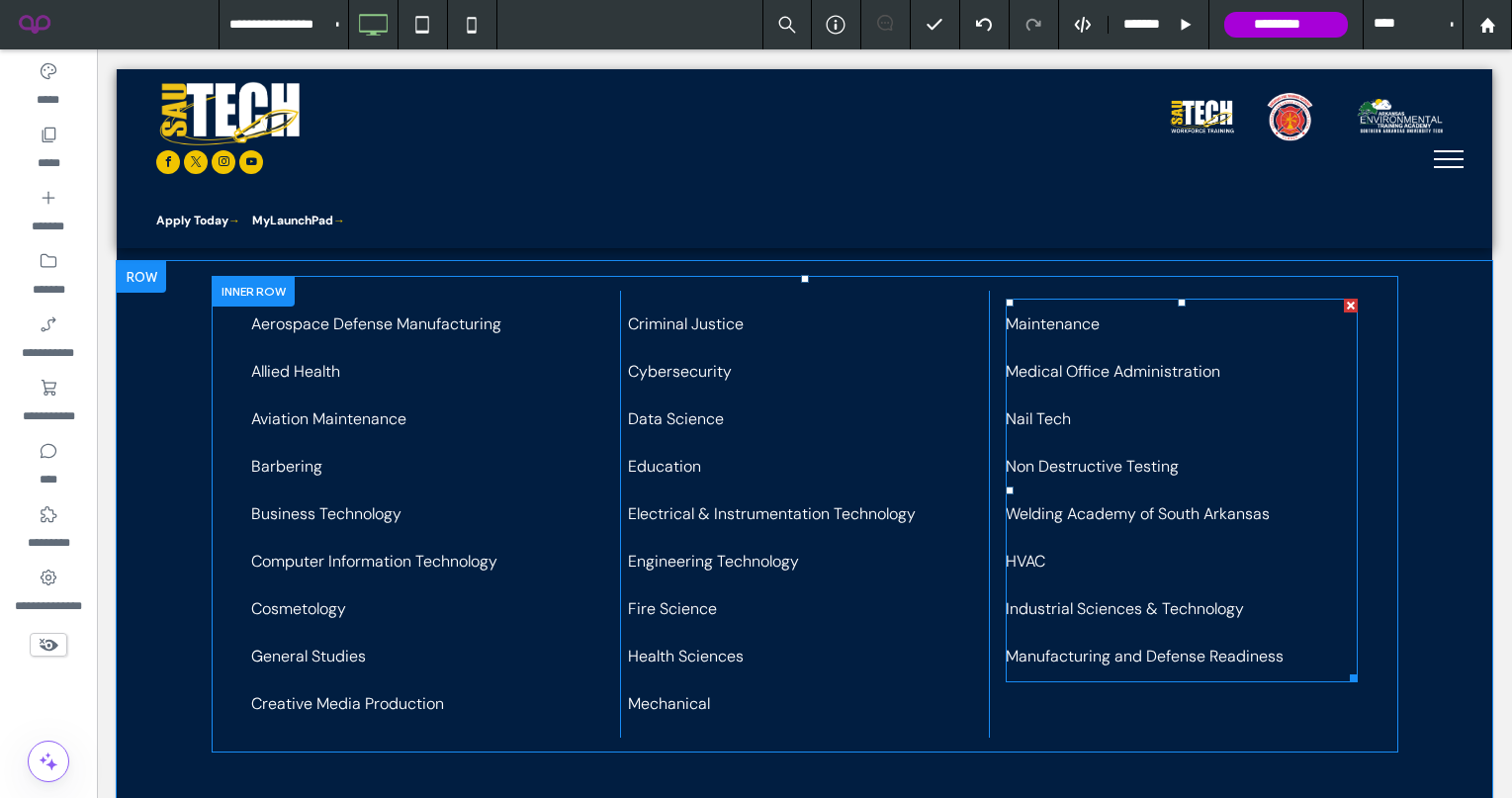 scroll, scrollTop: 909, scrollLeft: 0, axis: vertical 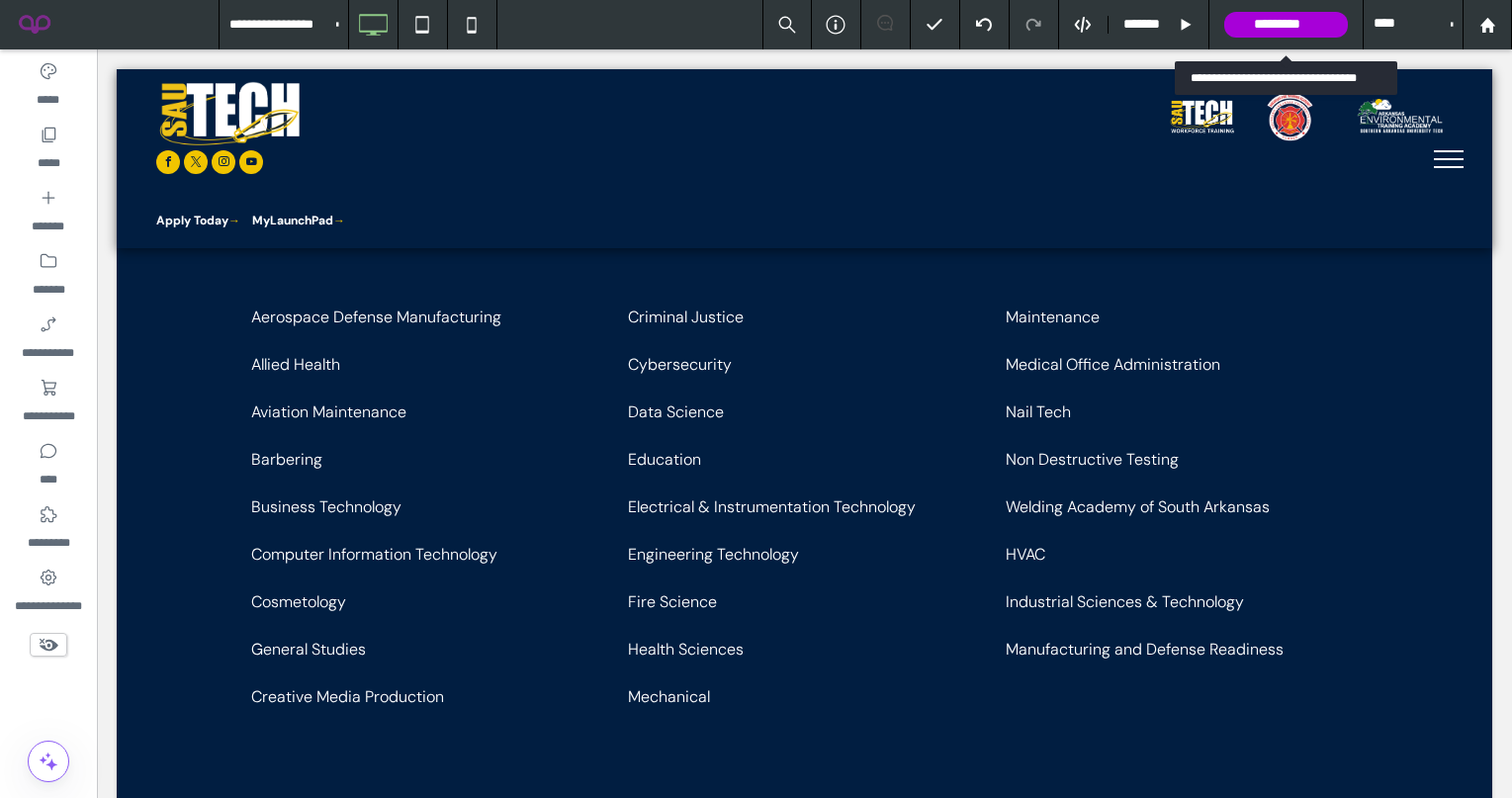 click on "*********" at bounding box center (1286, 25) 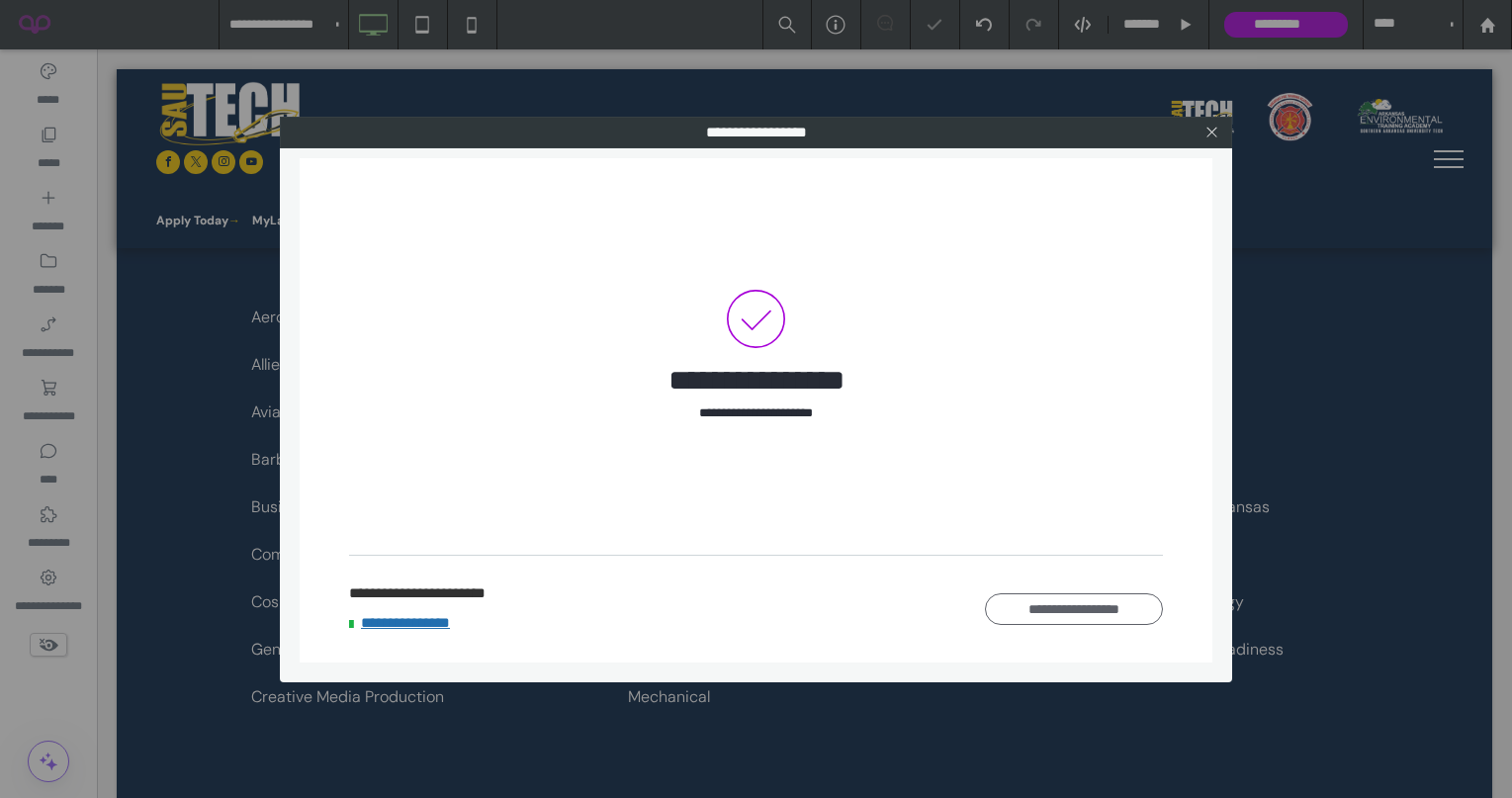 click at bounding box center (1211, 133) 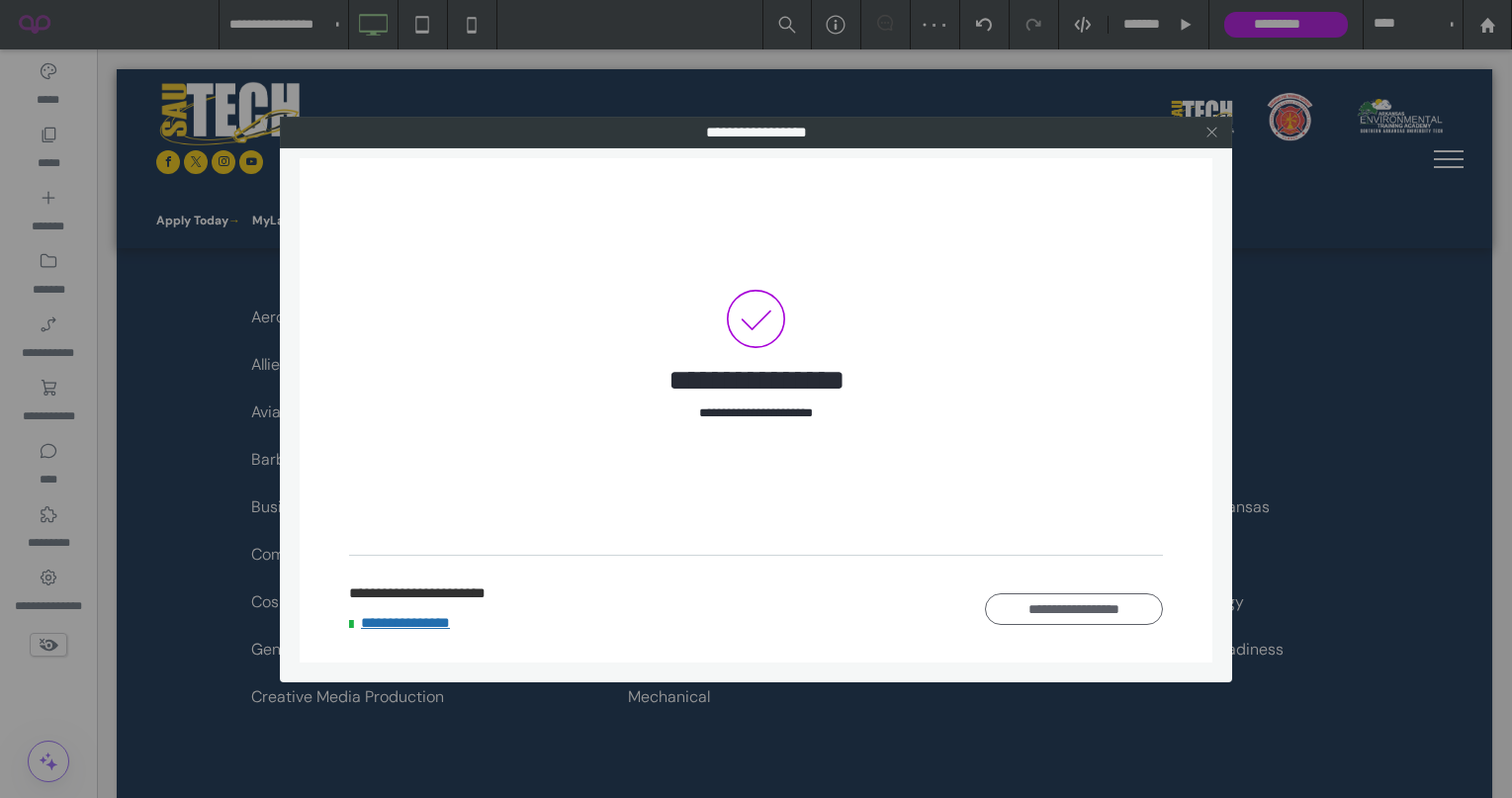 click 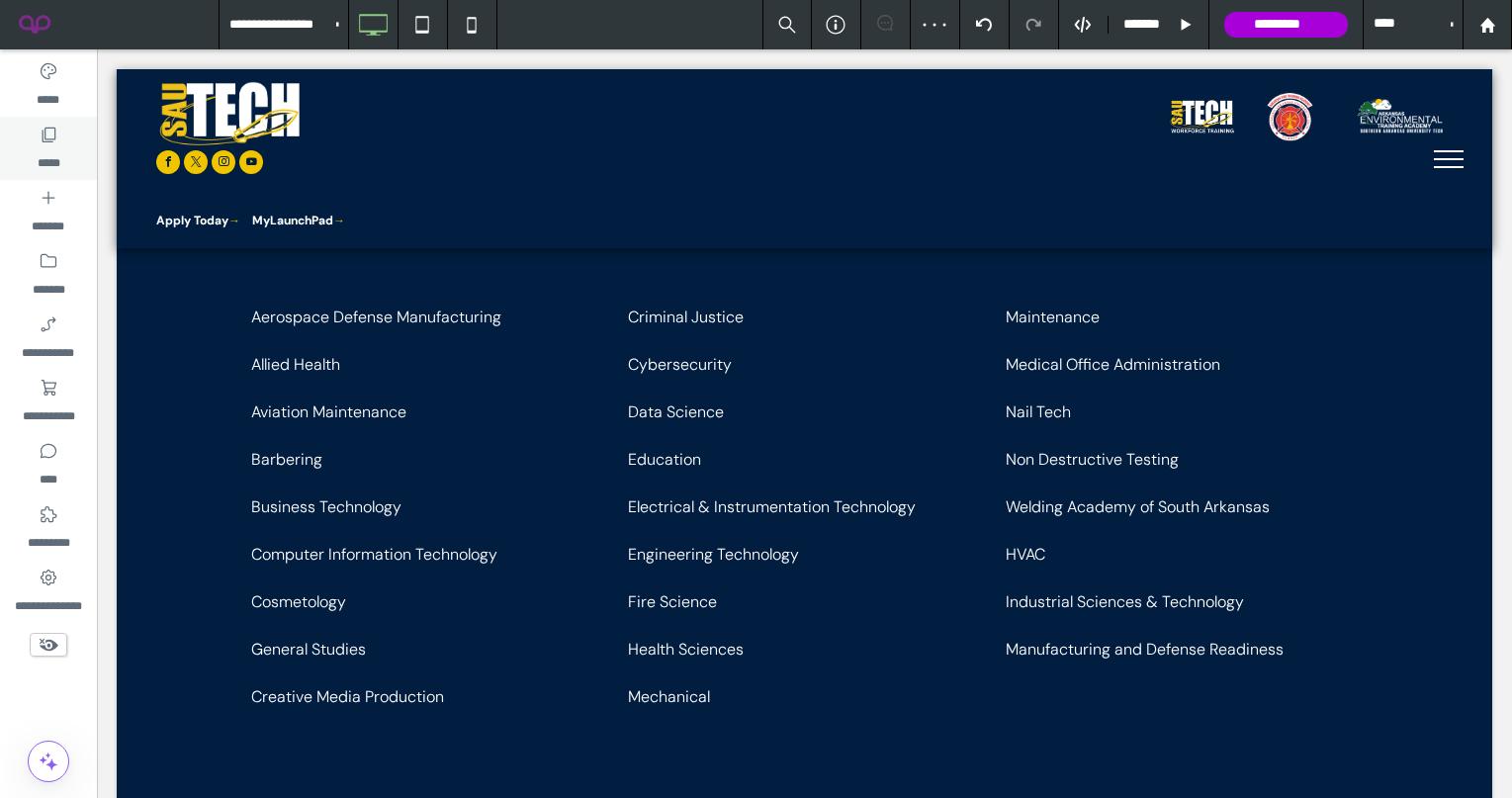 click on "*****" at bounding box center (48, 148) 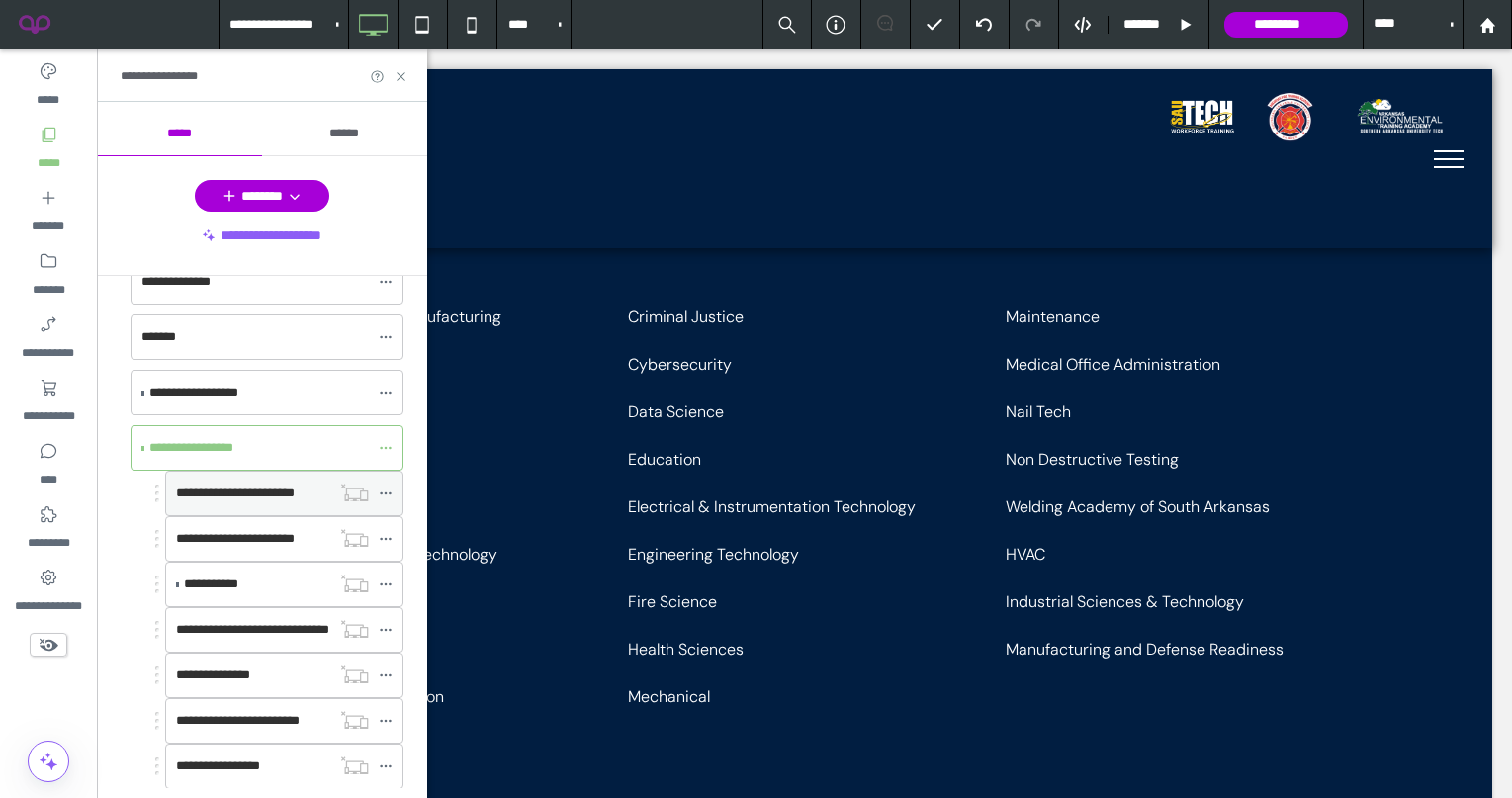 scroll, scrollTop: 162, scrollLeft: 0, axis: vertical 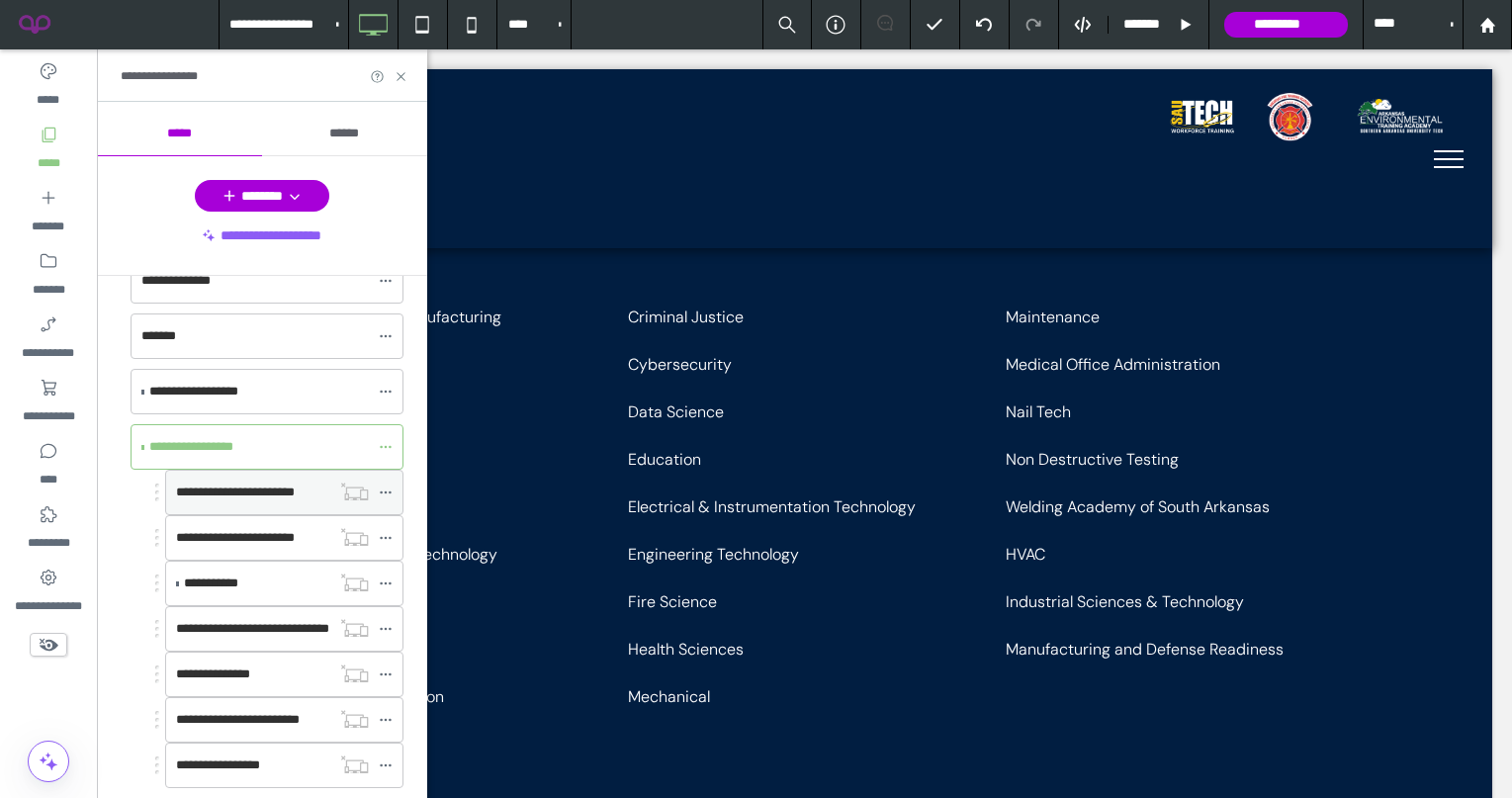 click on "**********" at bounding box center (235, 491) 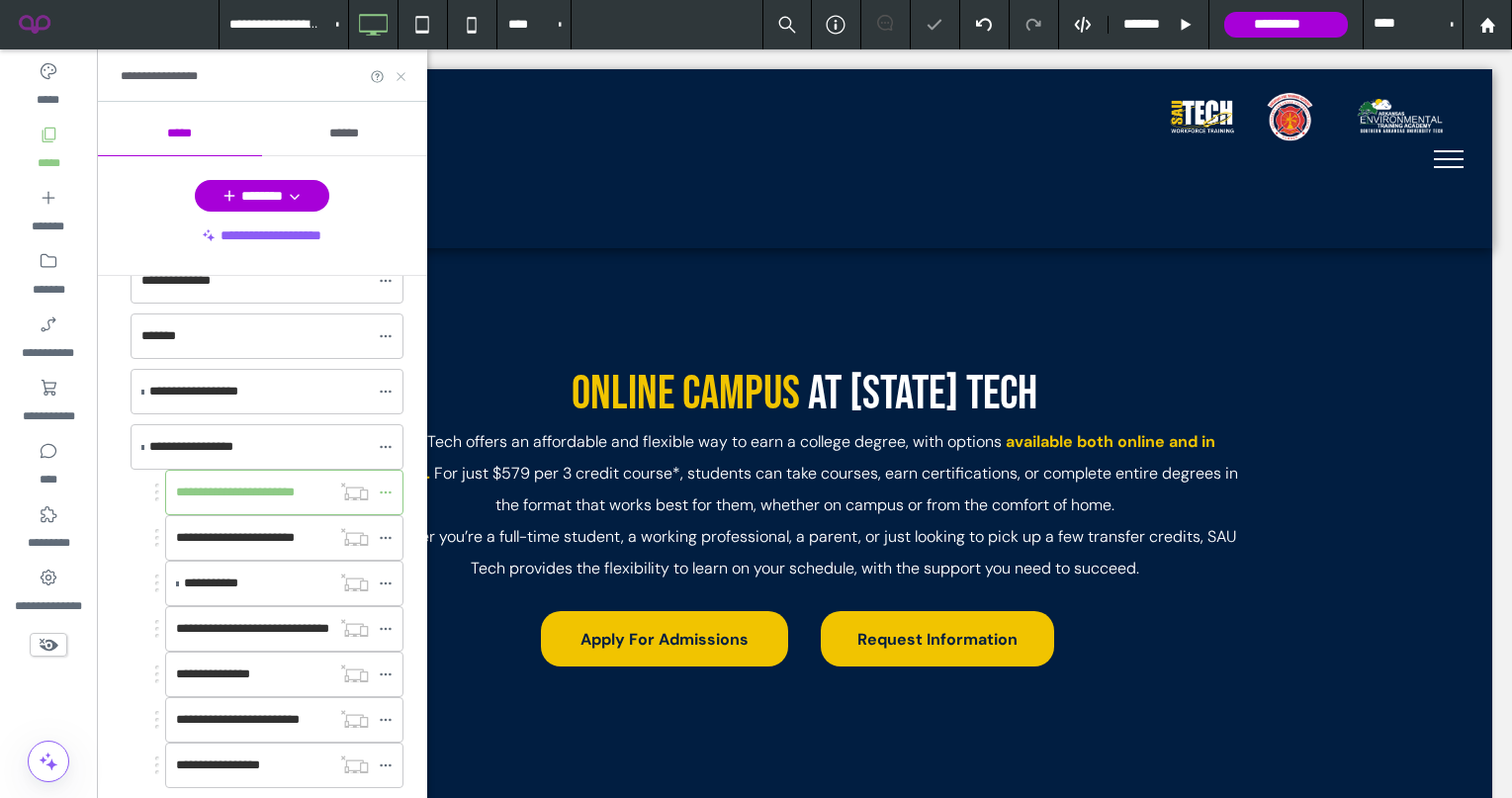 click 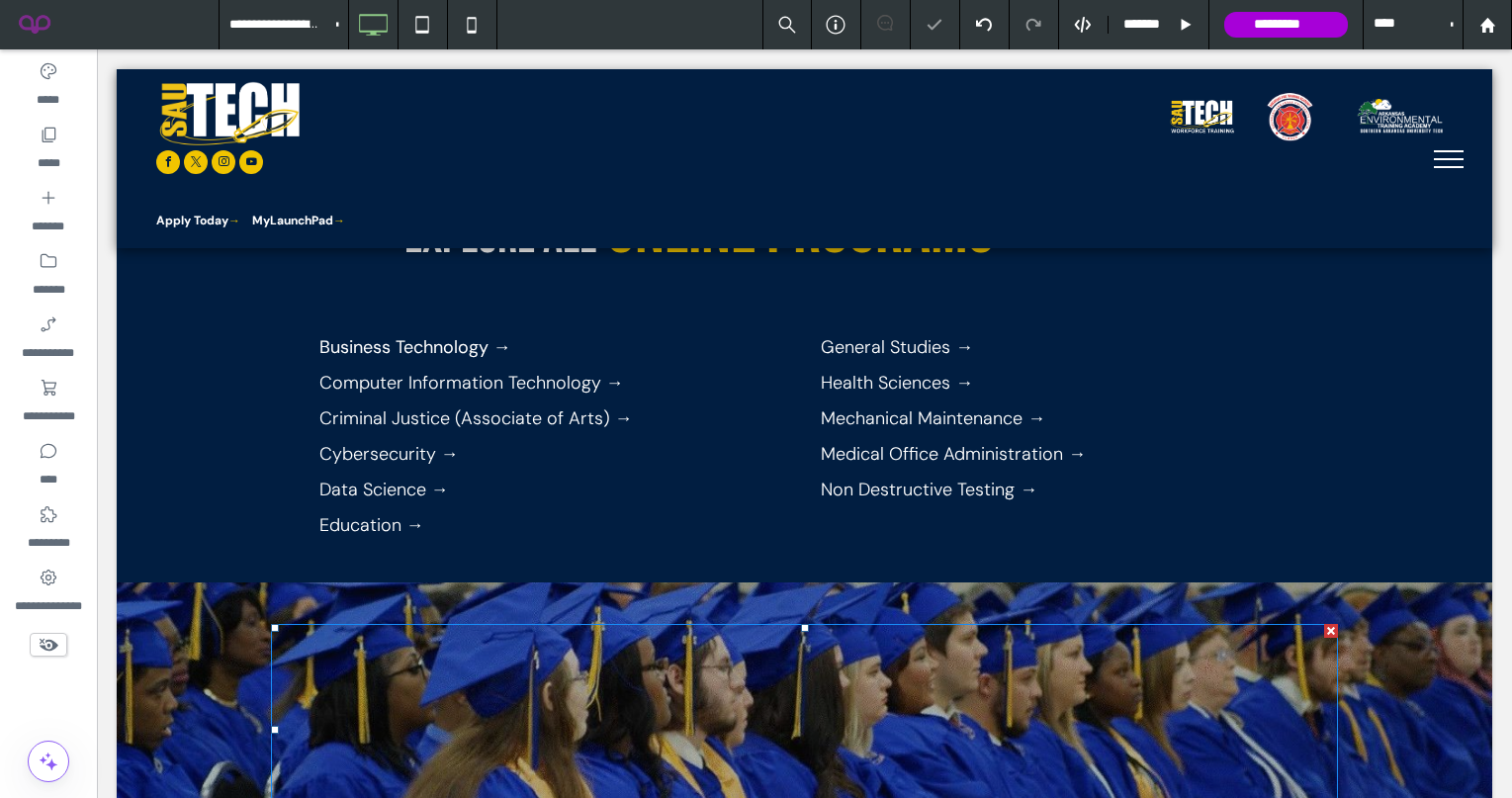 scroll, scrollTop: 515, scrollLeft: 0, axis: vertical 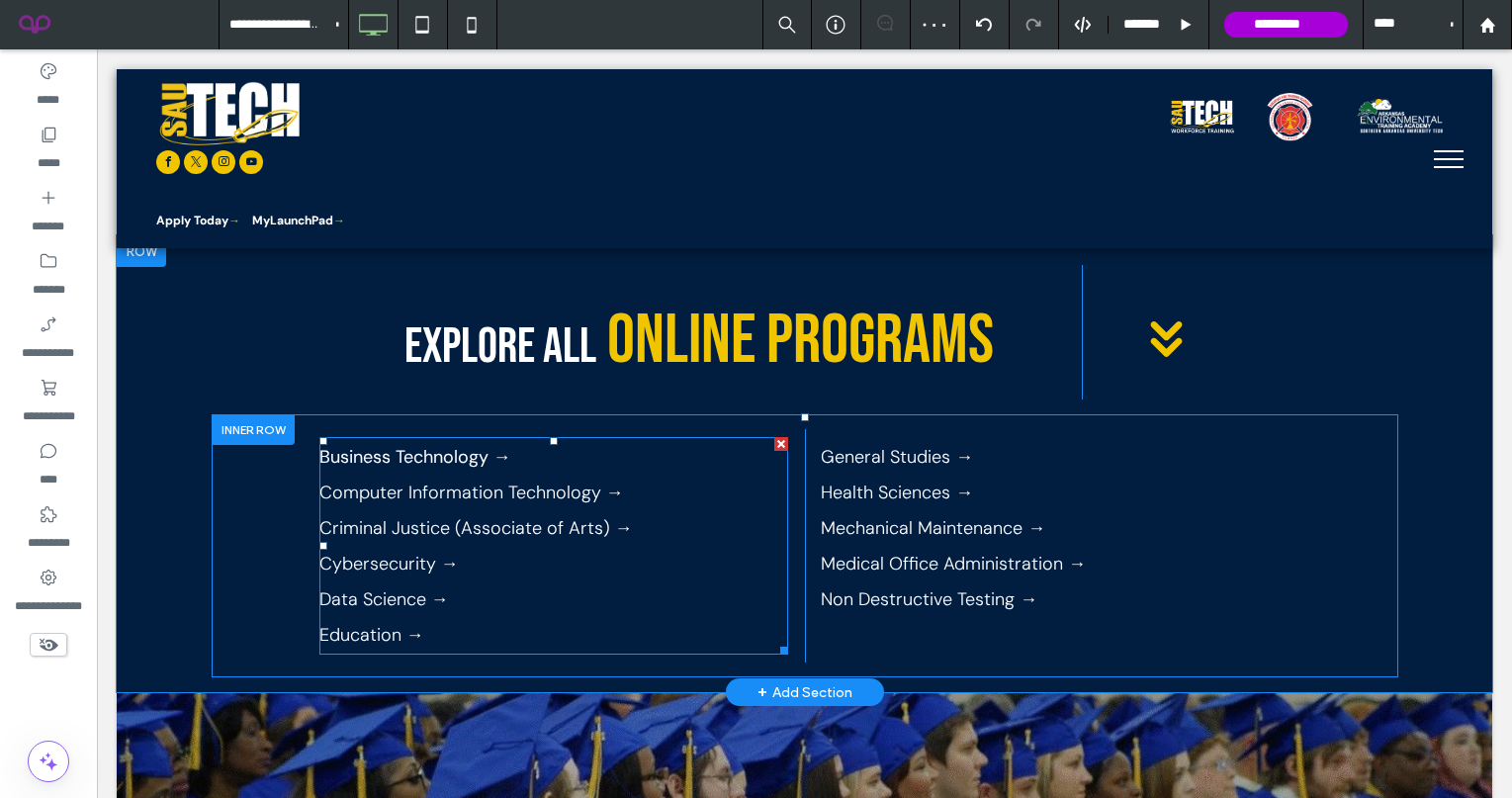 click on "Criminal Justice (Associate of Arts) →" at bounding box center [476, 528] 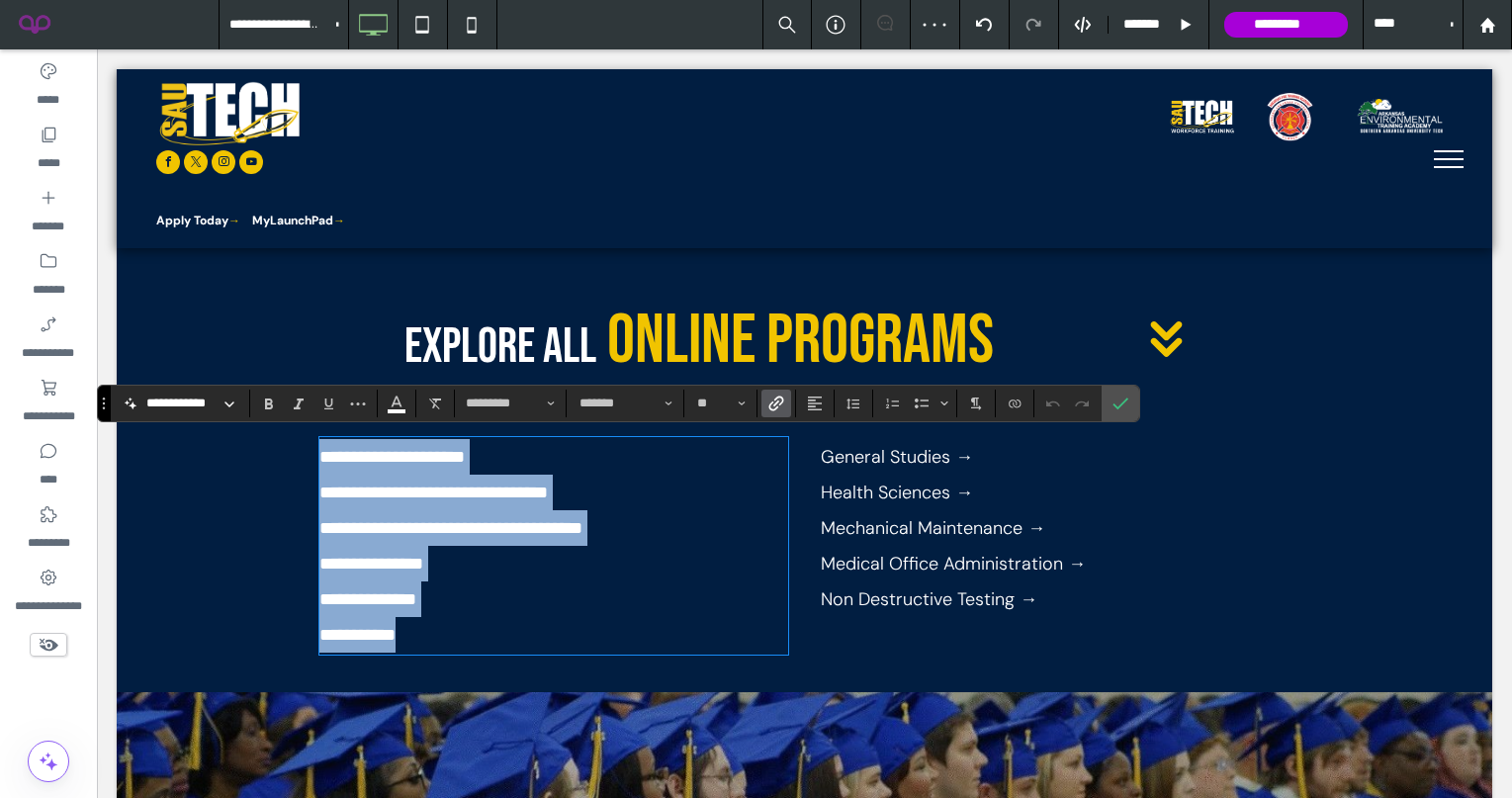 click on "**********" at bounding box center (554, 457) 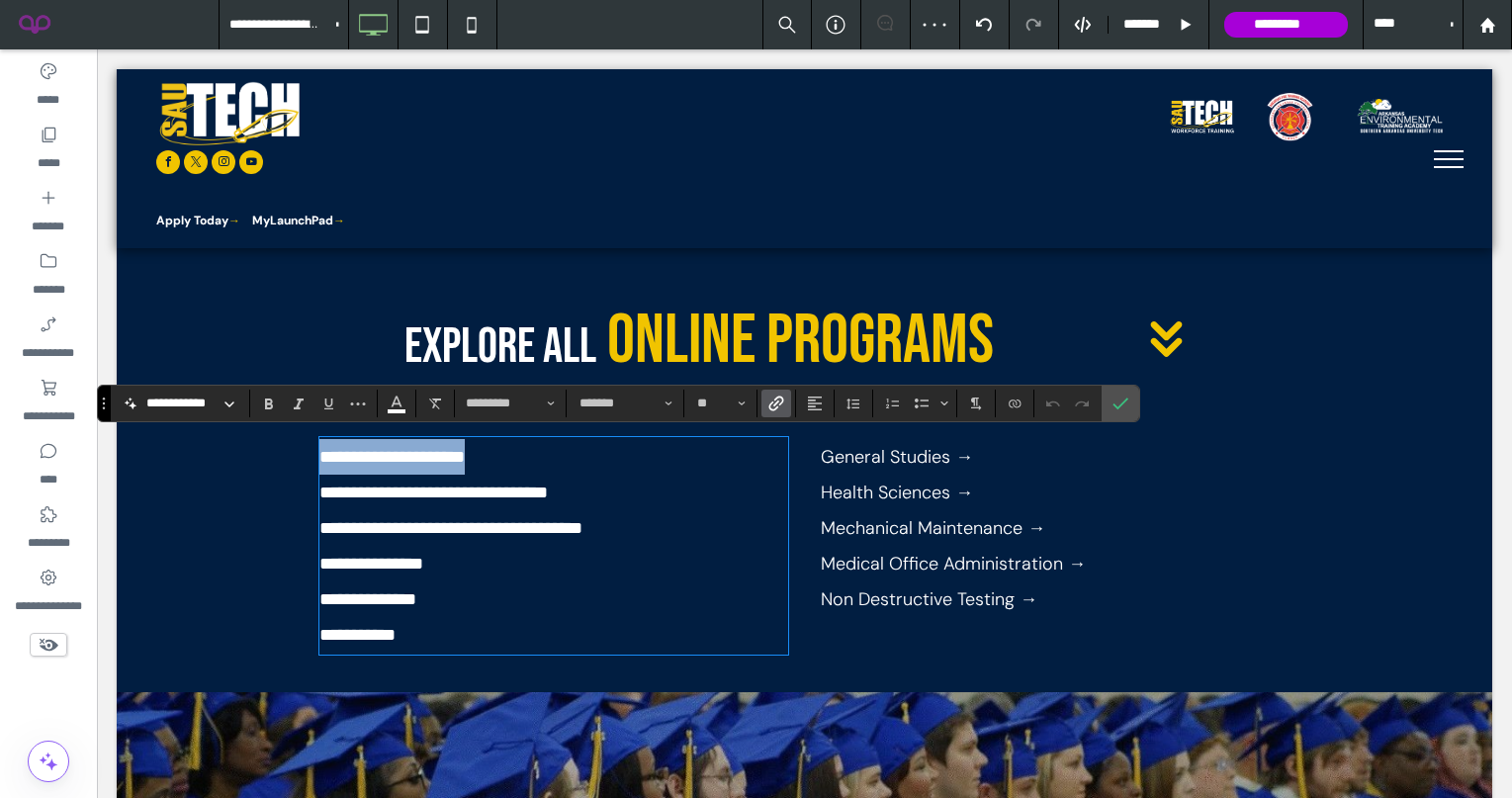 drag, startPoint x: 568, startPoint y: 457, endPoint x: 314, endPoint y: 450, distance: 254.09644 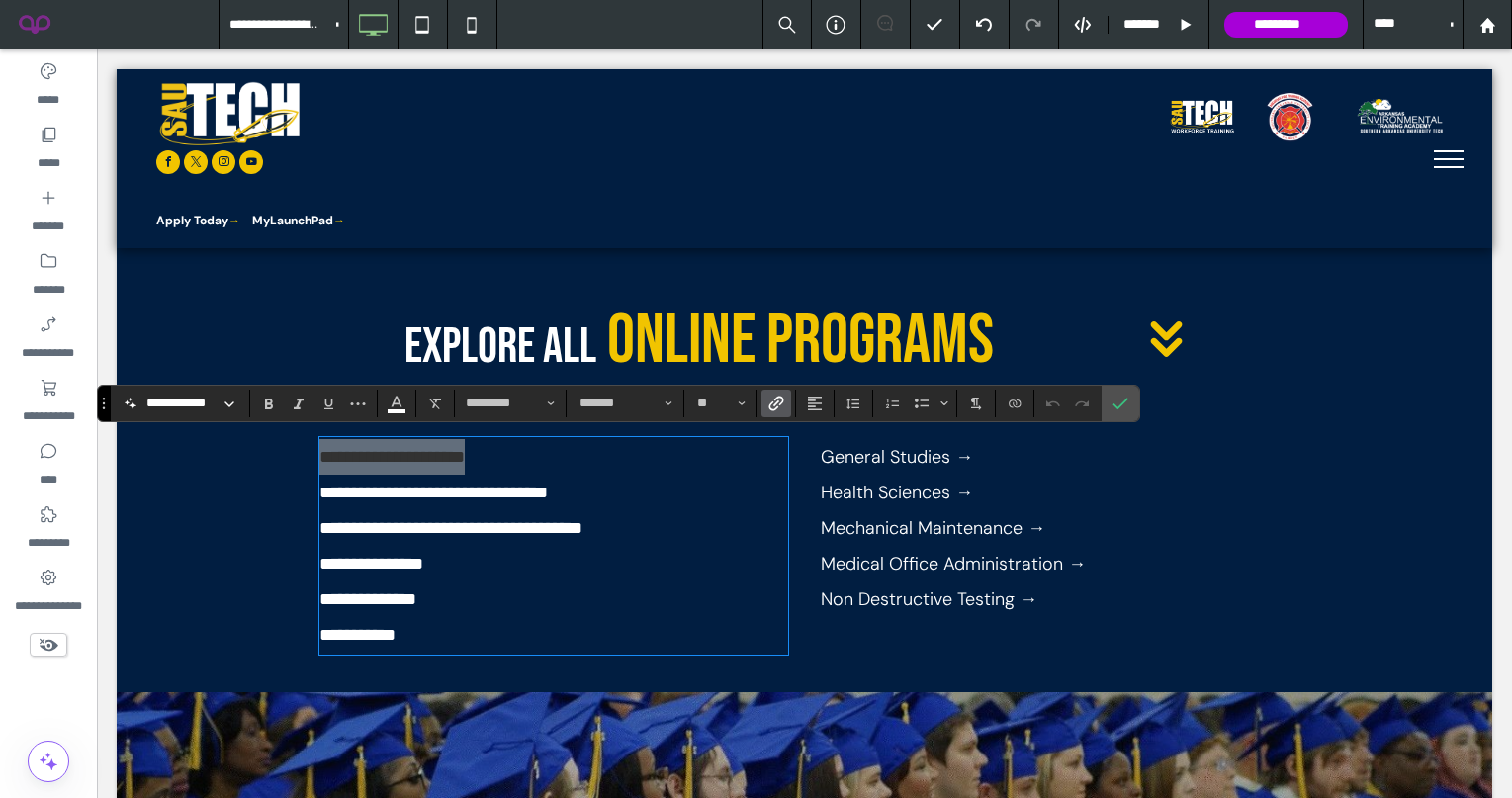 click 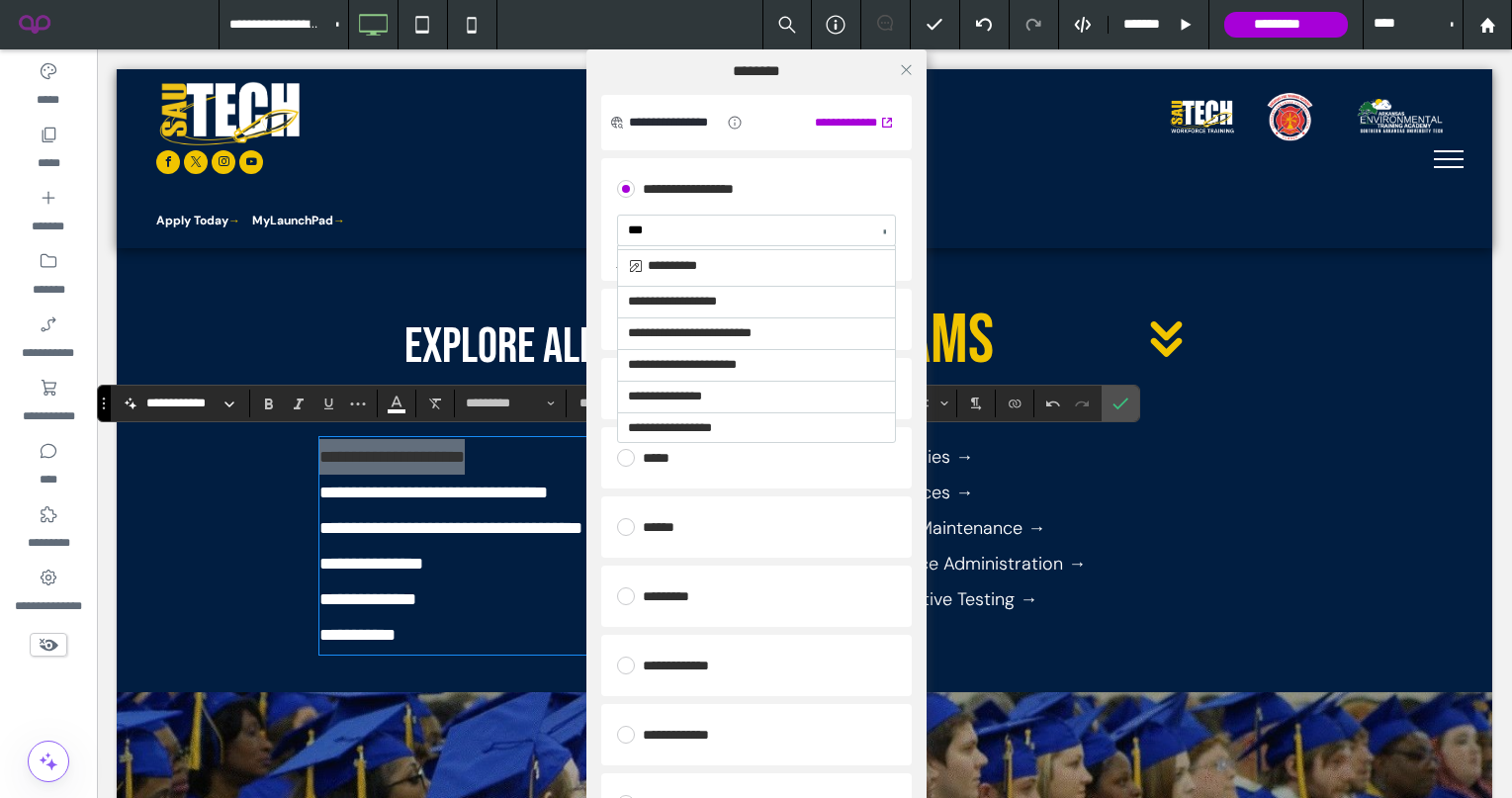 scroll, scrollTop: 222, scrollLeft: 0, axis: vertical 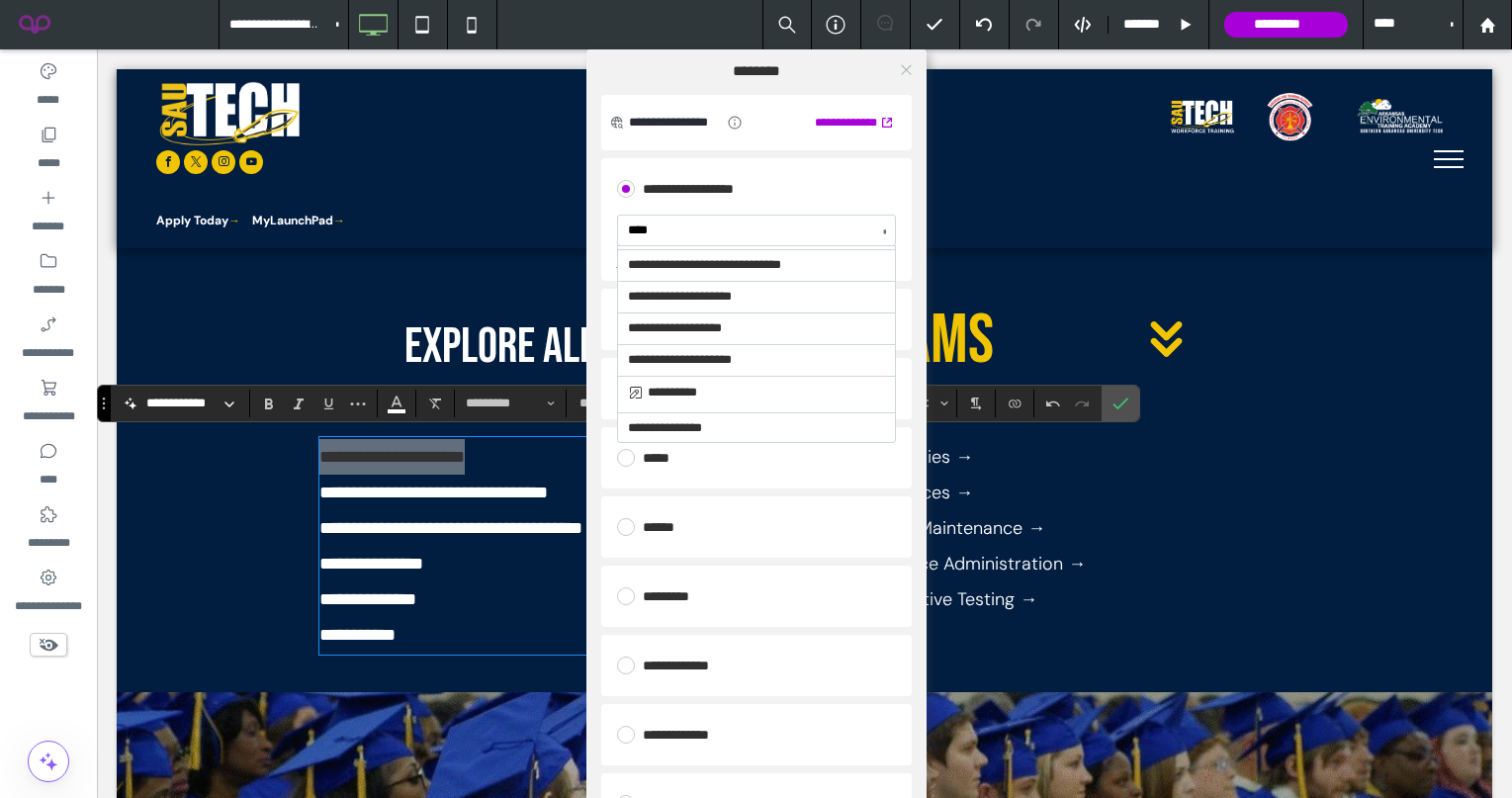 type on "****" 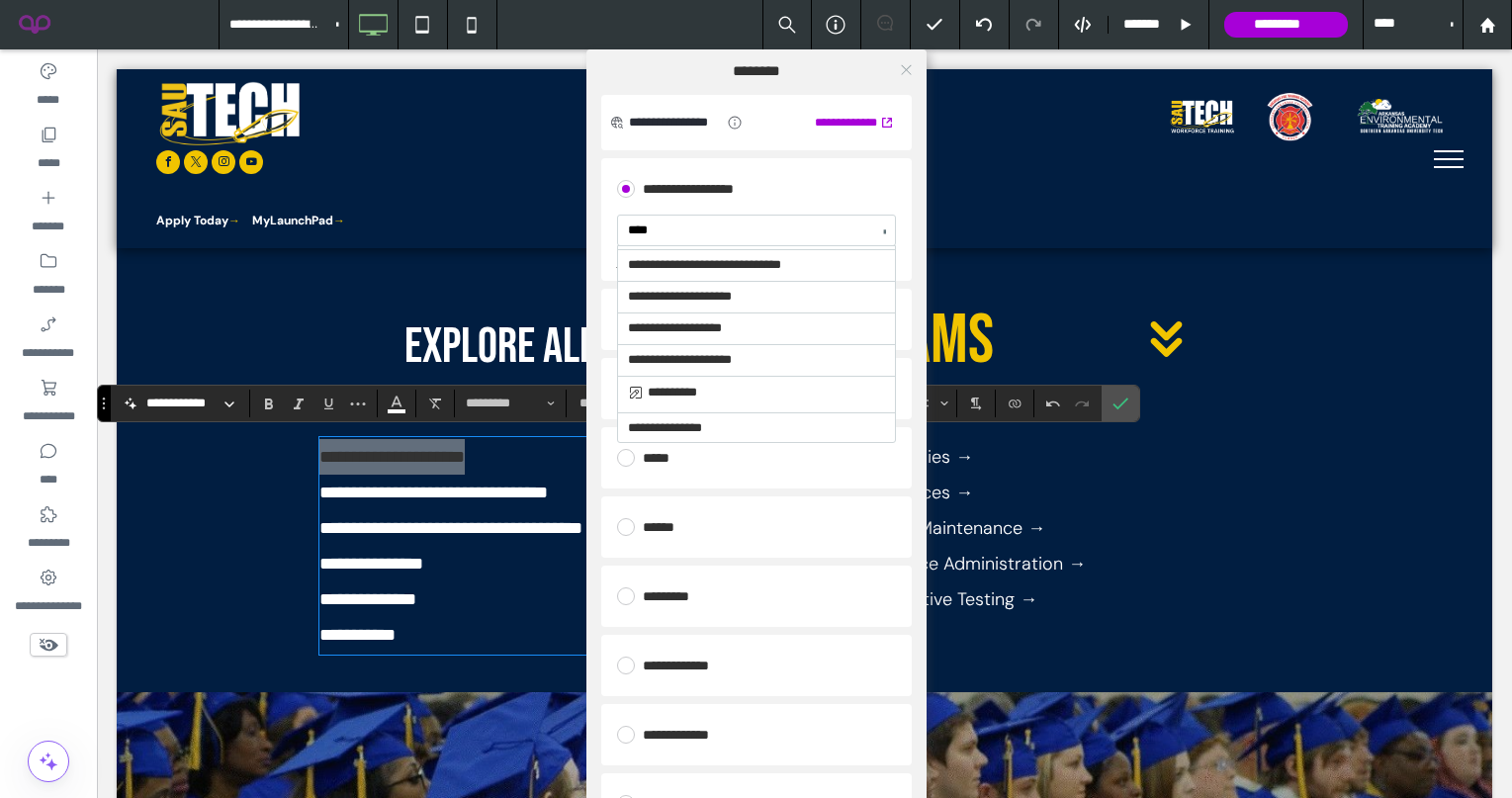 type 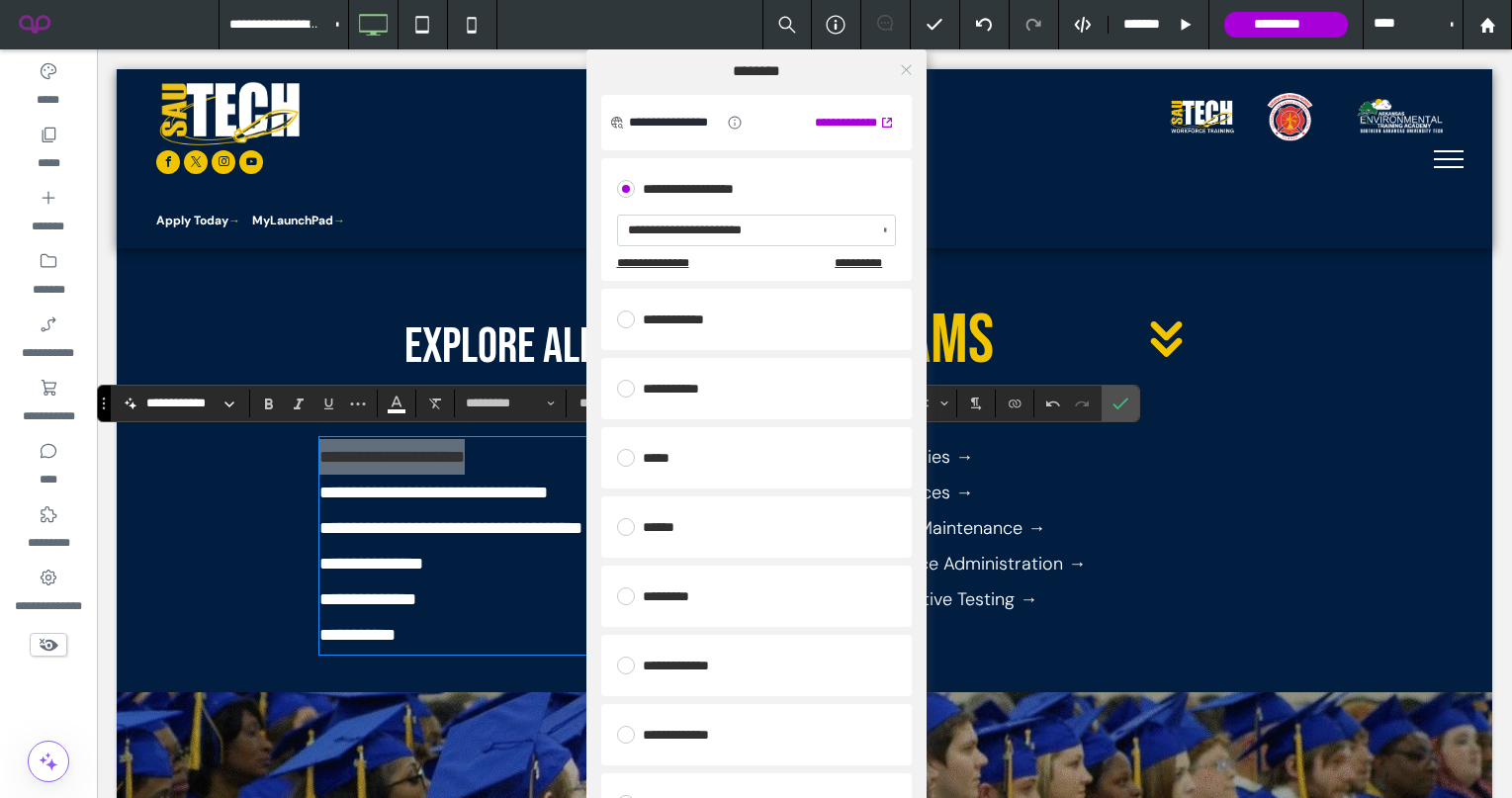 click 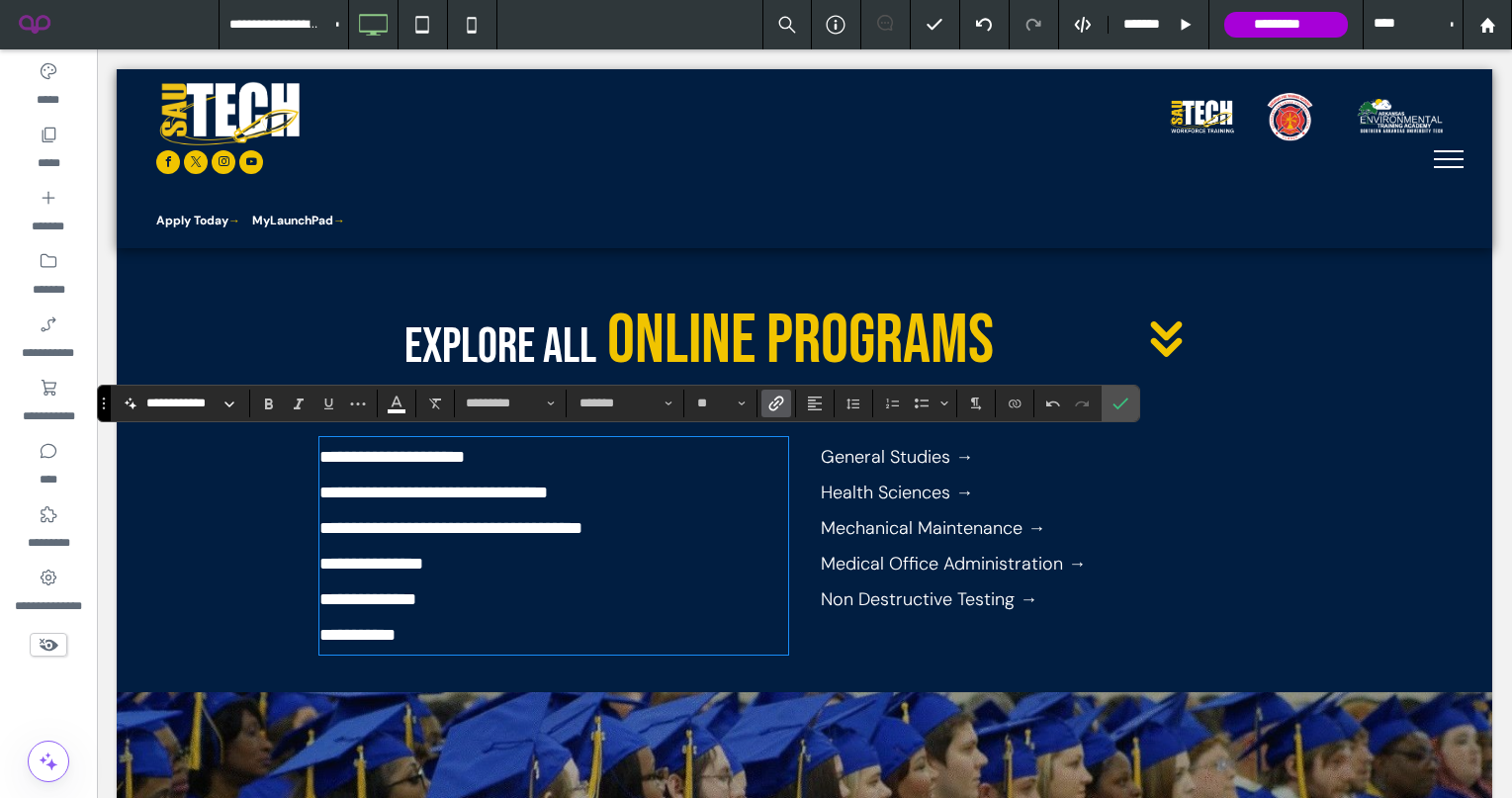 click on "**********" at bounding box center (554, 492) 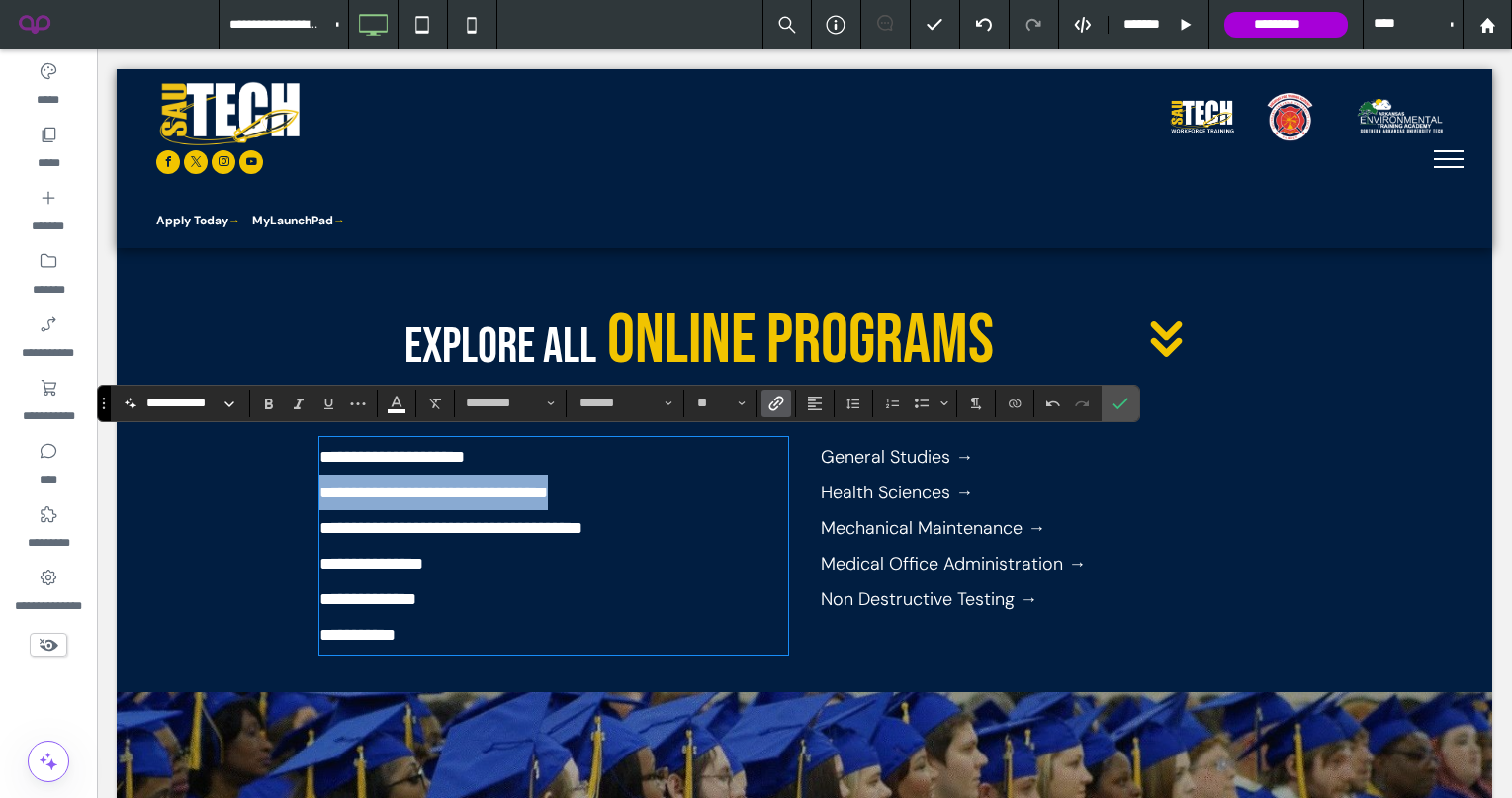 drag, startPoint x: 637, startPoint y: 494, endPoint x: 287, endPoint y: 493, distance: 350.0014 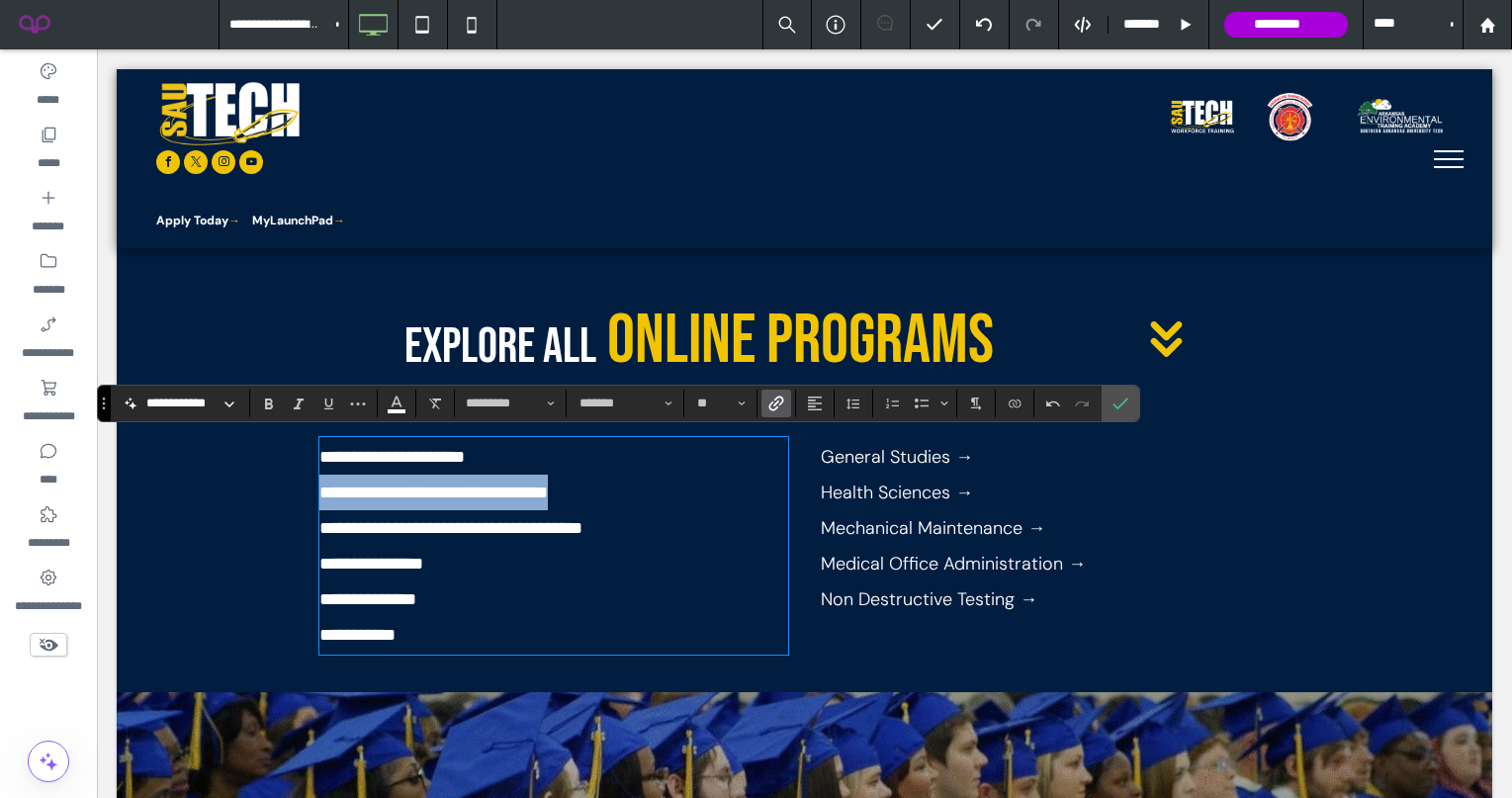 click on "**********" at bounding box center (528, 546) 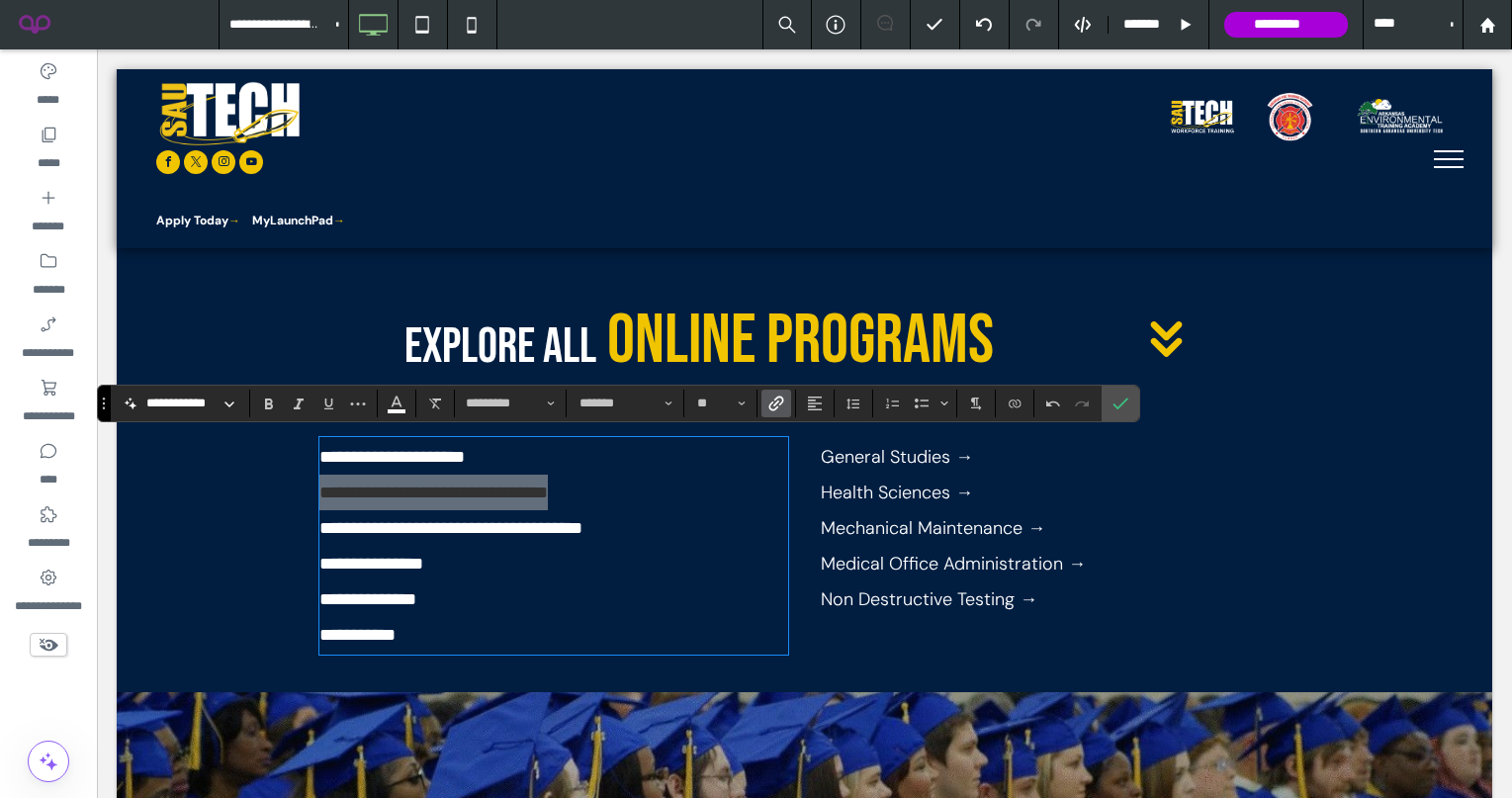 click at bounding box center [776, 403] 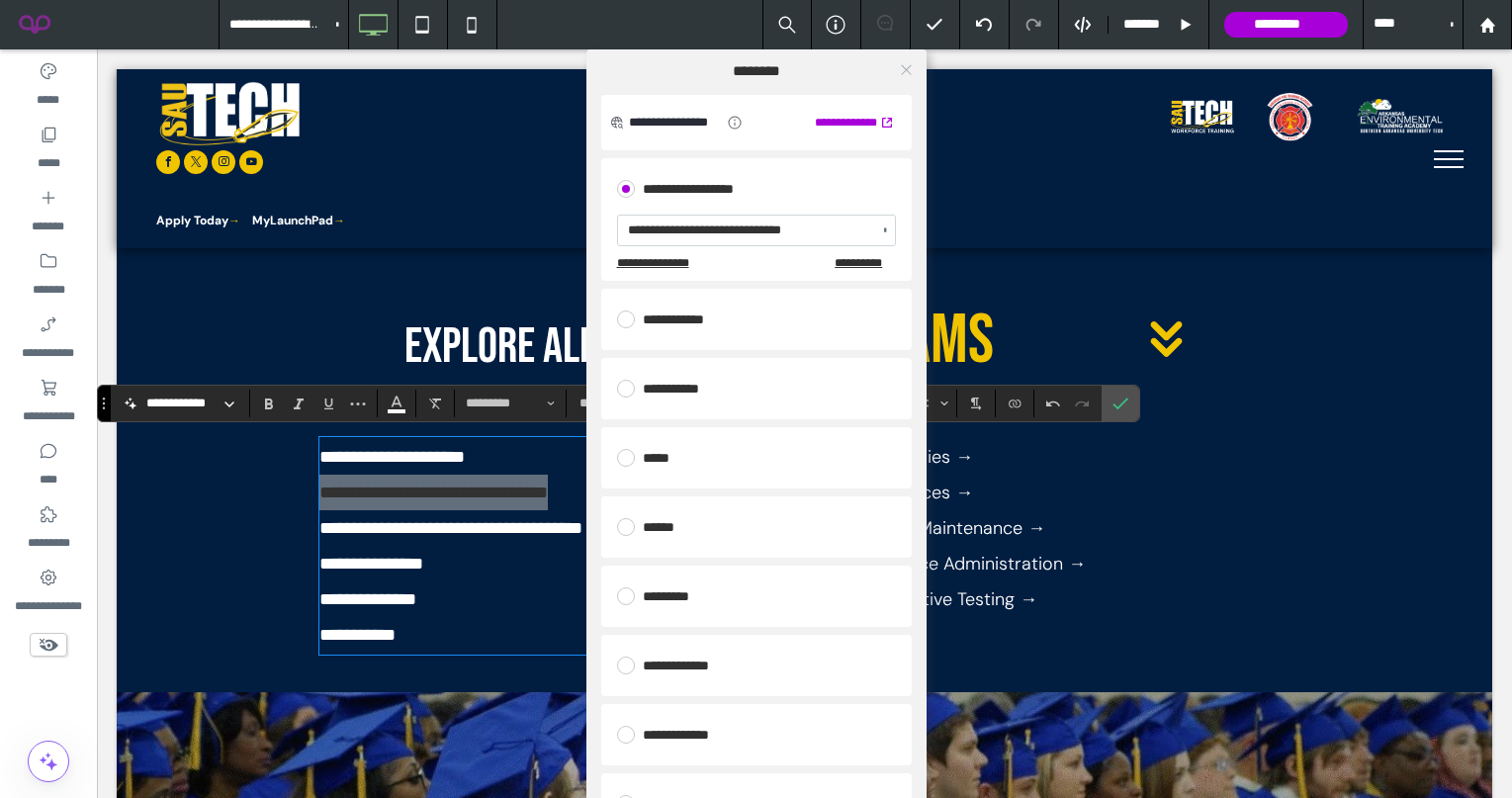 click 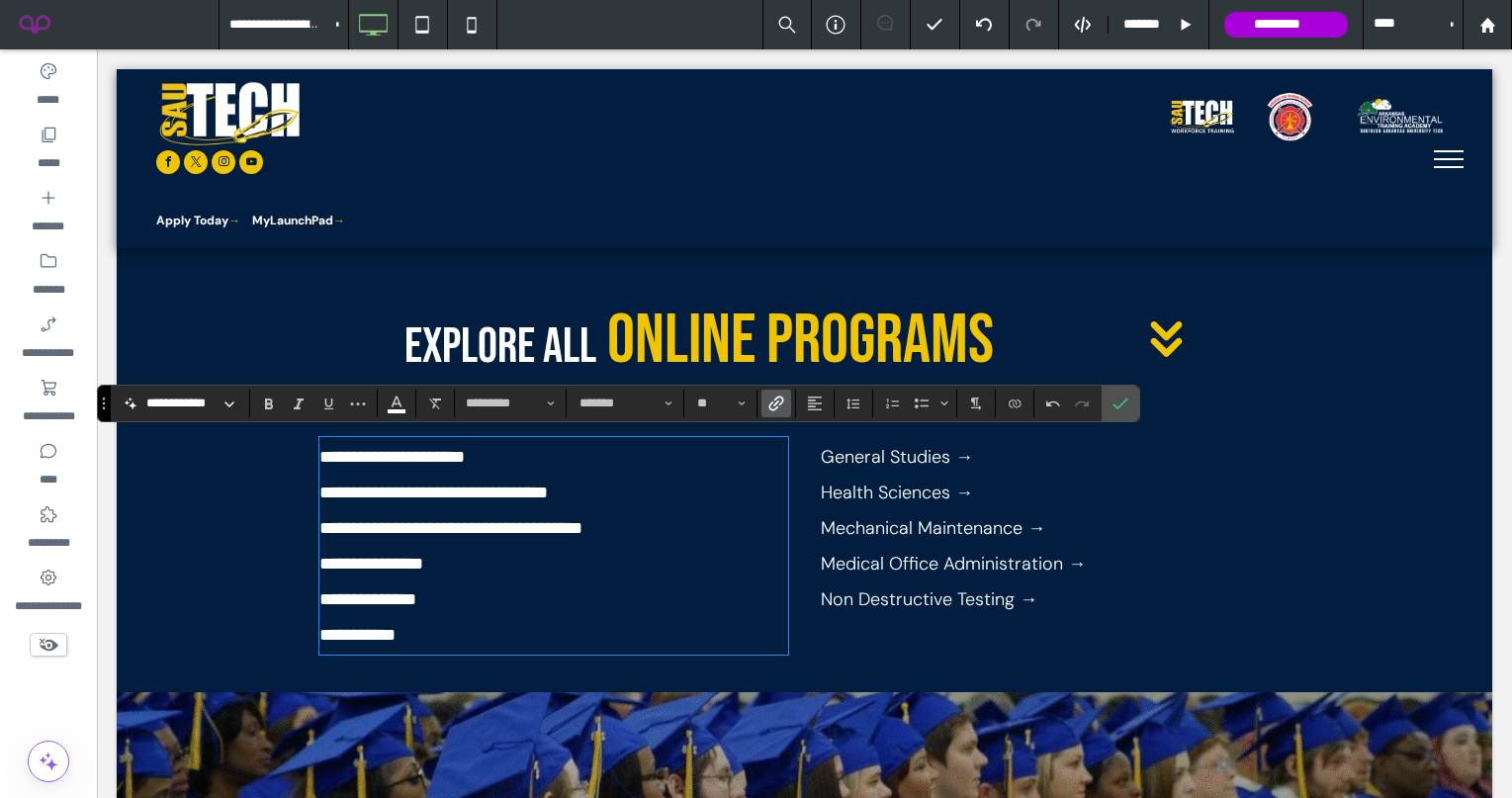 click on "**********" at bounding box center [451, 528] 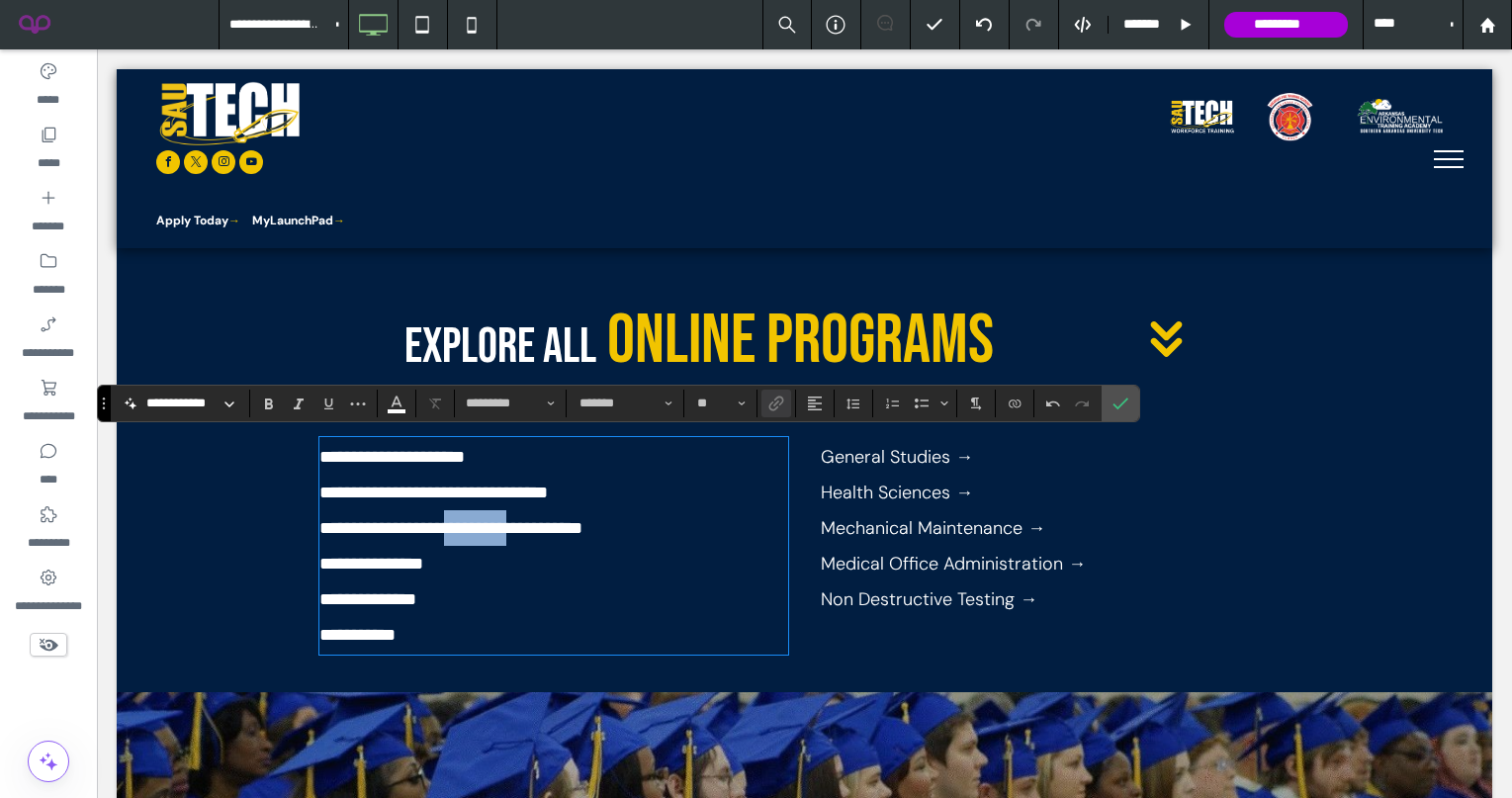 click on "**********" at bounding box center (451, 528) 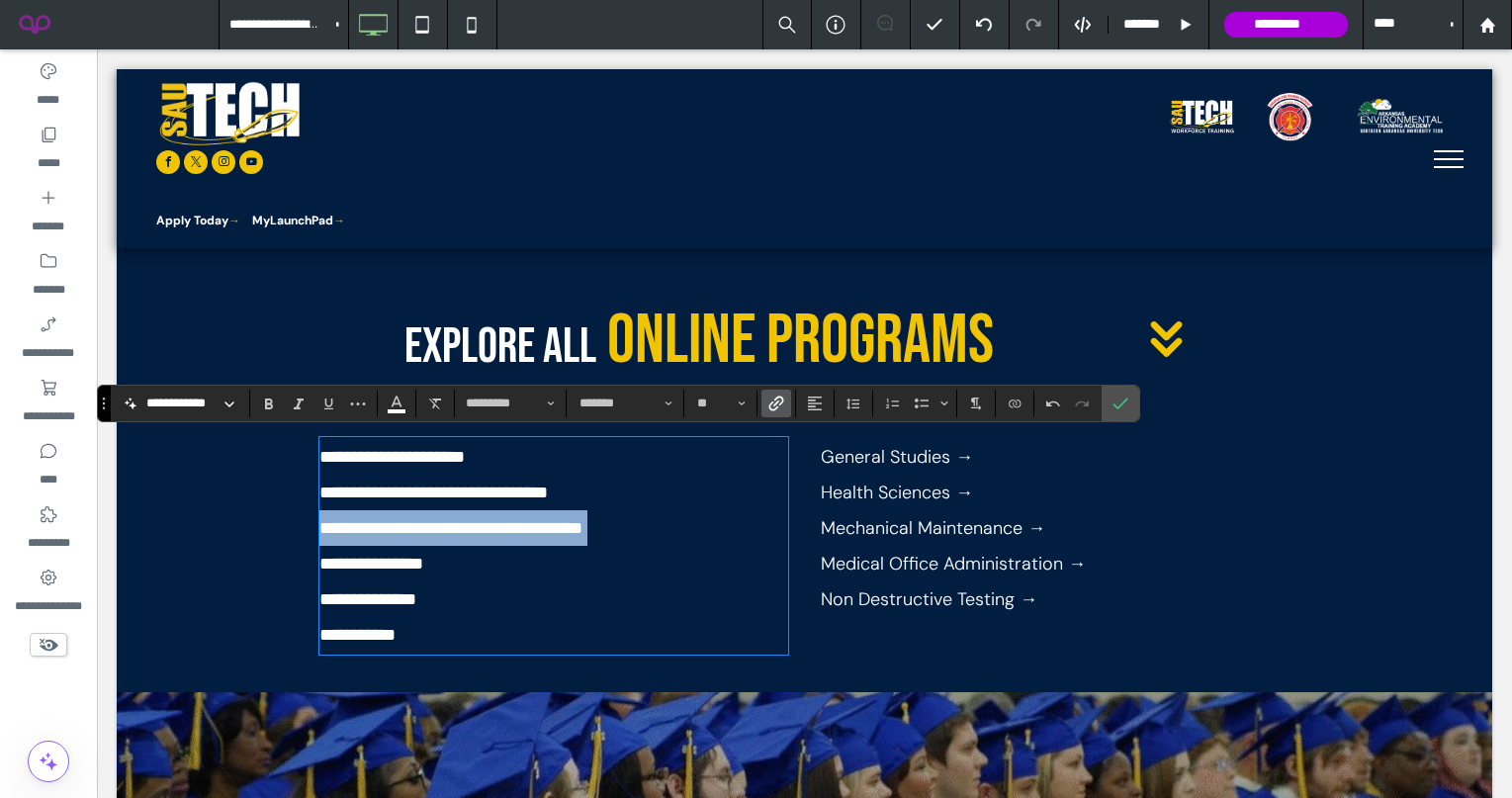 click on "**********" at bounding box center [451, 528] 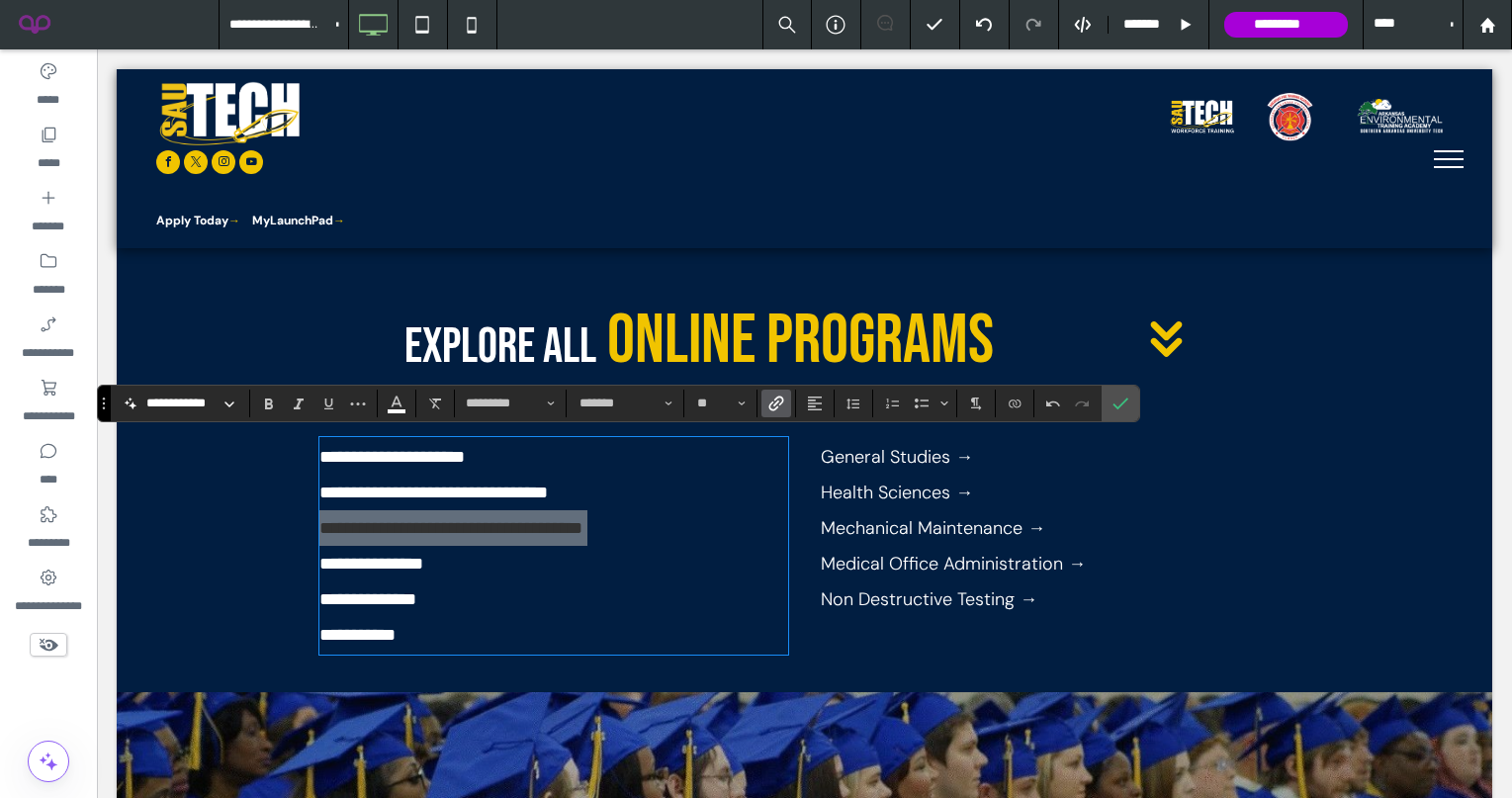 click 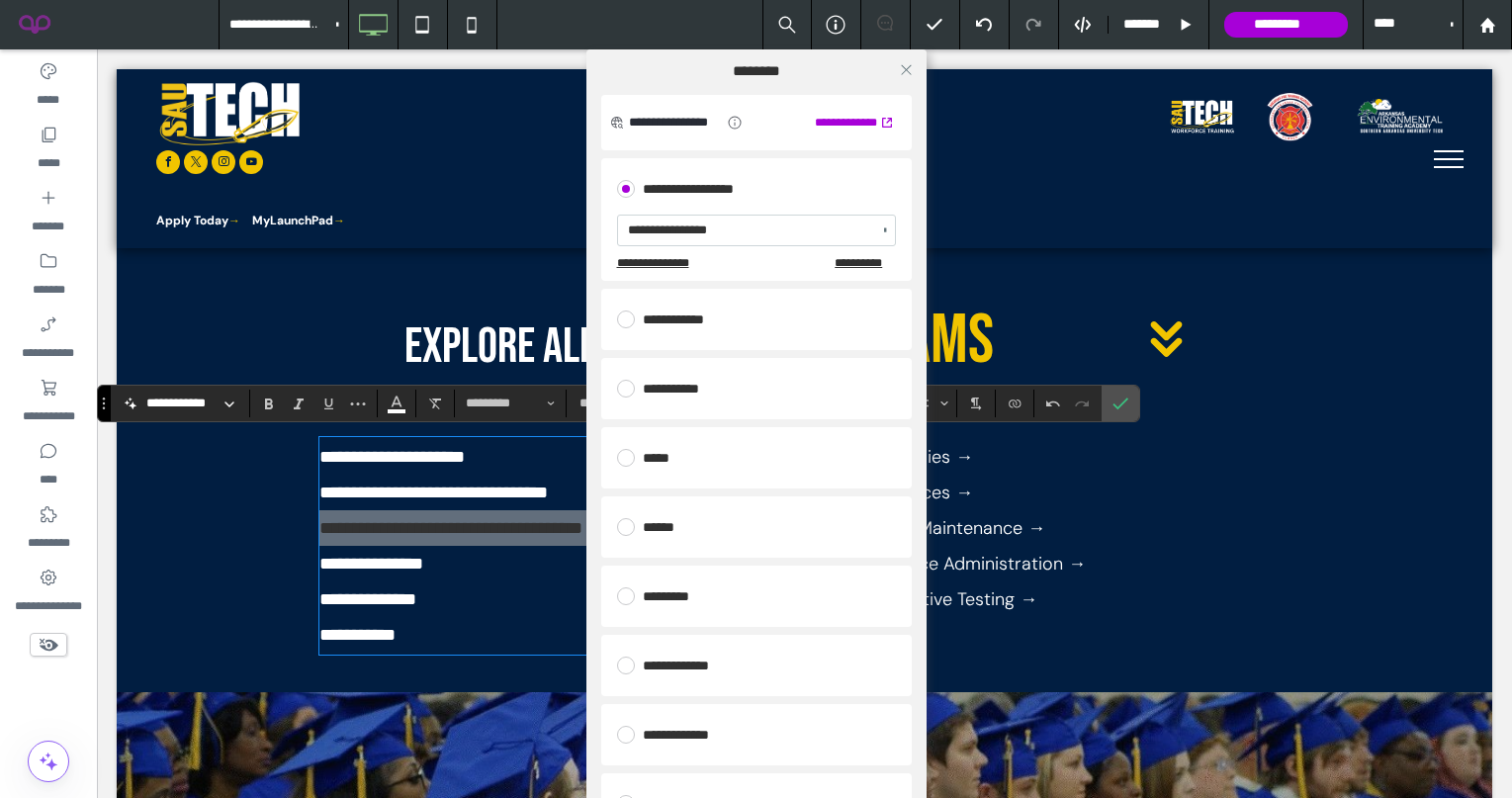 click on "**********" at bounding box center [756, 448] 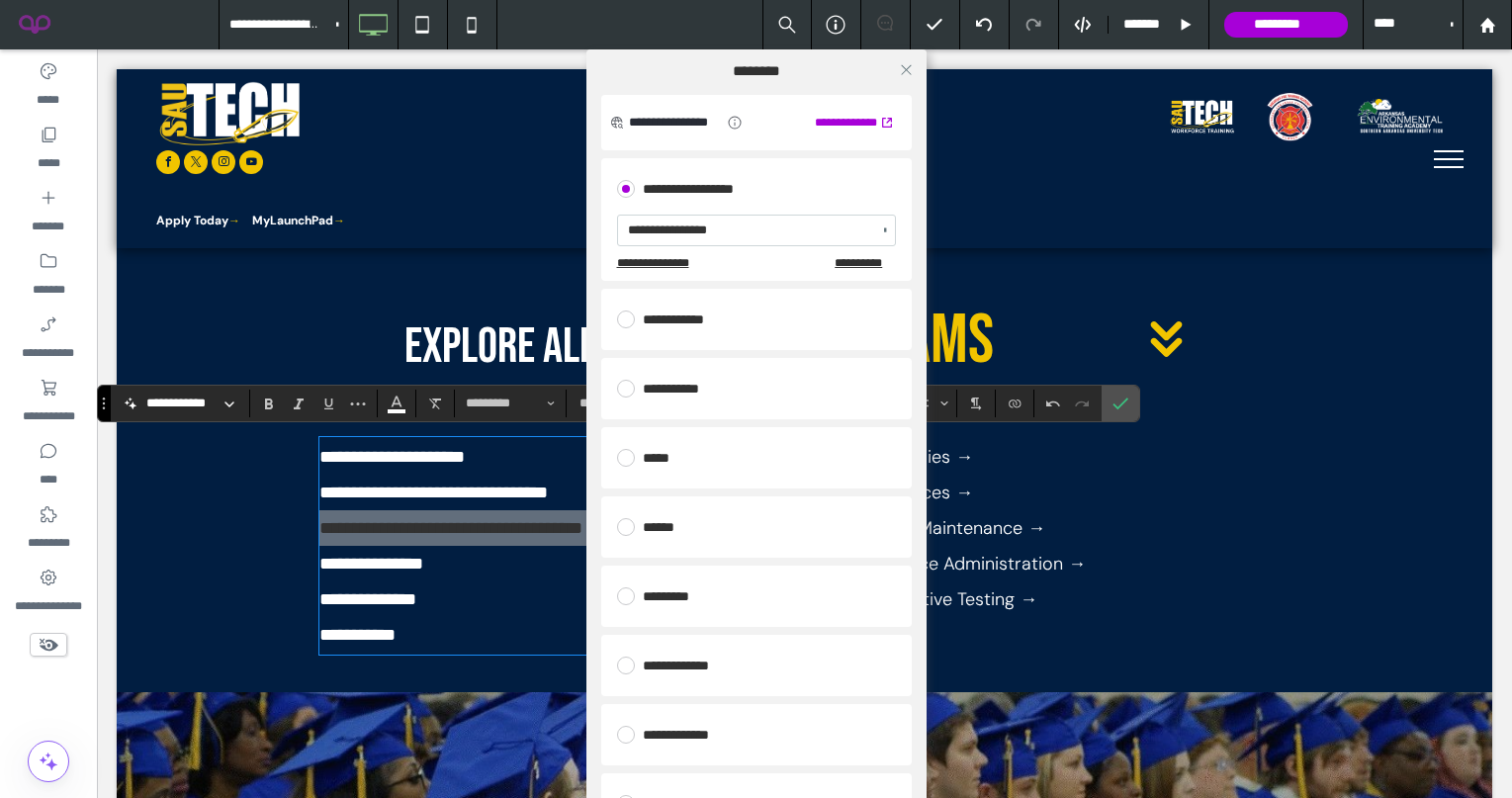 click on "**********" at bounding box center (756, 448) 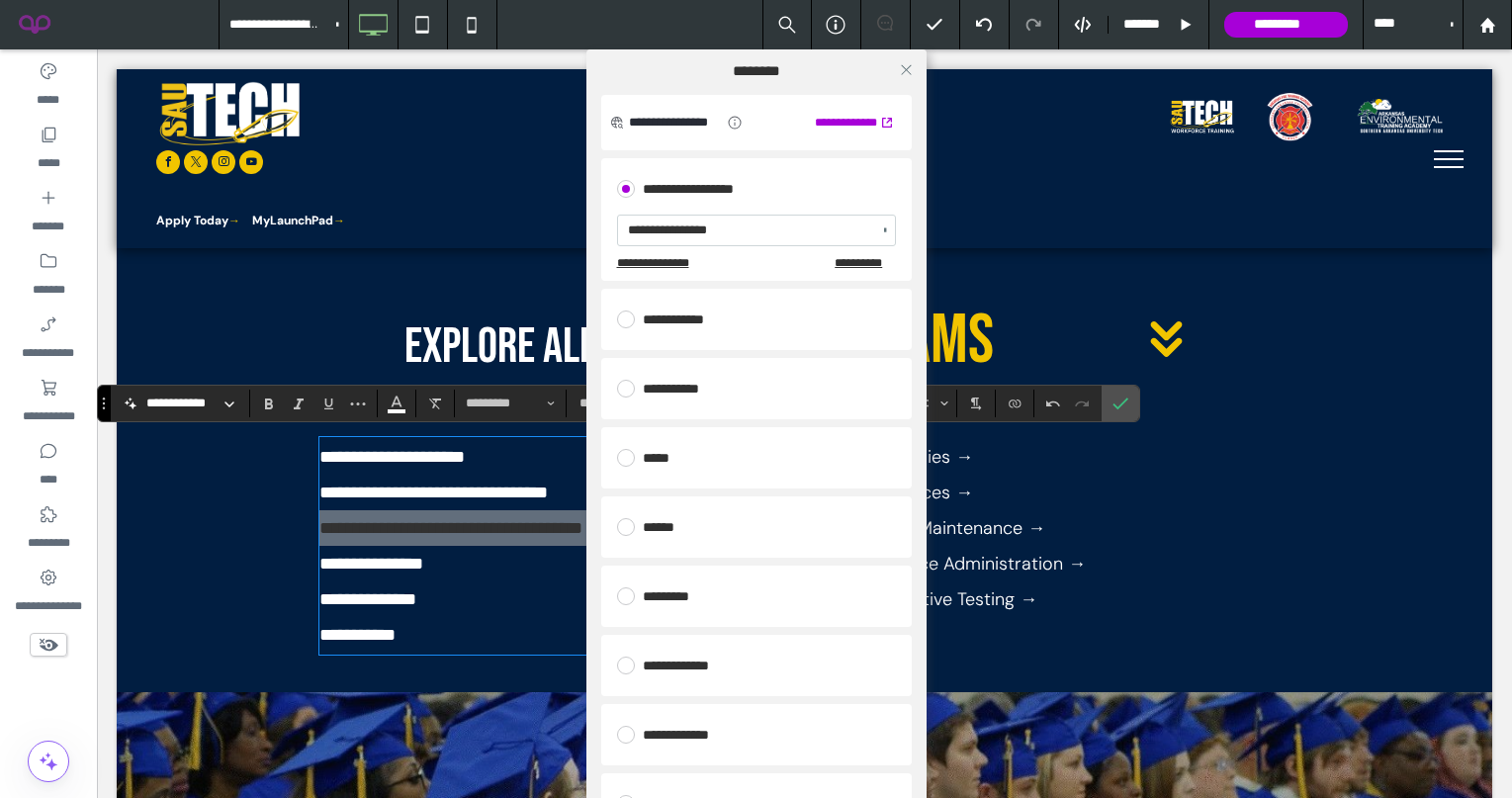 click on "**********" at bounding box center (756, 448) 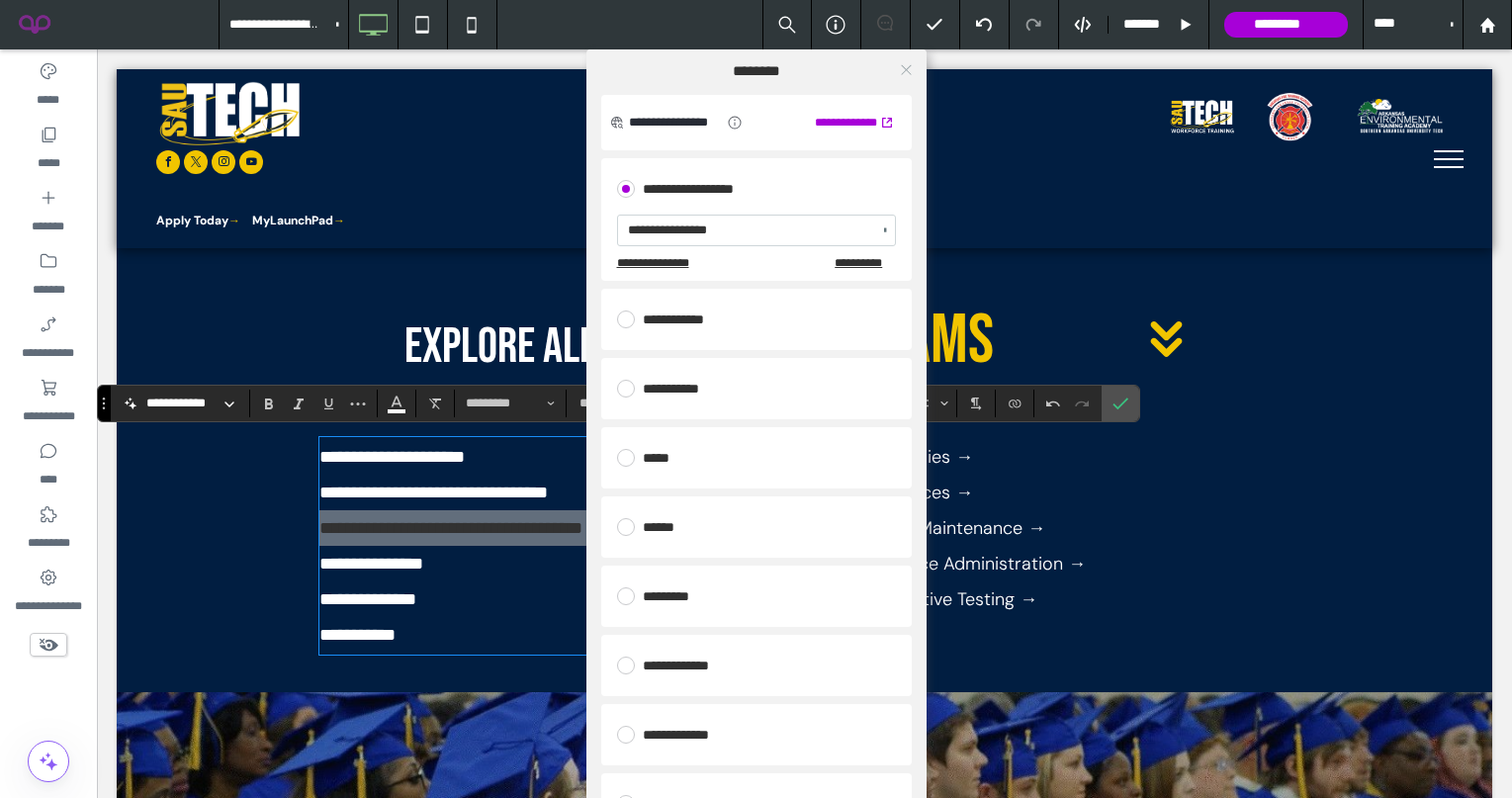 click 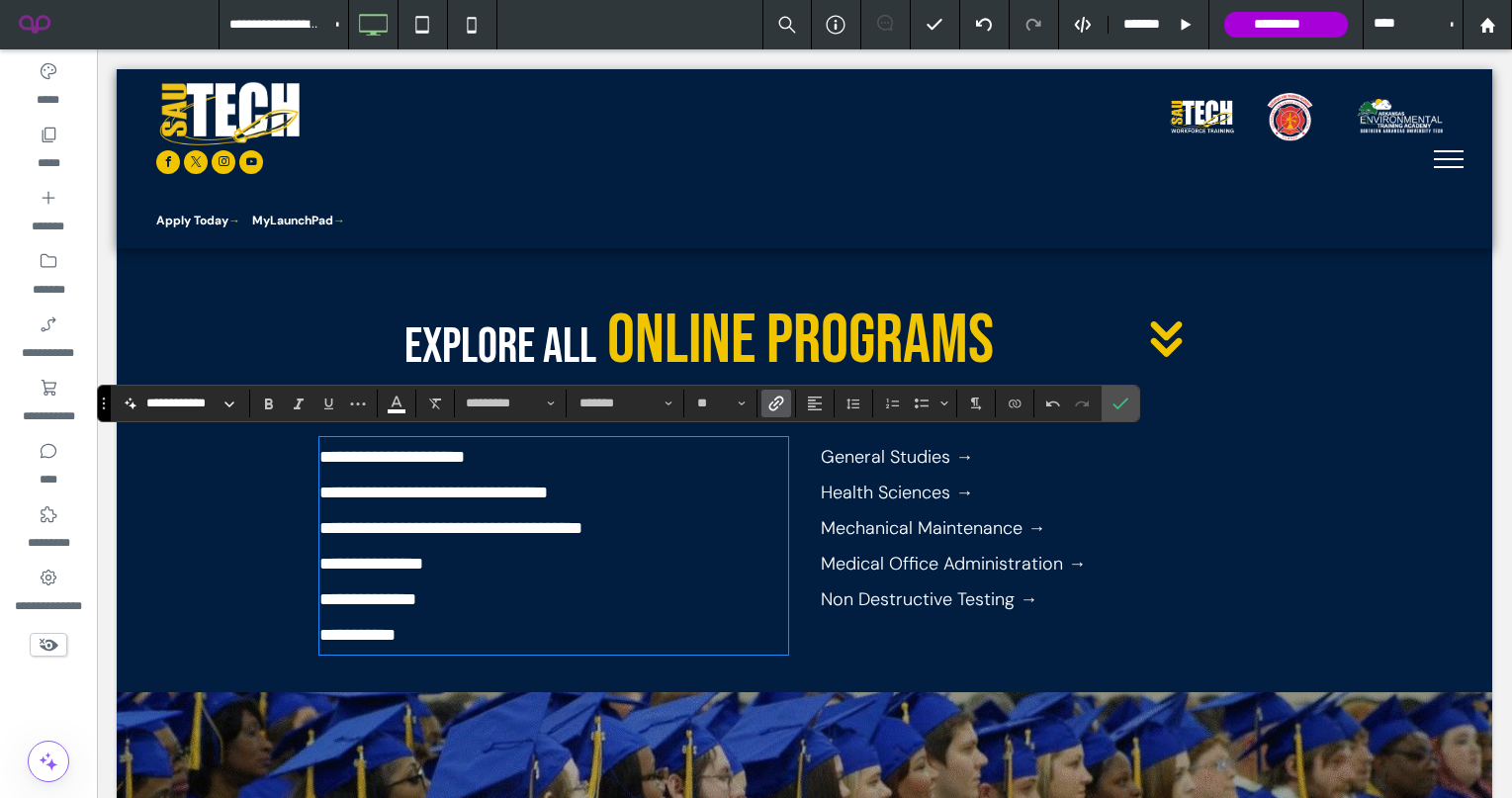 click on "**********" at bounding box center [371, 564] 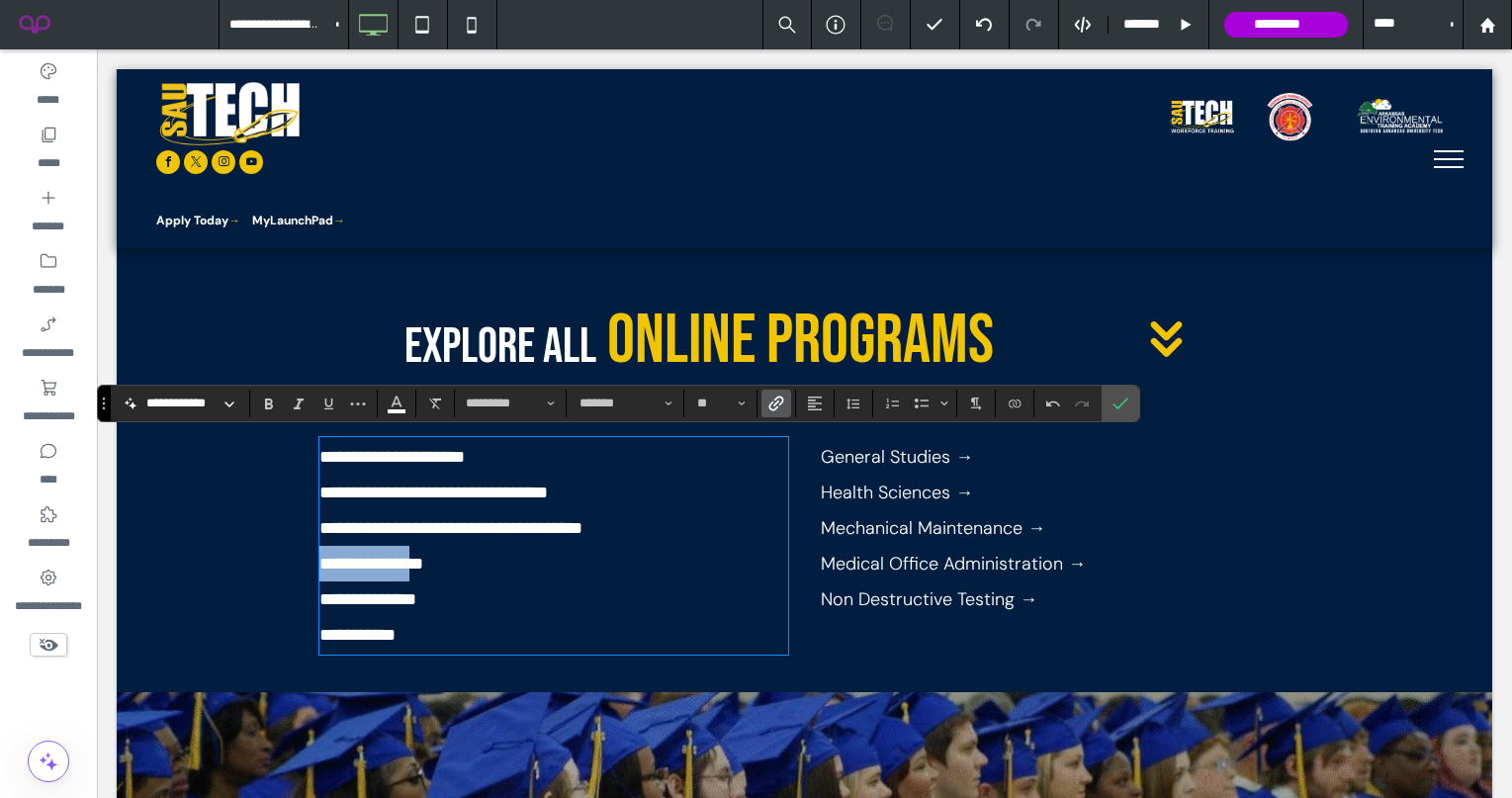 click on "**********" at bounding box center (371, 564) 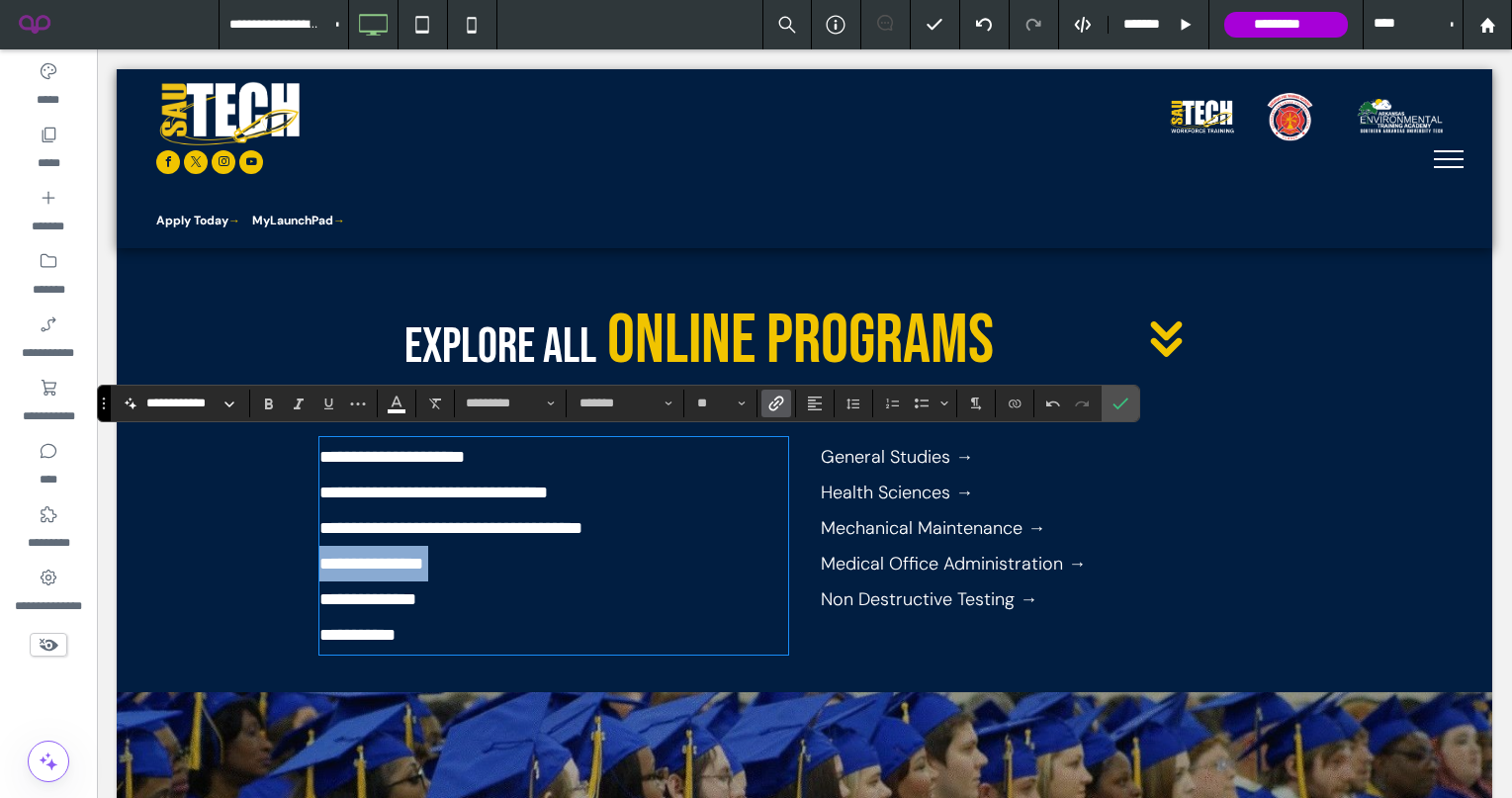 click on "**********" at bounding box center [371, 564] 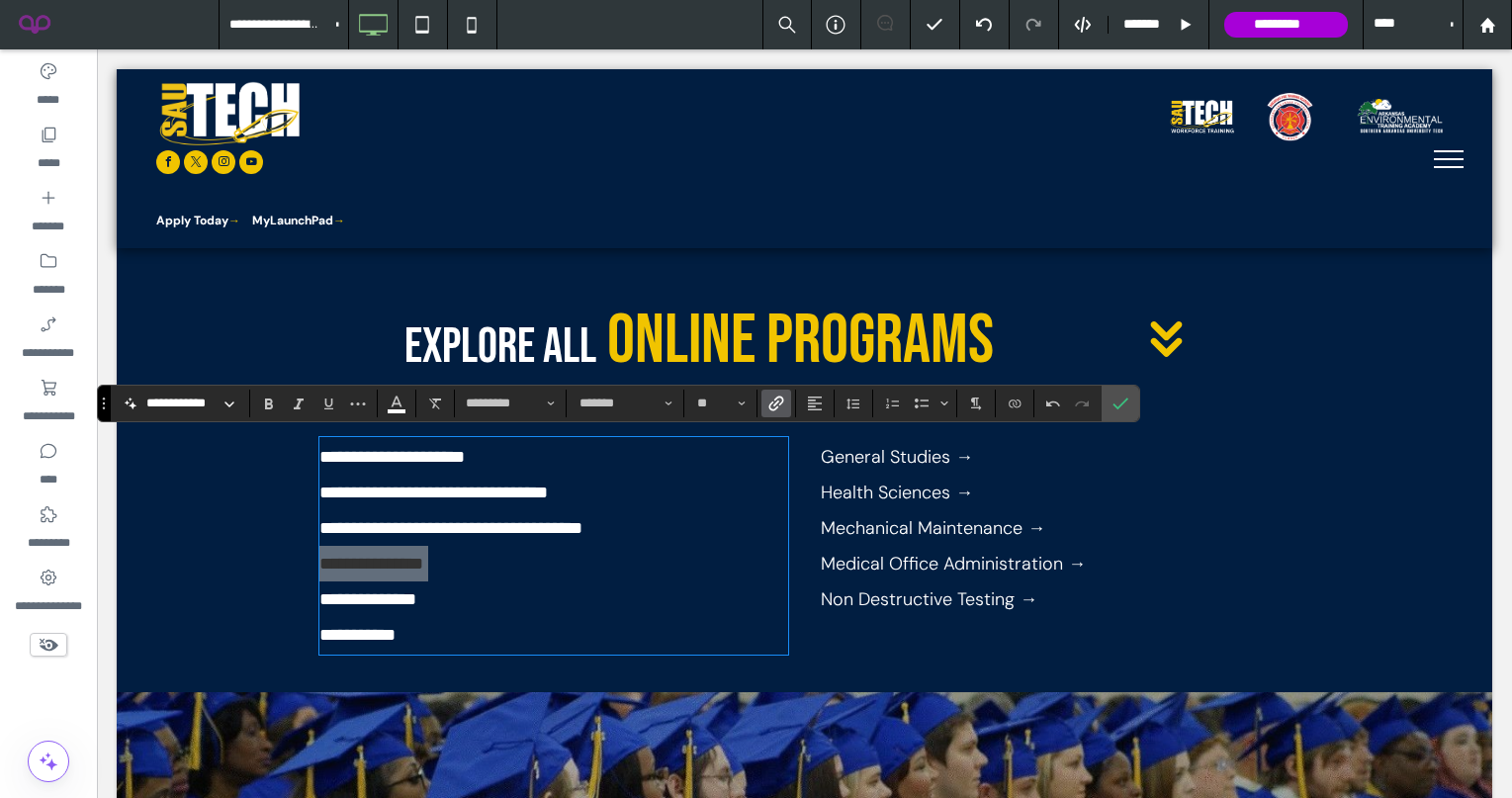 click at bounding box center [772, 403] 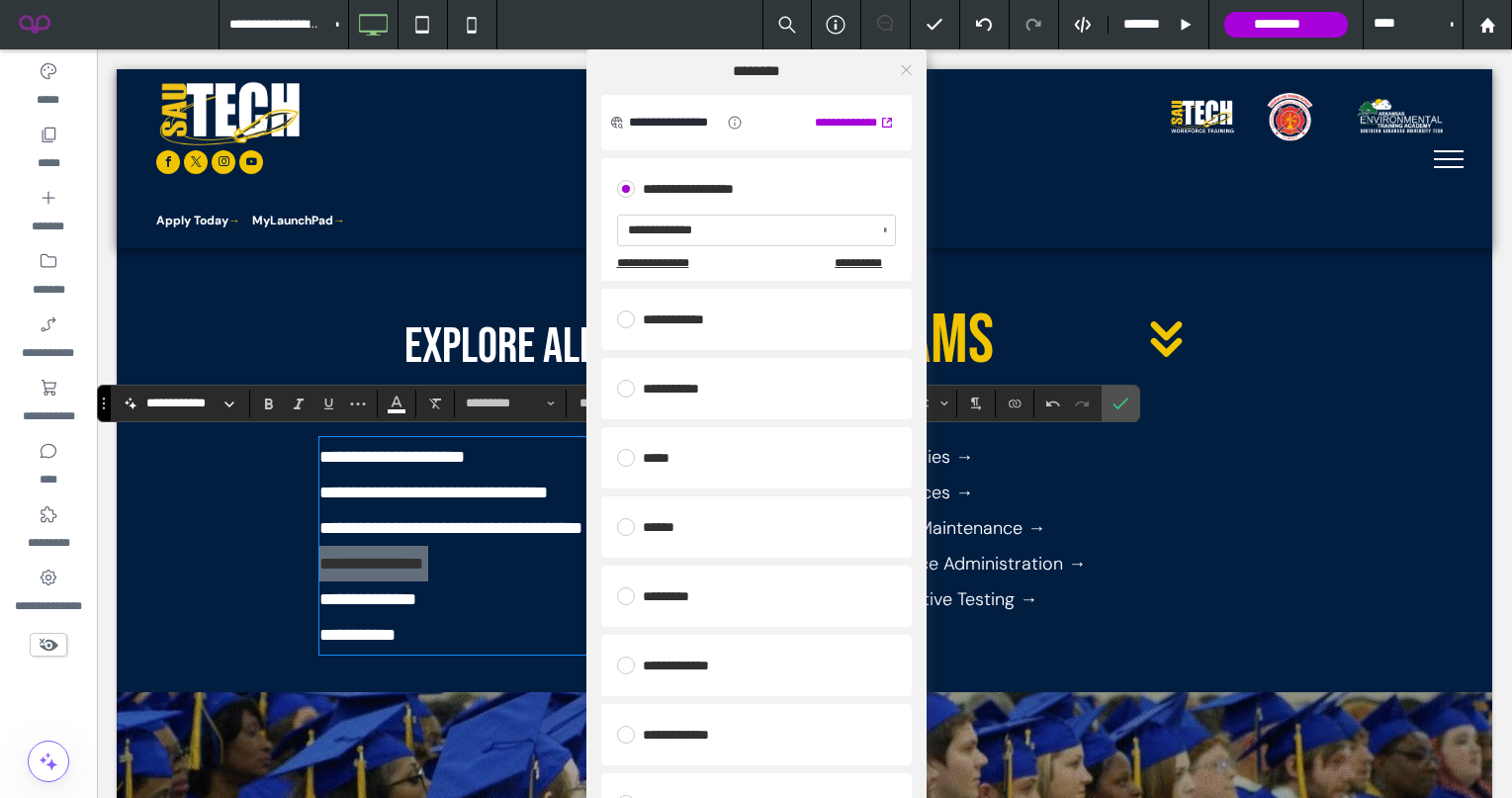 click at bounding box center [906, 69] 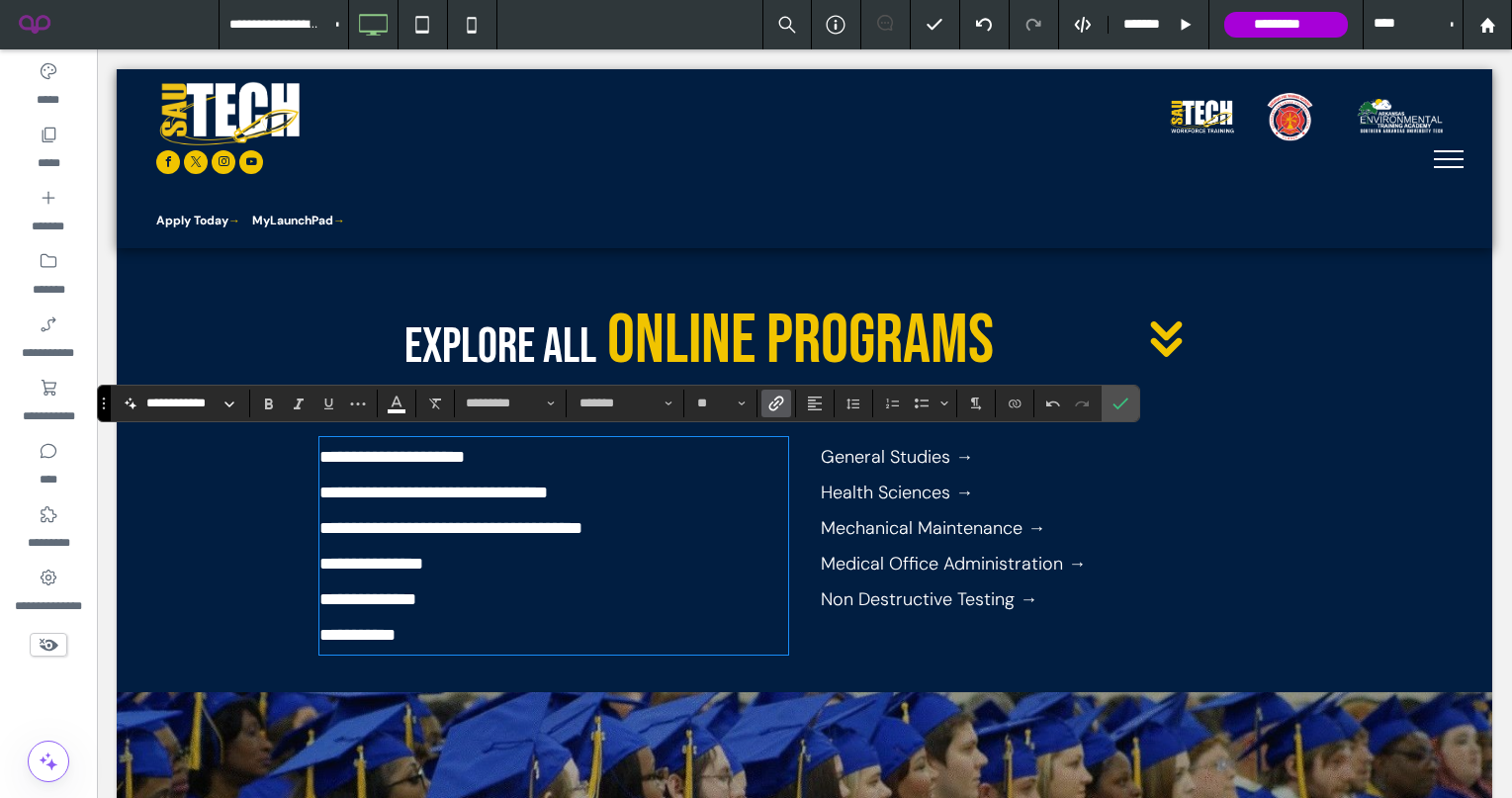 click on "**********" at bounding box center (368, 599) 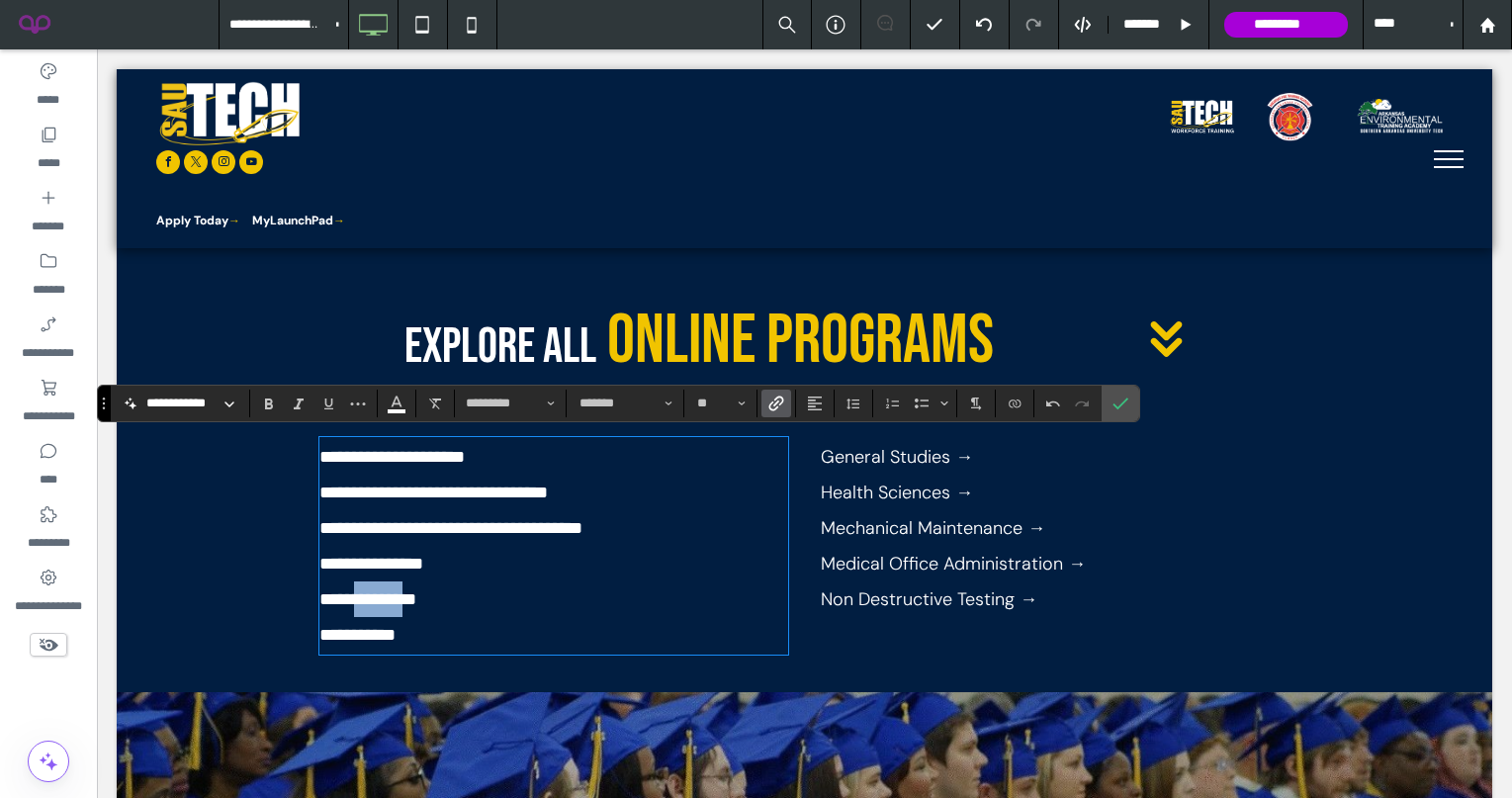 click on "**********" at bounding box center [368, 599] 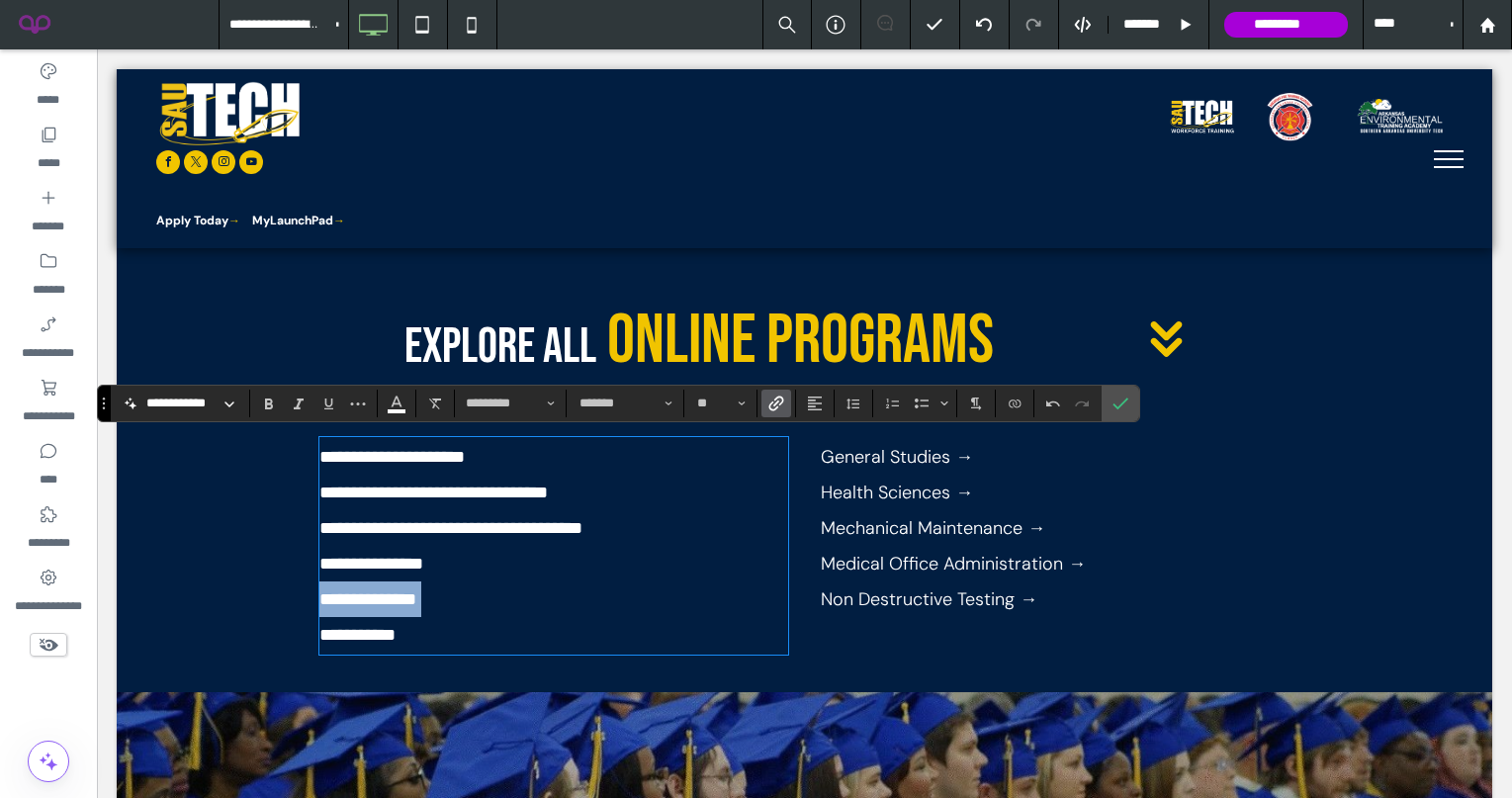 click on "**********" at bounding box center (368, 599) 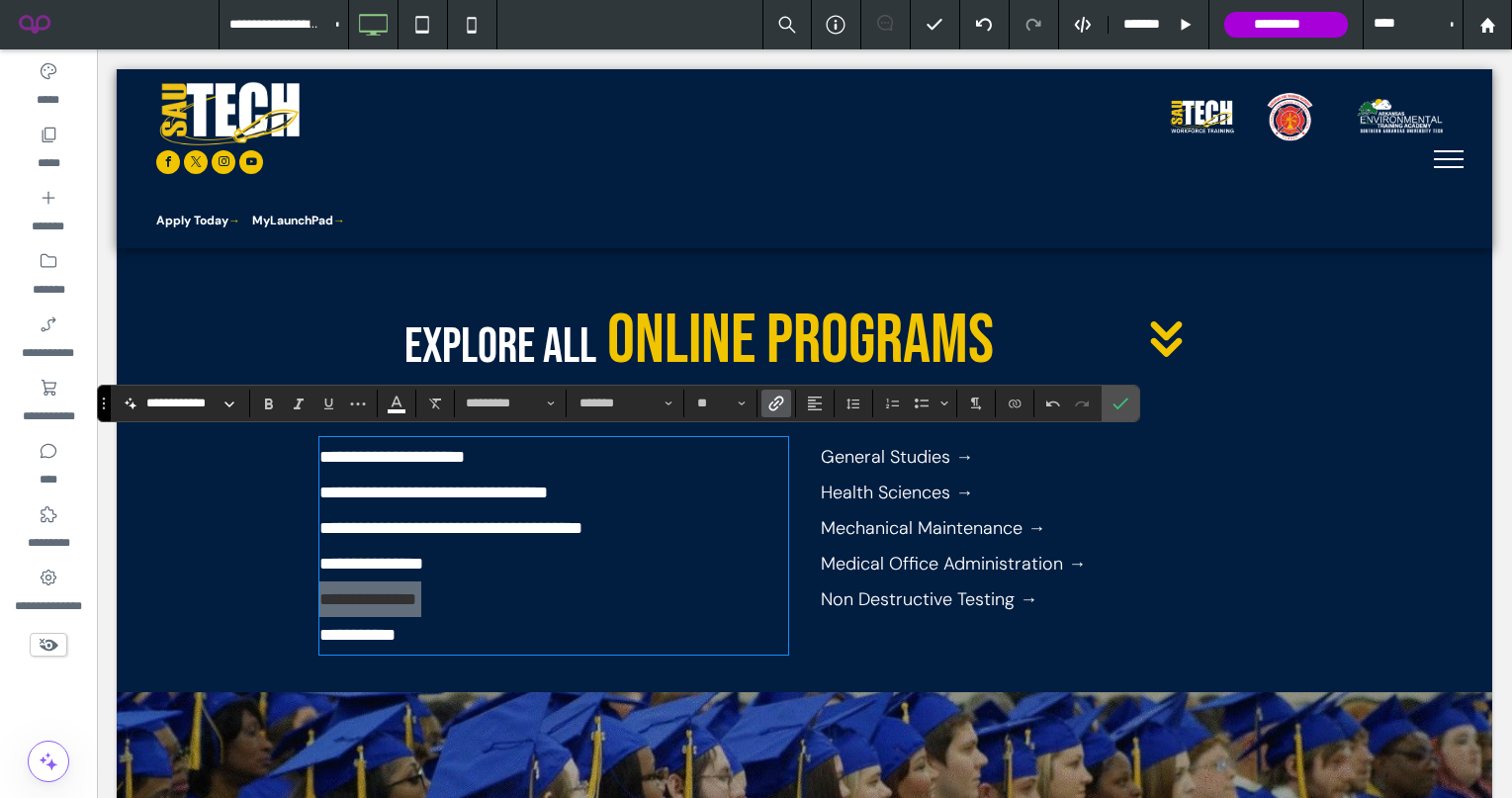 click 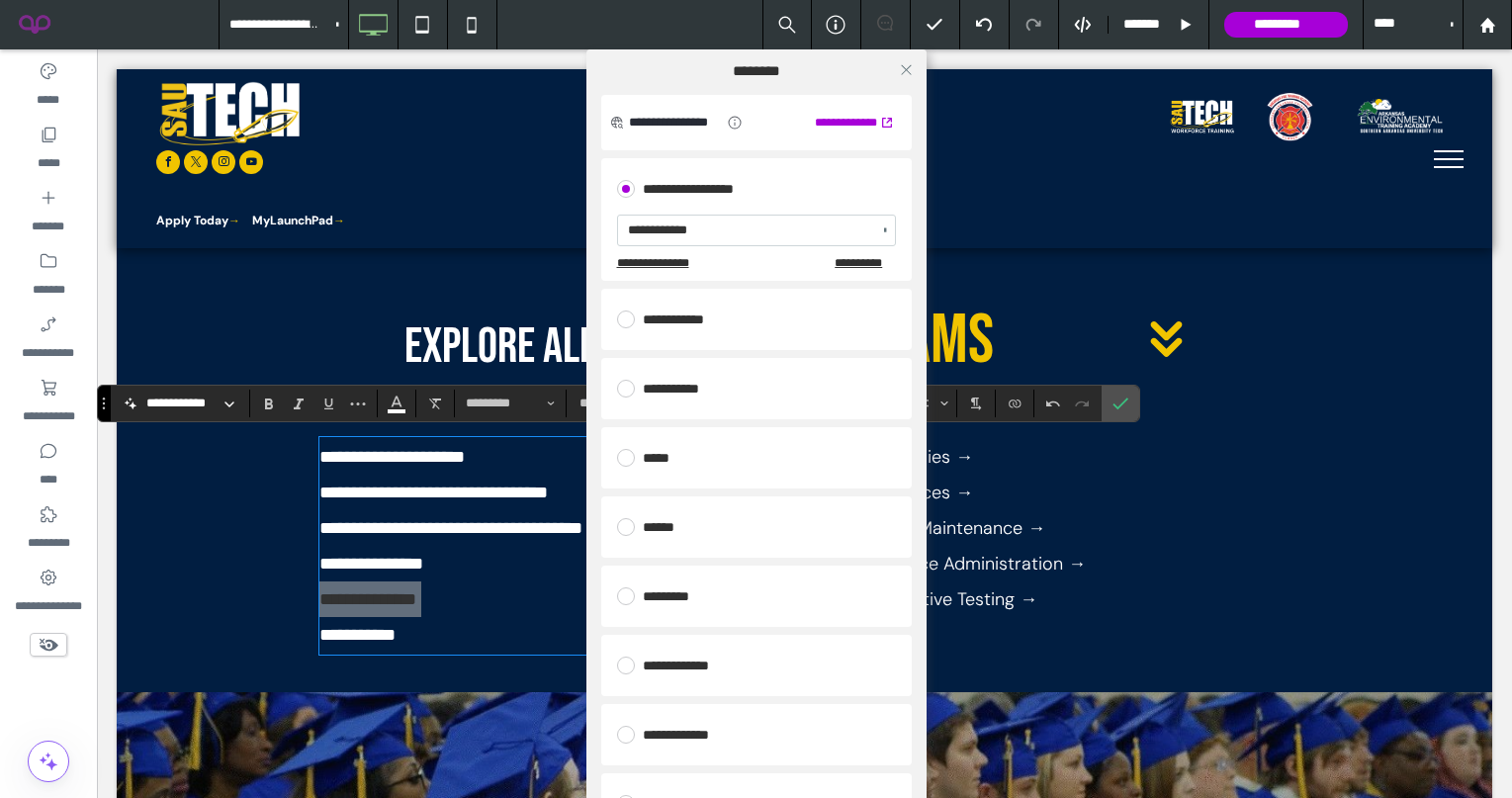 click on "**********" at bounding box center [756, 448] 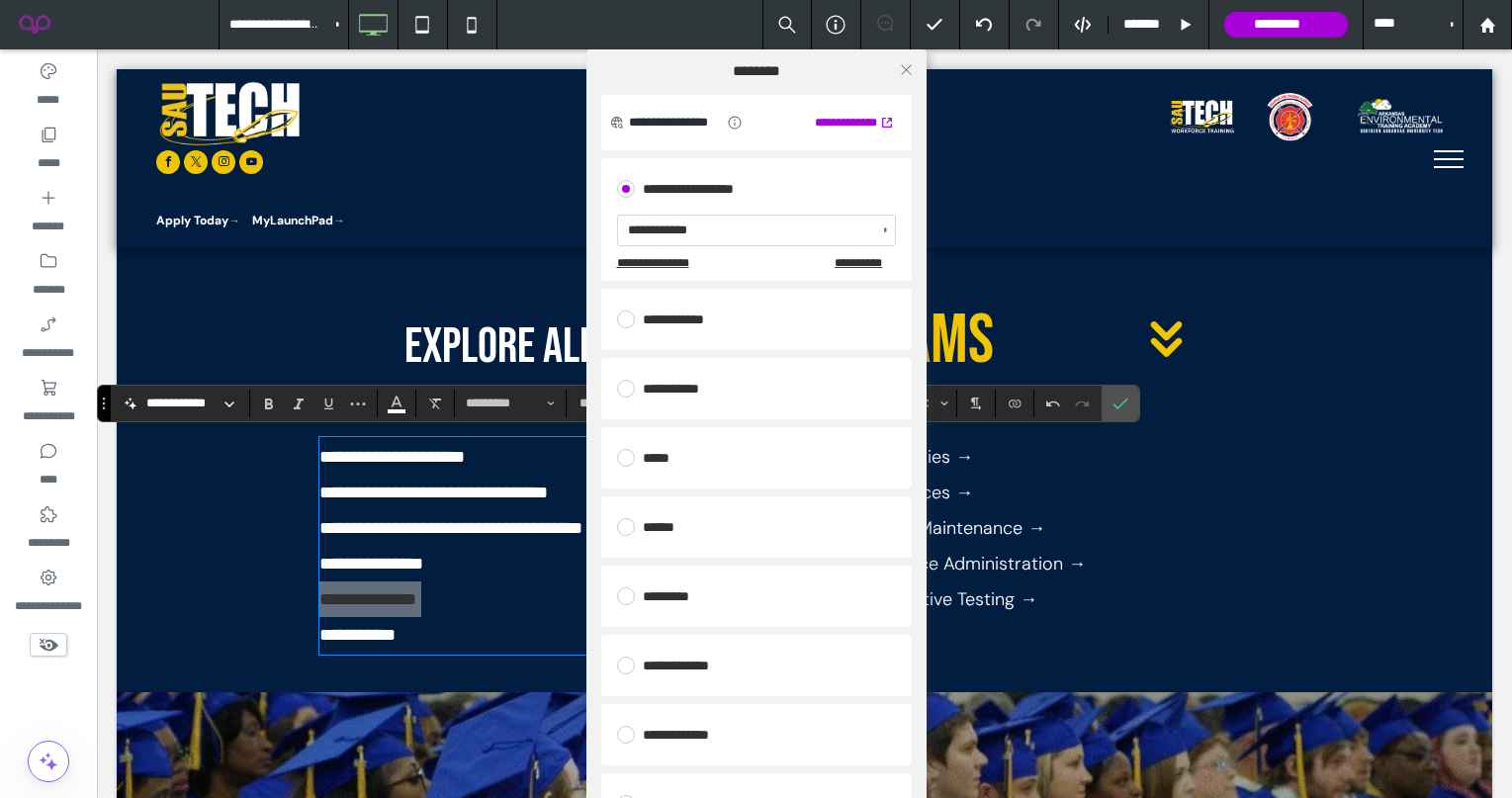 click on "**********" at bounding box center (756, 448) 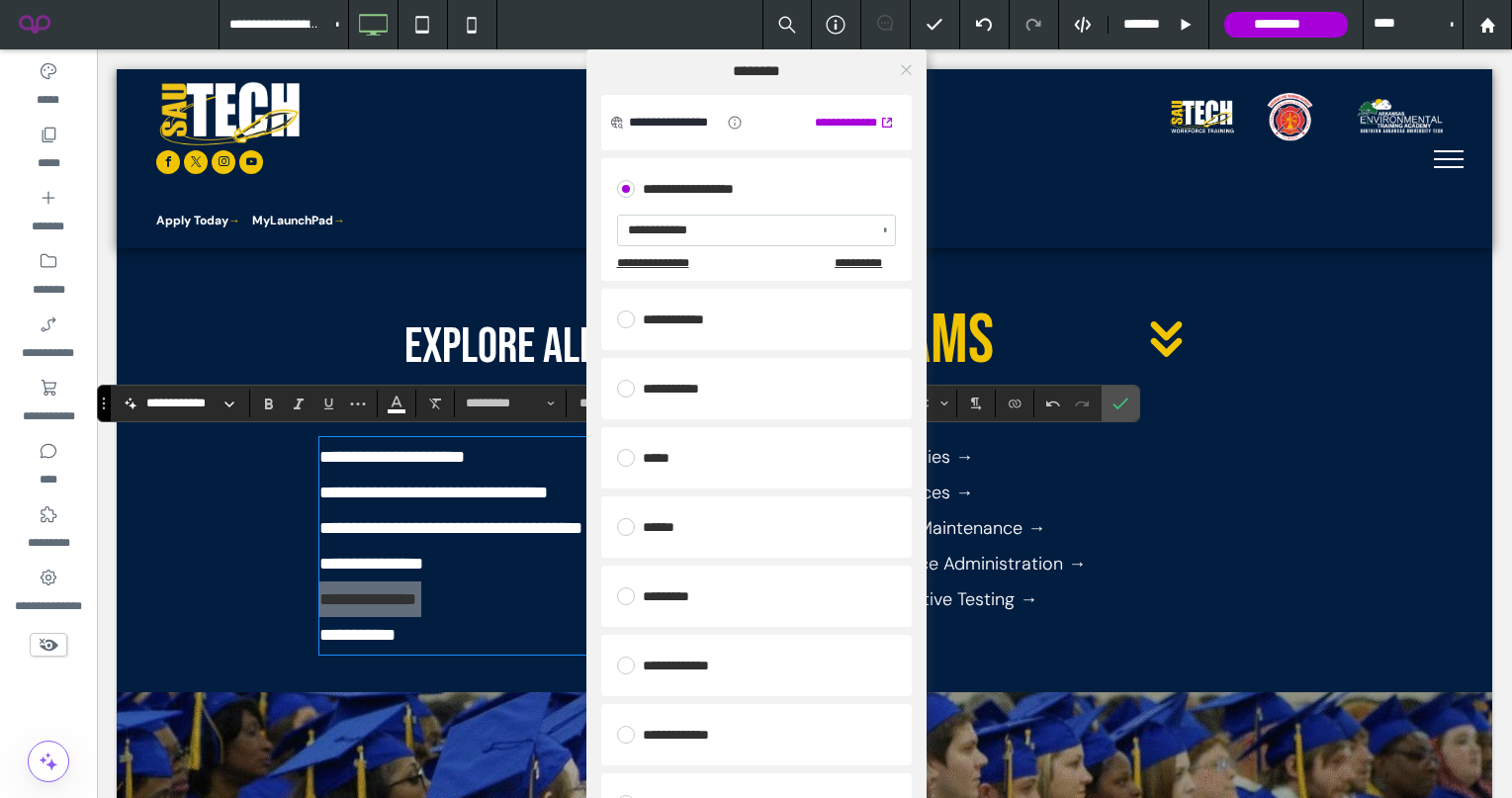 click 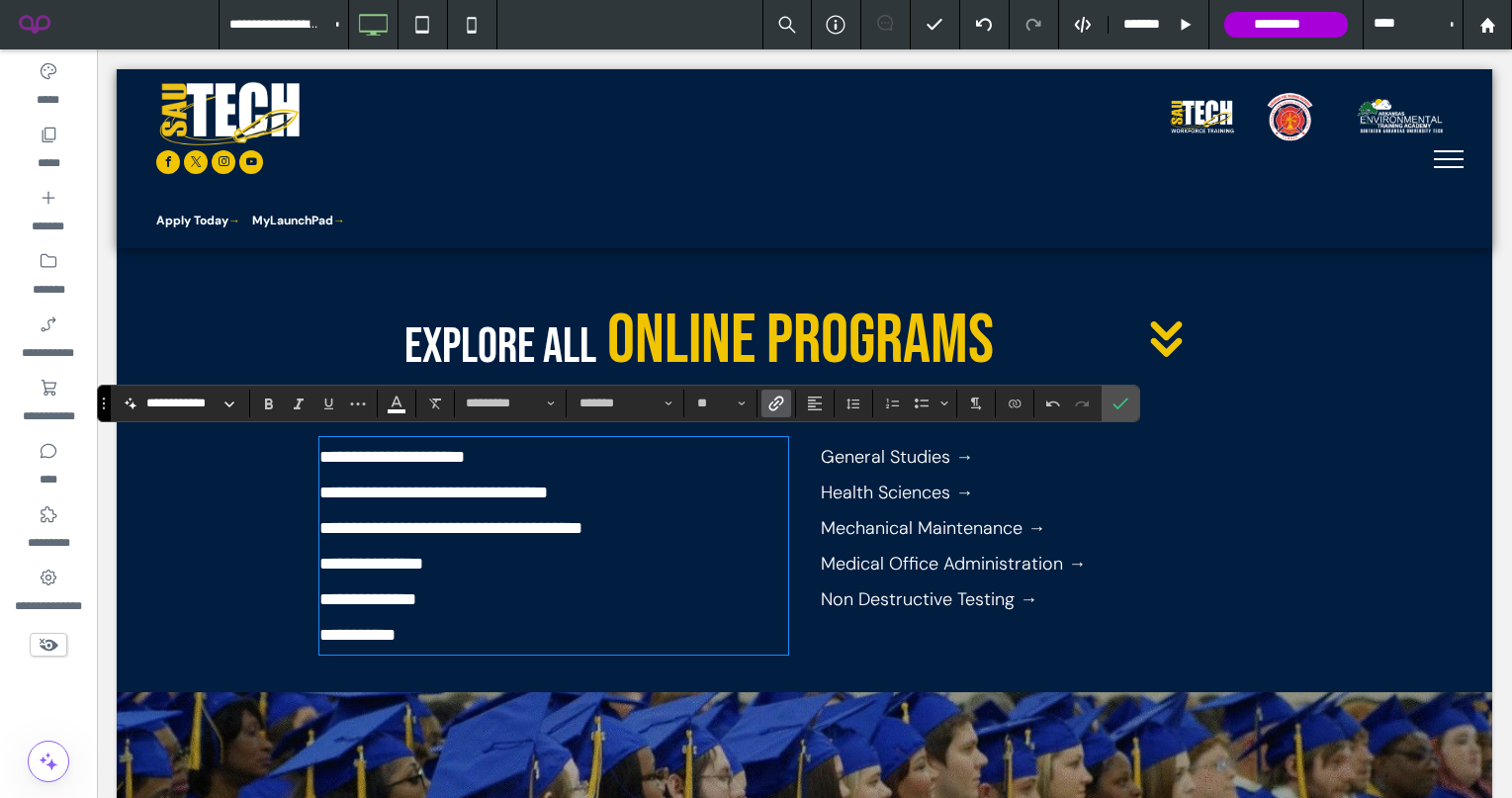 click on "**********" at bounding box center (357, 635) 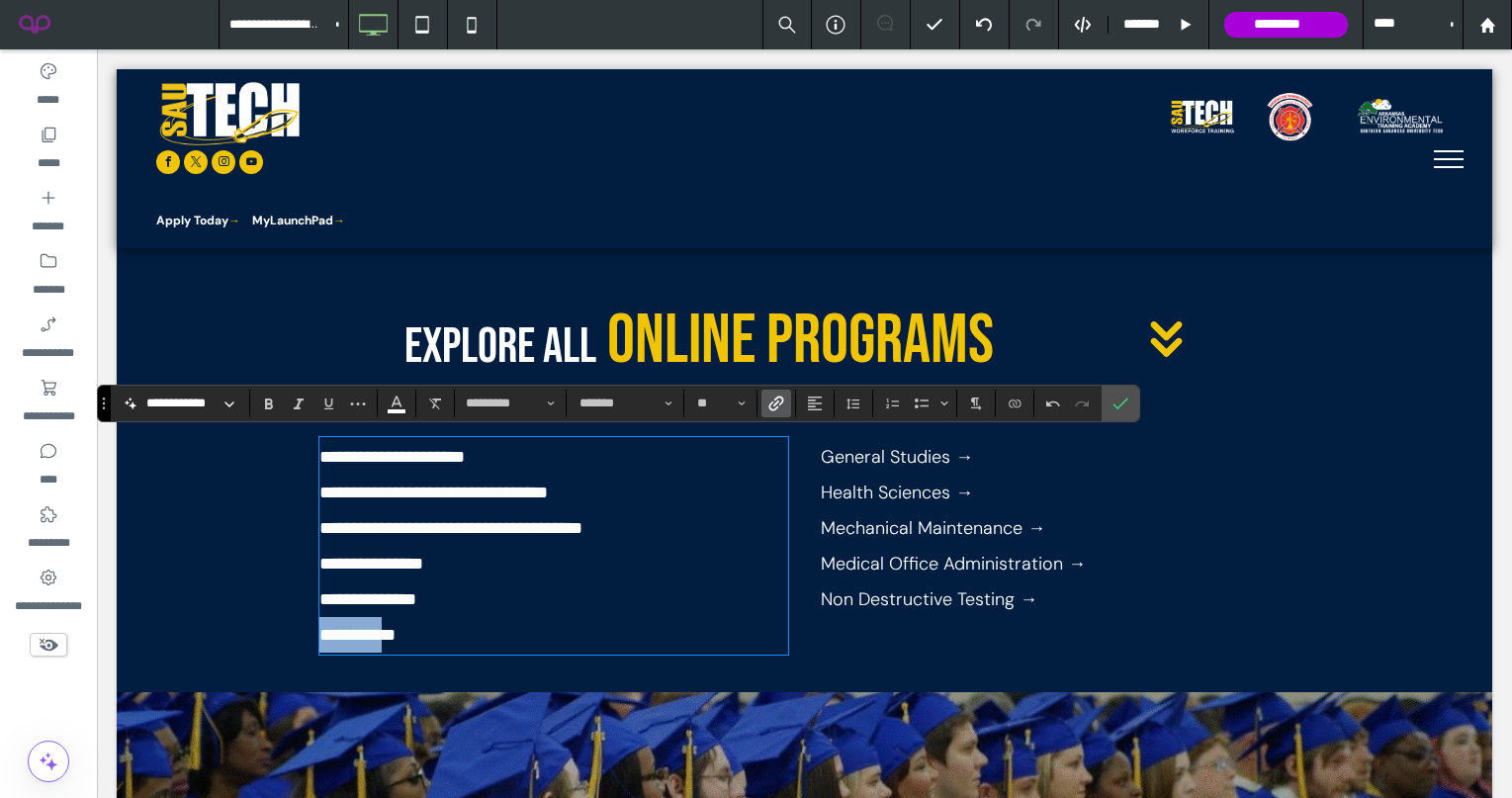 click on "**********" at bounding box center (357, 635) 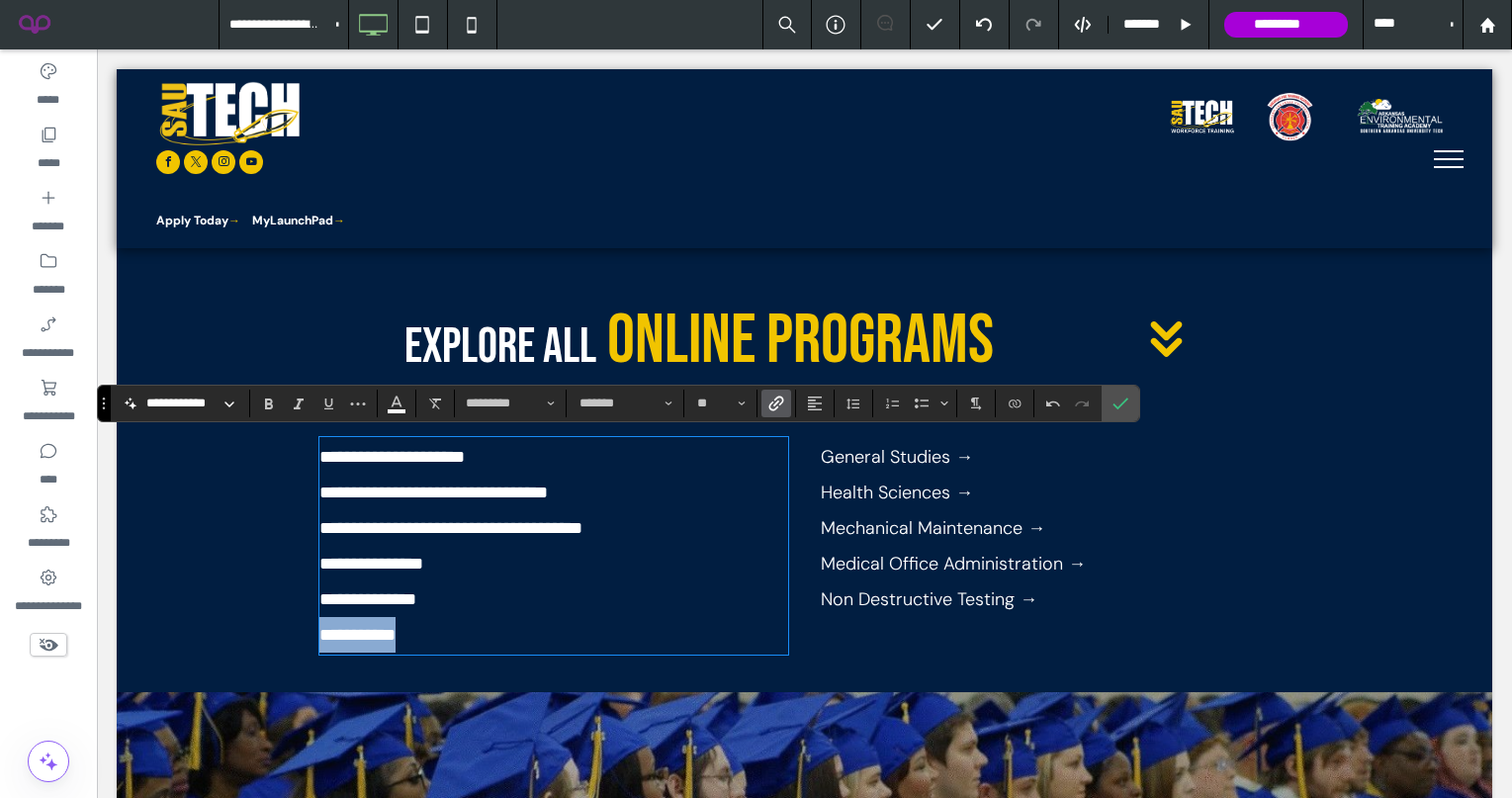 click on "**********" at bounding box center [357, 635] 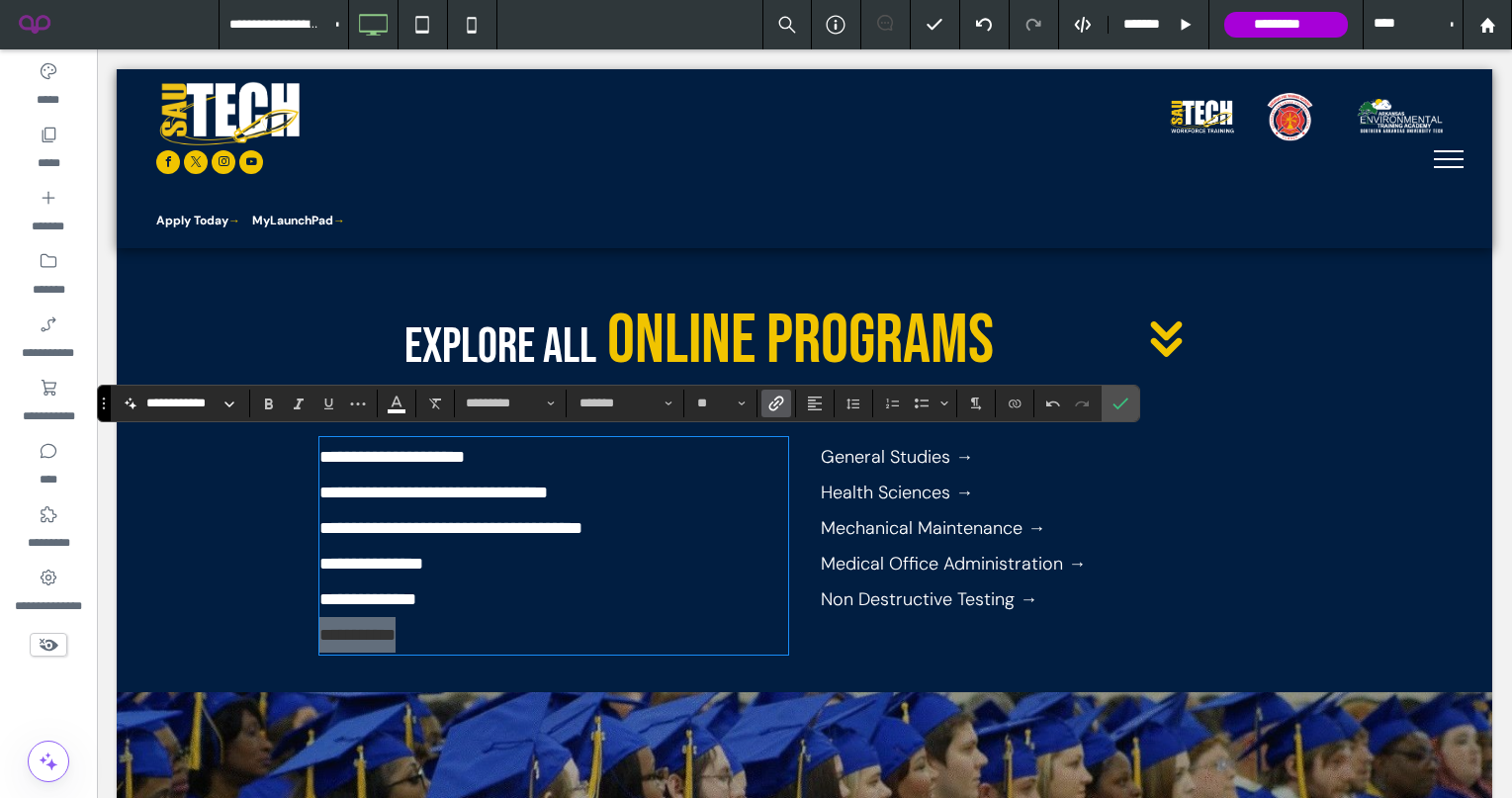 click 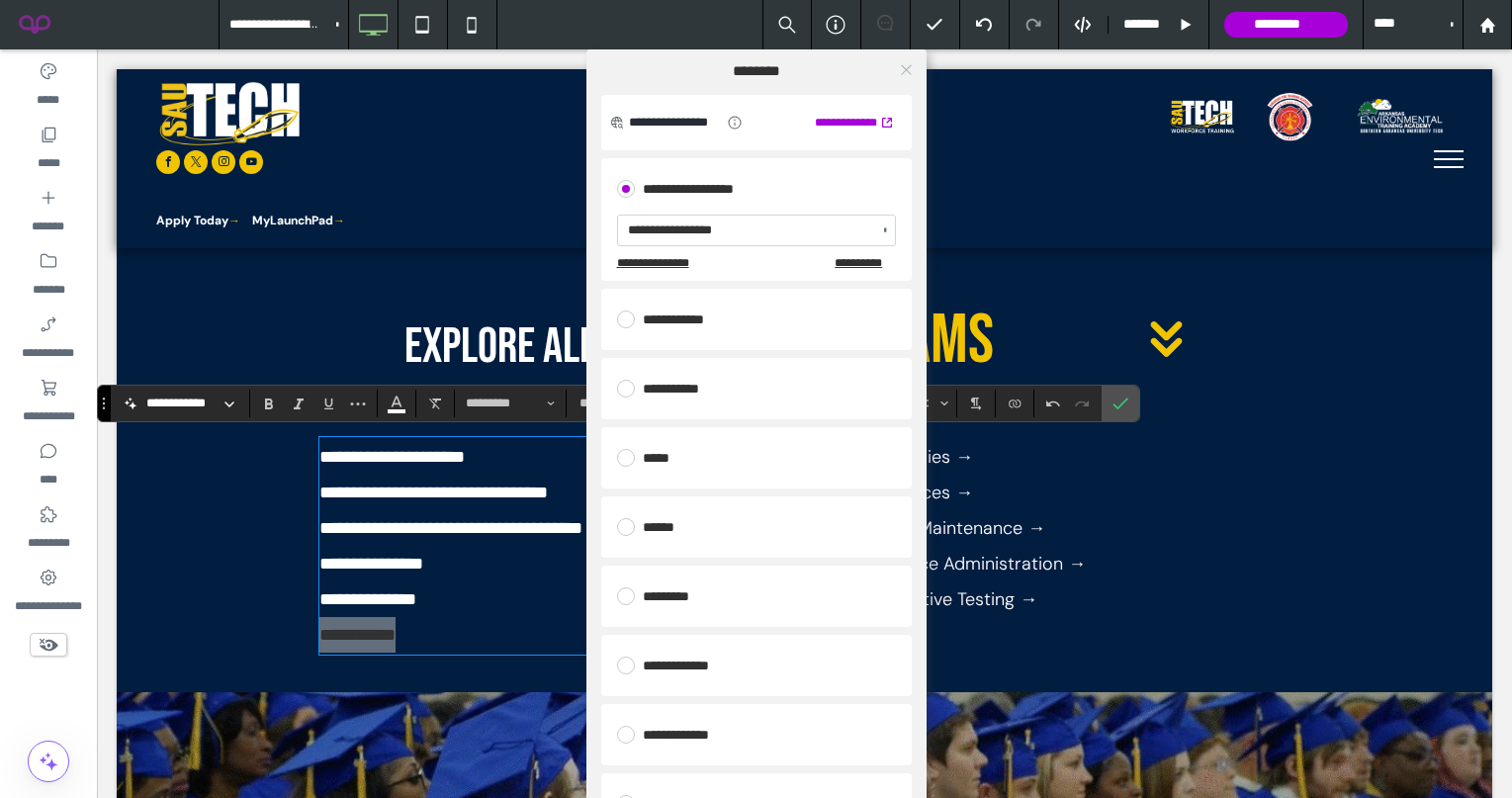 click 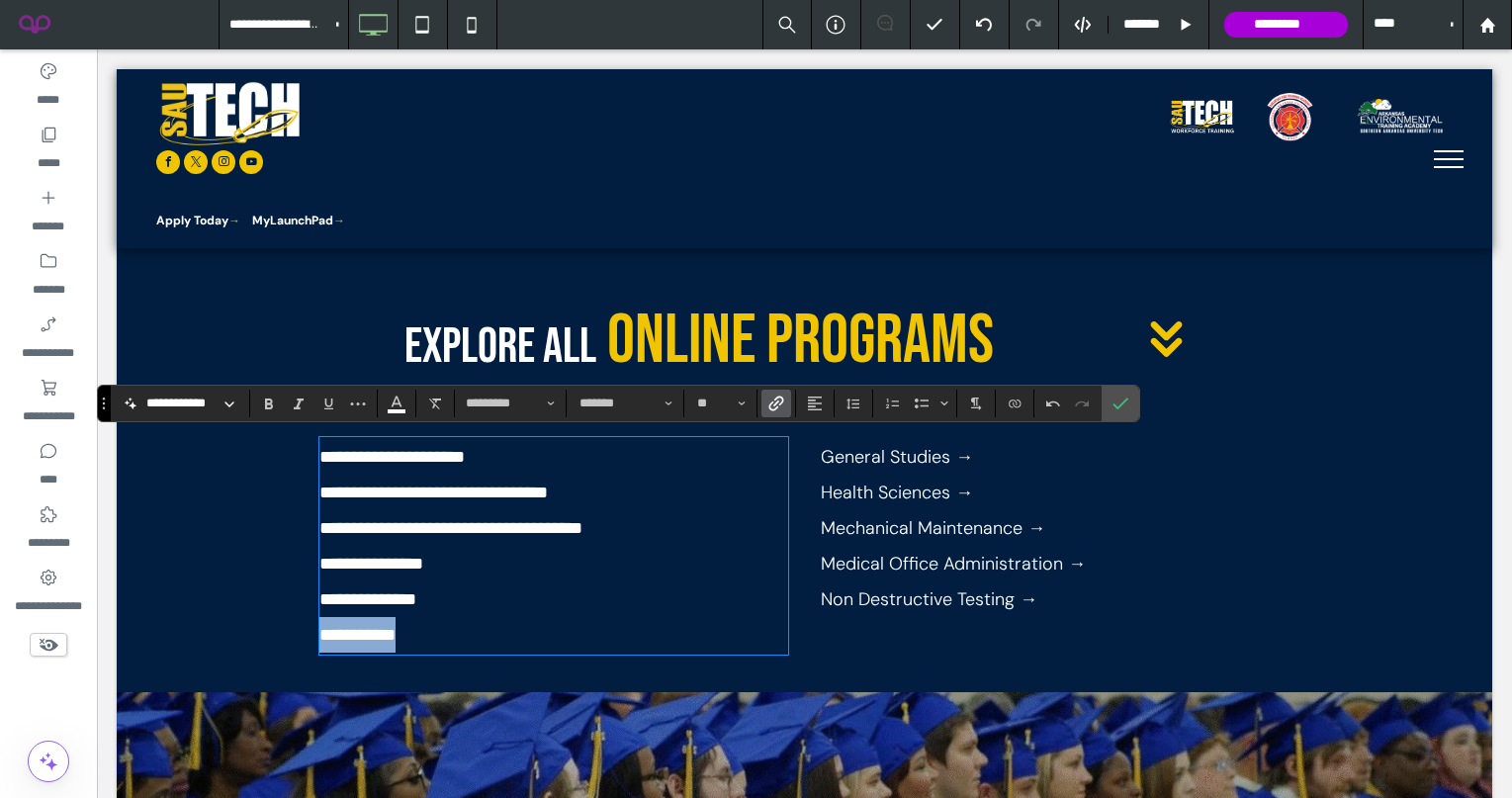 click on "General Studies →" at bounding box center (897, 457) 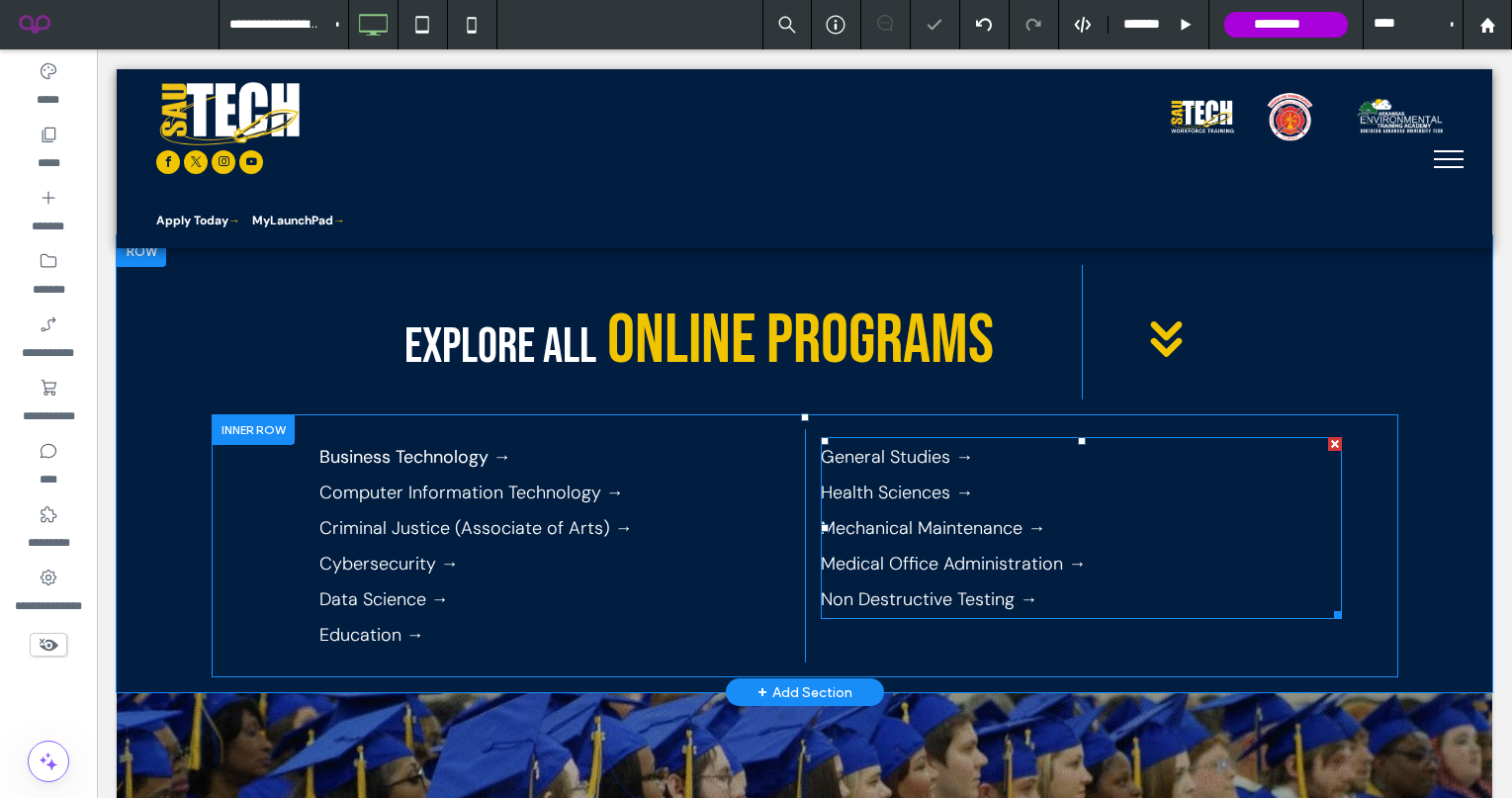 click on "General Studies →" at bounding box center [1081, 457] 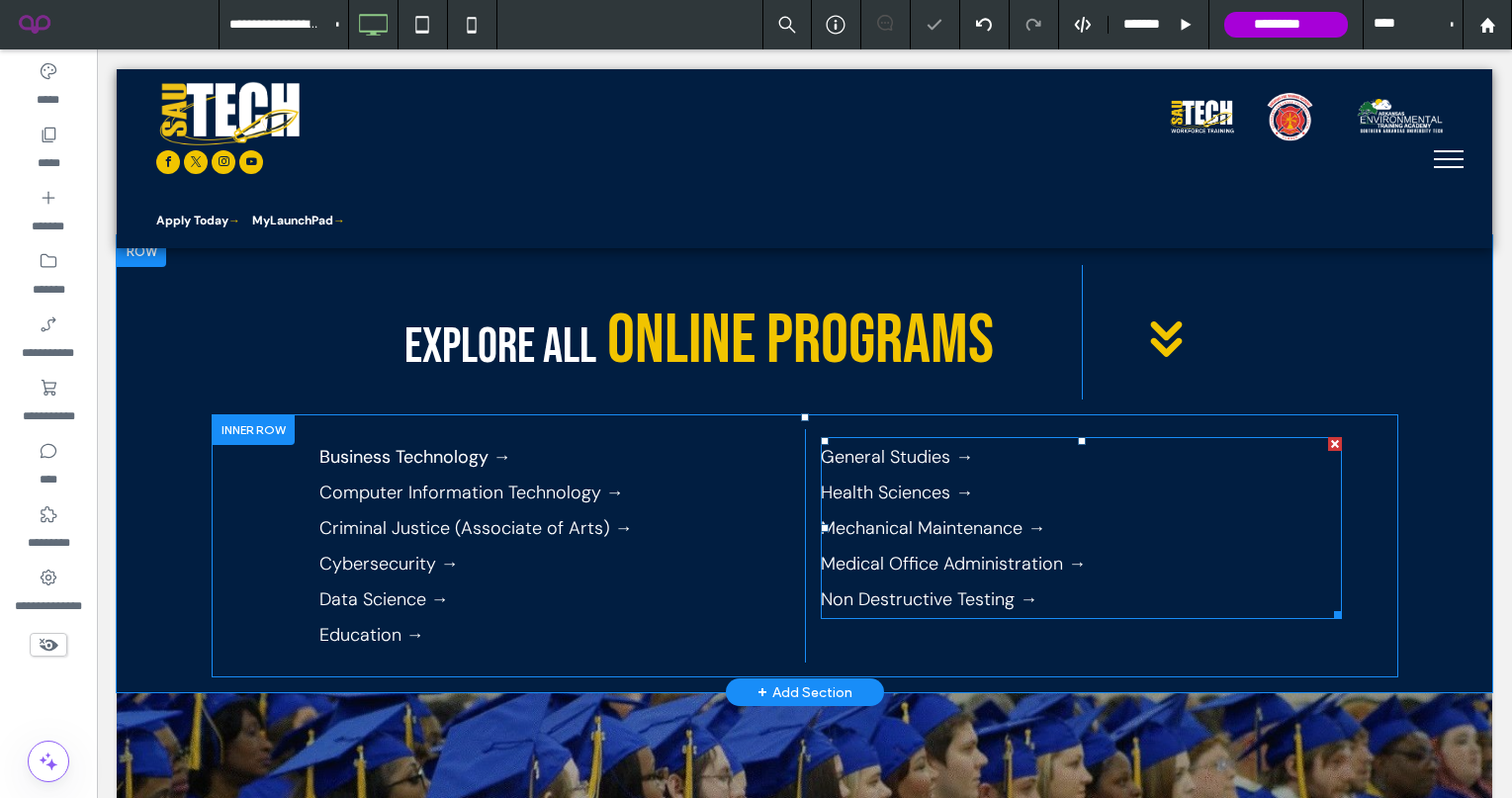 type on "*******" 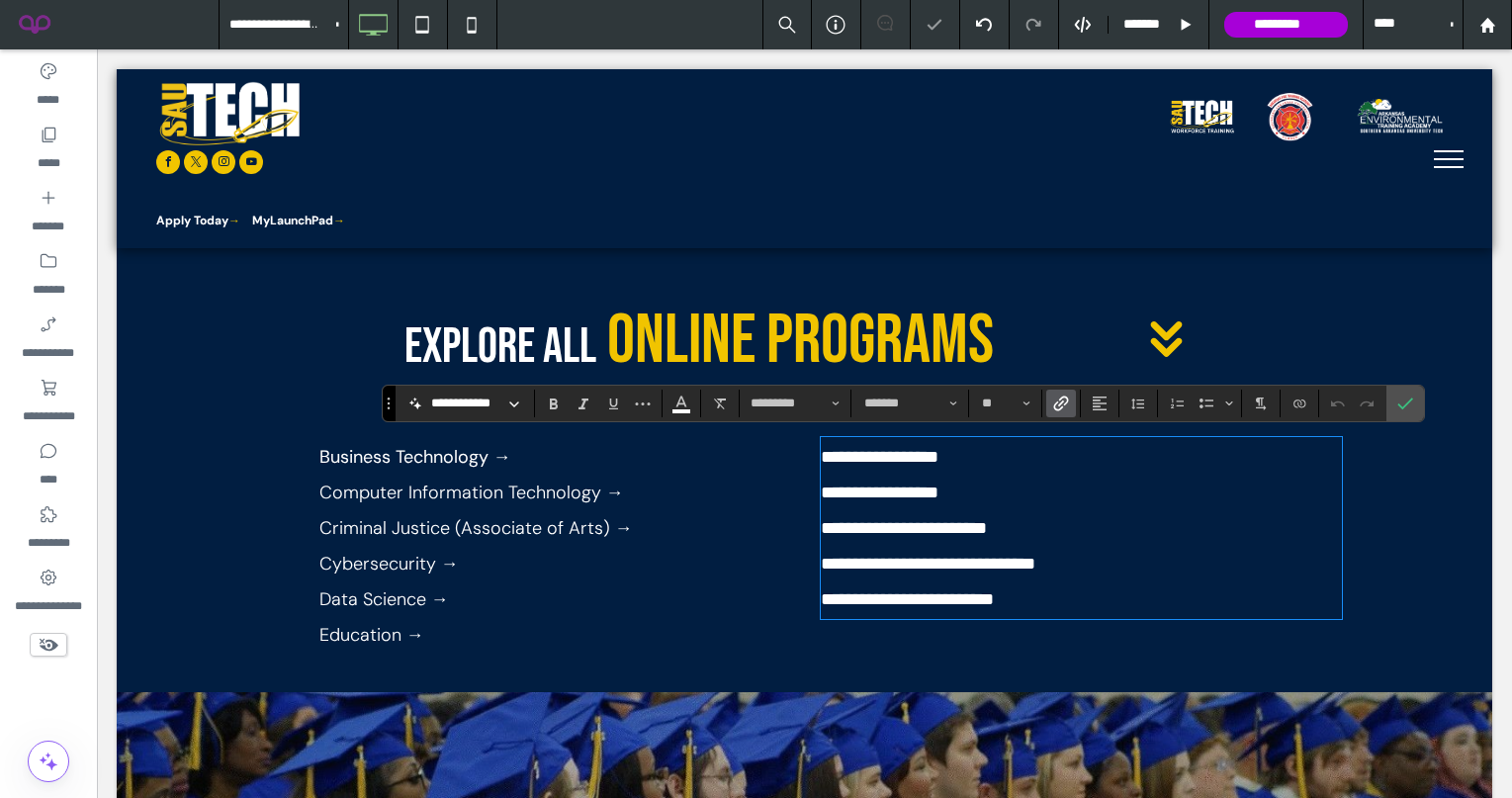 click on "**********" at bounding box center (1081, 457) 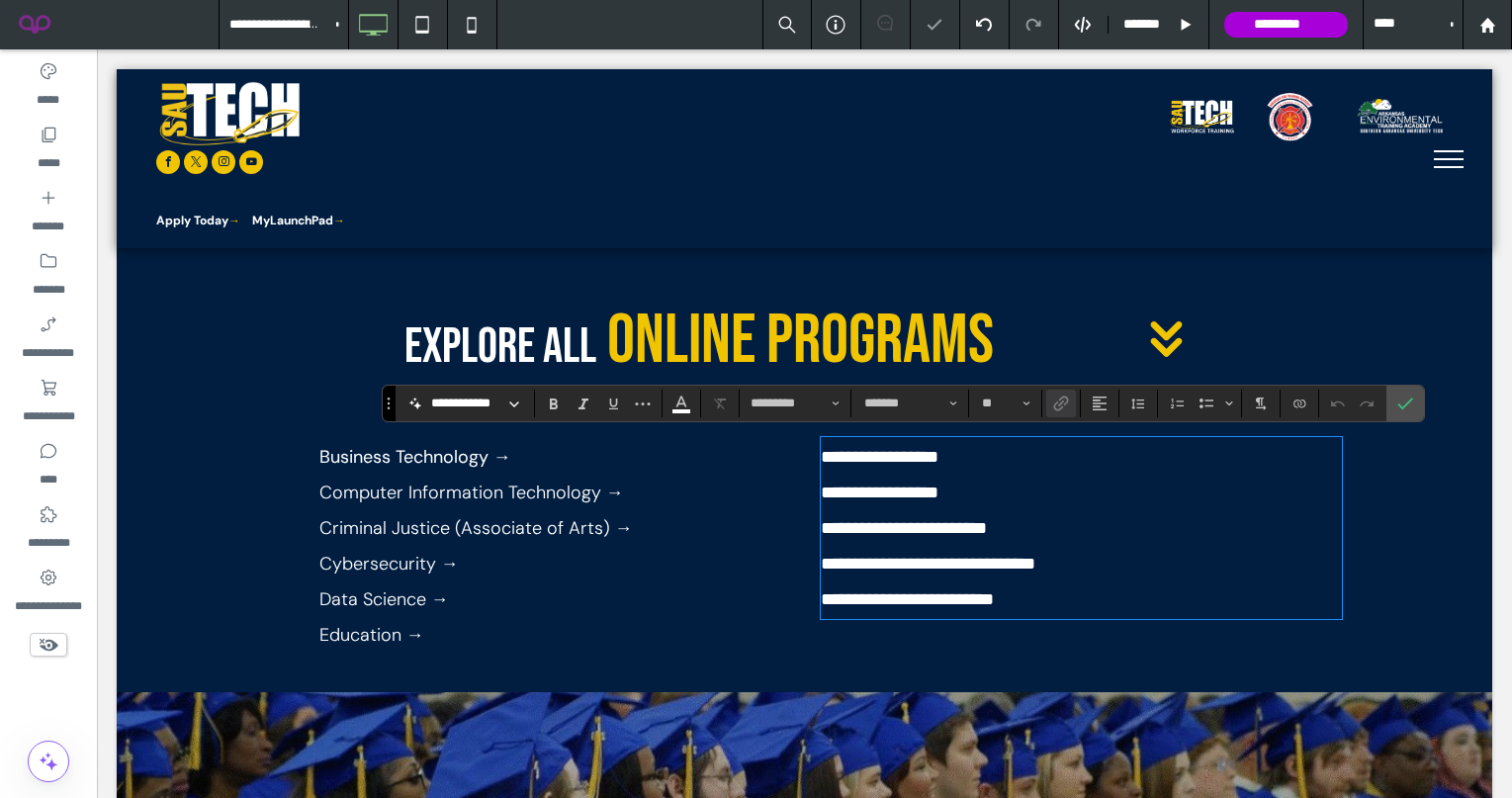 click on "**********" at bounding box center [1081, 457] 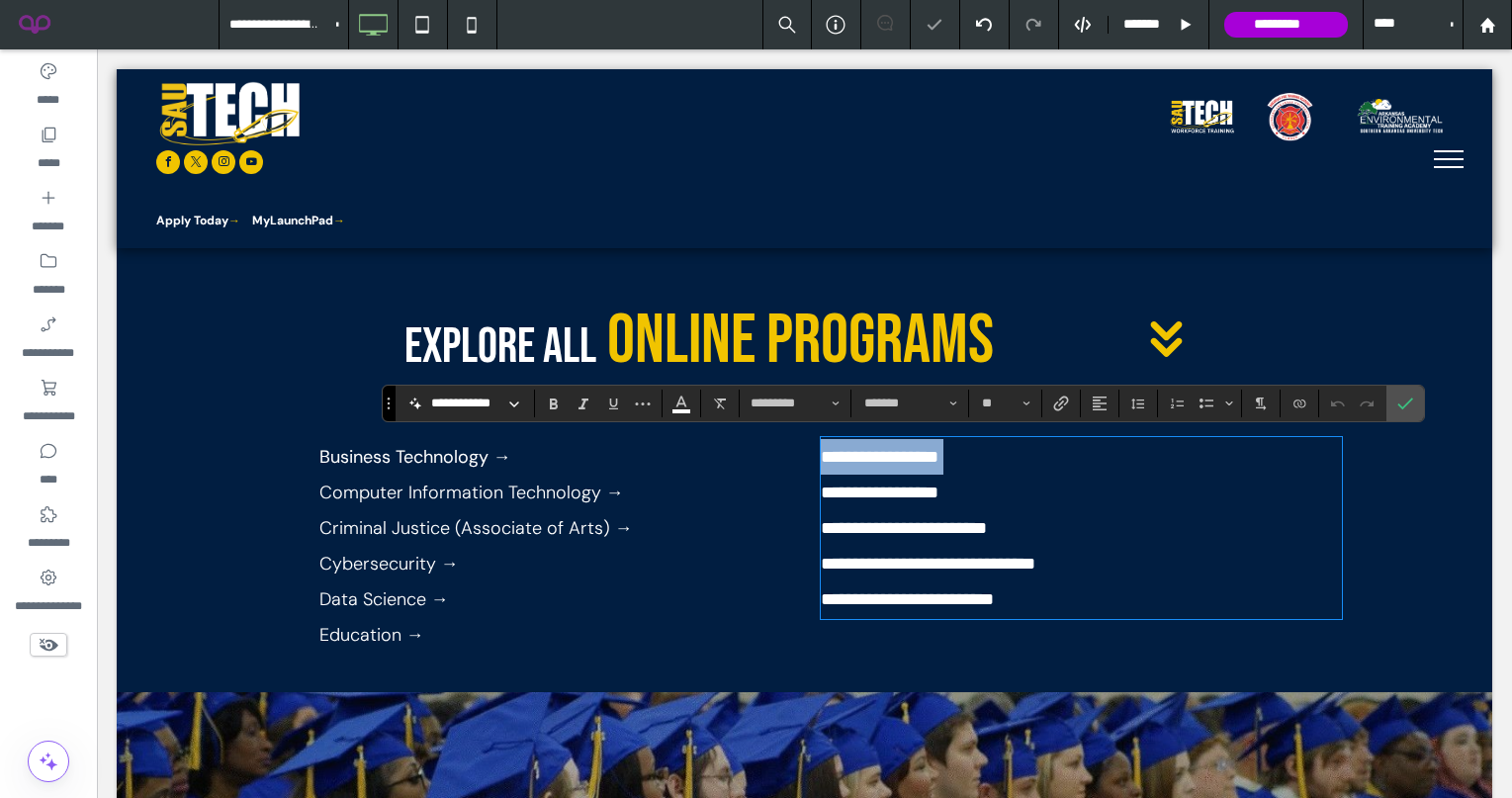 click on "**********" at bounding box center [1081, 457] 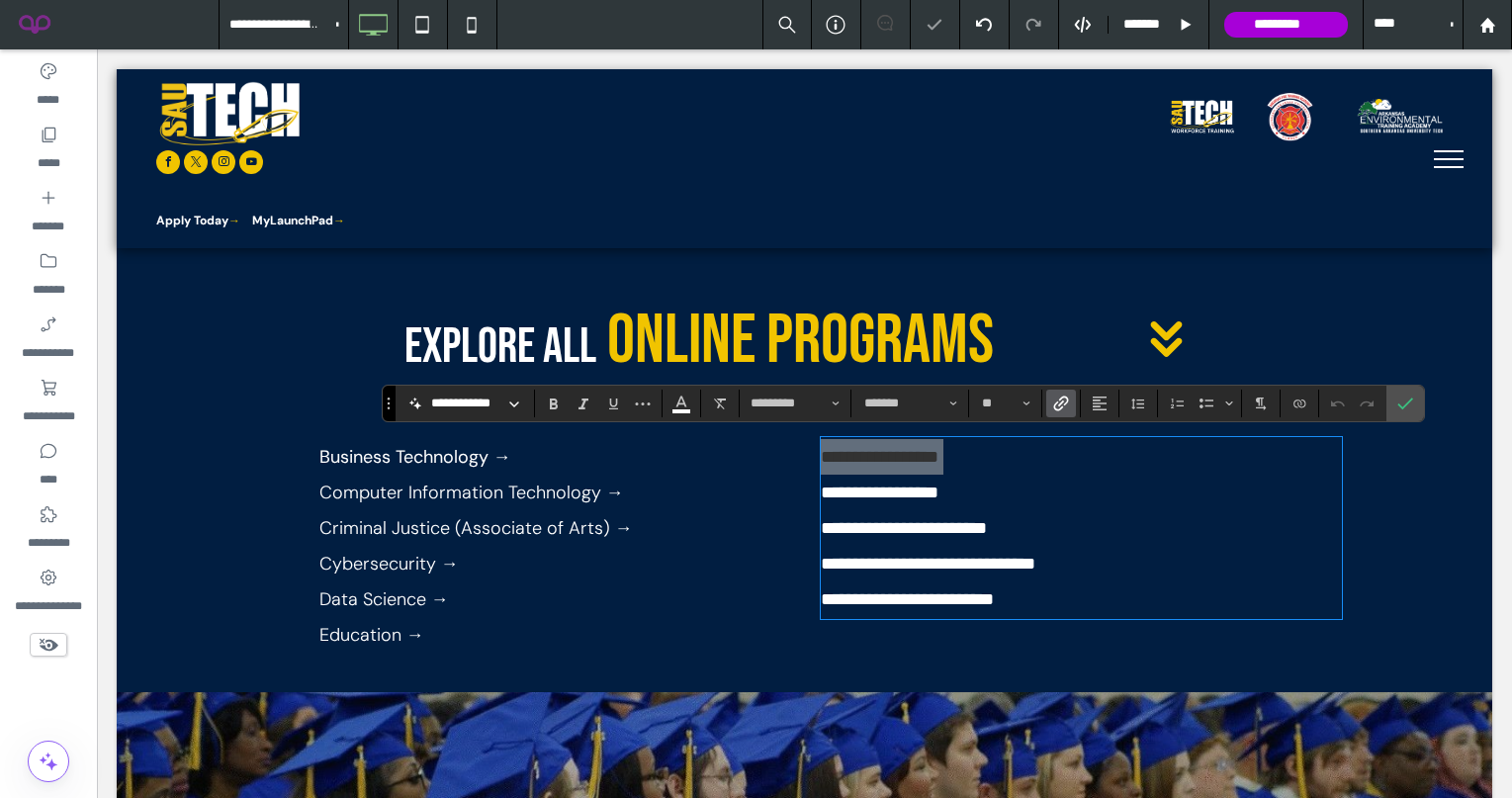 click at bounding box center (1061, 403) 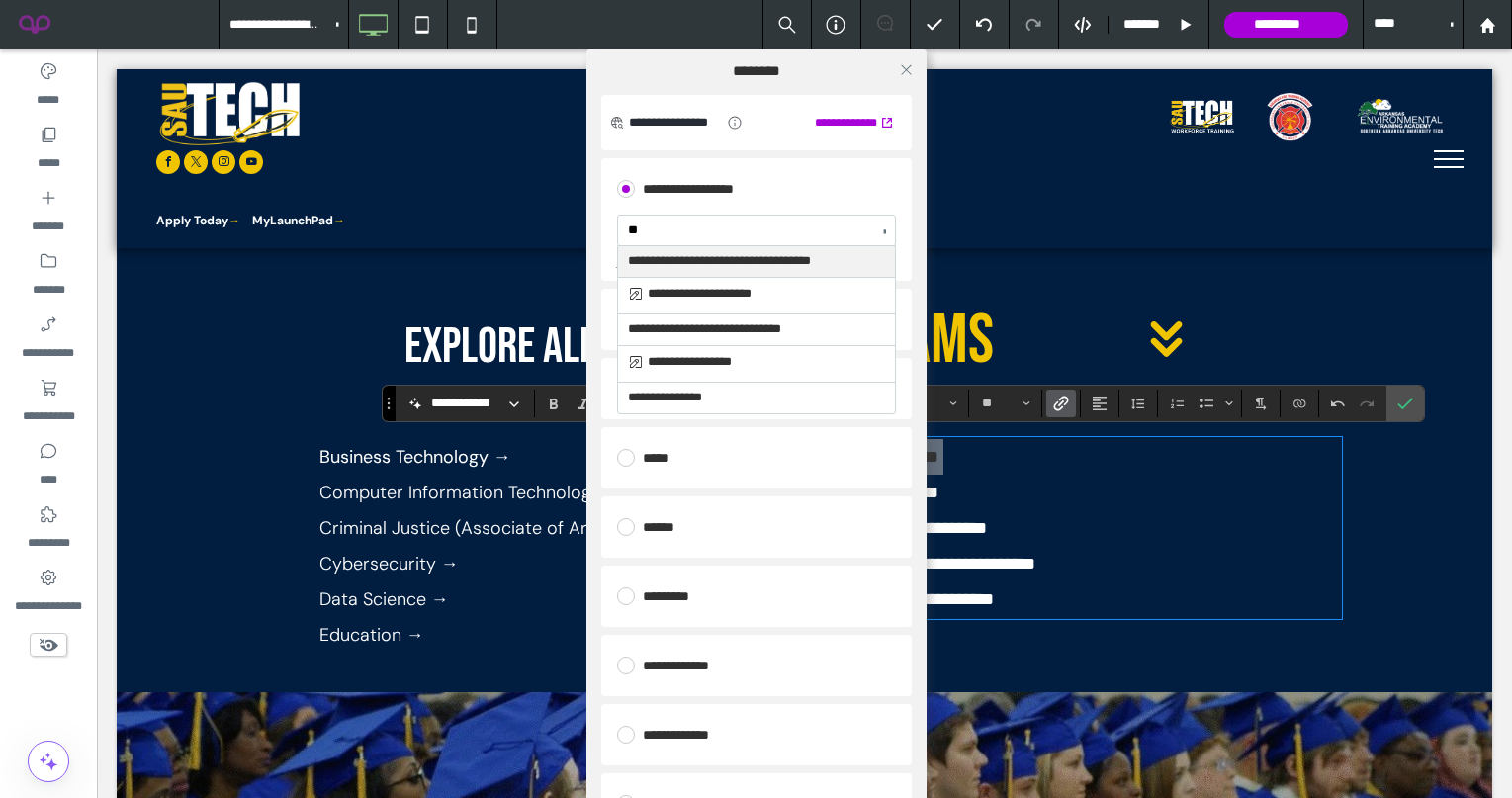 type on "***" 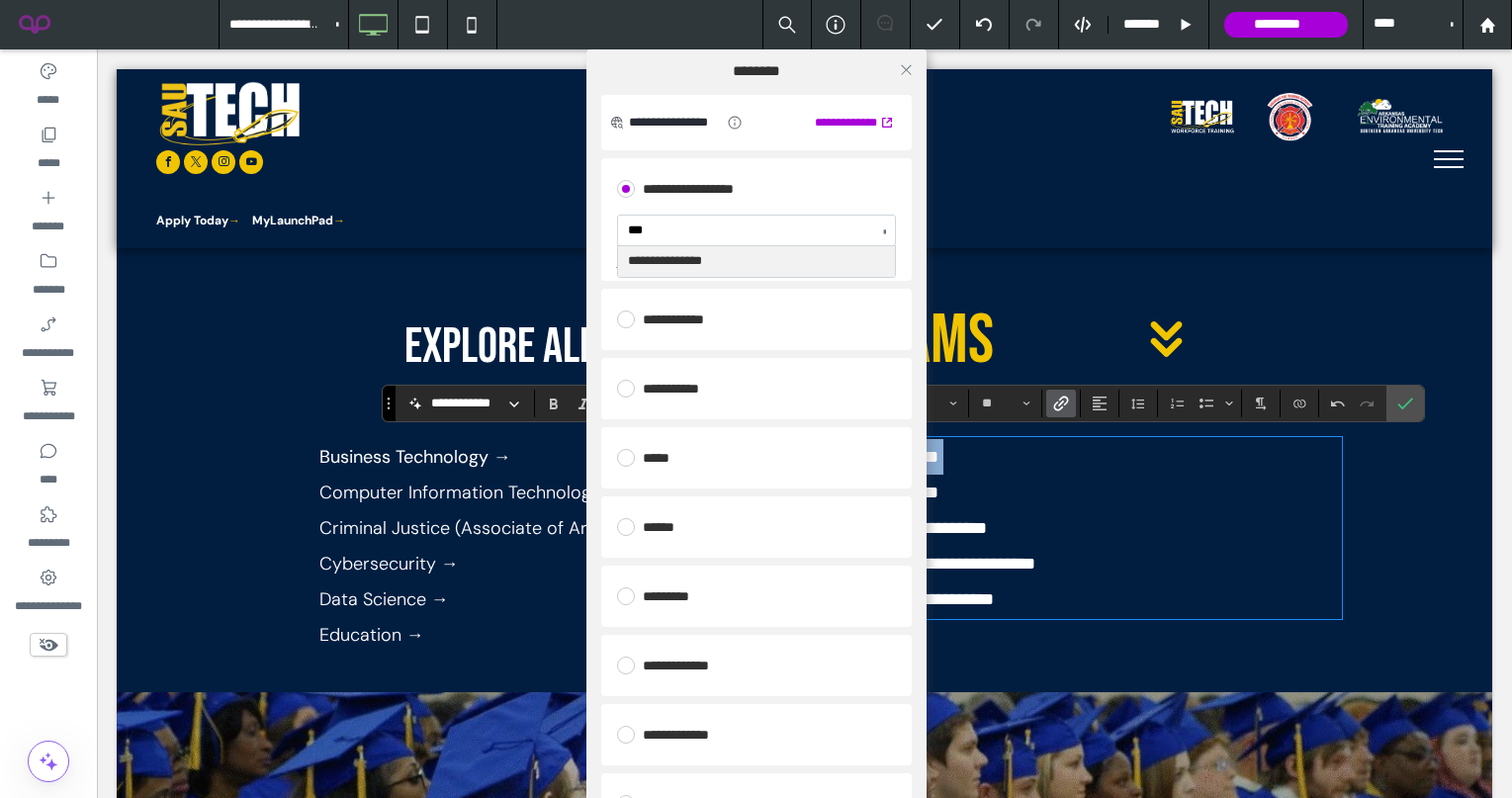 type 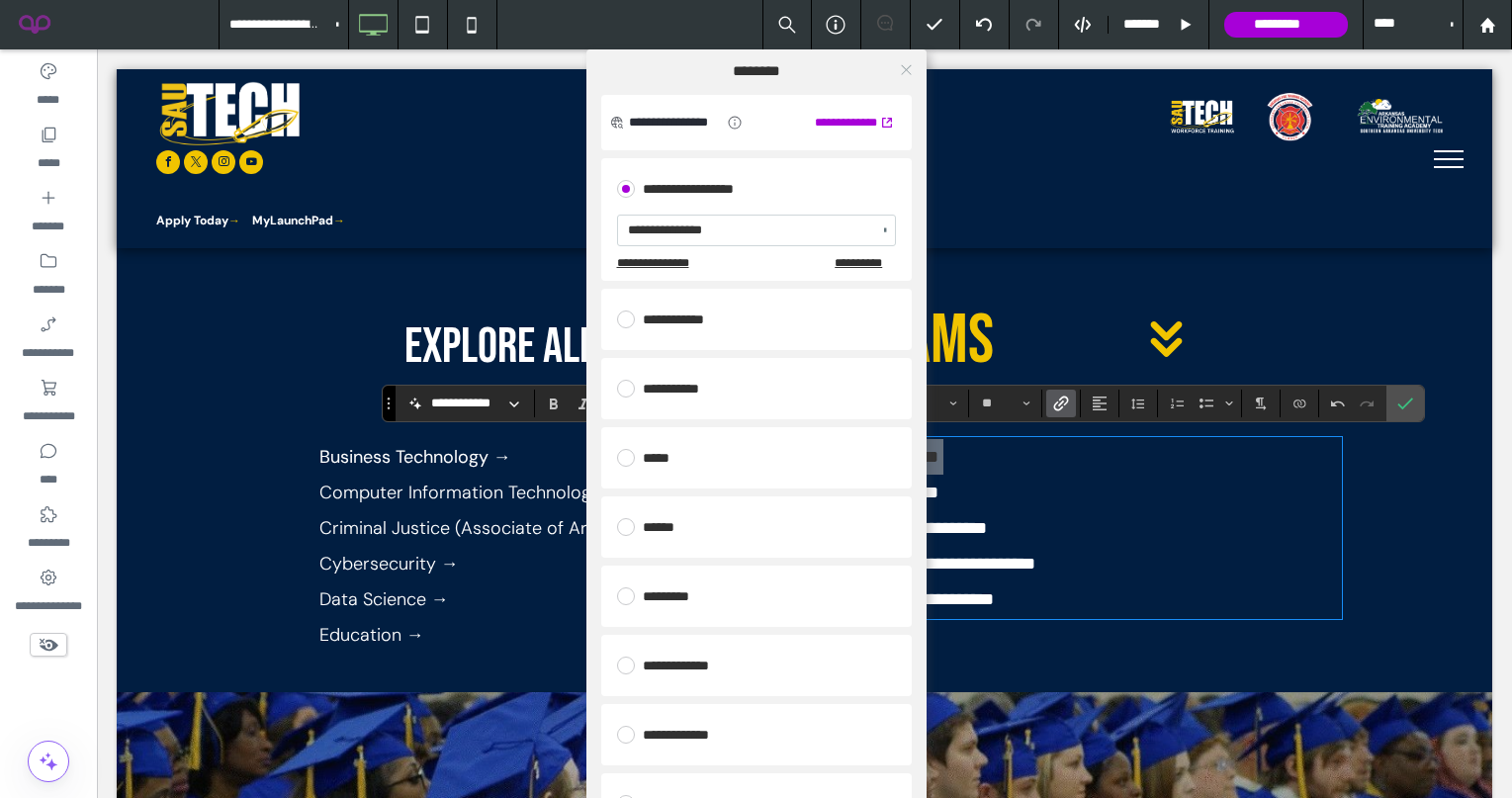 click 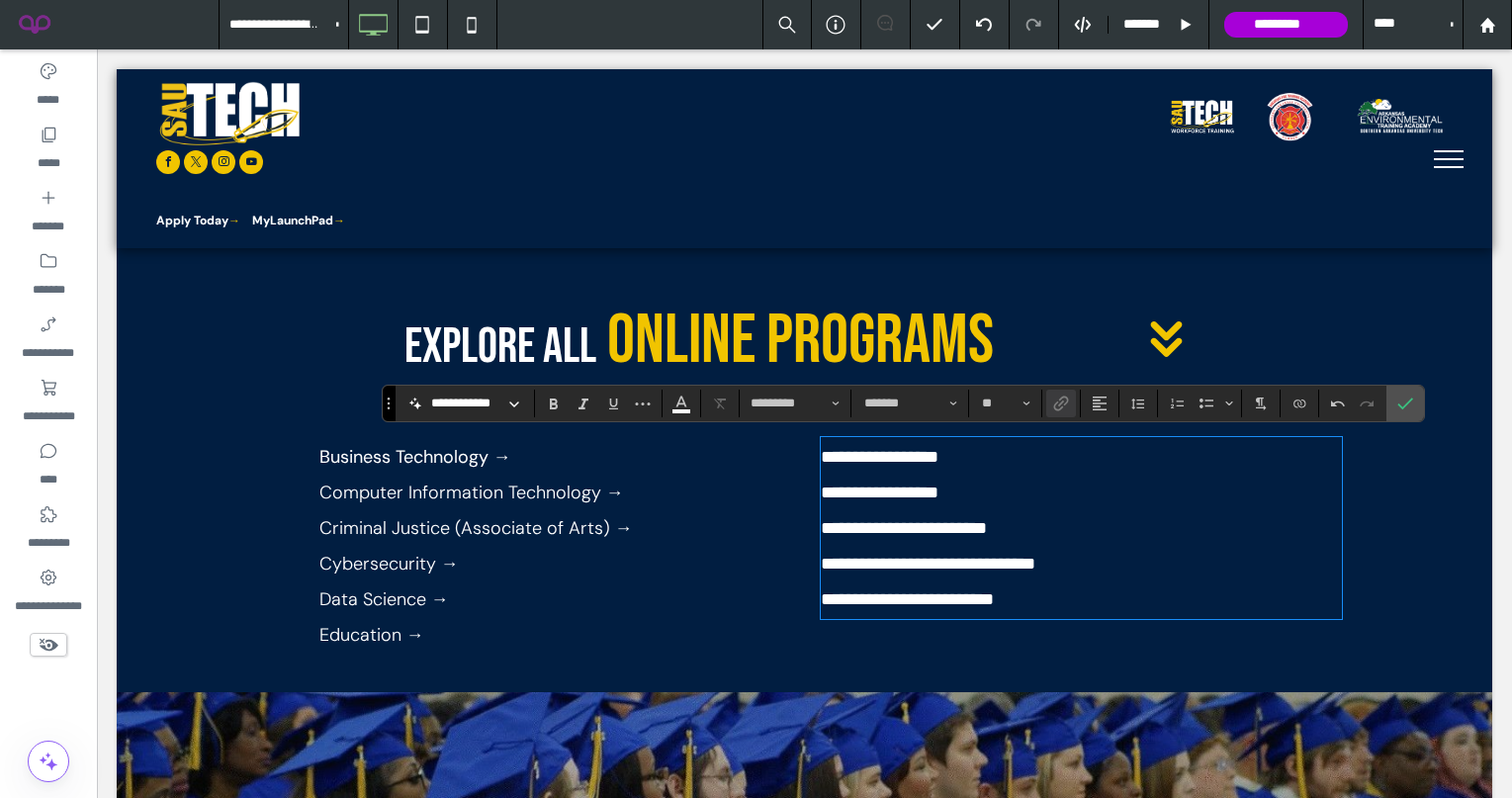 click on "**********" at bounding box center (879, 492) 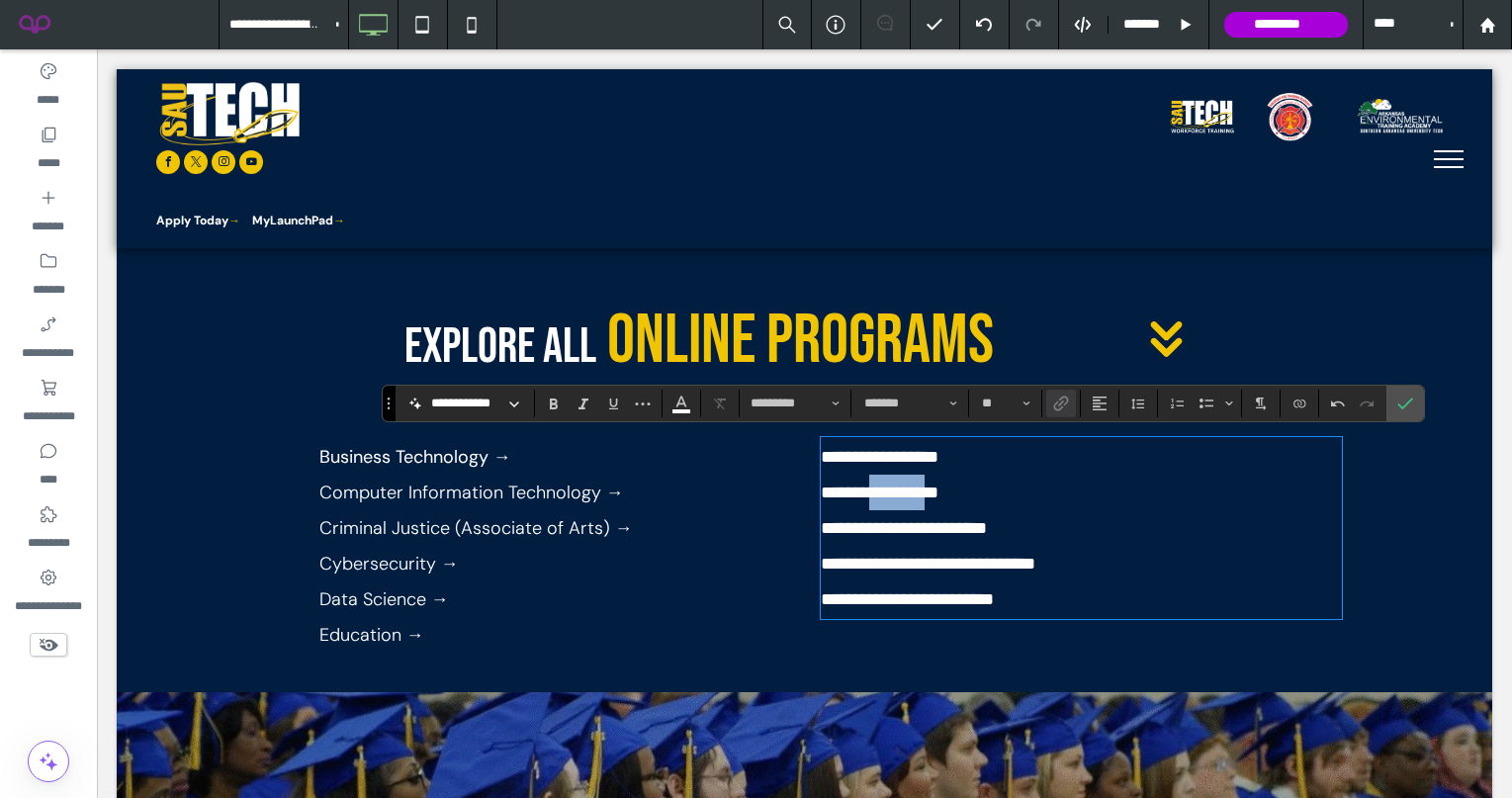 click on "**********" at bounding box center [879, 492] 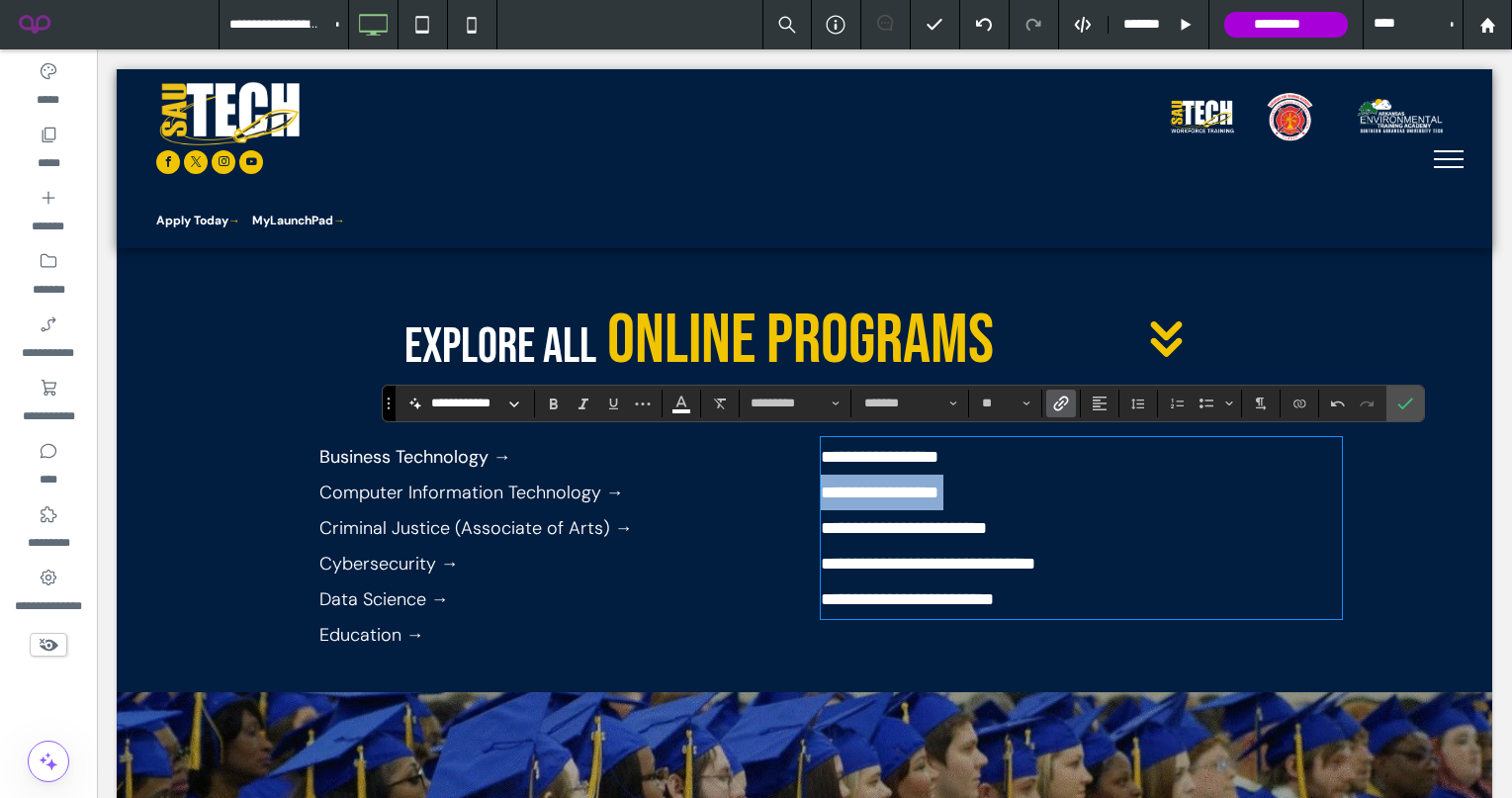 click on "**********" at bounding box center [879, 492] 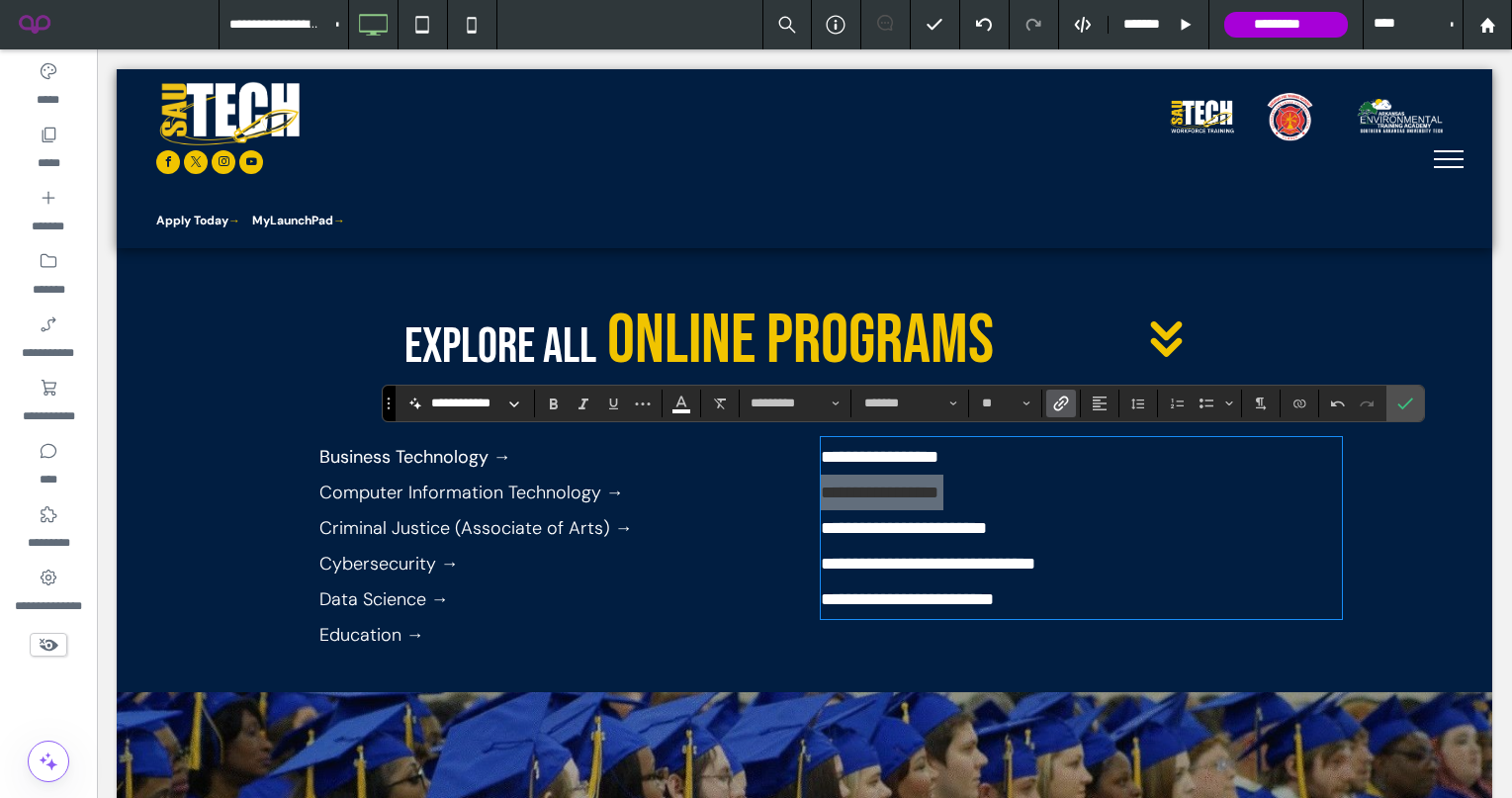click 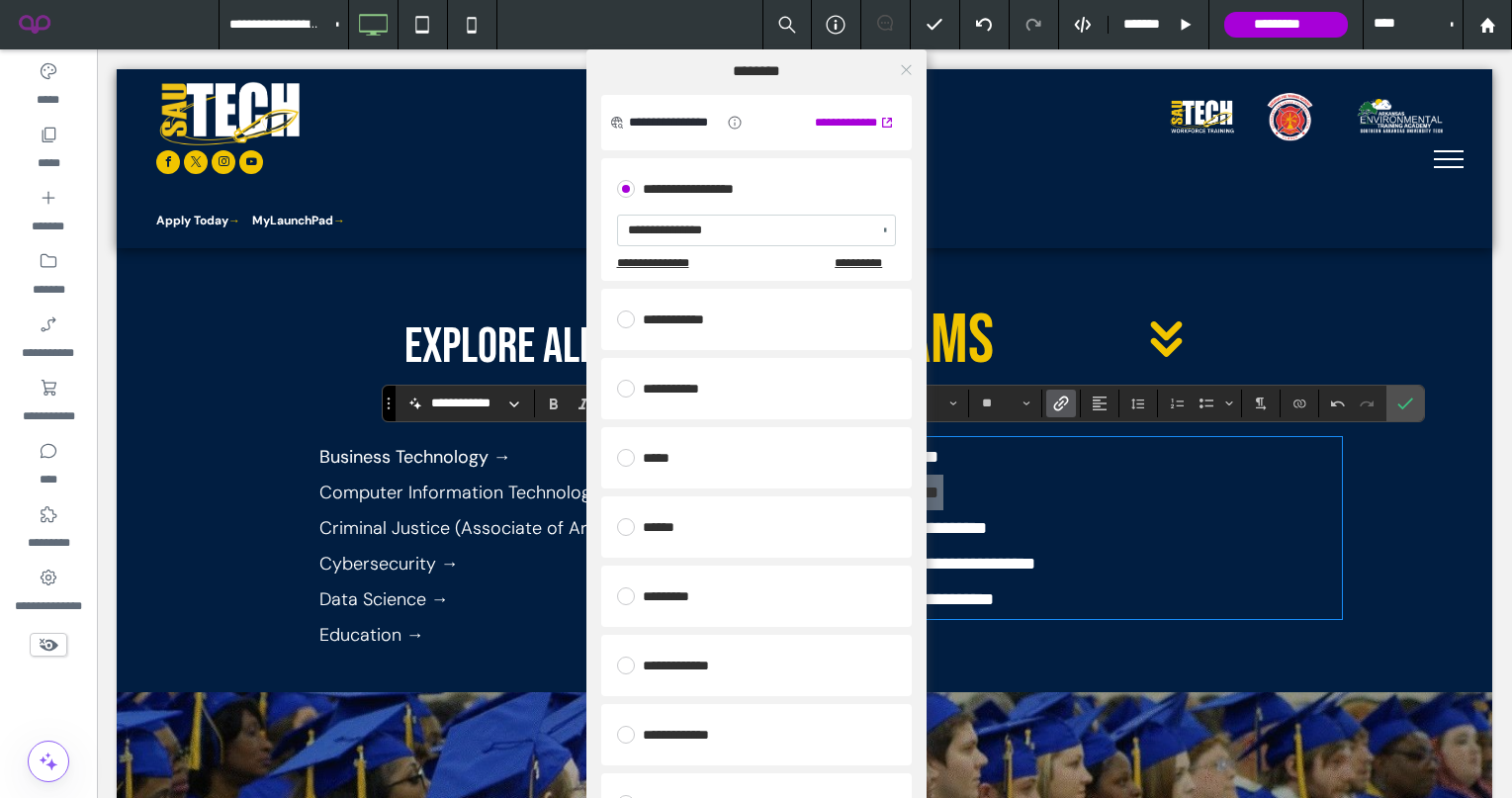 click 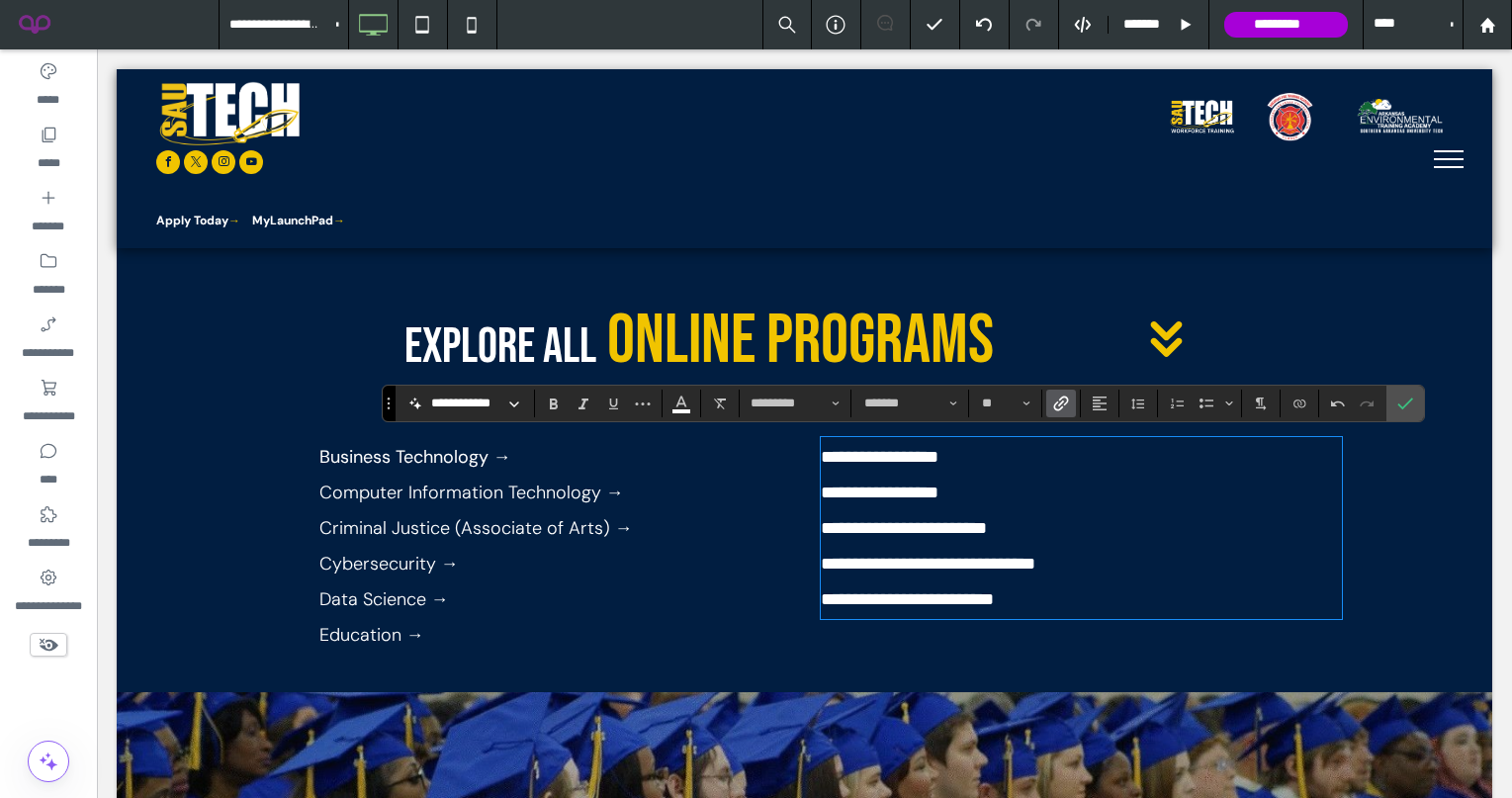 click on "**********" at bounding box center (904, 528) 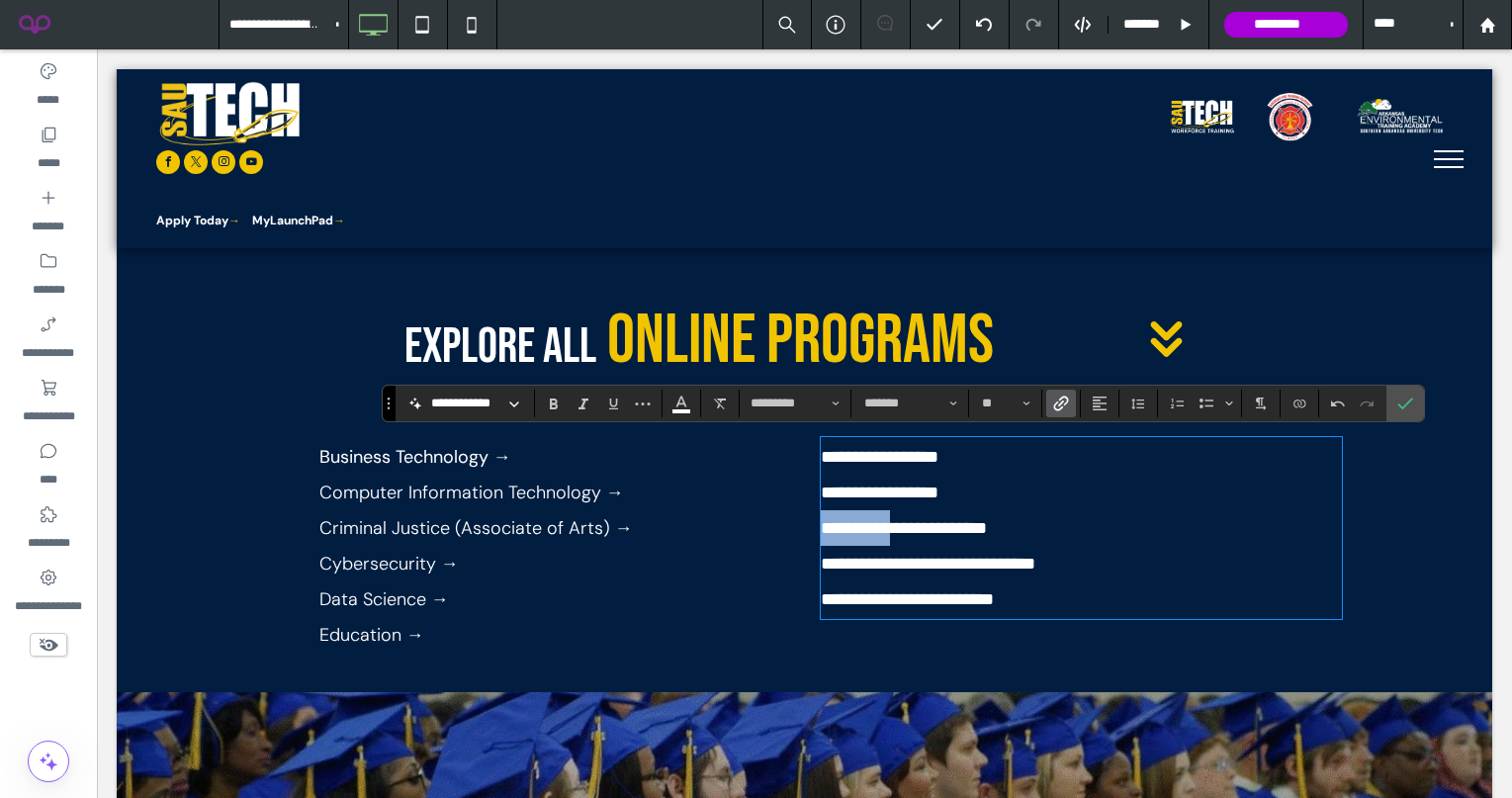 click on "**********" at bounding box center [904, 528] 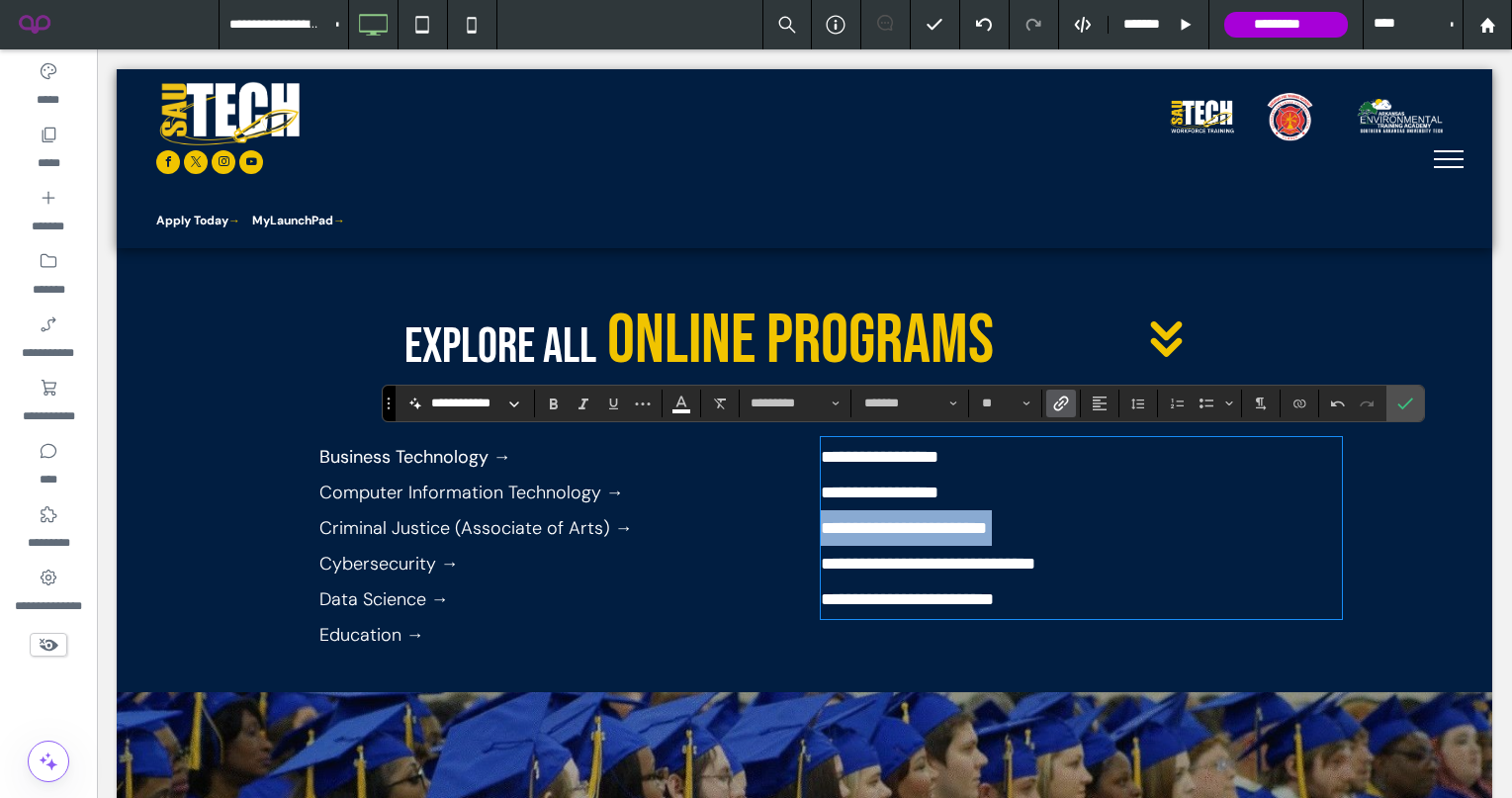 click on "**********" at bounding box center [904, 528] 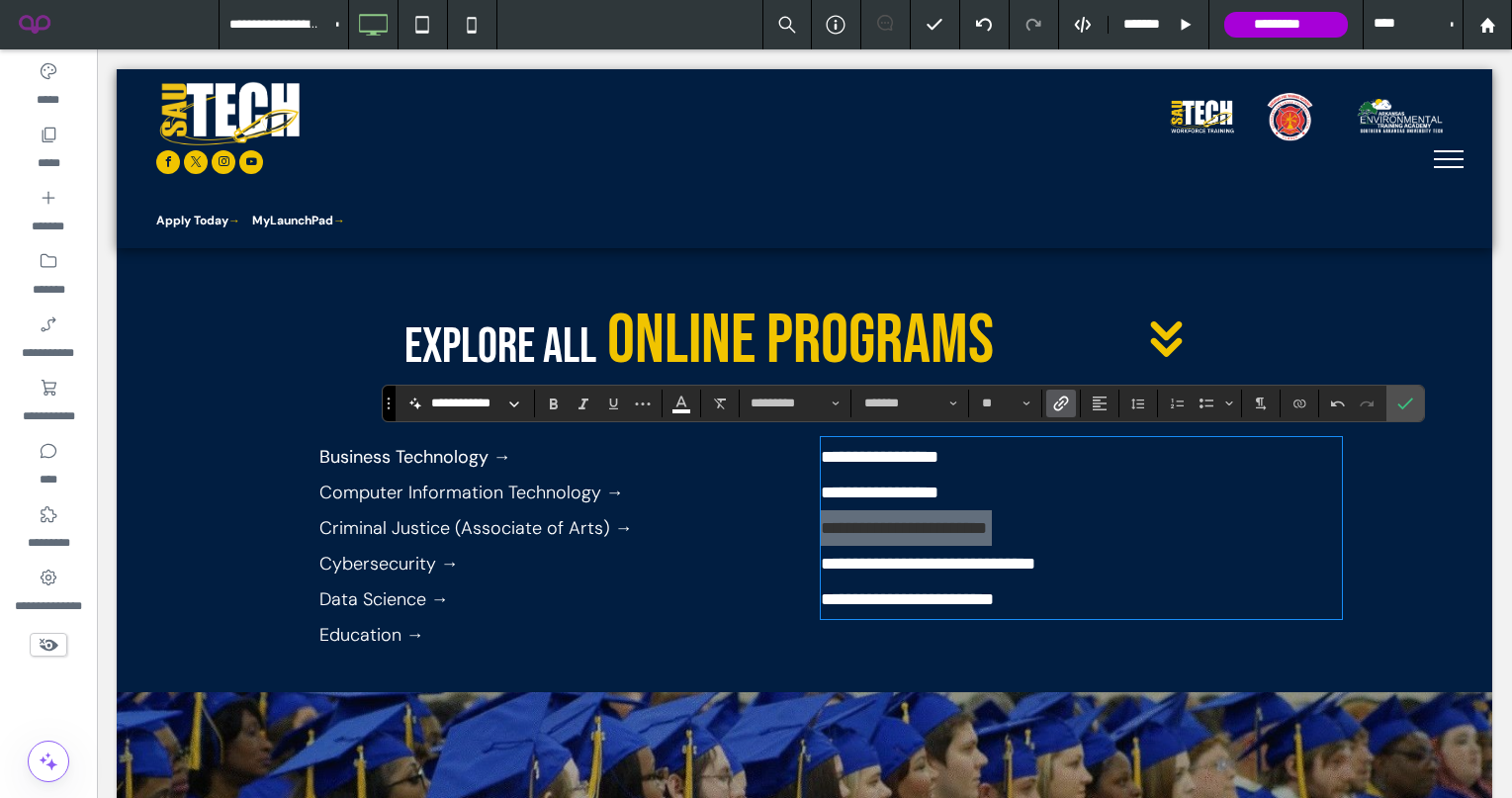 click 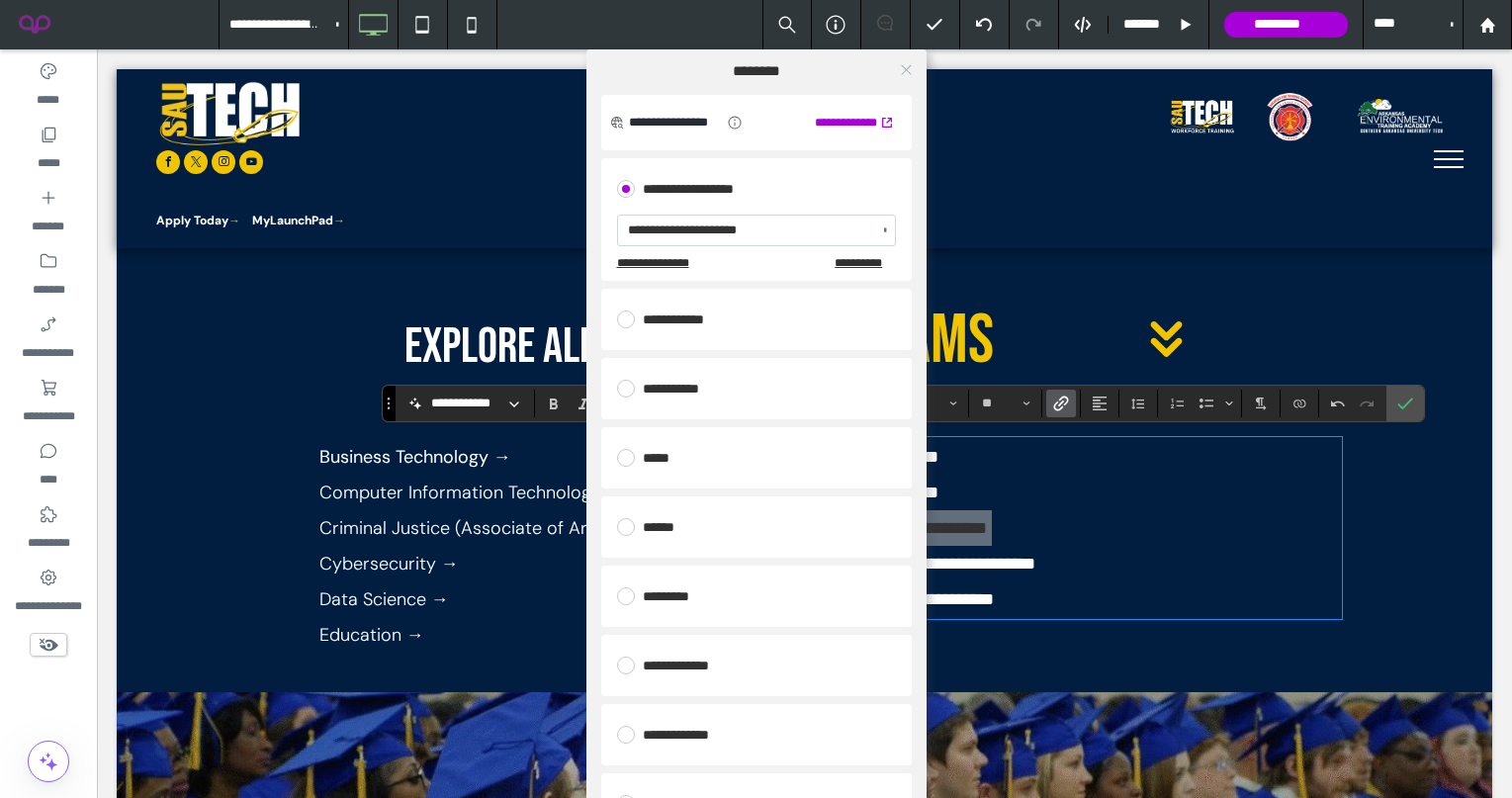 click 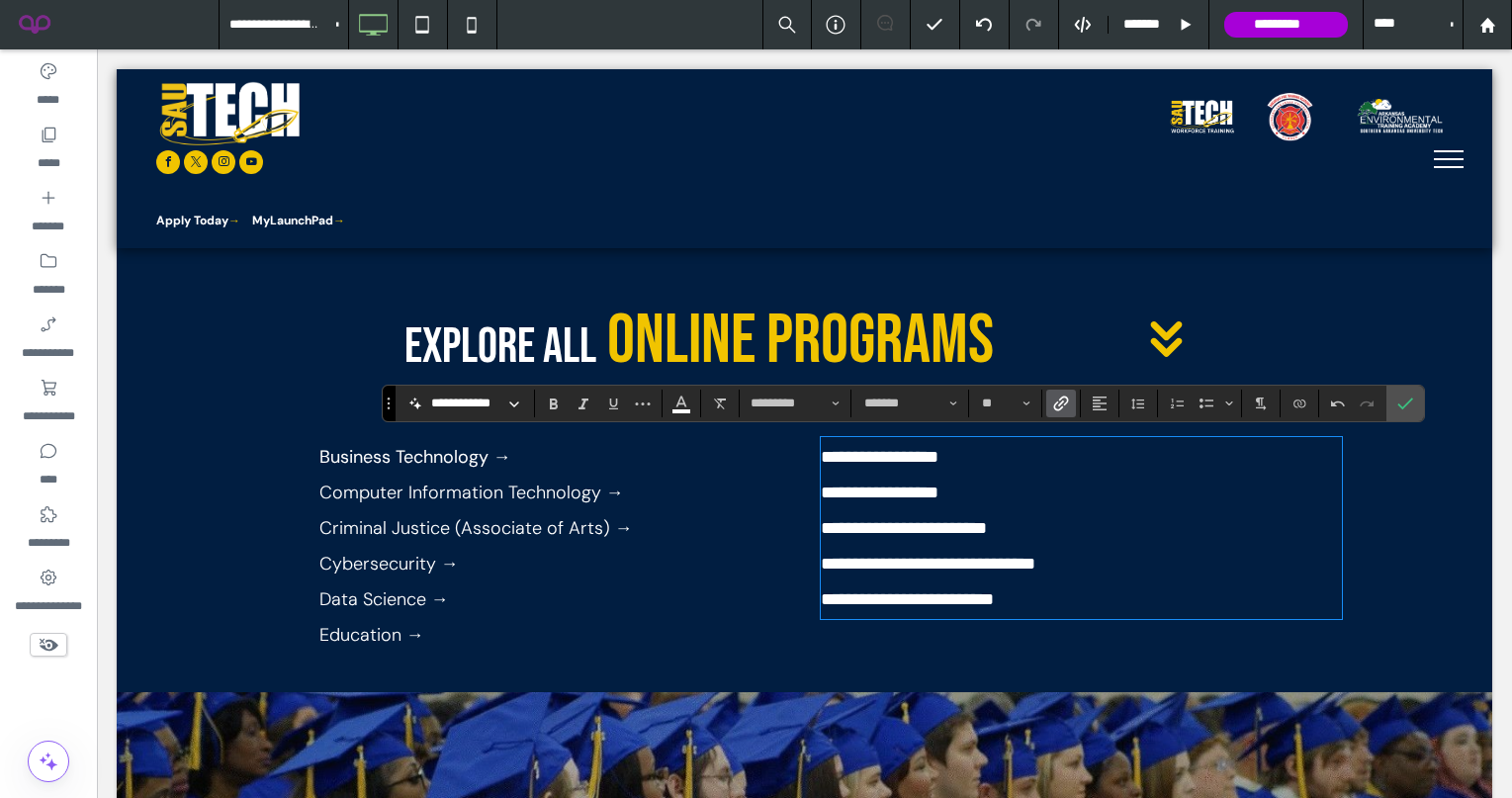 click on "**********" at bounding box center (928, 564) 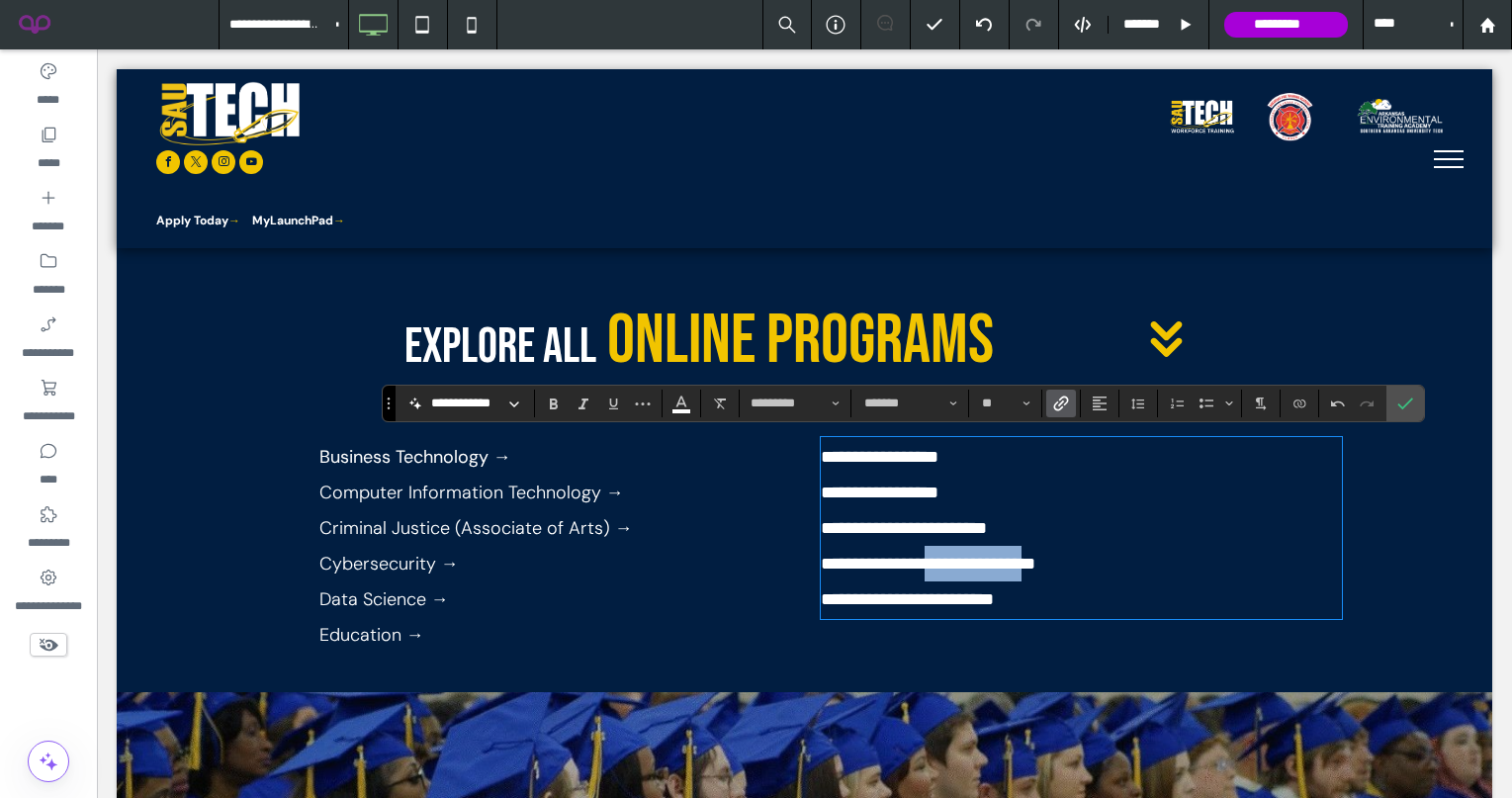 click on "**********" at bounding box center [928, 564] 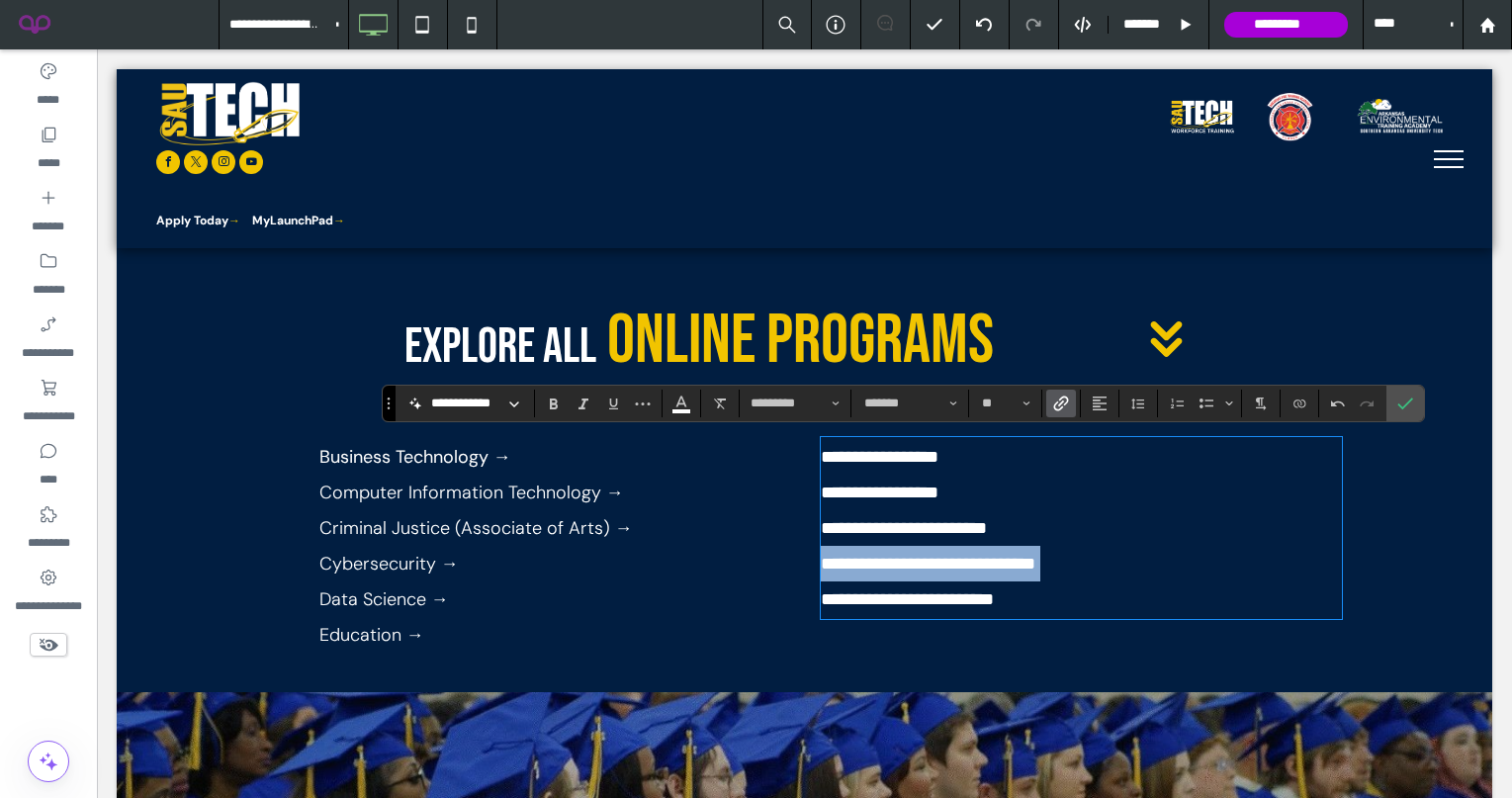 click on "**********" at bounding box center [928, 564] 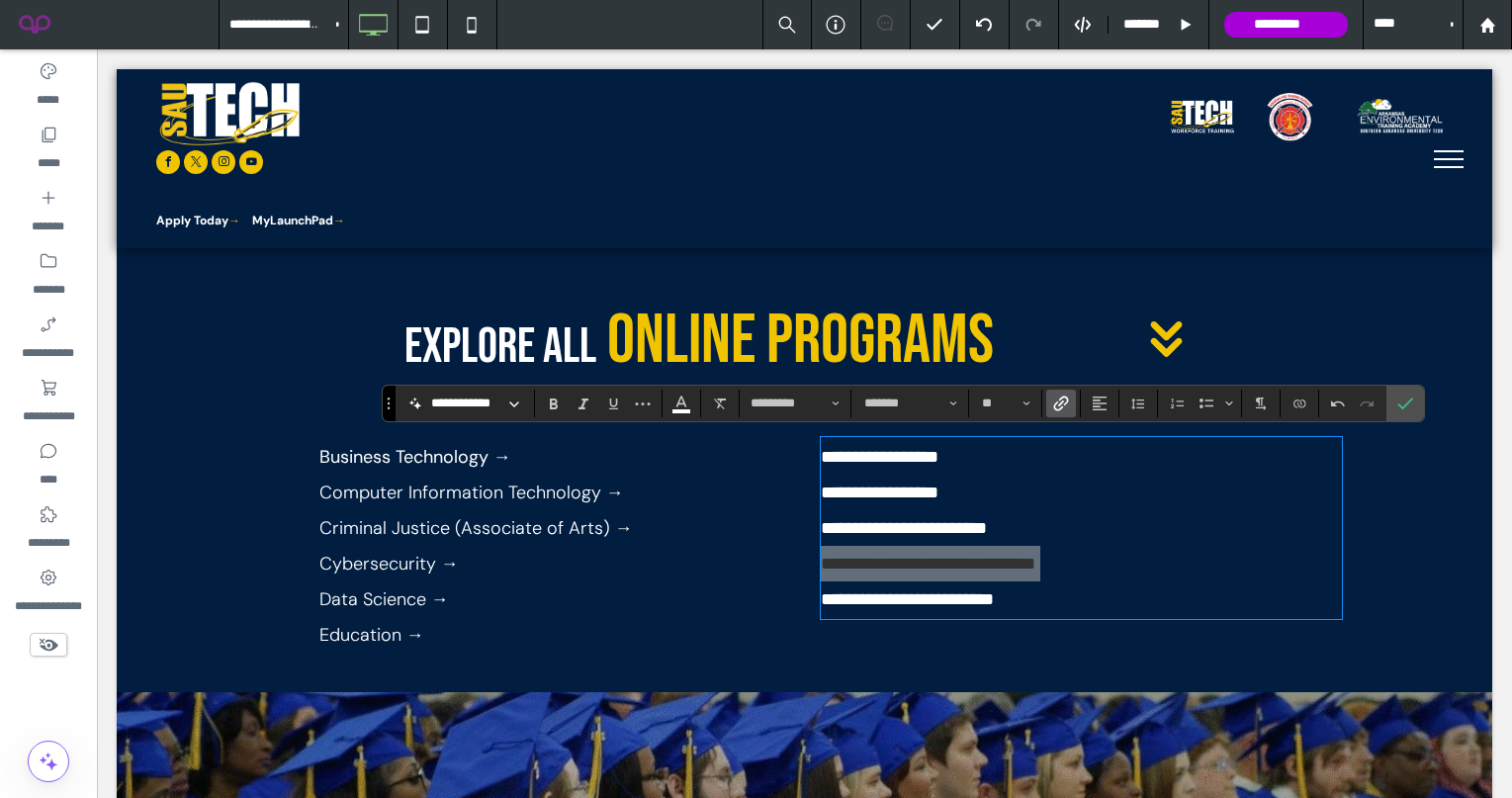 click at bounding box center [1057, 403] 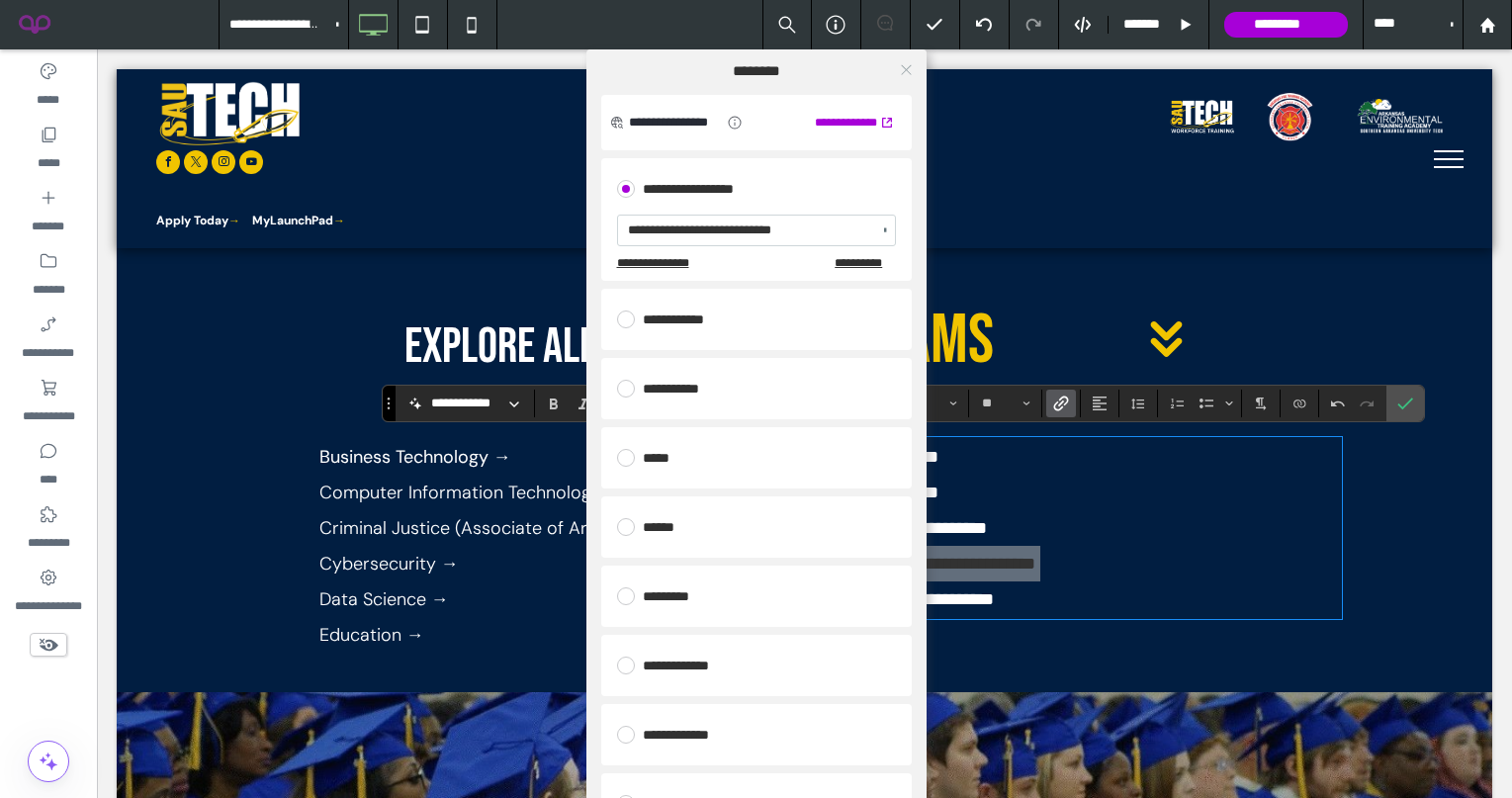 click 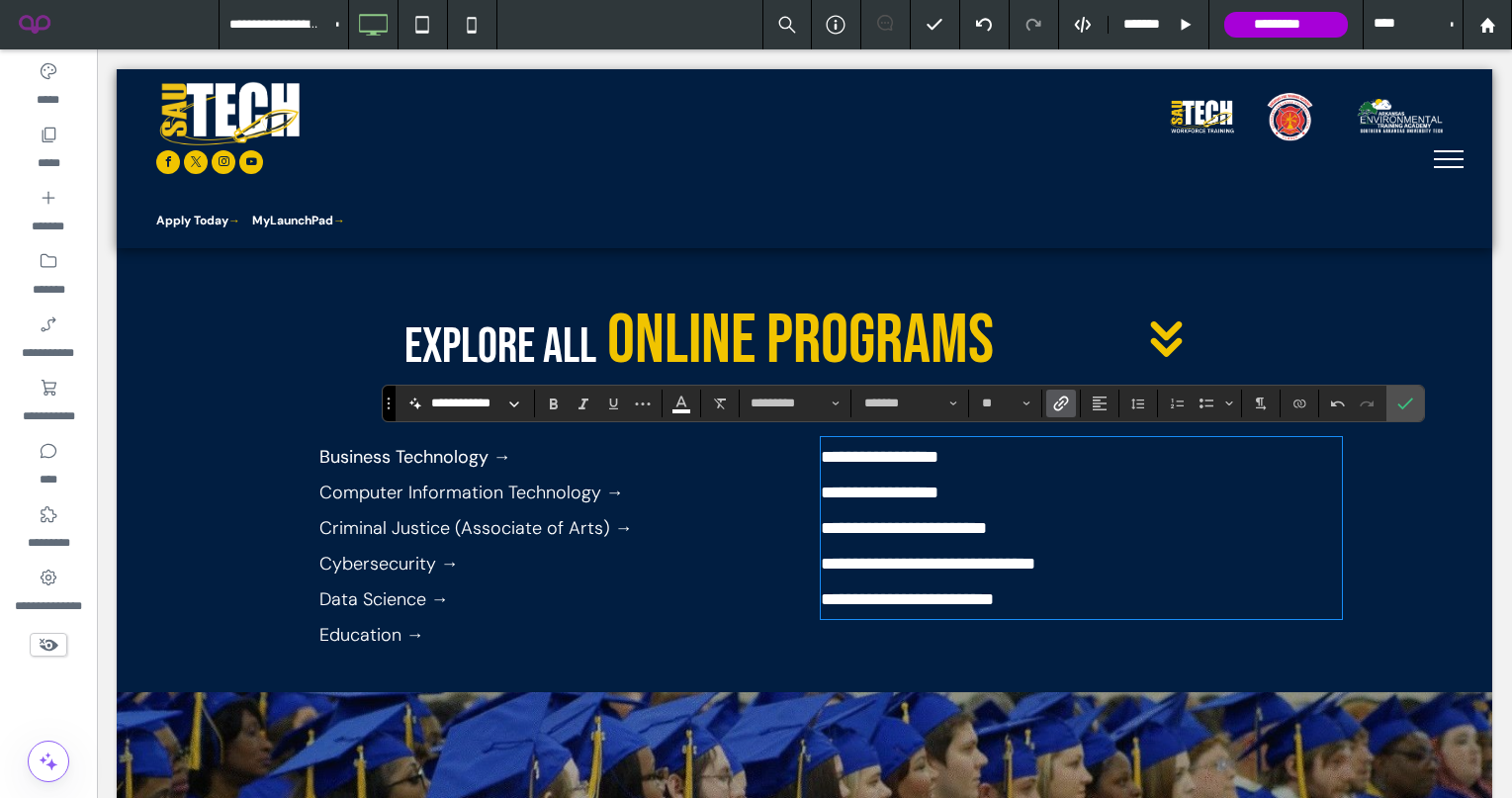 click on "**********" at bounding box center (907, 599) 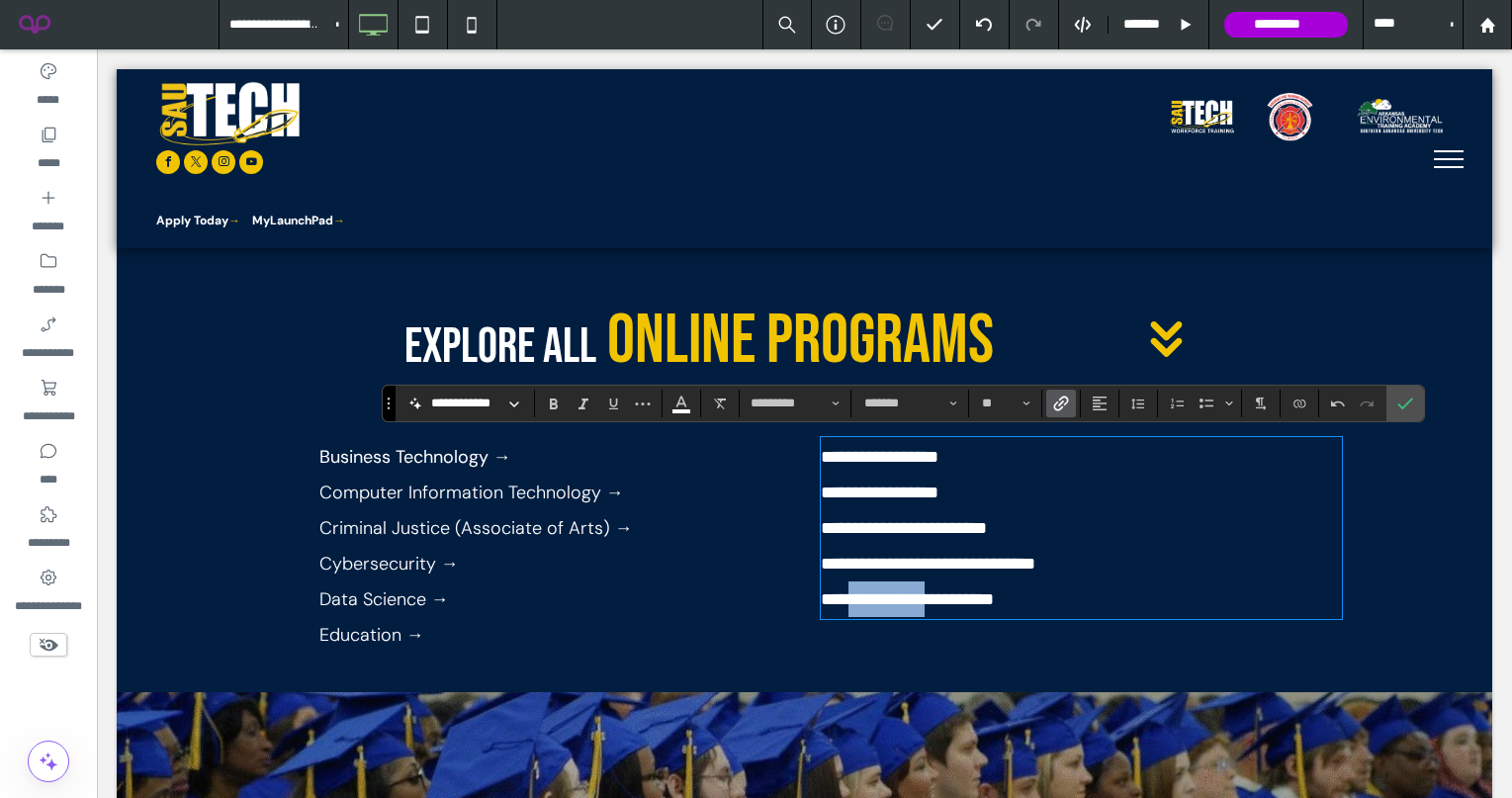 click on "**********" at bounding box center (907, 599) 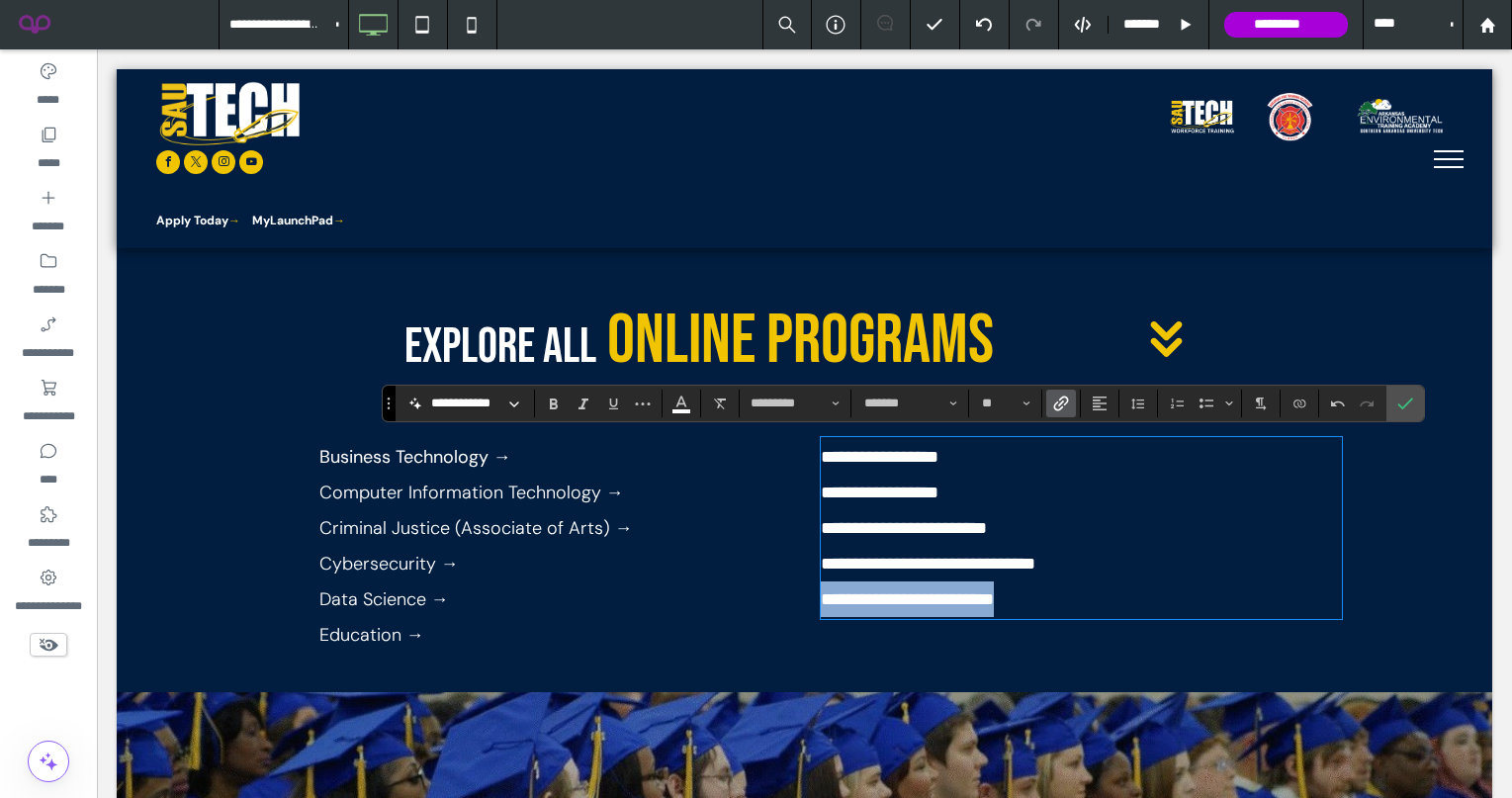 click on "**********" at bounding box center (907, 599) 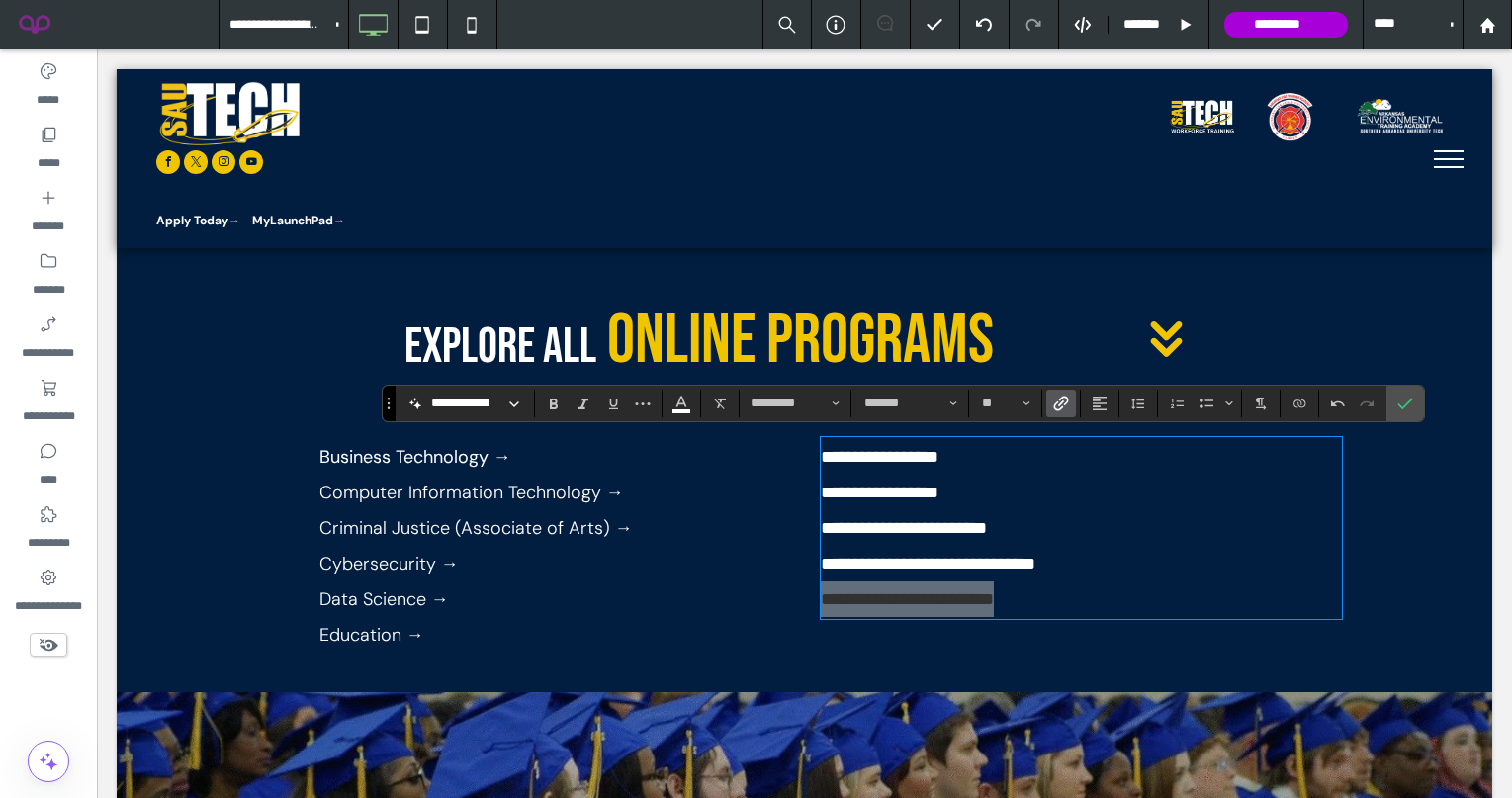 click 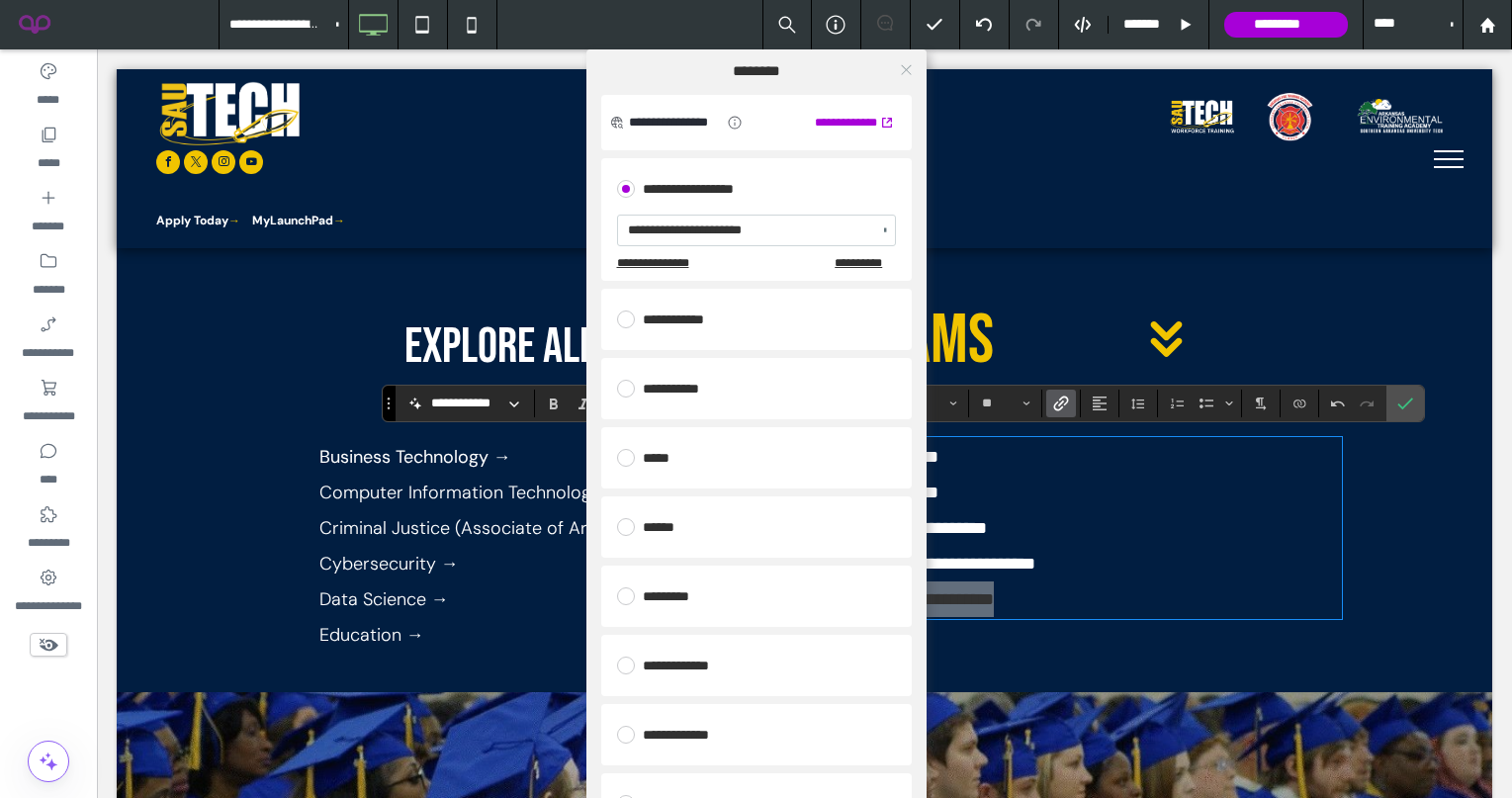 click 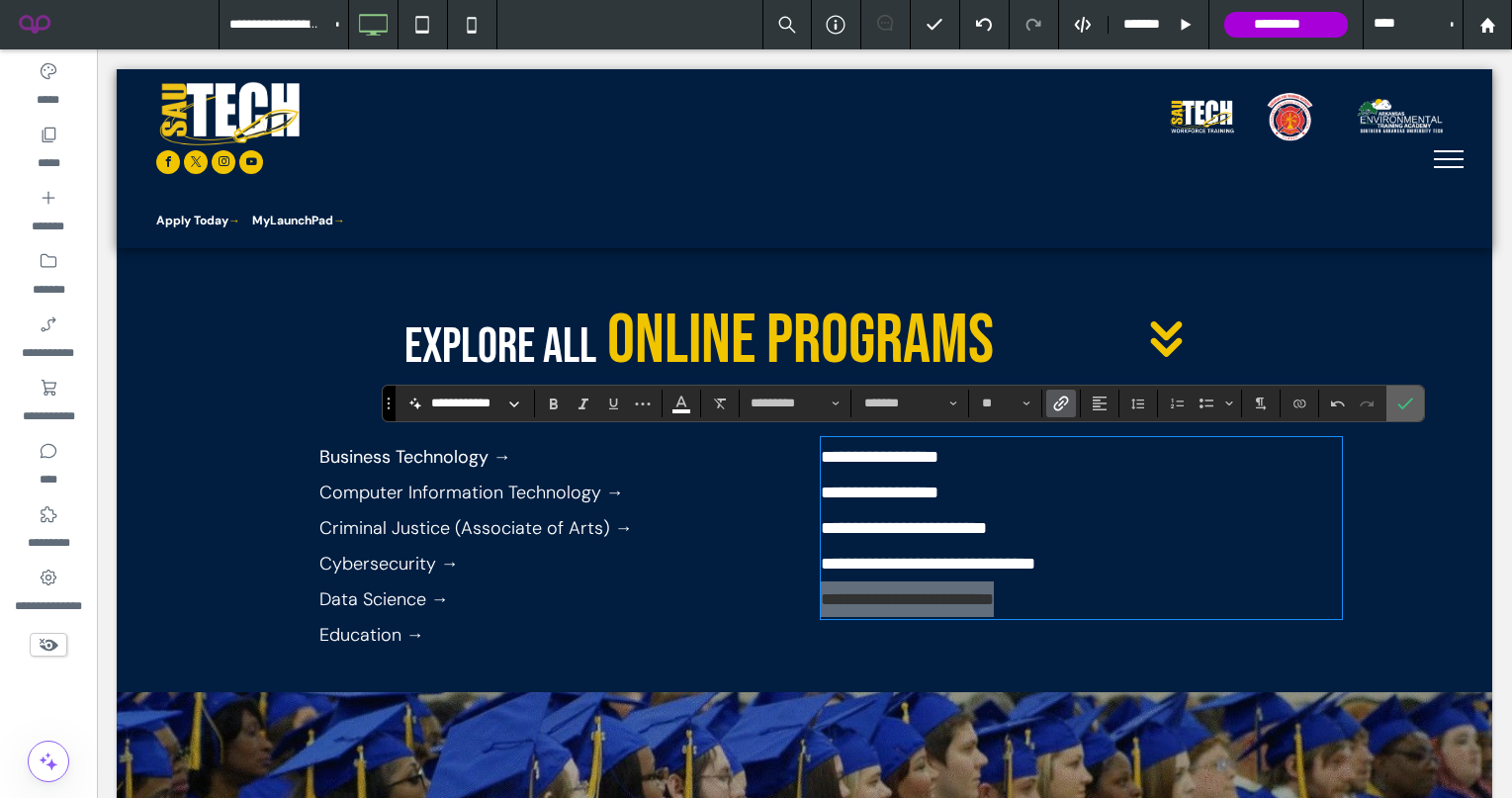 click at bounding box center [1405, 403] 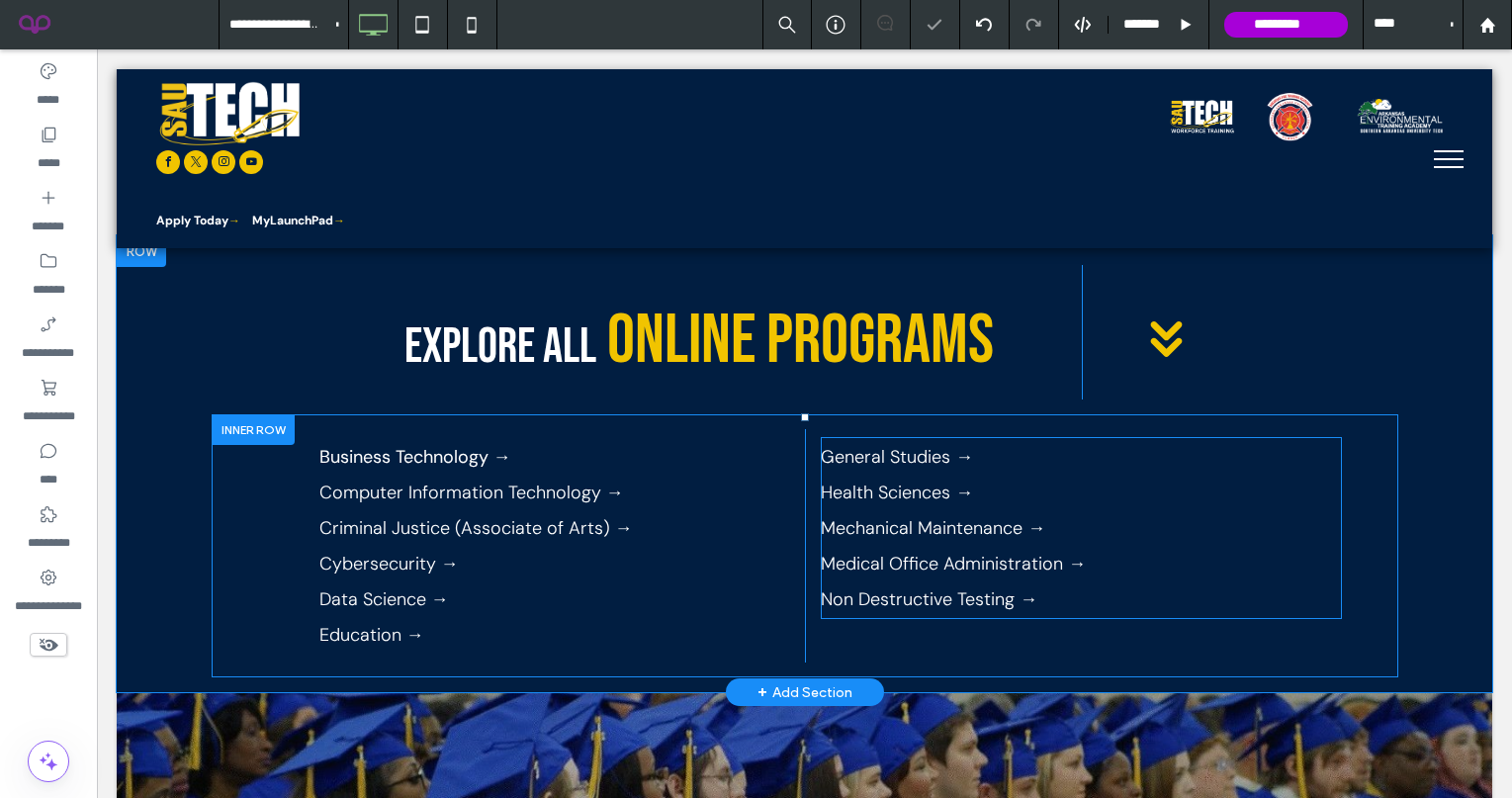 click on "Medical Office Administration →" at bounding box center (1081, 564) 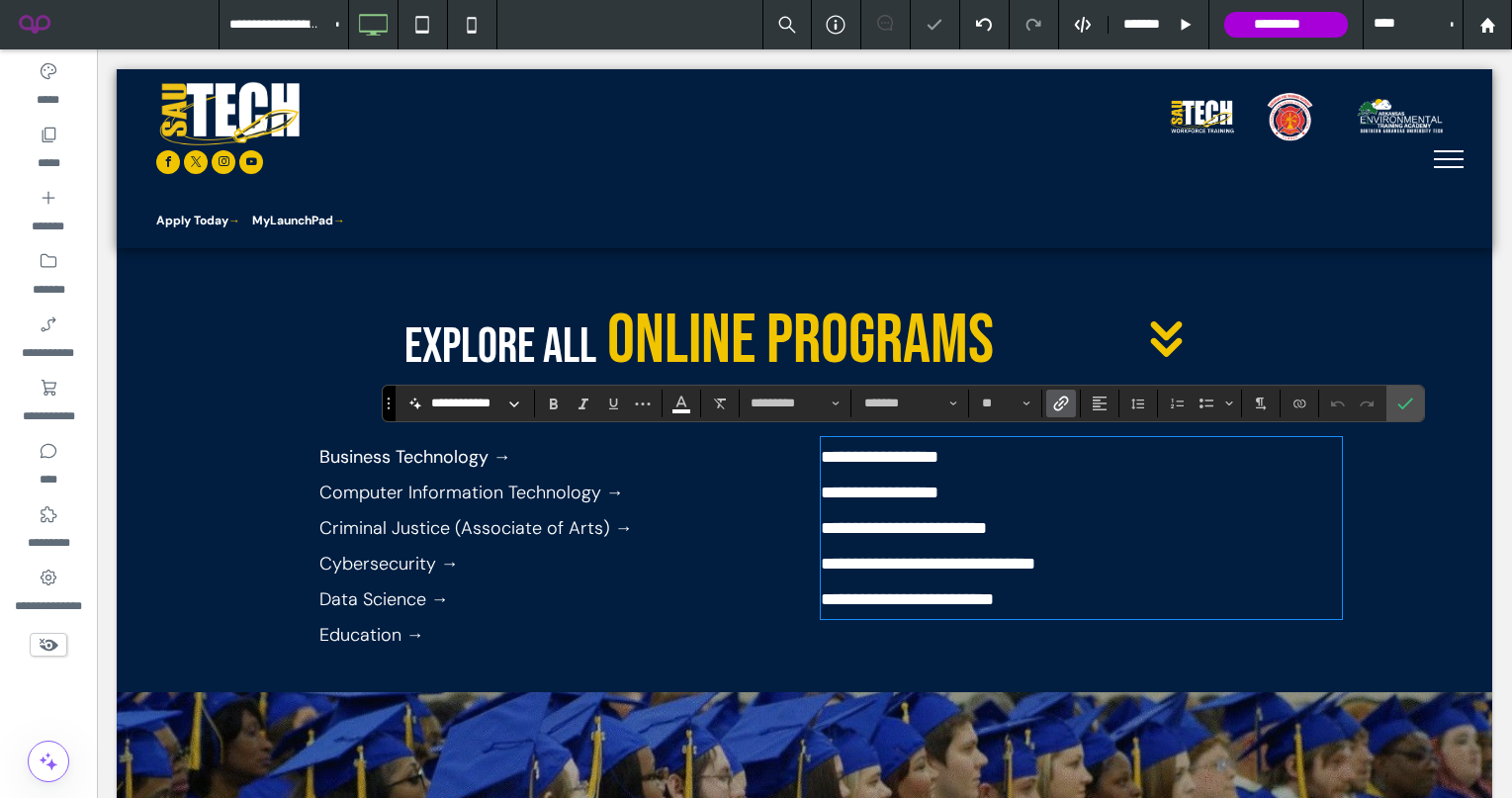click on "**********" at bounding box center (1081, 599) 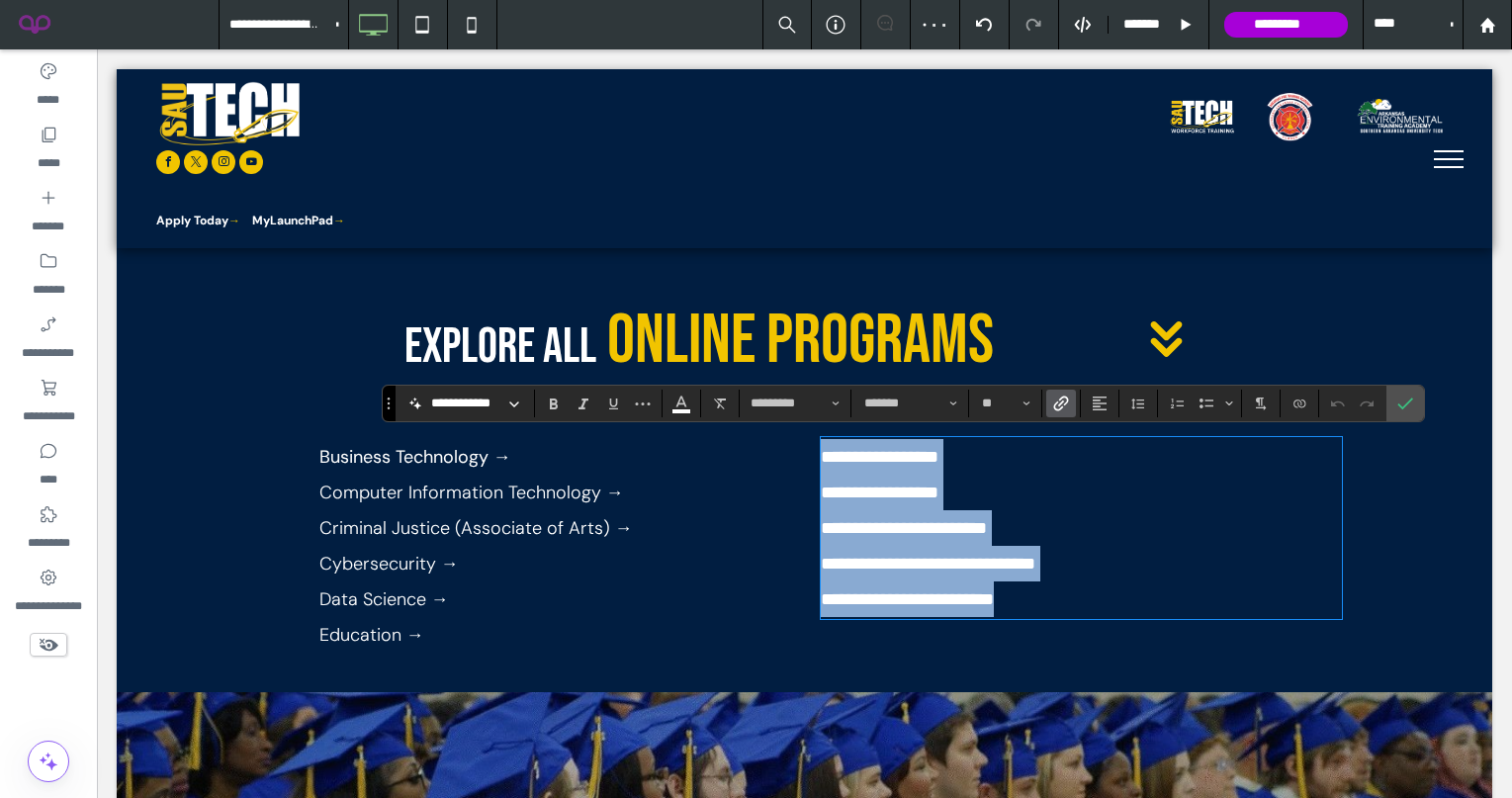 drag, startPoint x: 1099, startPoint y: 605, endPoint x: 787, endPoint y: 434, distance: 355.78786 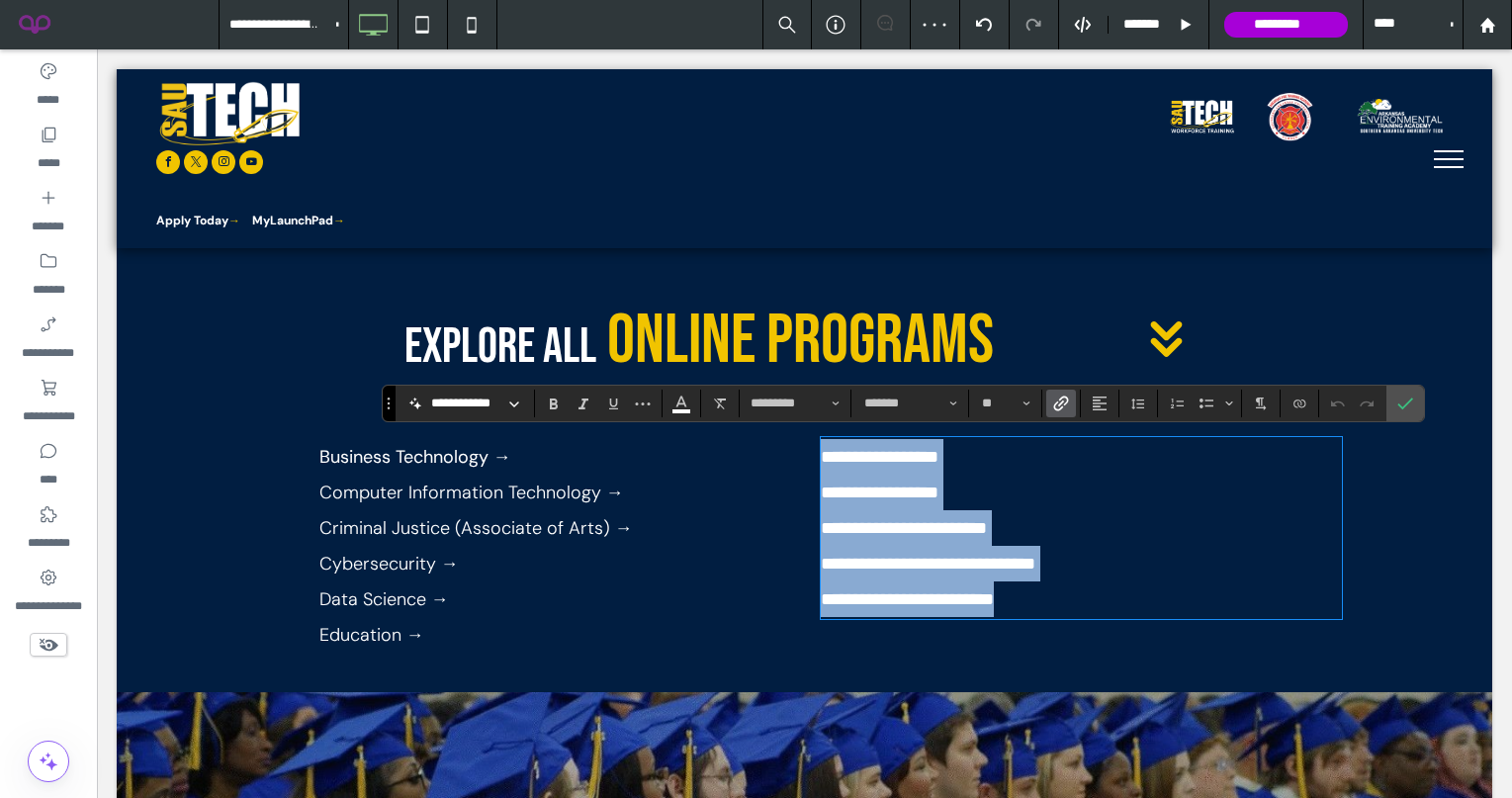 click on "**********" at bounding box center [805, 546] 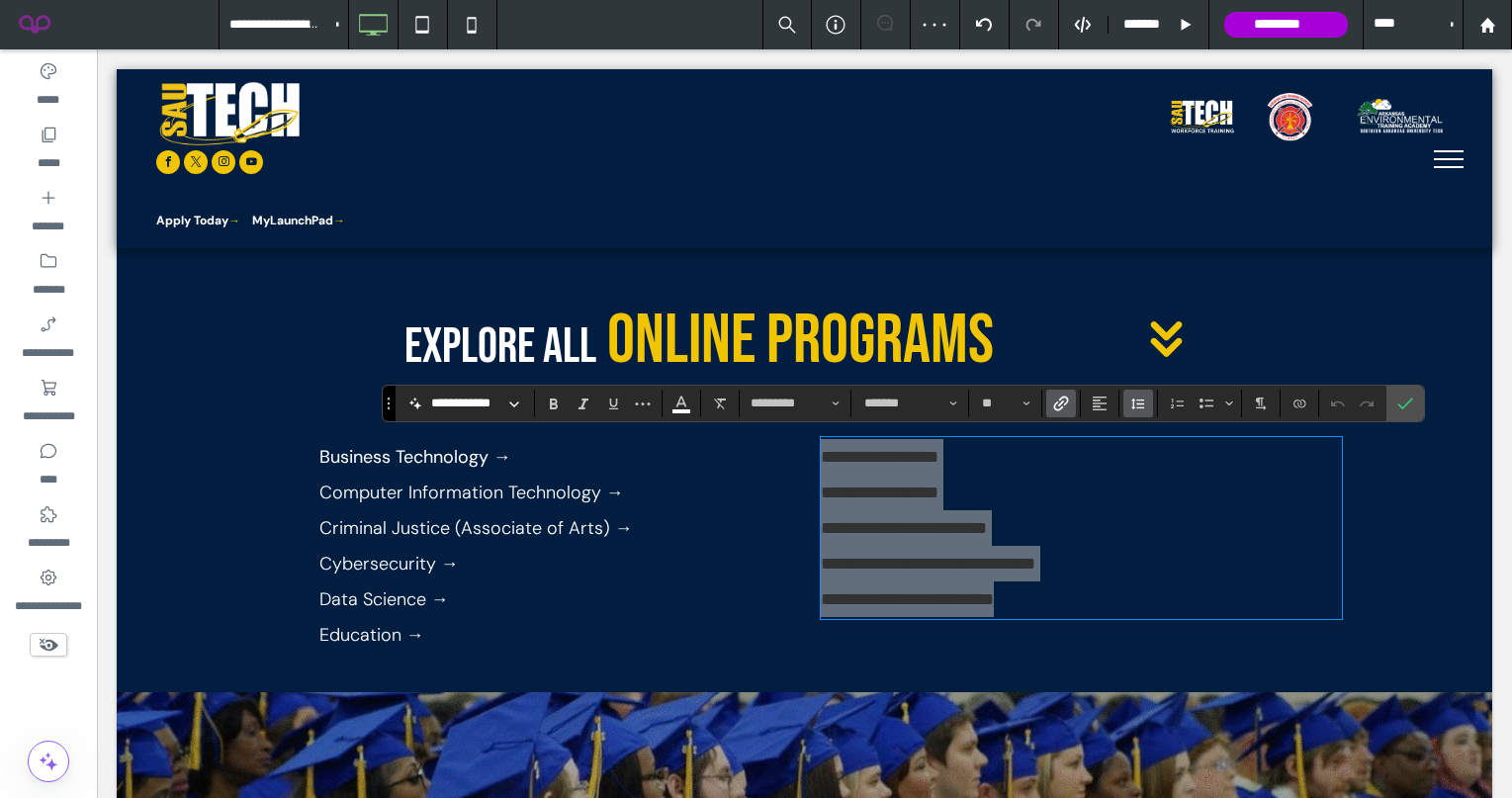 click 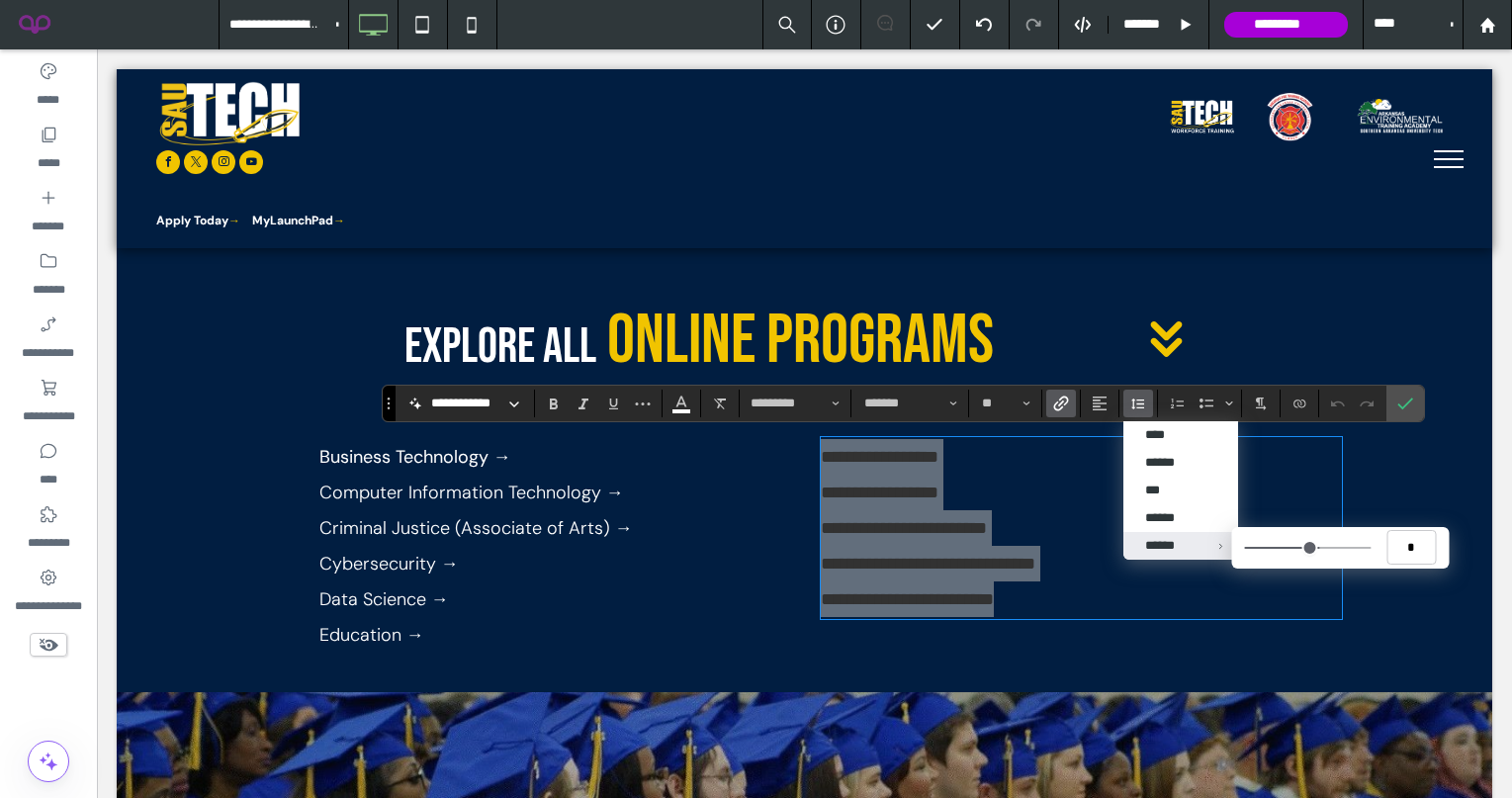 type on "***" 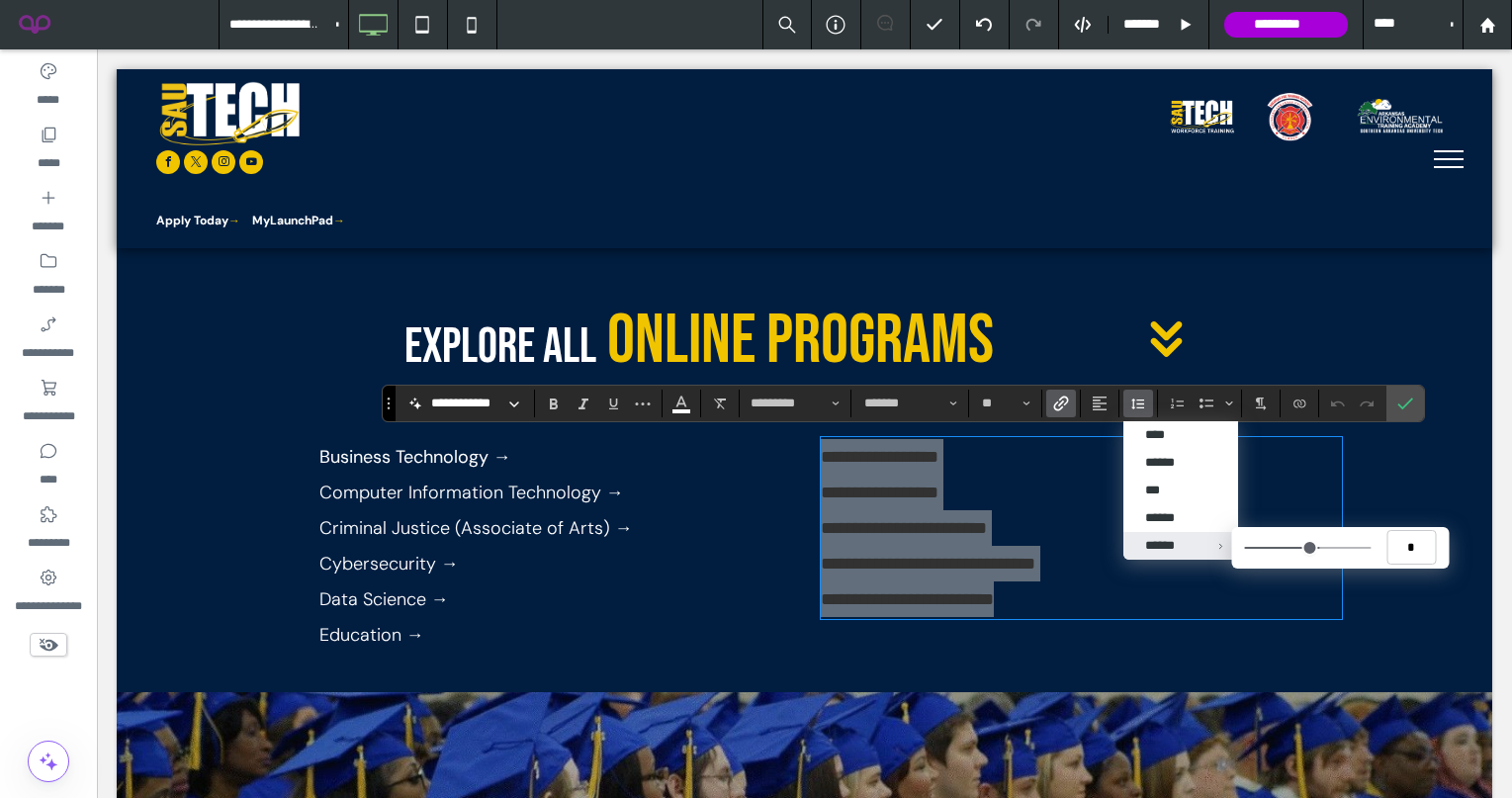 type on "***" 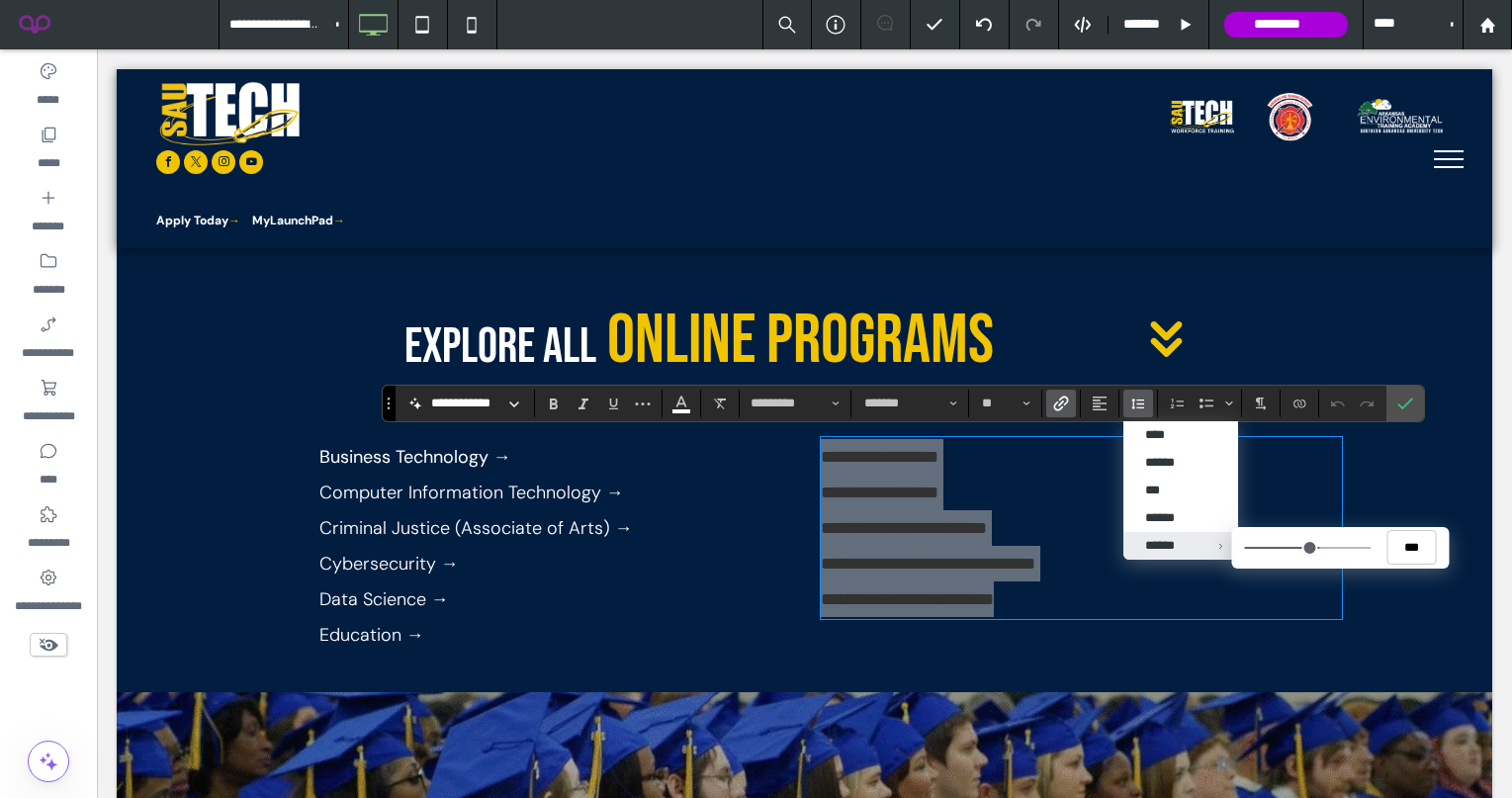 type on "***" 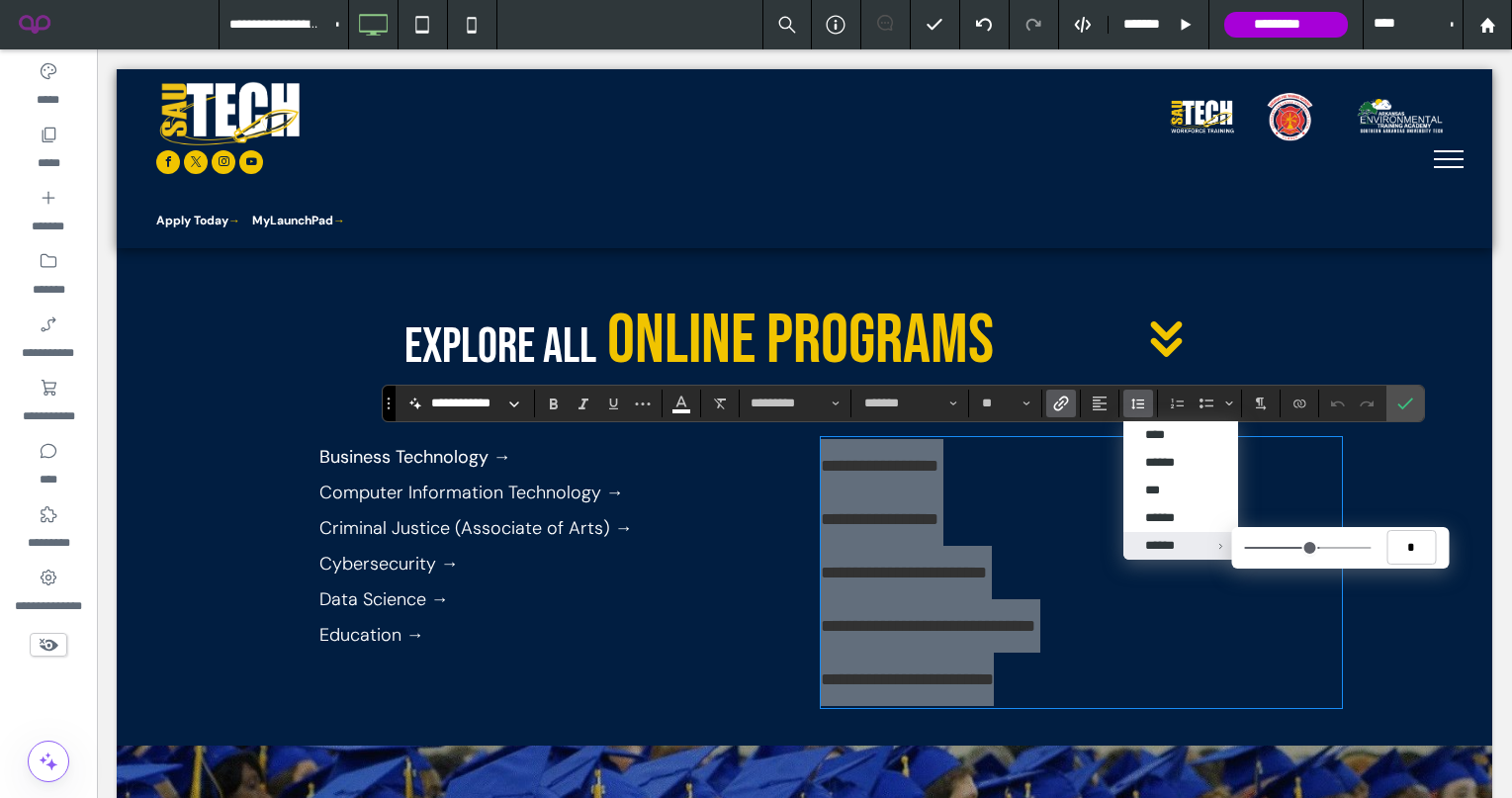 drag, startPoint x: 1319, startPoint y: 548, endPoint x: 1480, endPoint y: 548, distance: 161 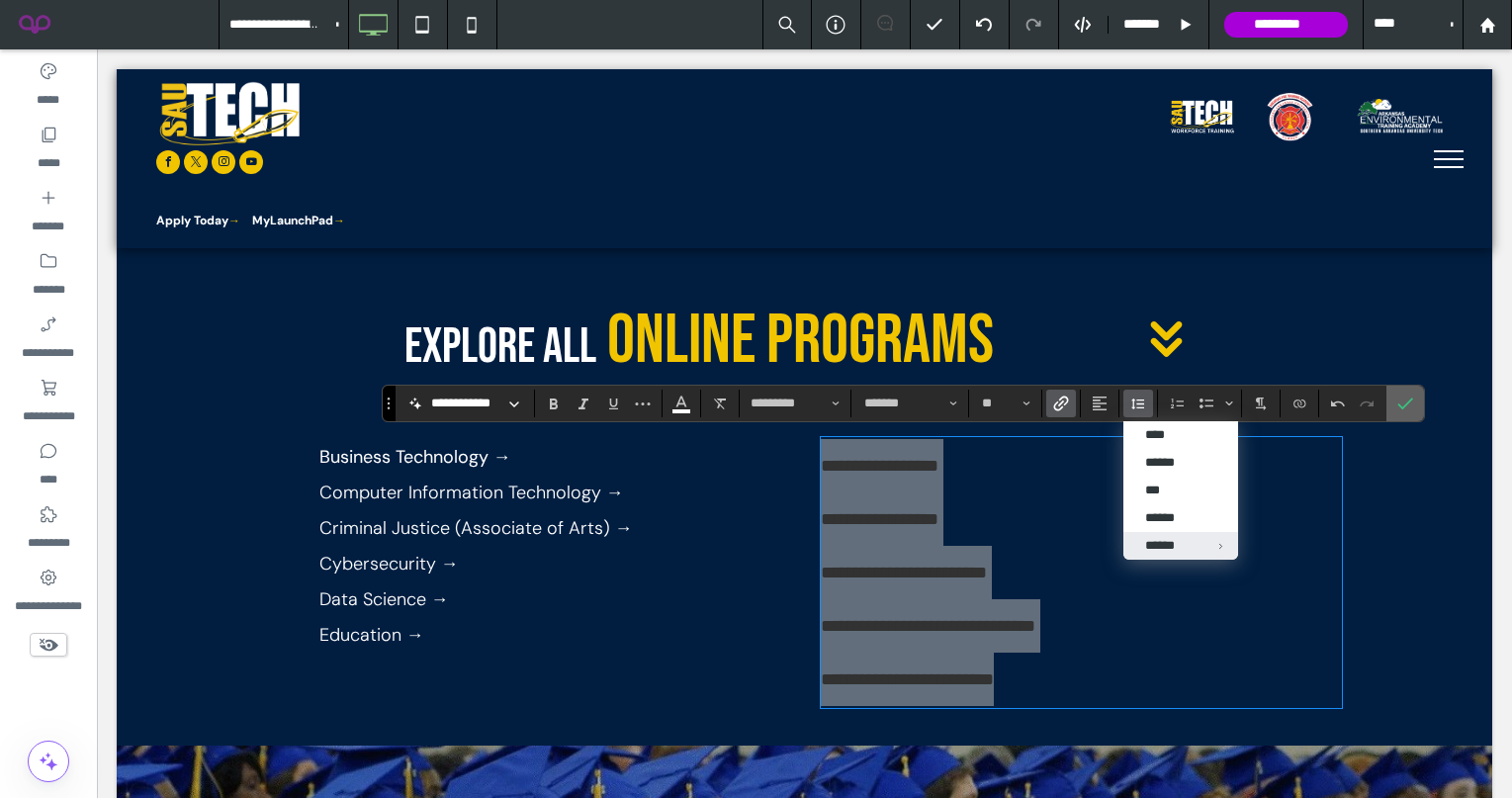 click at bounding box center [1405, 403] 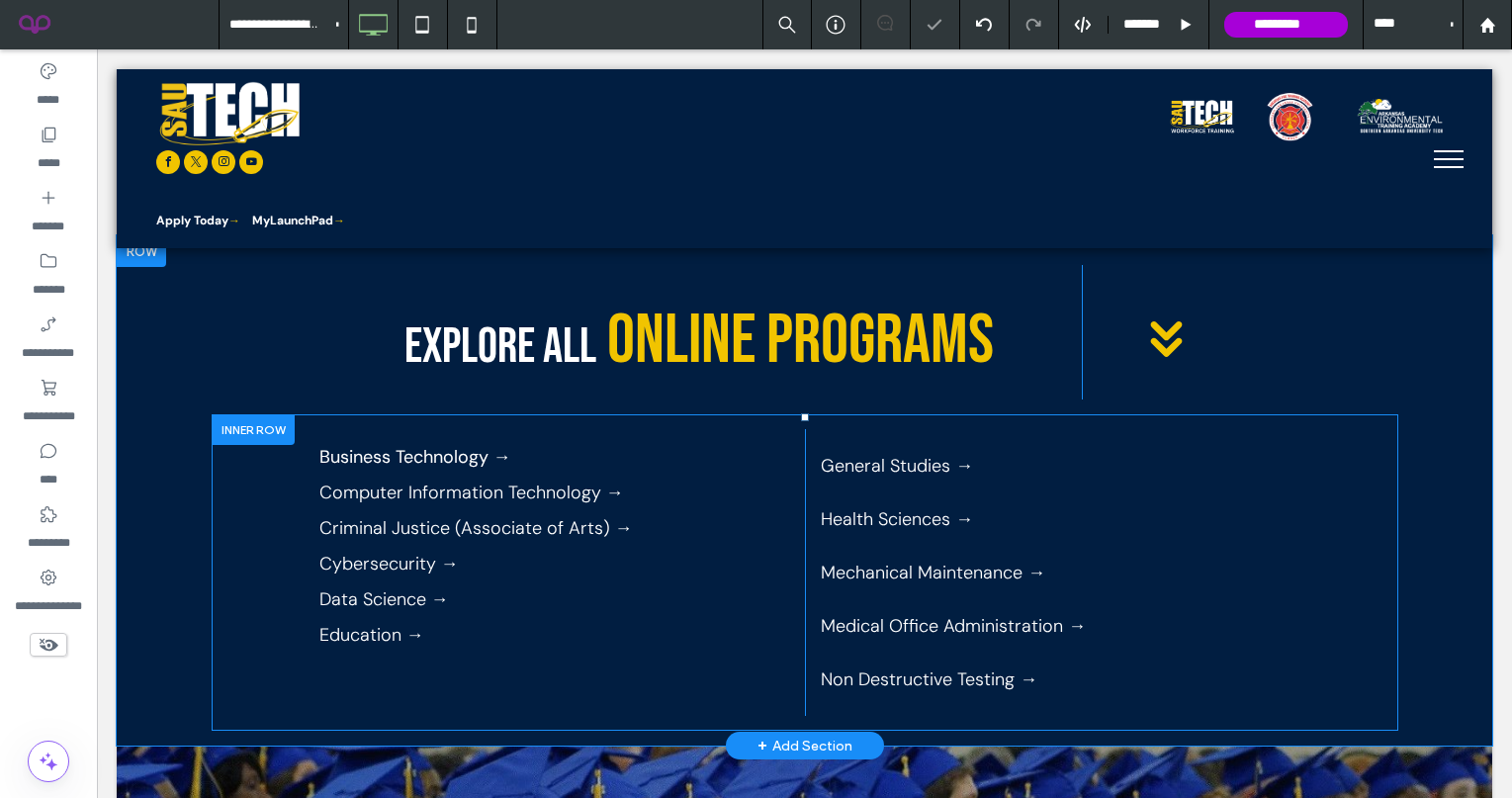 click on "Data Science →" at bounding box center [554, 599] 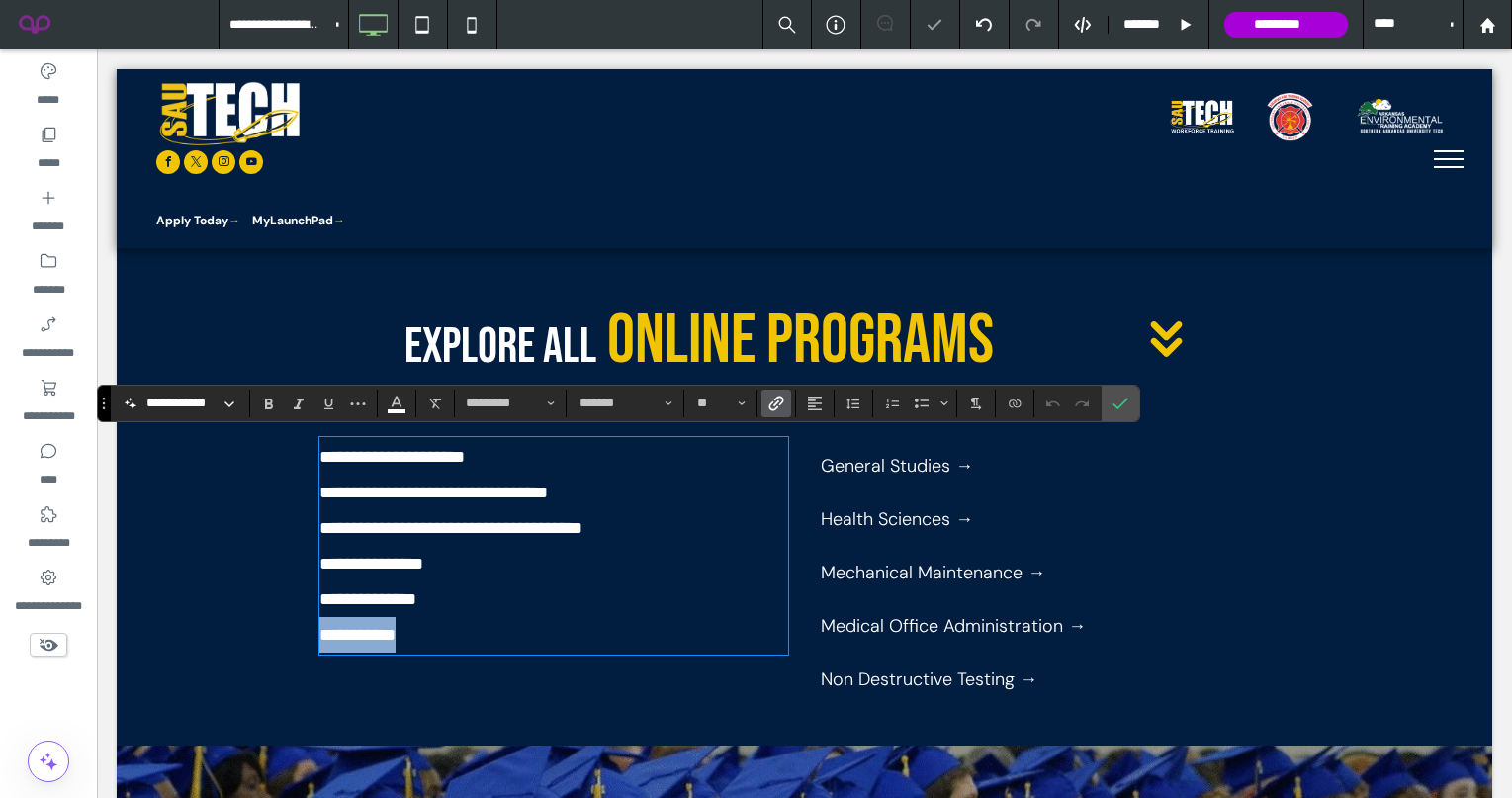 click on "**********" at bounding box center [554, 599] 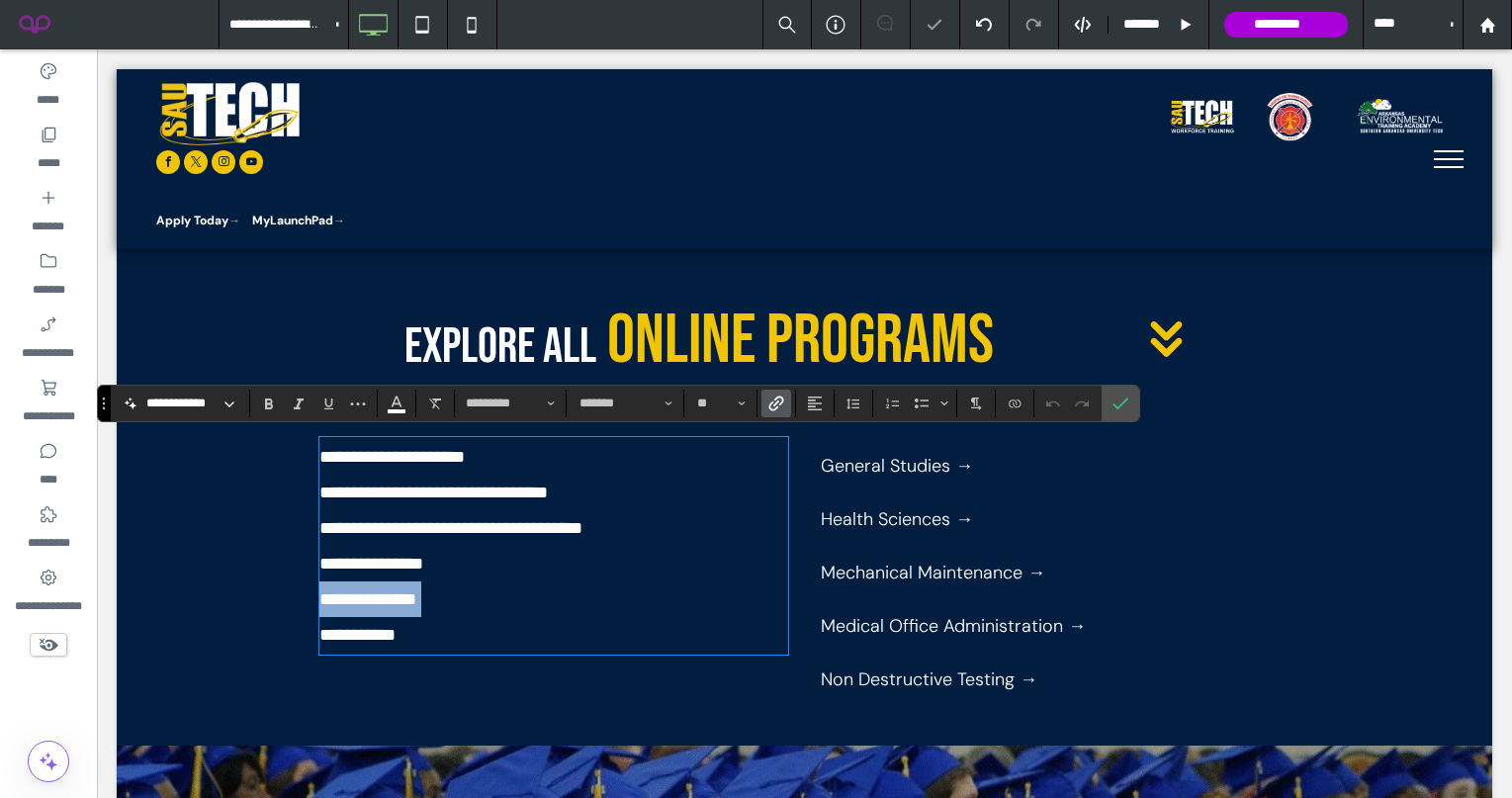 click on "**********" at bounding box center (554, 599) 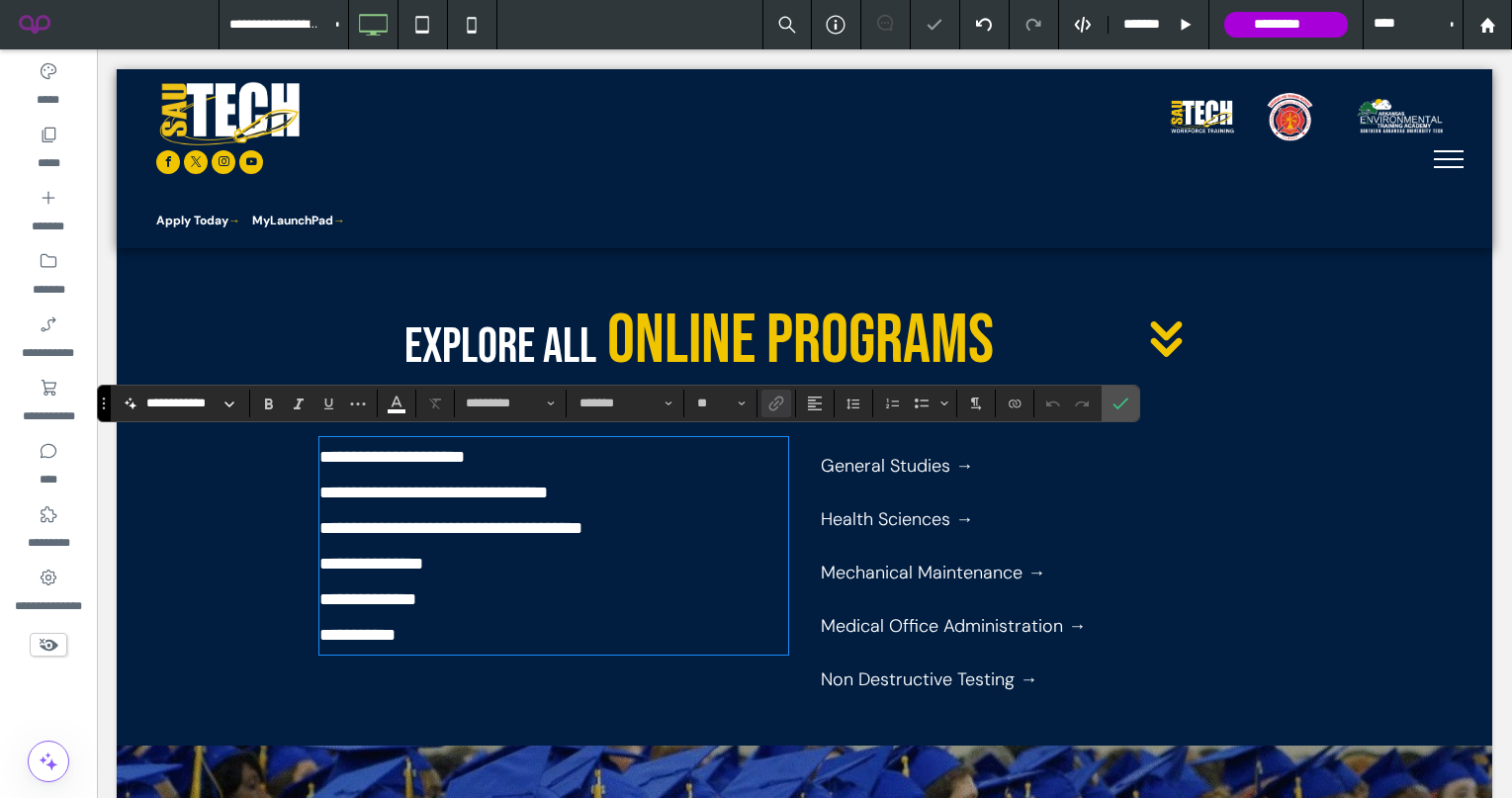click on "**********" at bounding box center (554, 635) 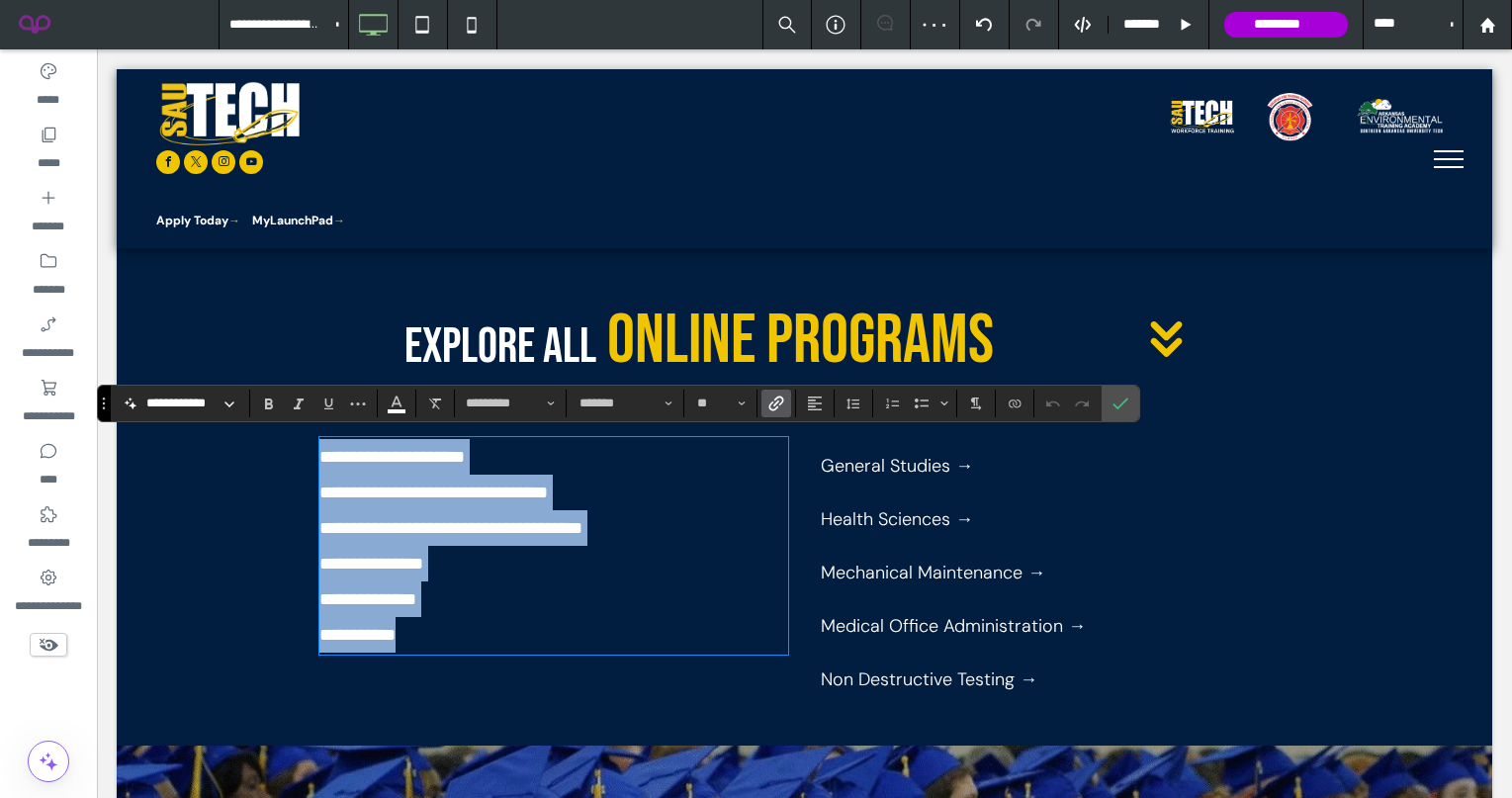 drag, startPoint x: 473, startPoint y: 636, endPoint x: 268, endPoint y: 417, distance: 299.97667 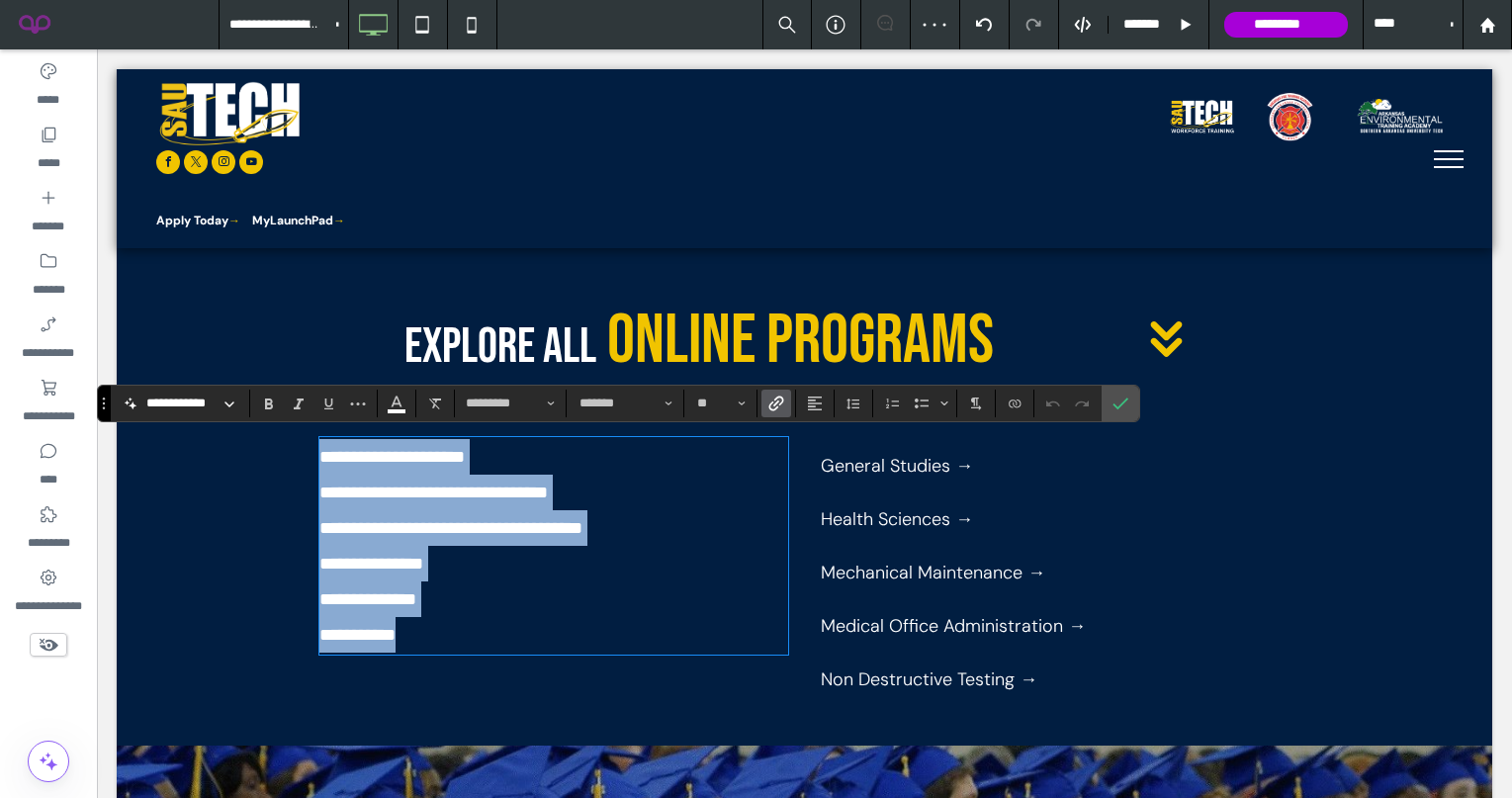 click on "**********" at bounding box center [805, 573] 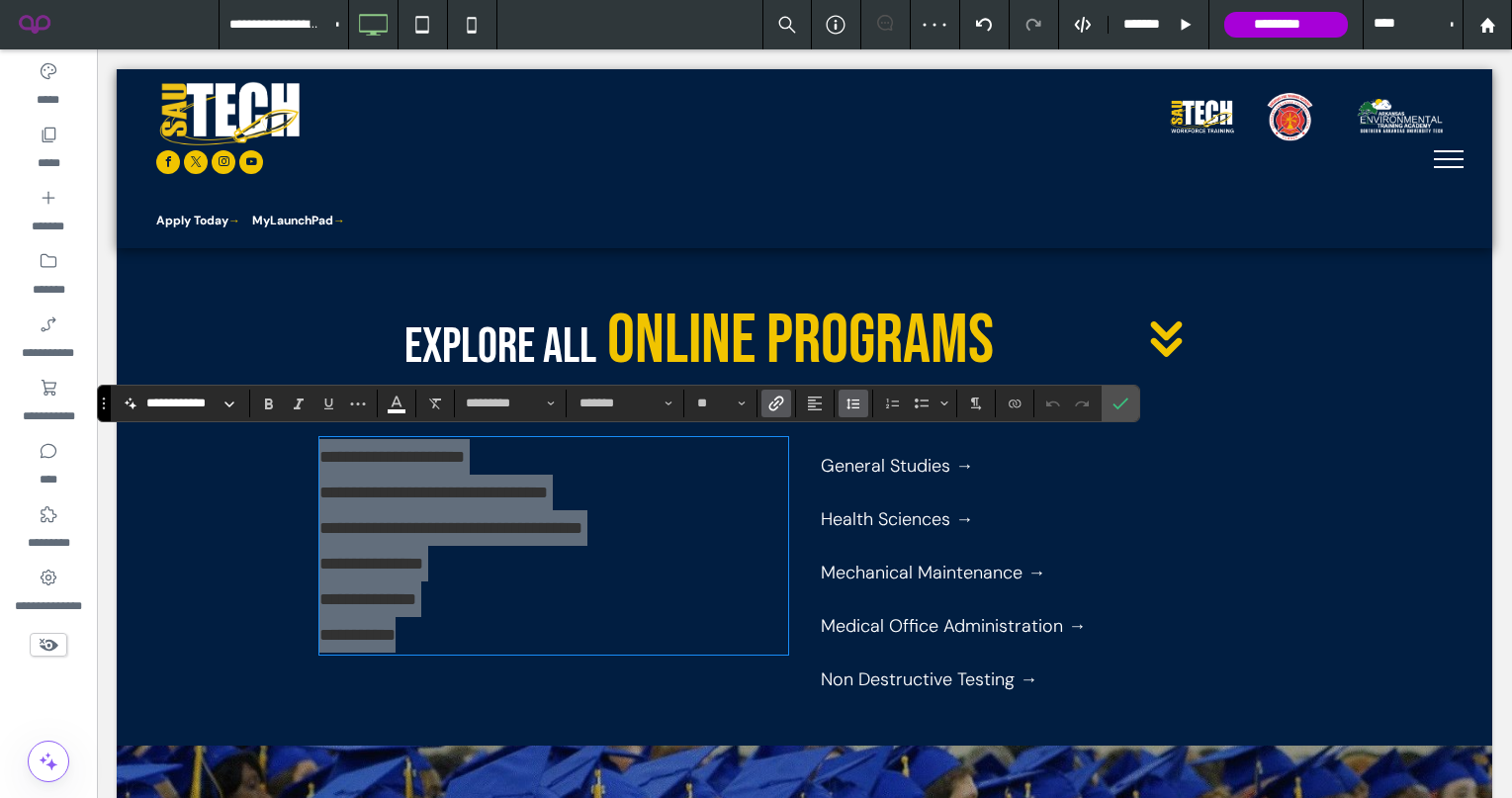 click 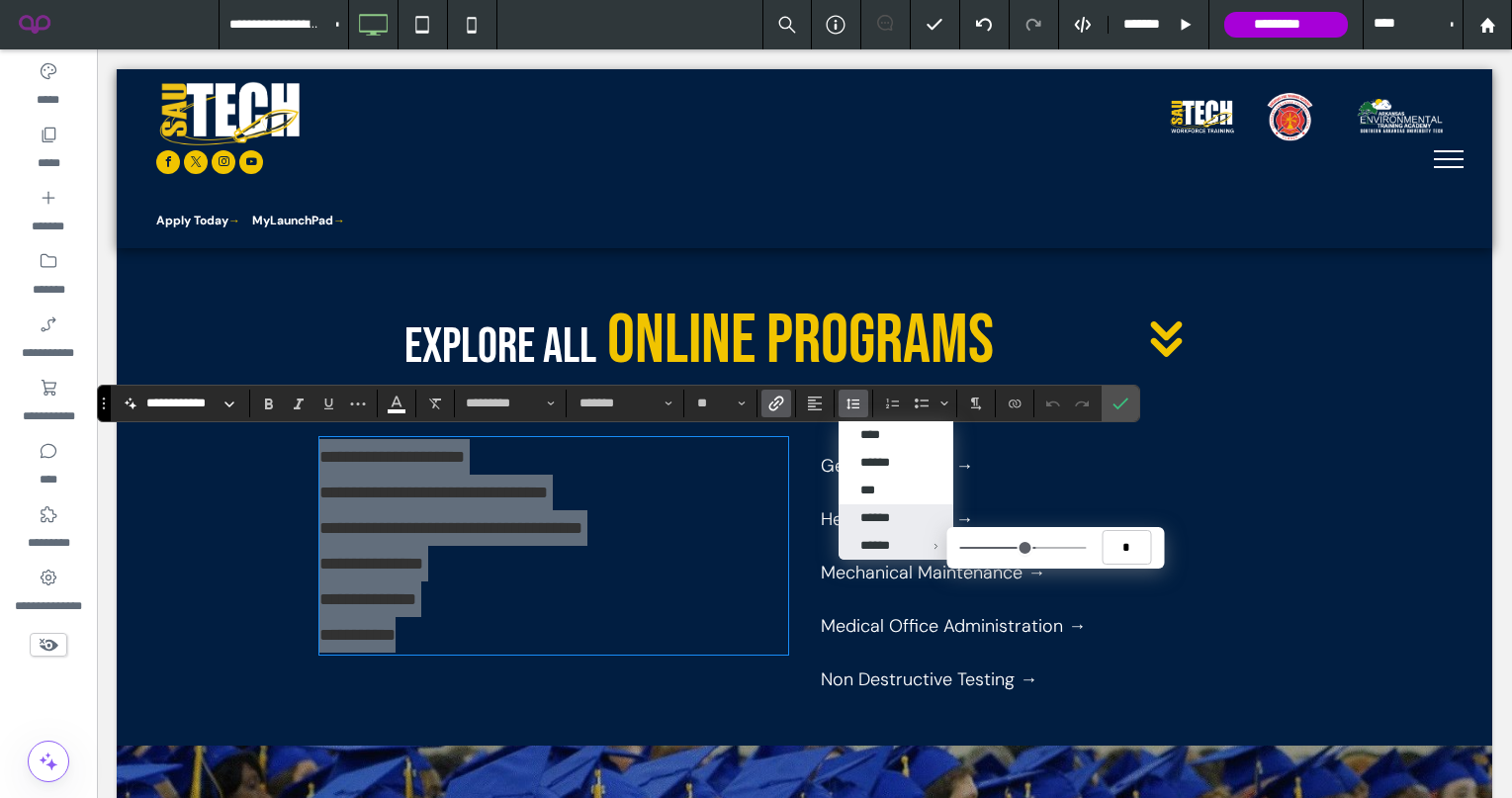 type on "***" 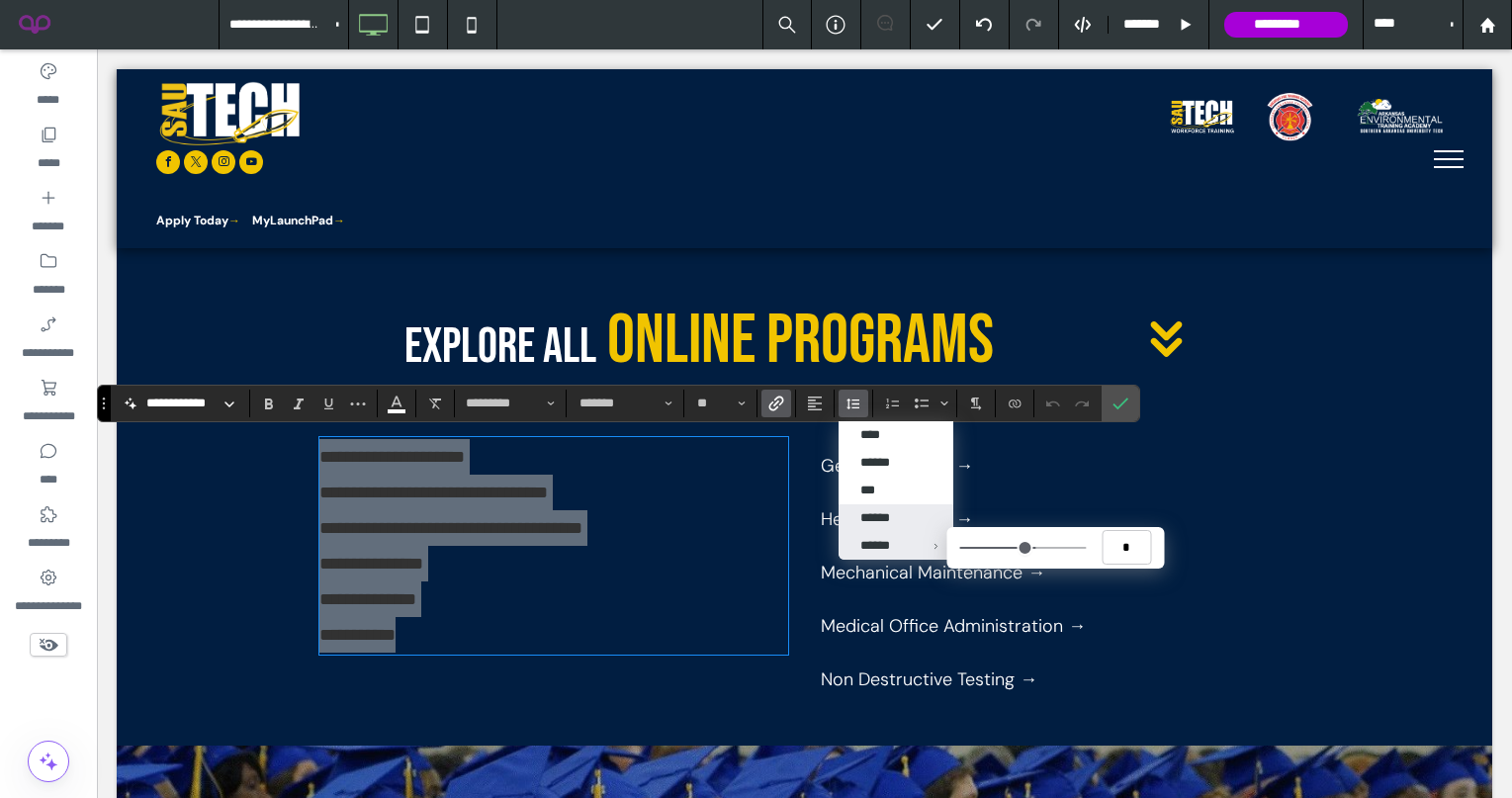 type on "***" 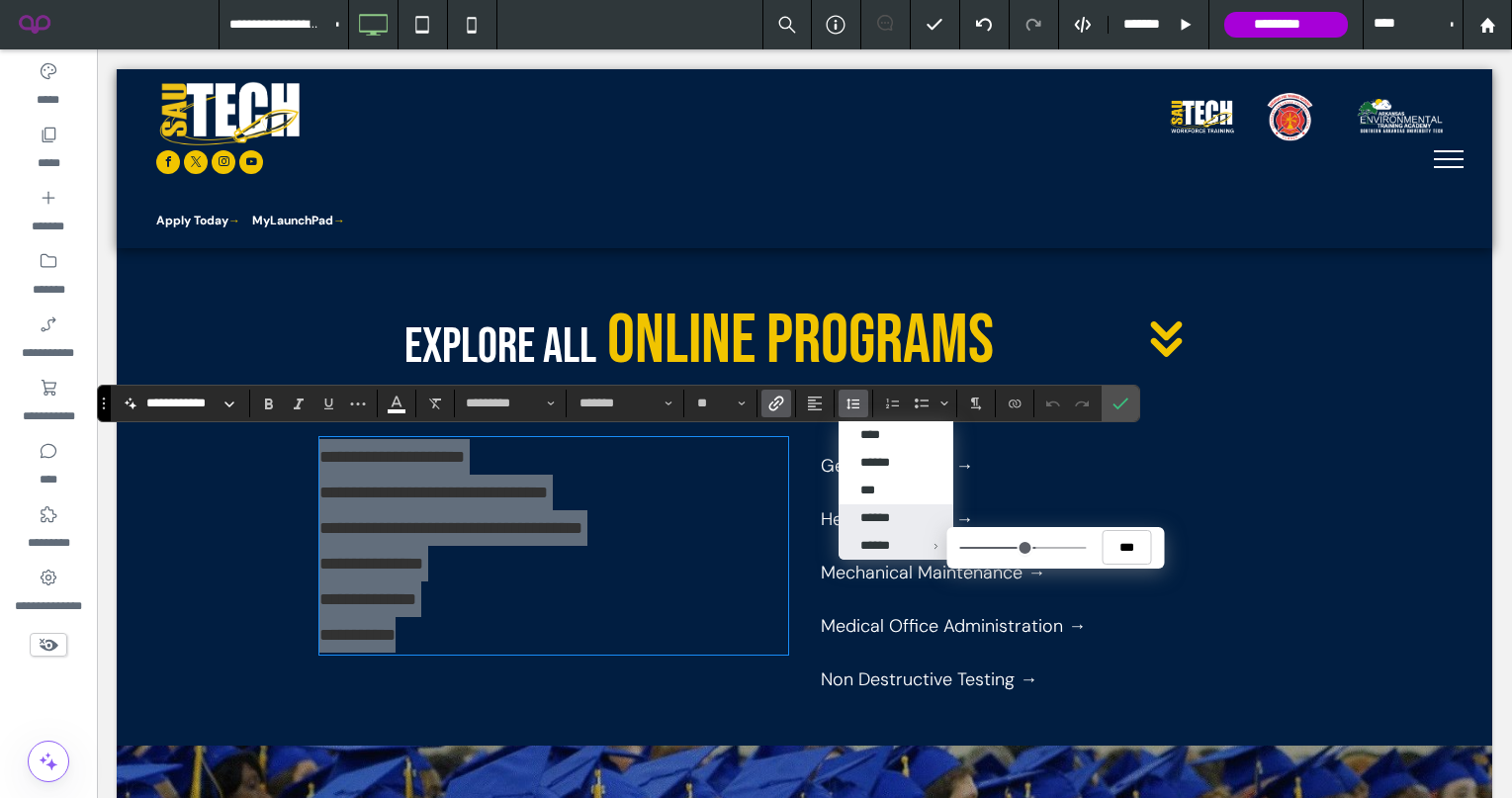 type on "***" 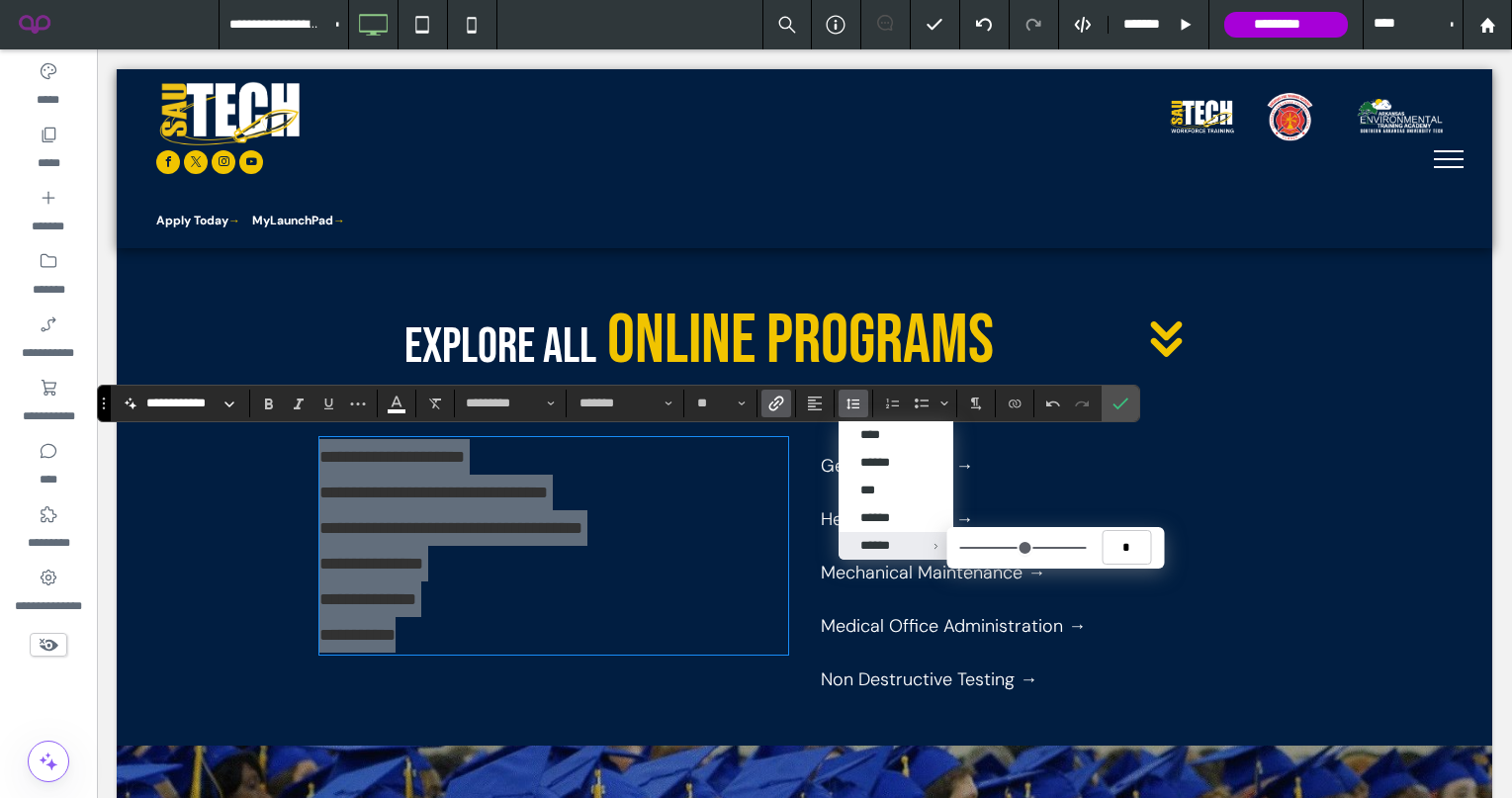 drag, startPoint x: 1034, startPoint y: 547, endPoint x: 1124, endPoint y: 547, distance: 90 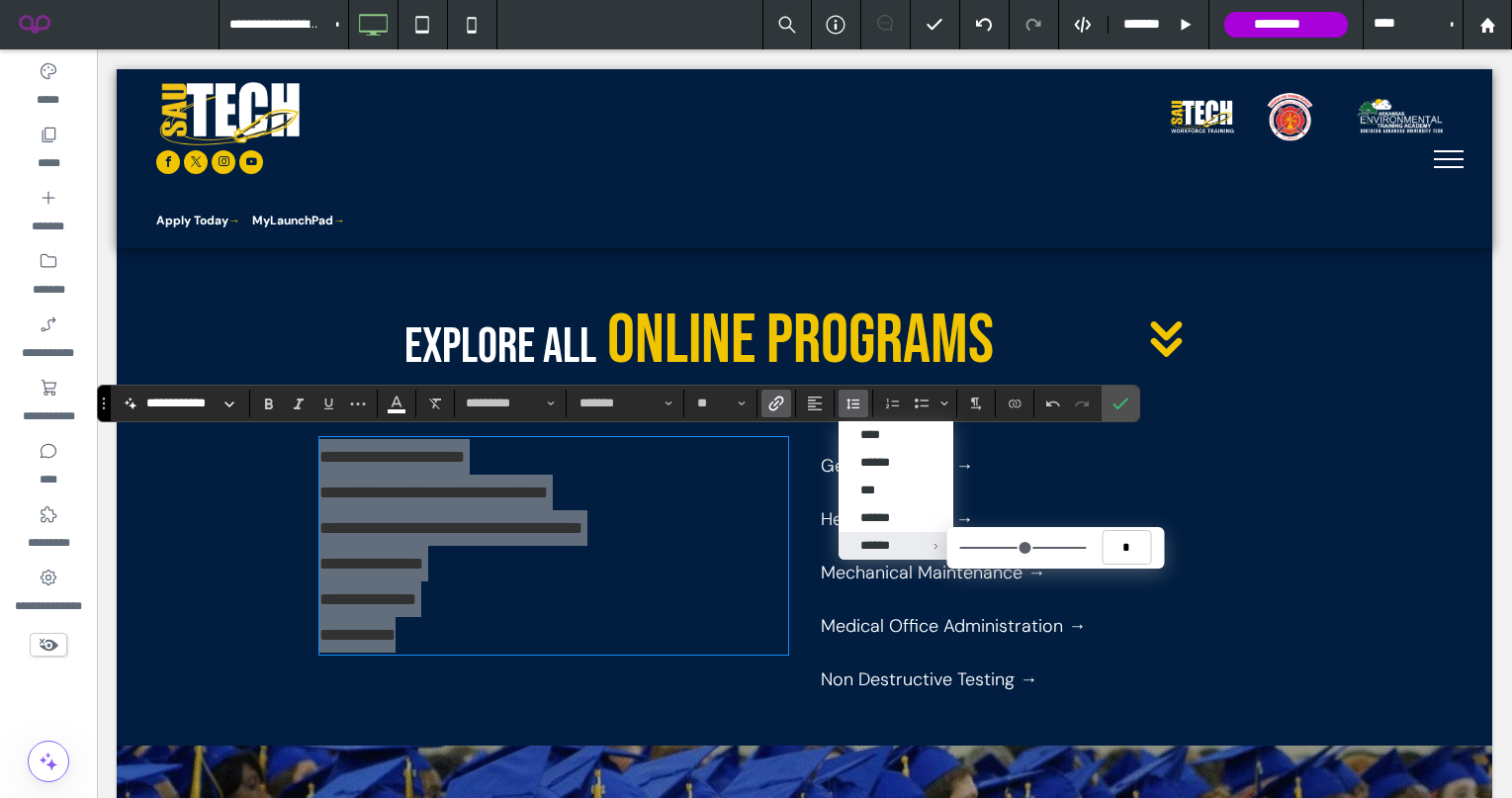 type on "*" 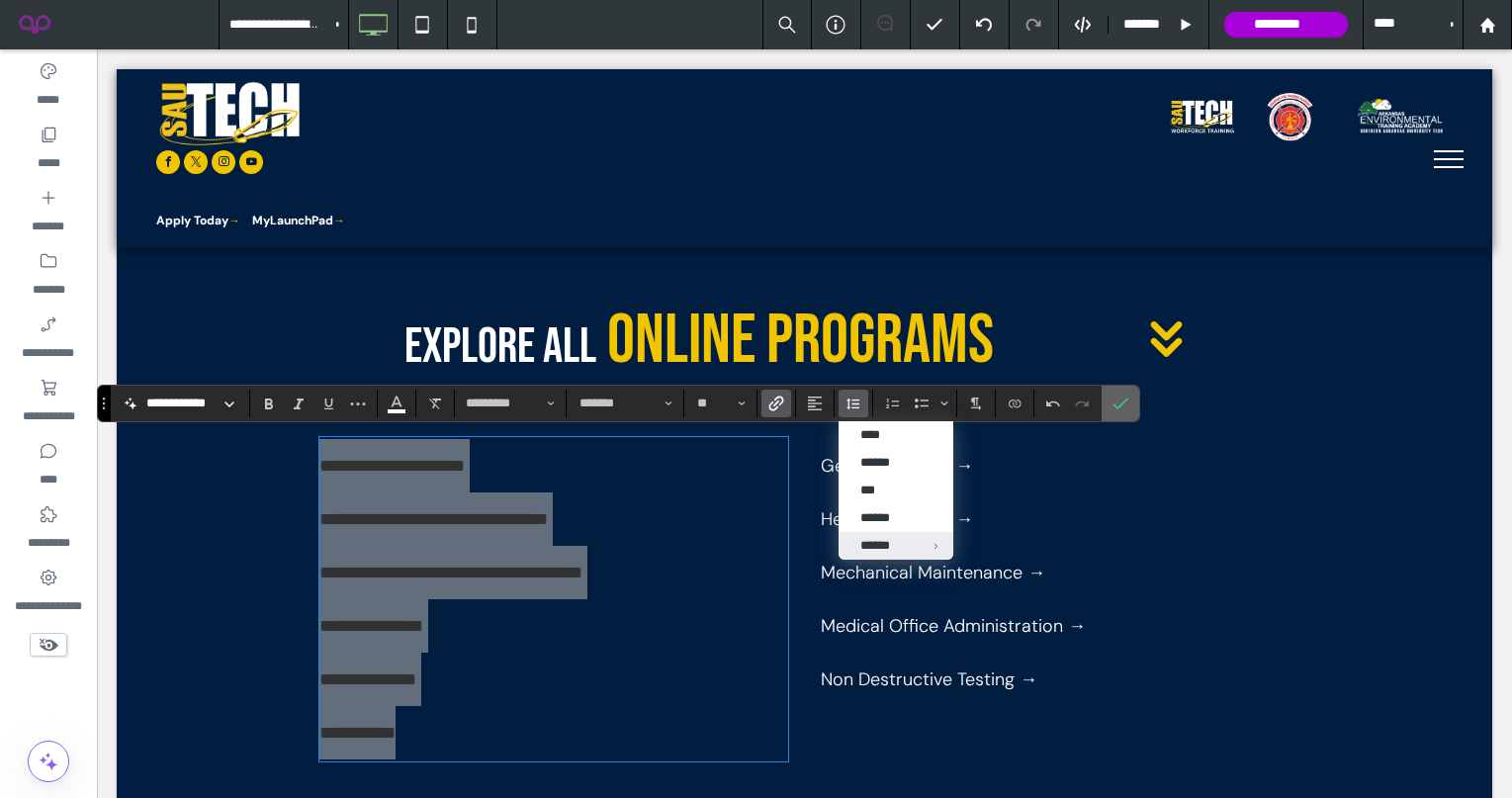 click at bounding box center (1120, 403) 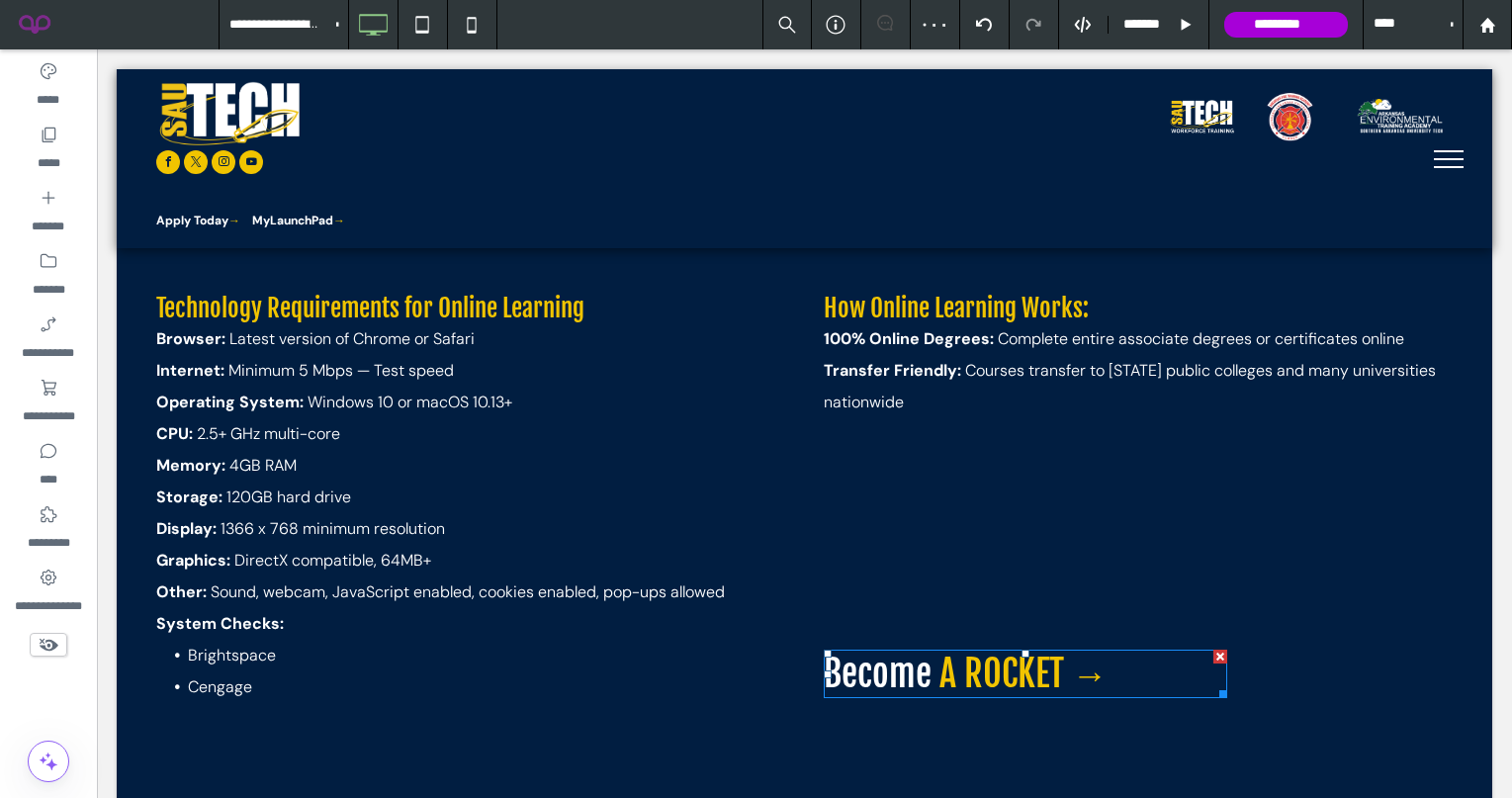scroll, scrollTop: 1423, scrollLeft: 0, axis: vertical 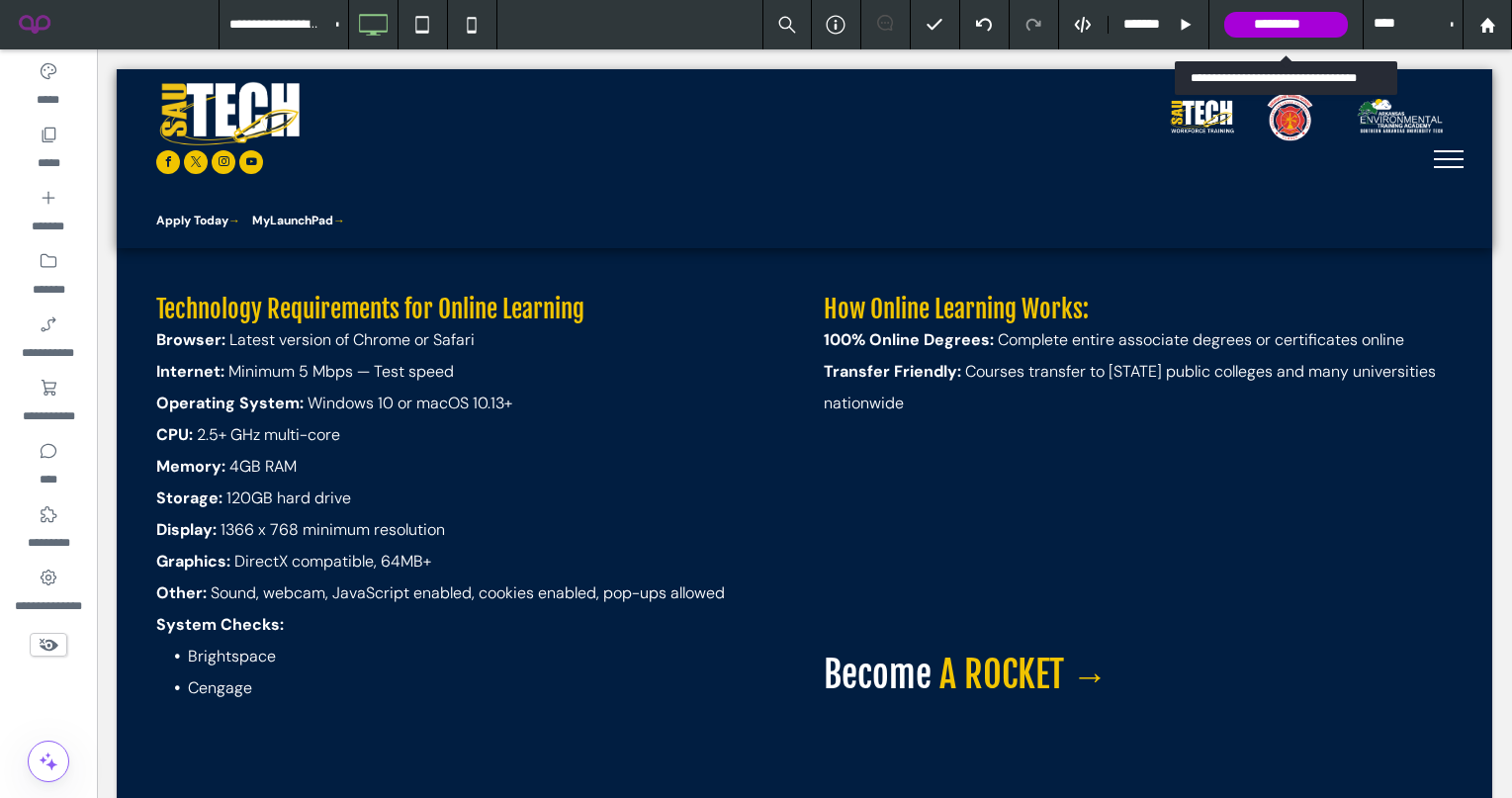 click on "*********" at bounding box center [1286, 25] 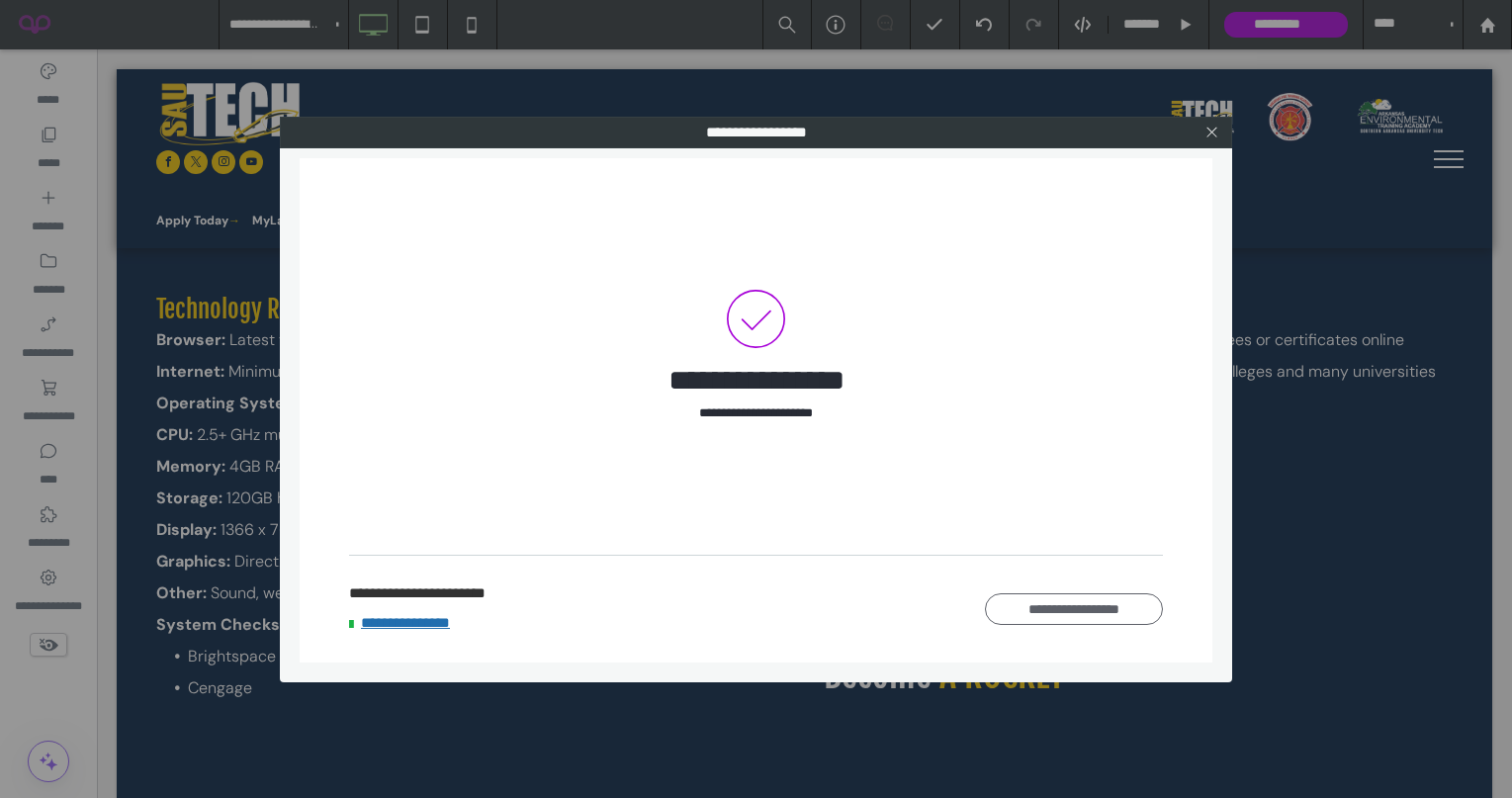 click at bounding box center (1211, 133) 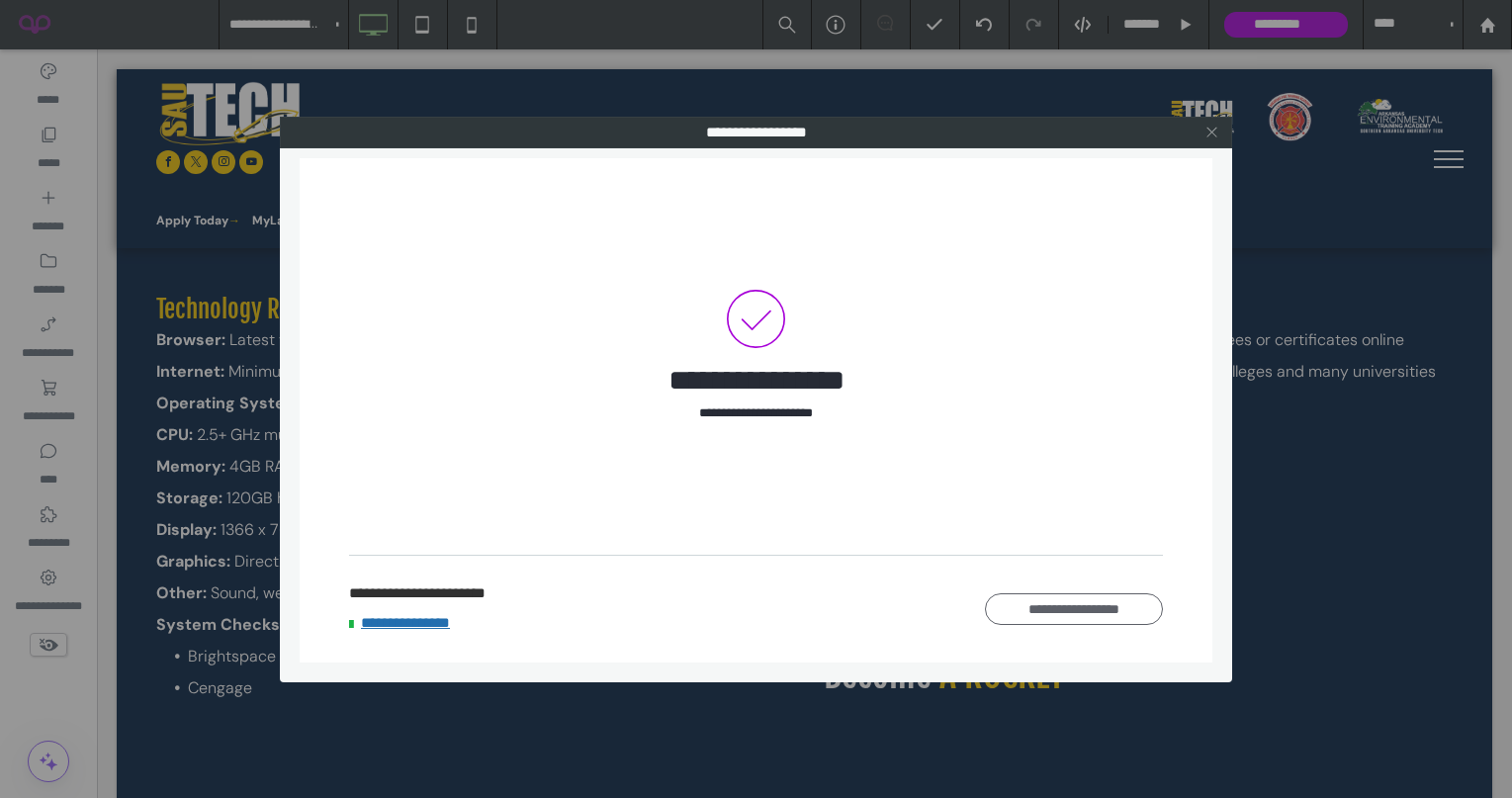 click 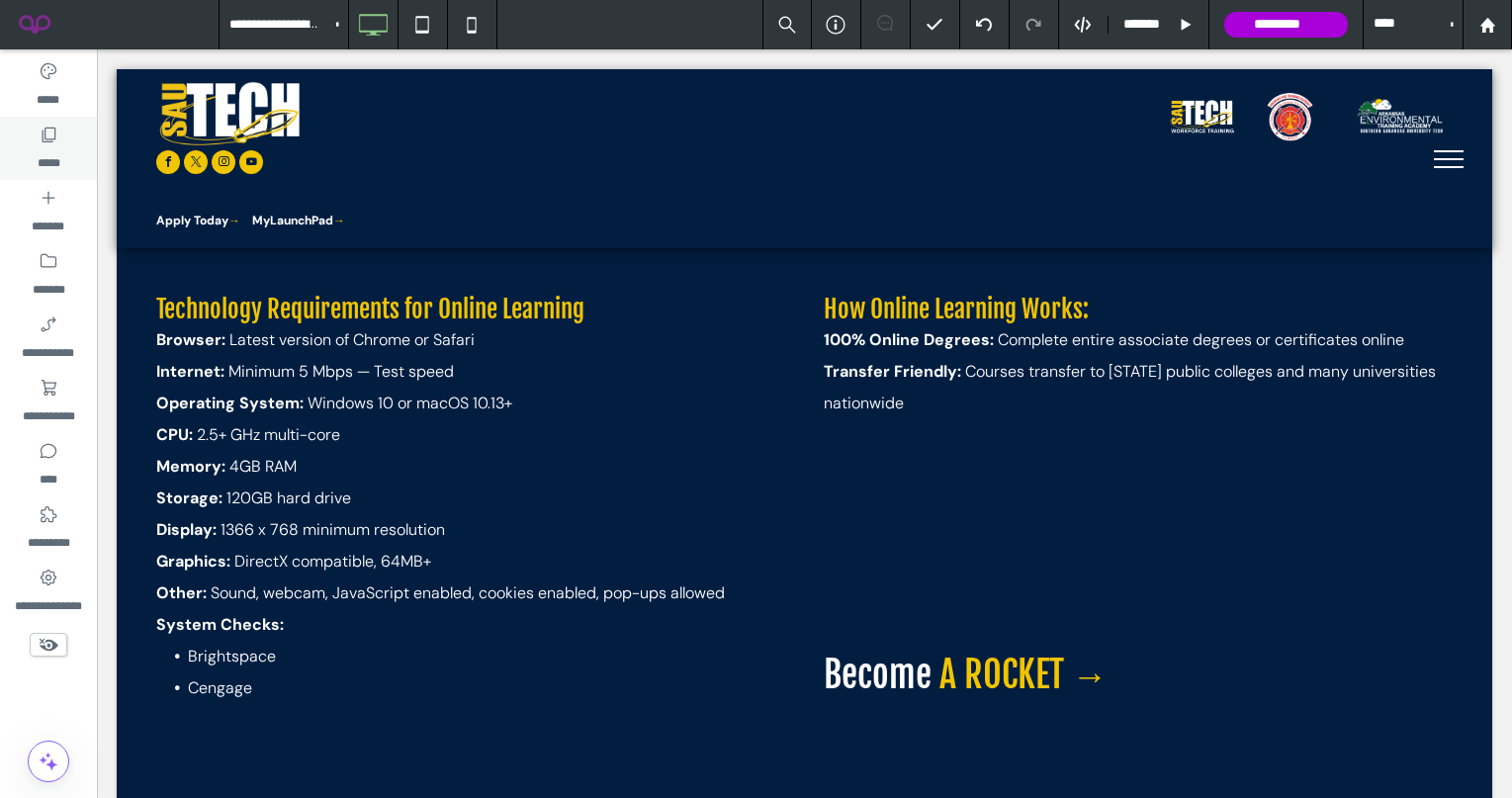 click on "*****" at bounding box center (48, 158) 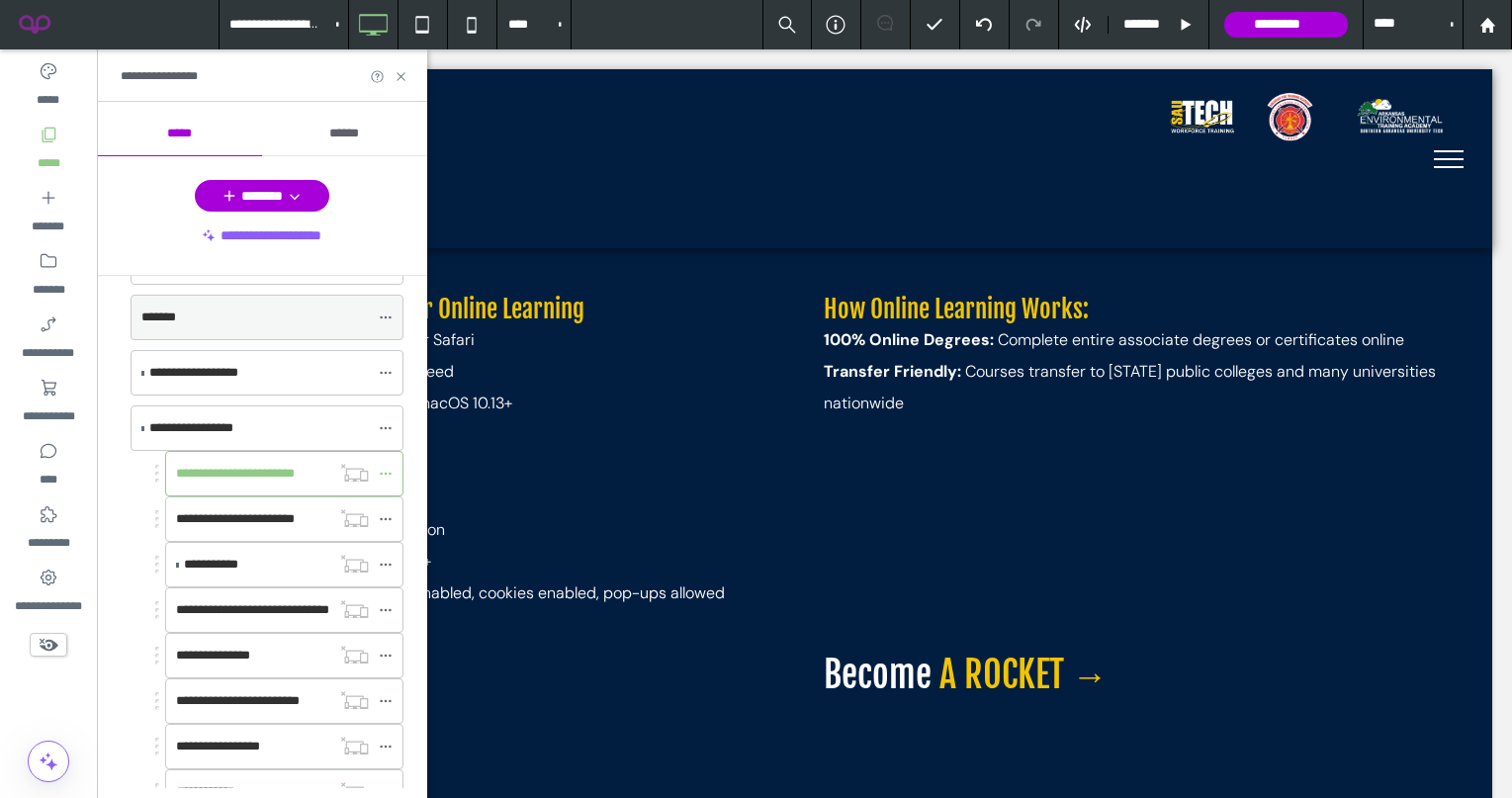 scroll, scrollTop: 195, scrollLeft: 0, axis: vertical 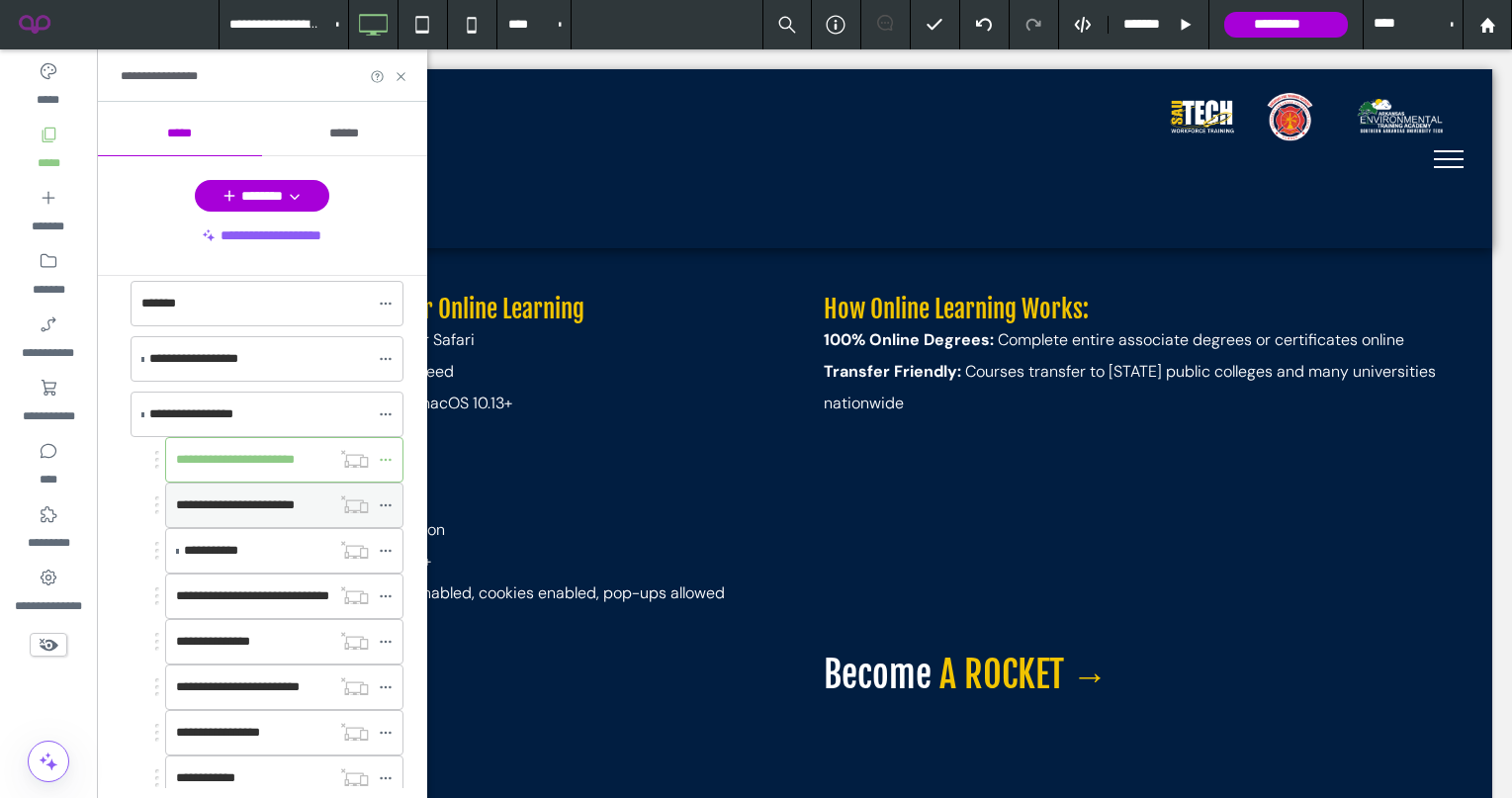 click on "**********" at bounding box center [253, 505] 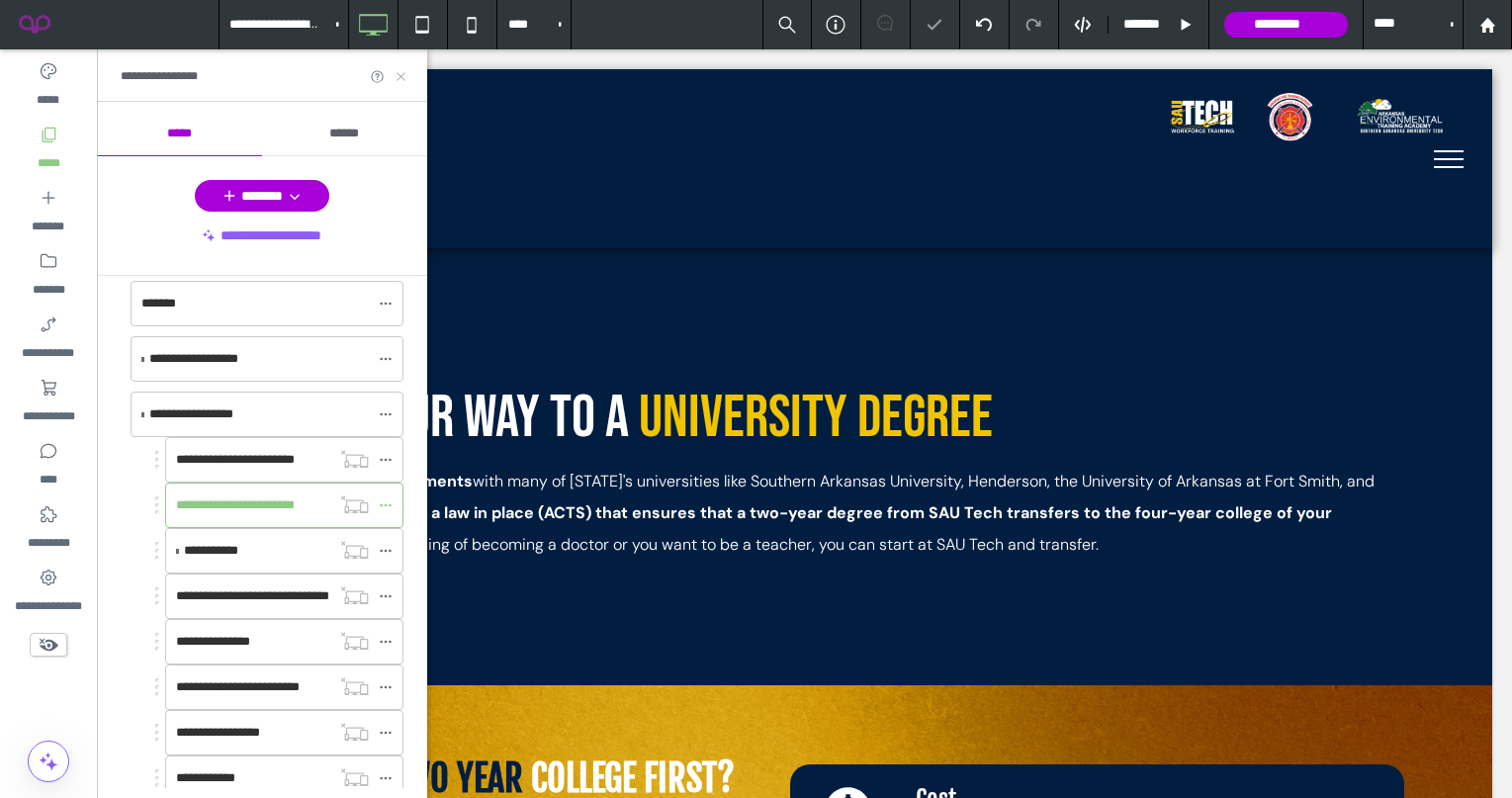 scroll, scrollTop: 0, scrollLeft: 0, axis: both 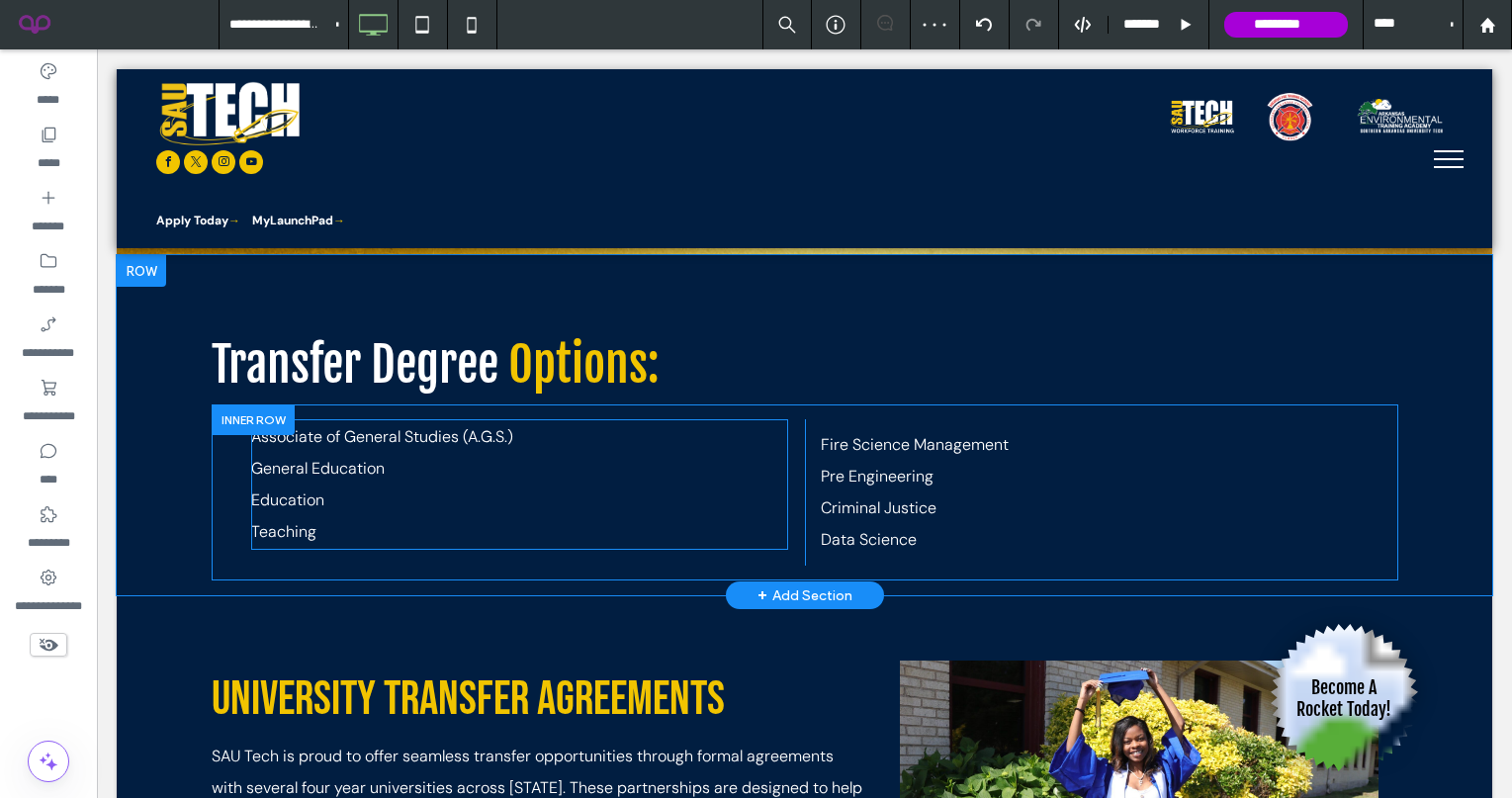 click on "Education" at bounding box center [519, 500] 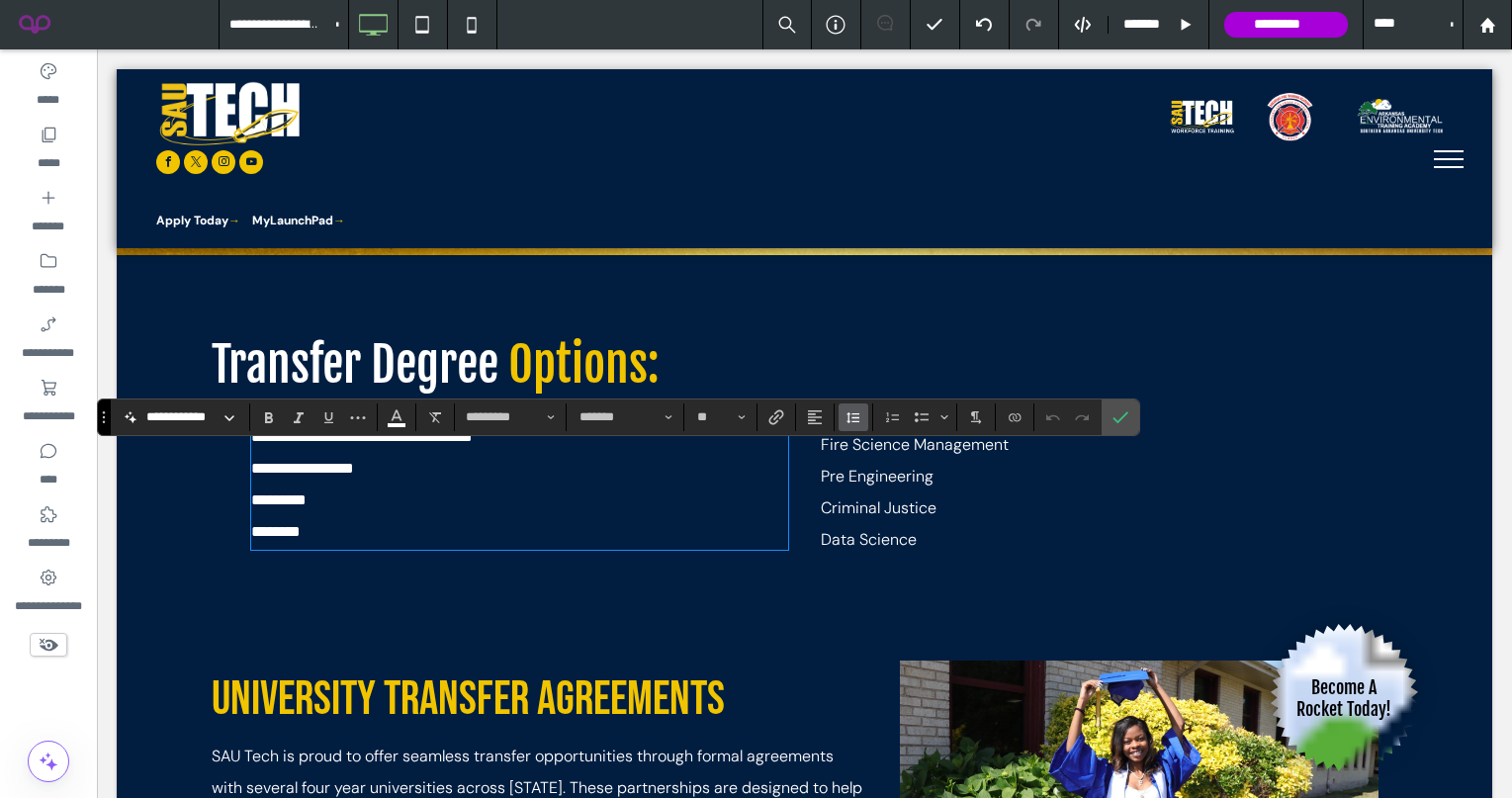 click 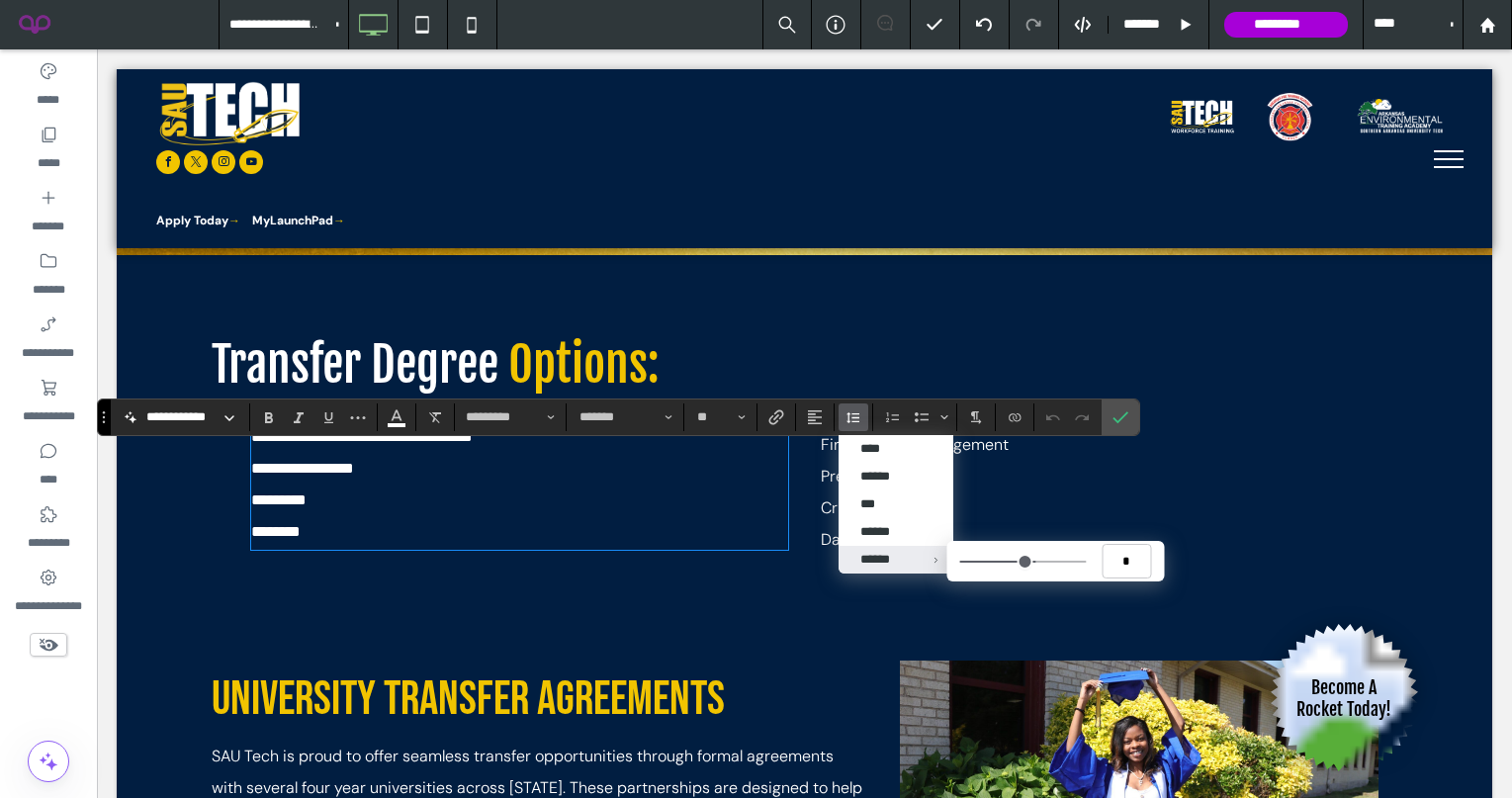 type on "***" 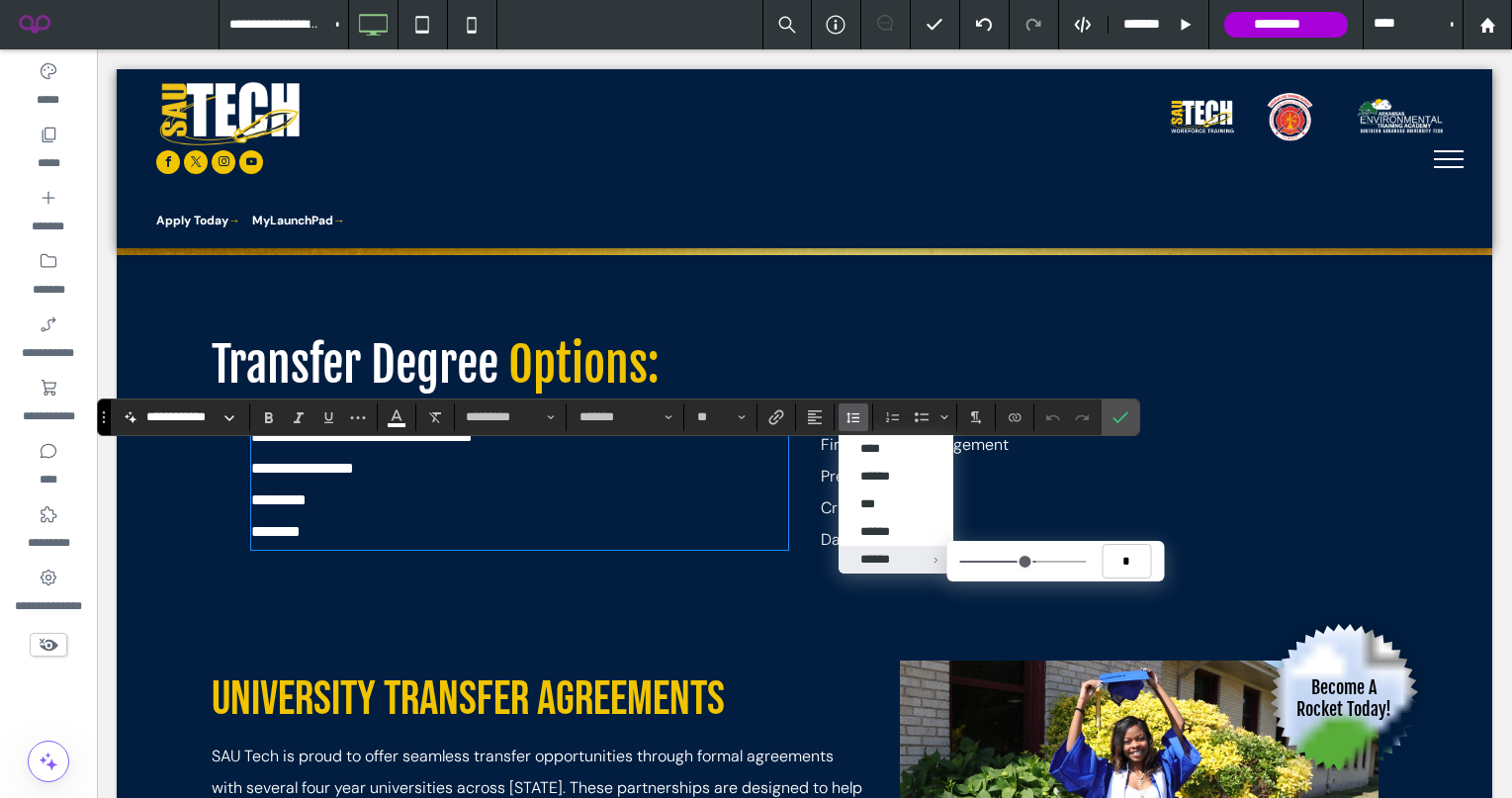 type on "***" 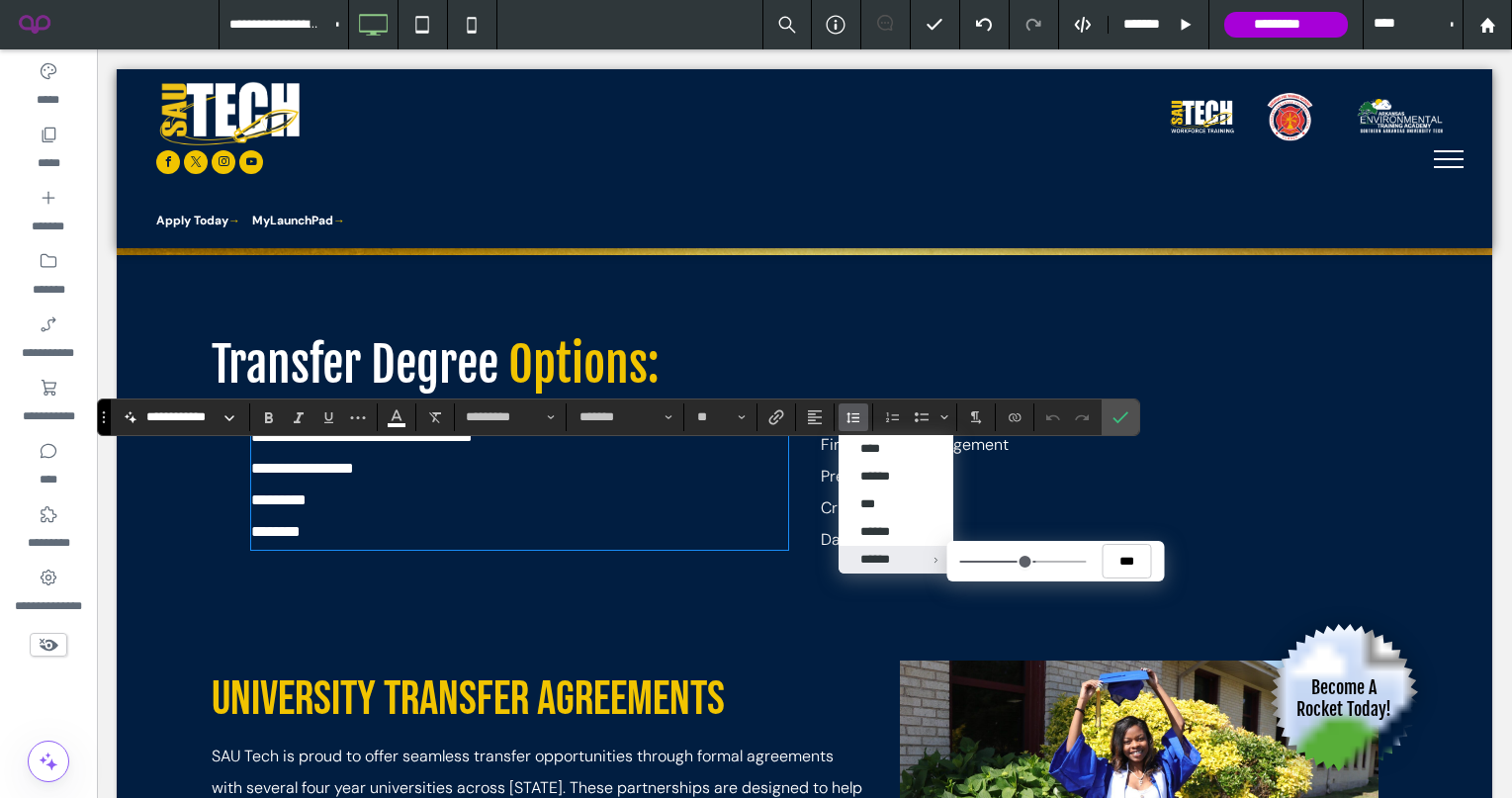 type on "***" 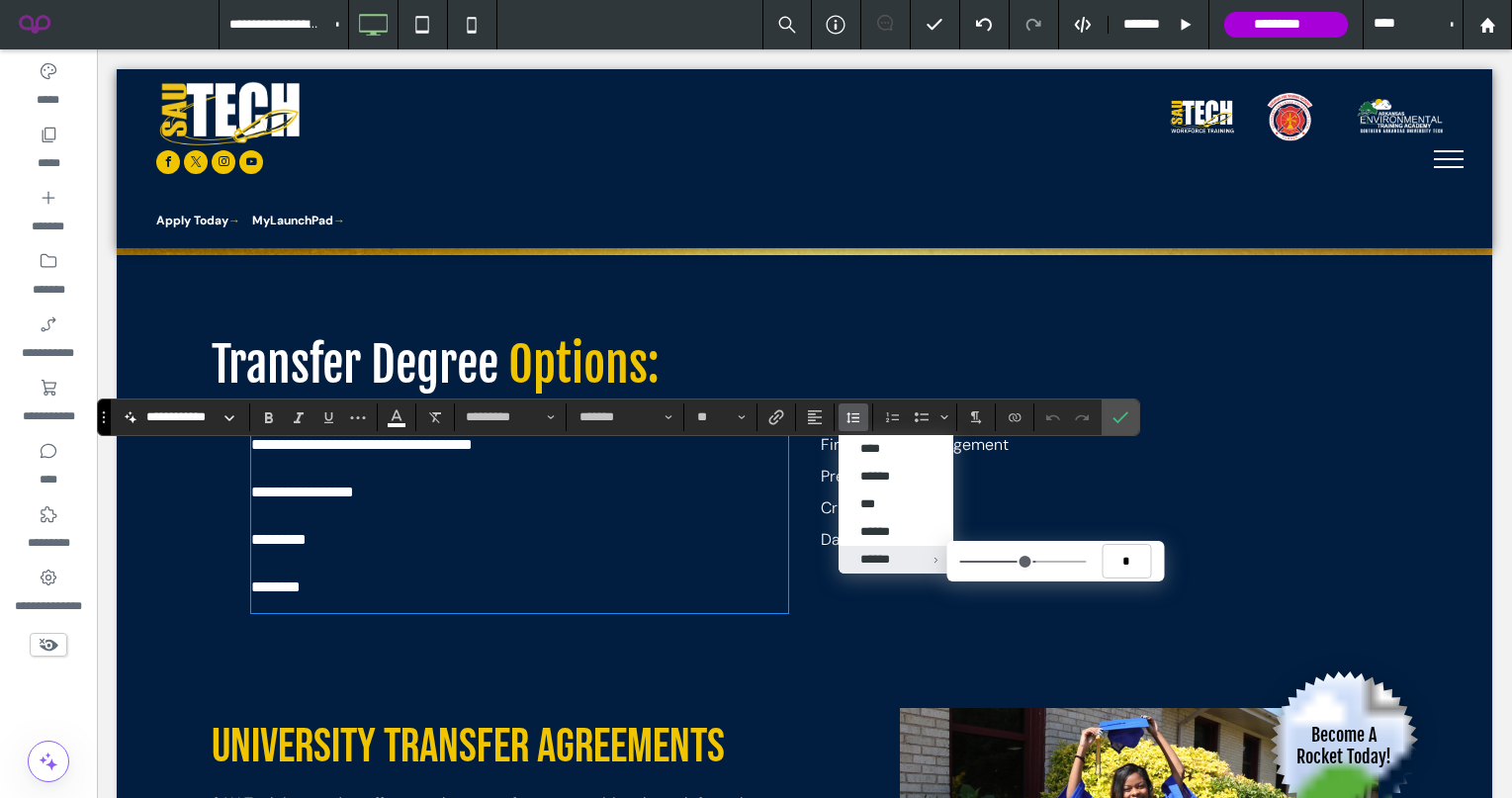 drag, startPoint x: 1031, startPoint y: 562, endPoint x: 1115, endPoint y: 561, distance: 84.00595 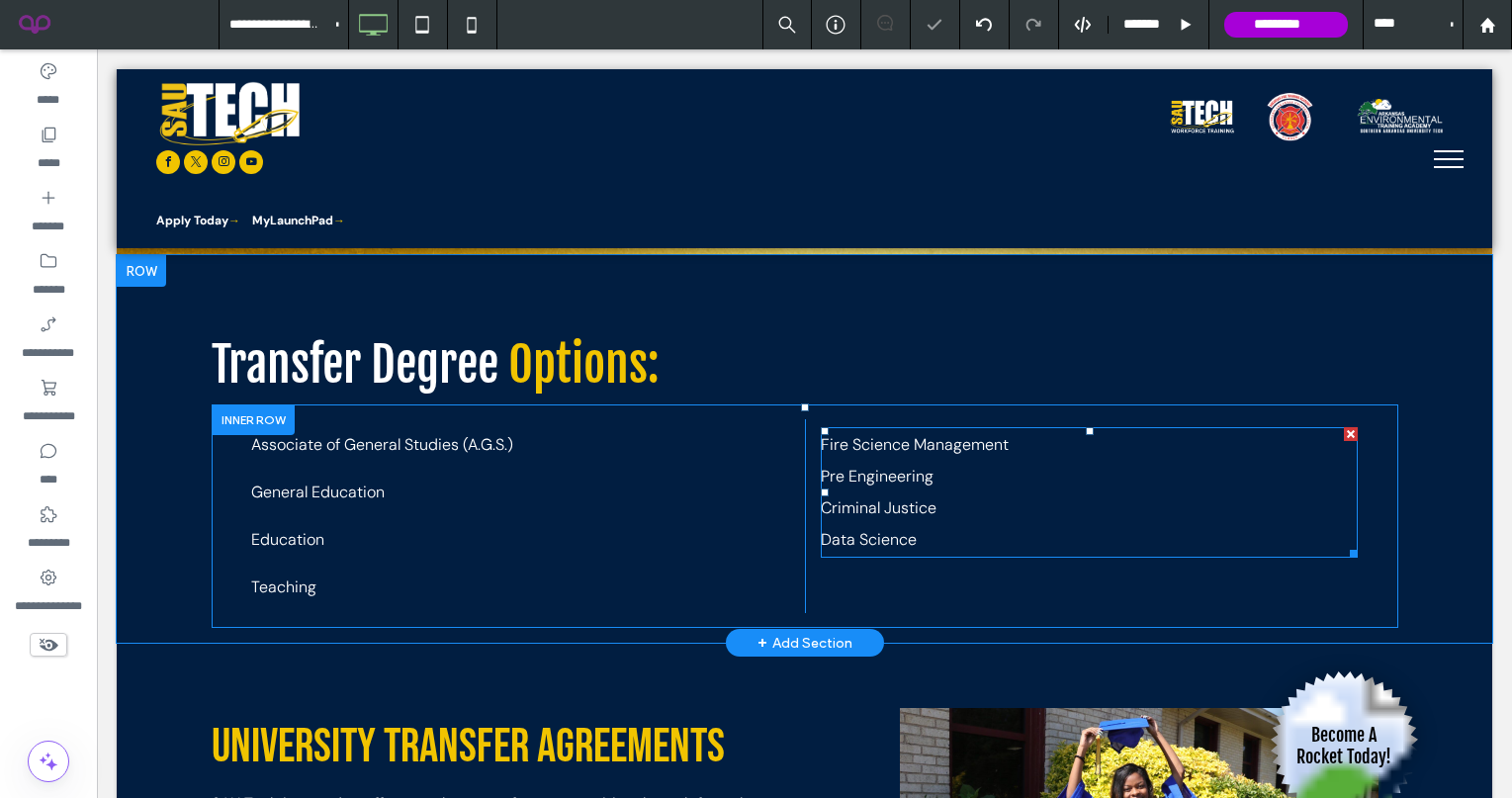 click on "Pre Engineering" at bounding box center (1089, 477) 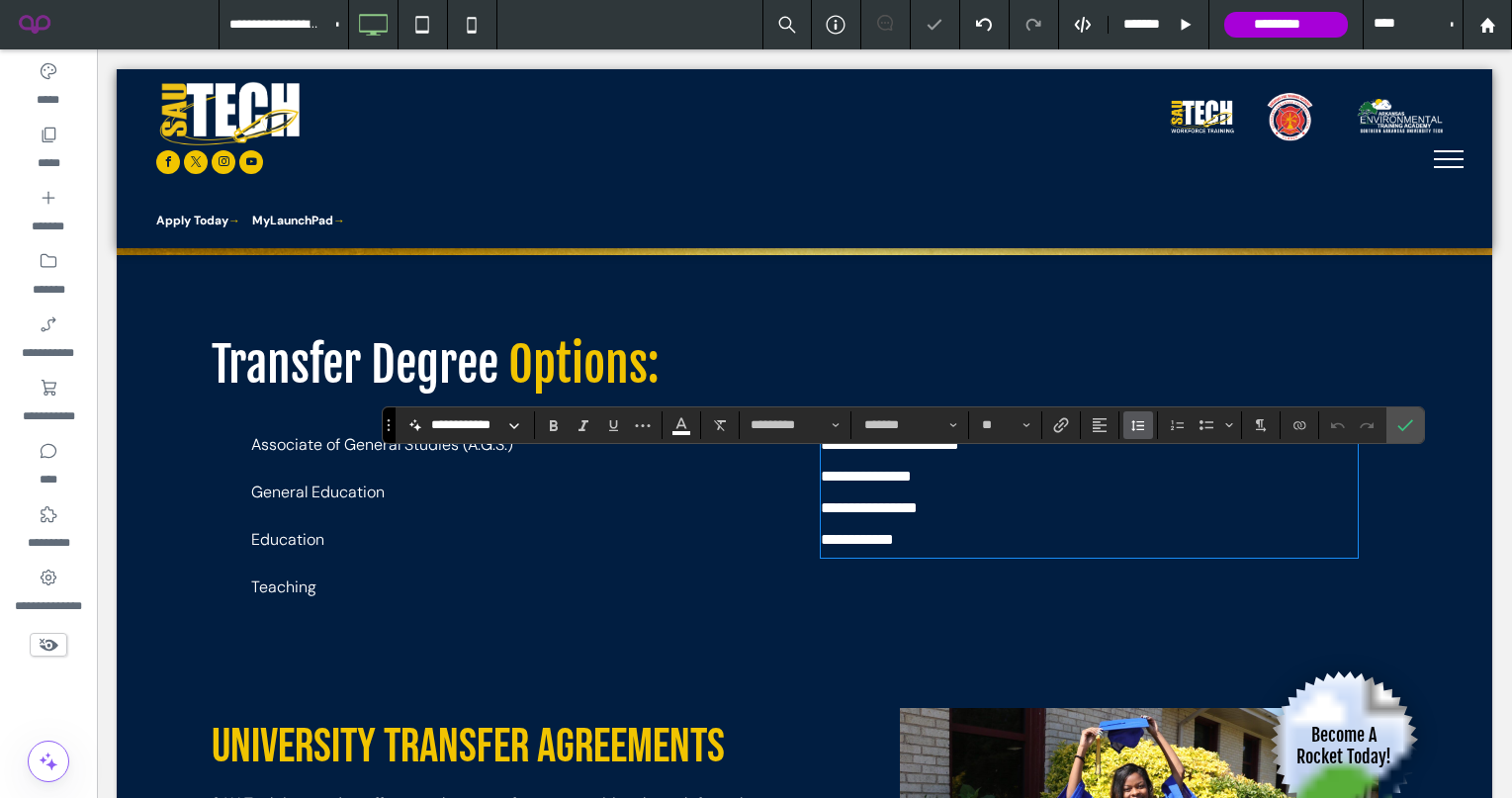 click 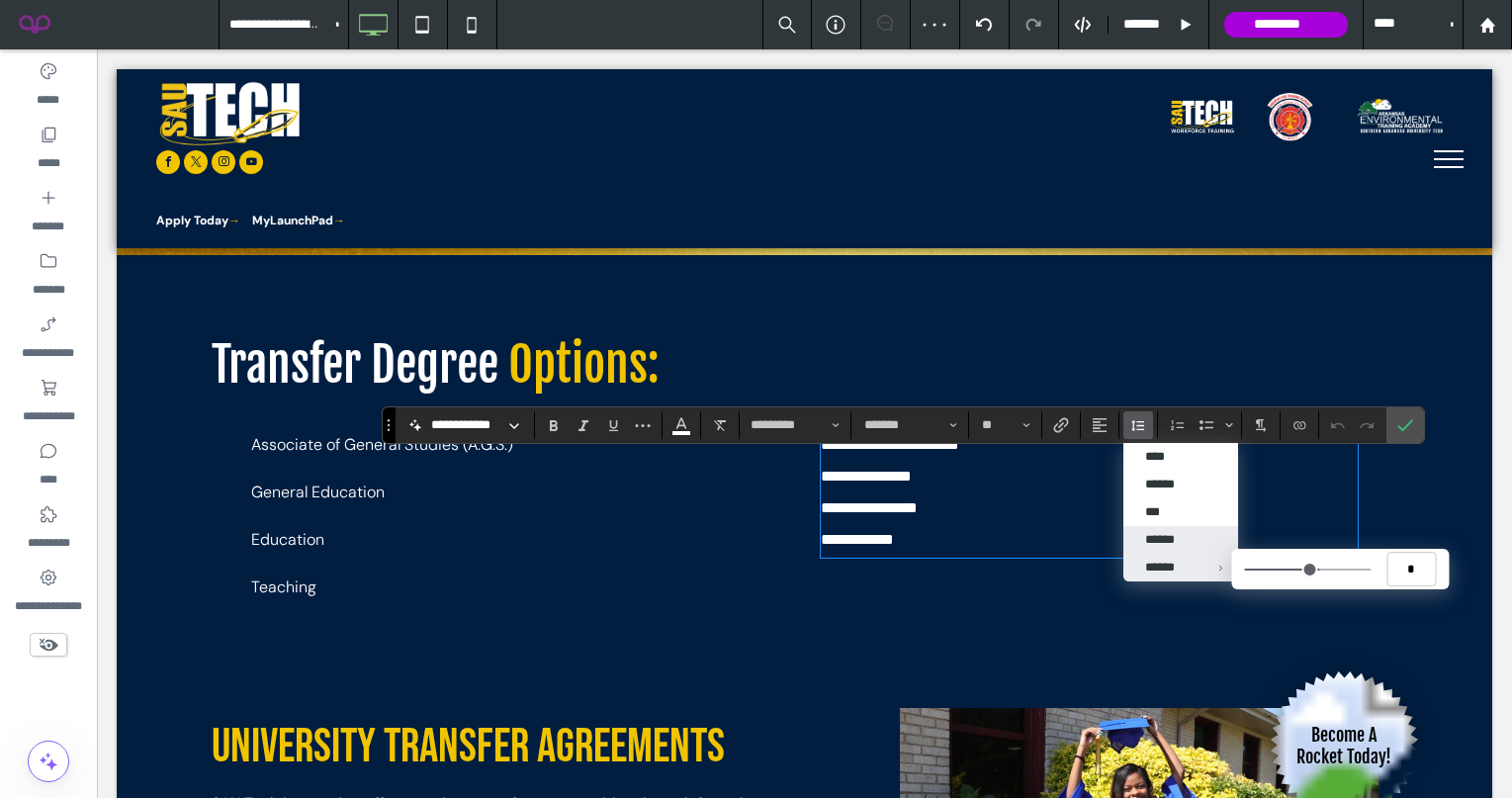 type on "***" 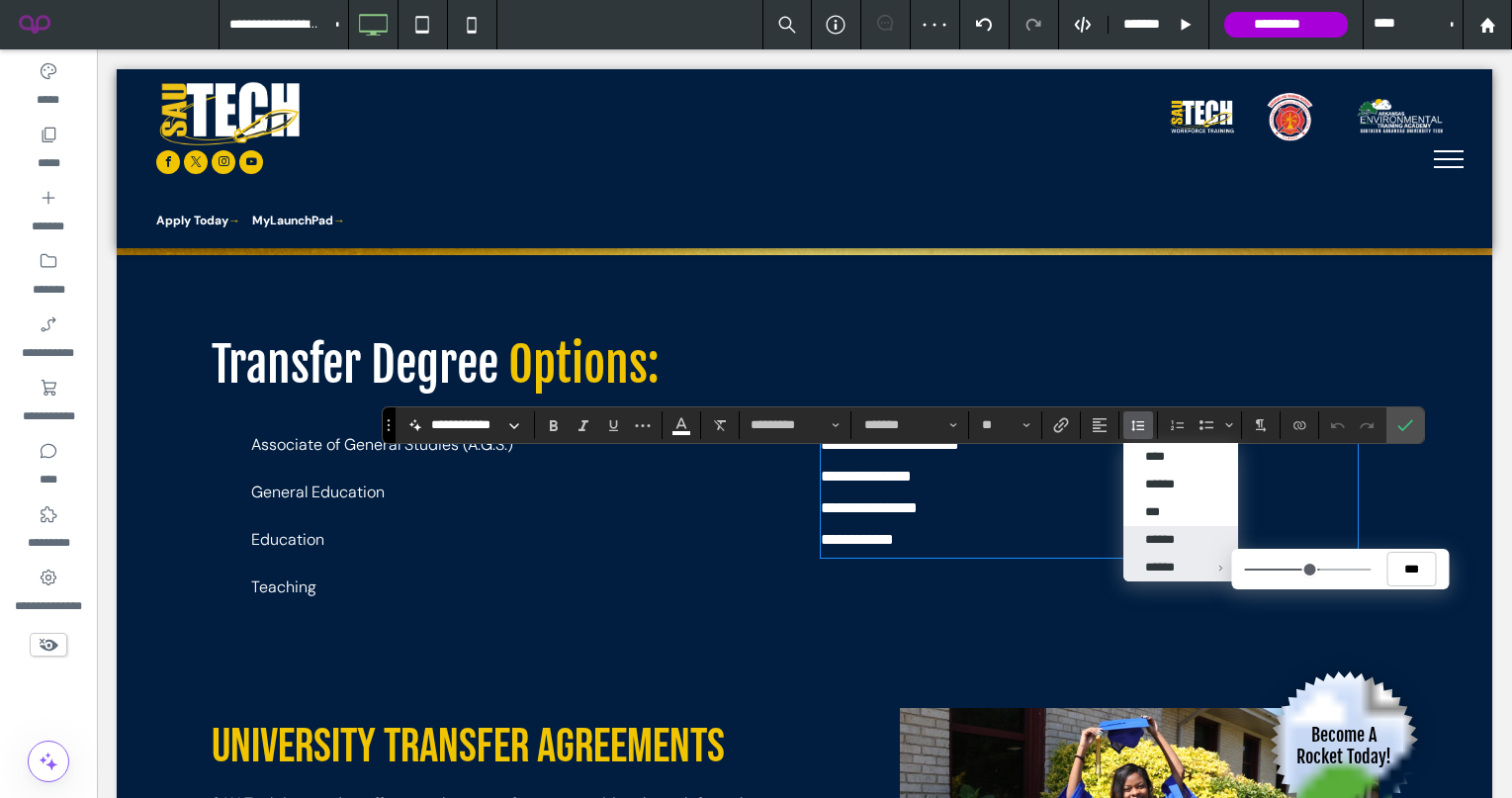 type on "***" 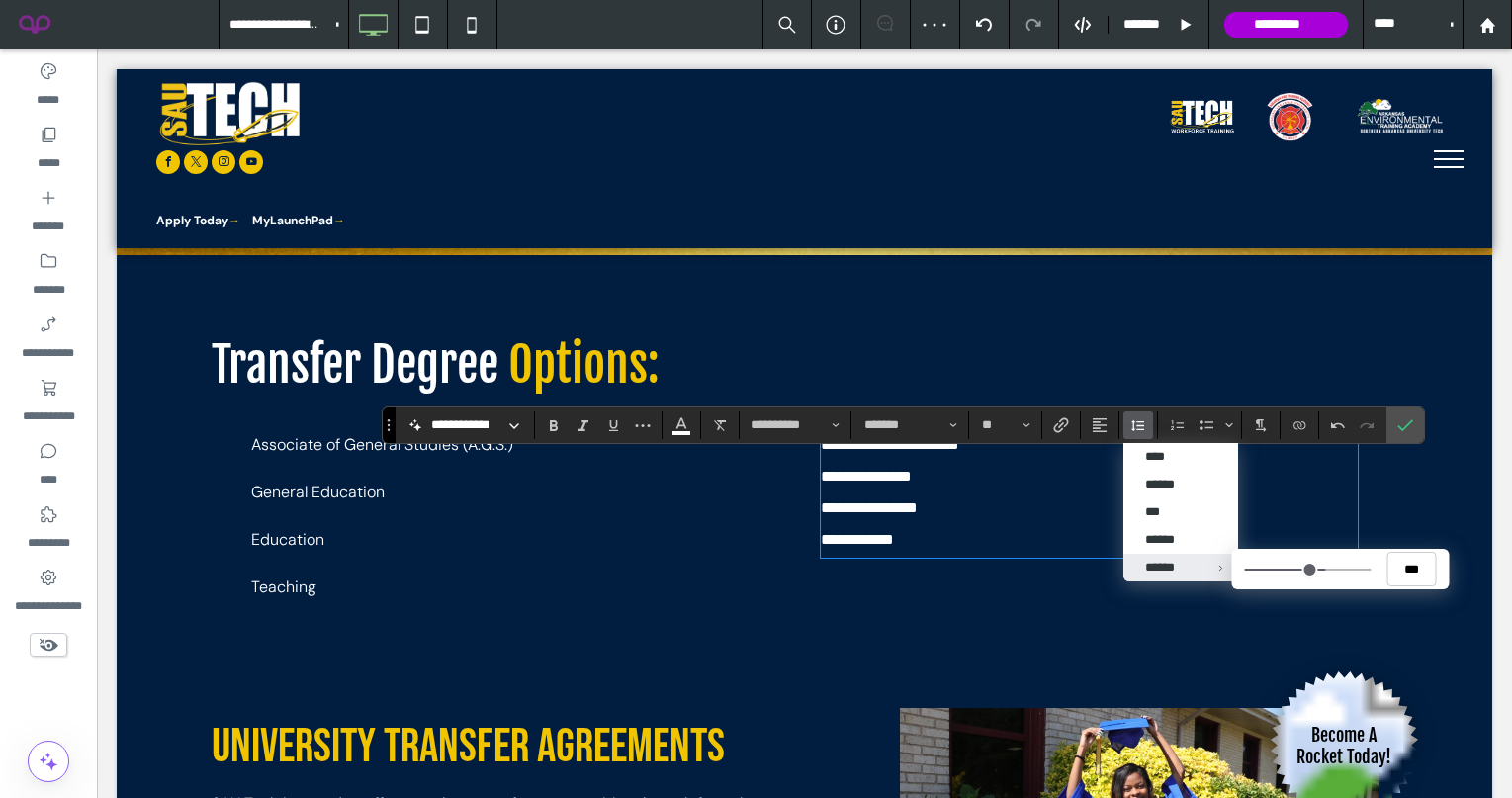 type on "***" 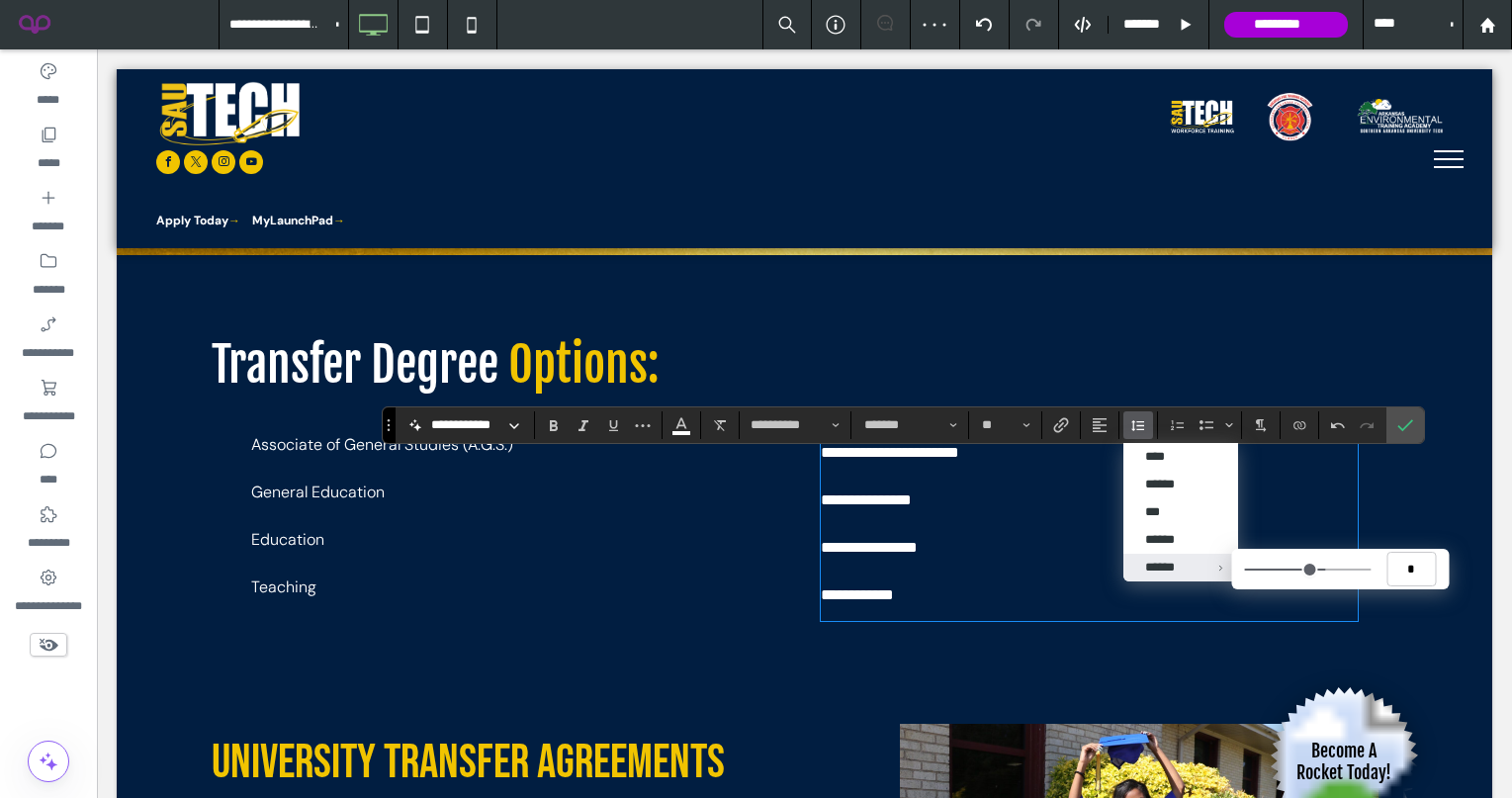 drag, startPoint x: 1312, startPoint y: 570, endPoint x: 1453, endPoint y: 570, distance: 141 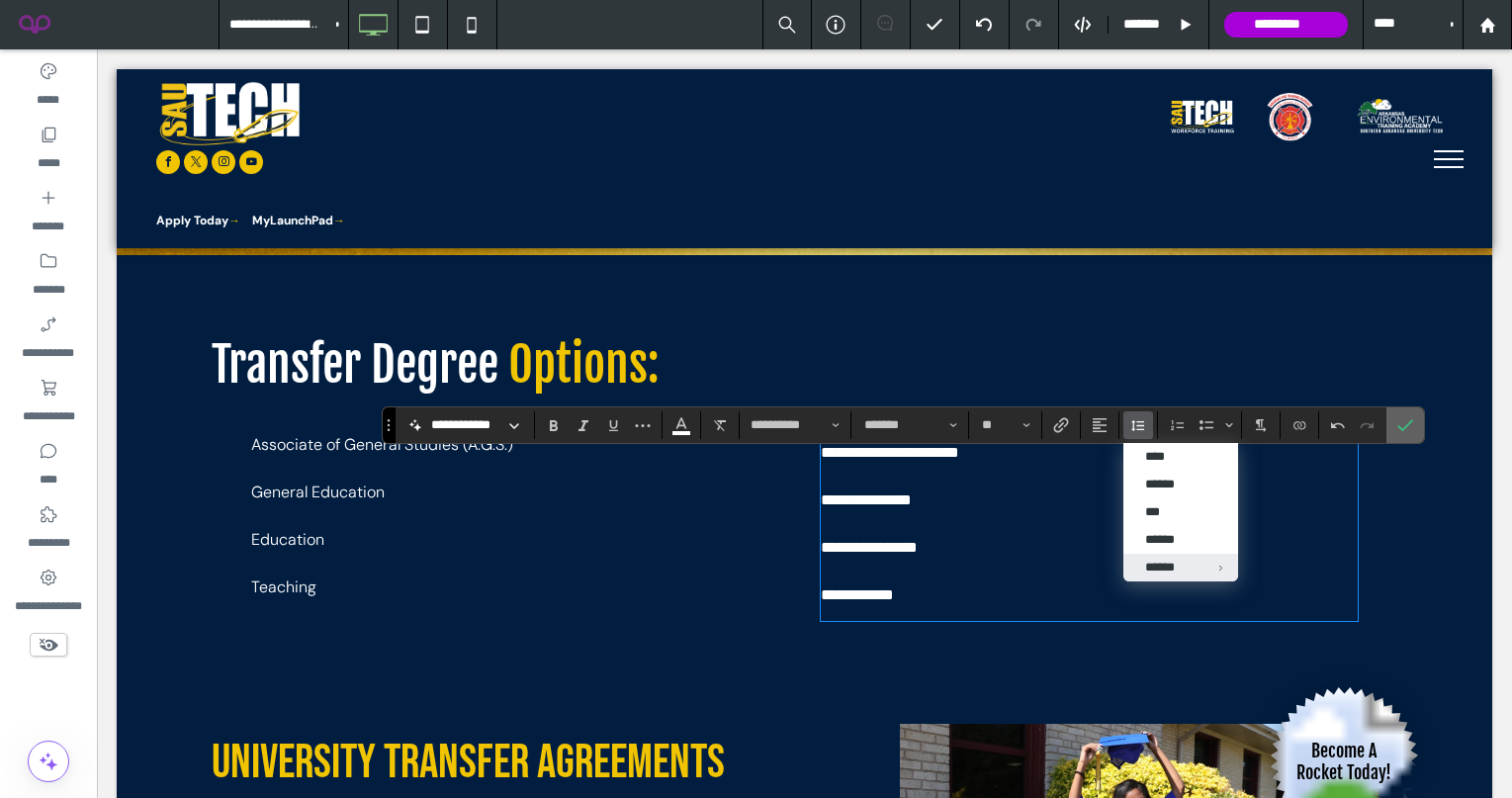 click 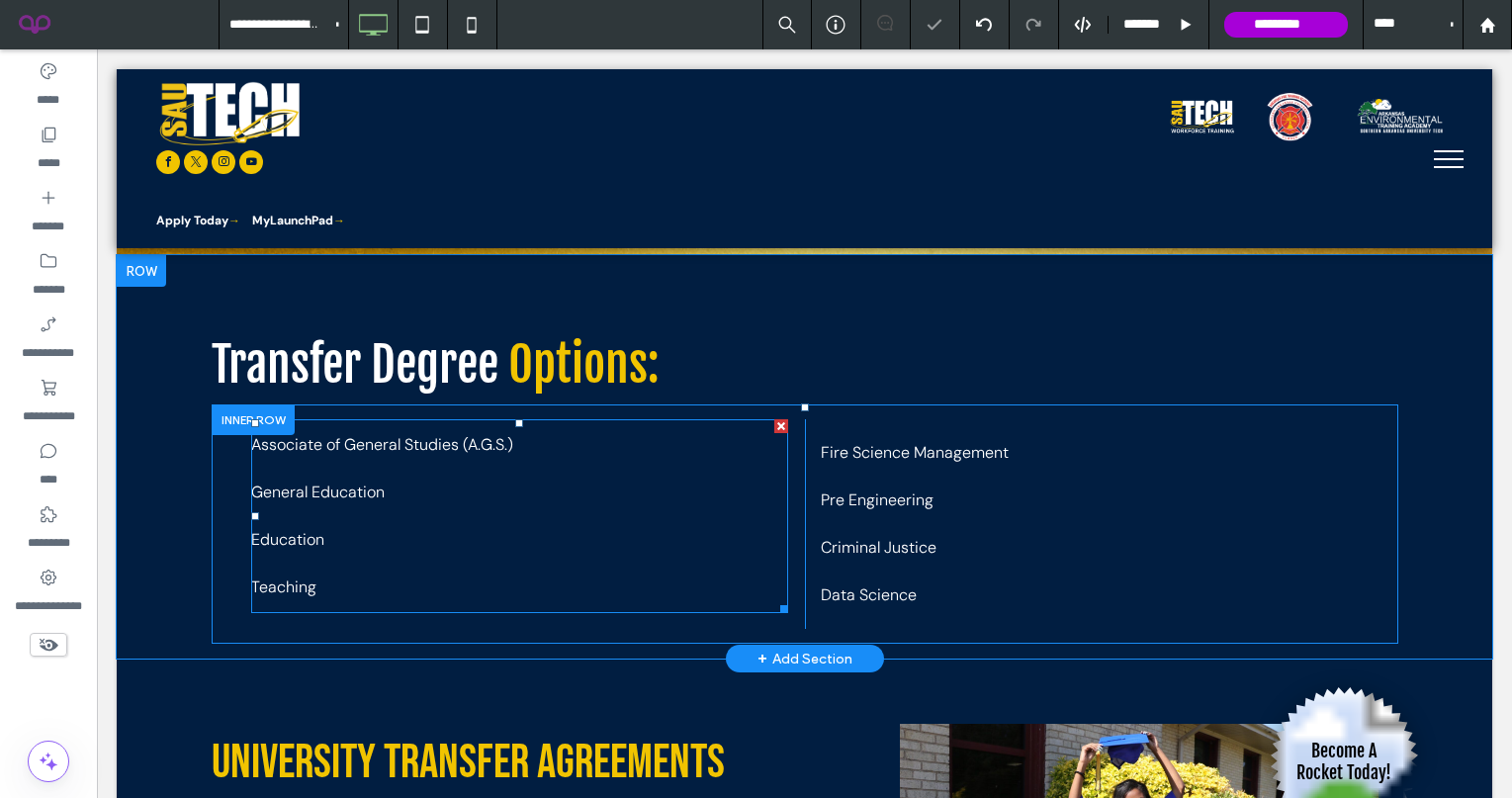 click on "Associate of General Studies (A.G.S.)" at bounding box center [519, 445] 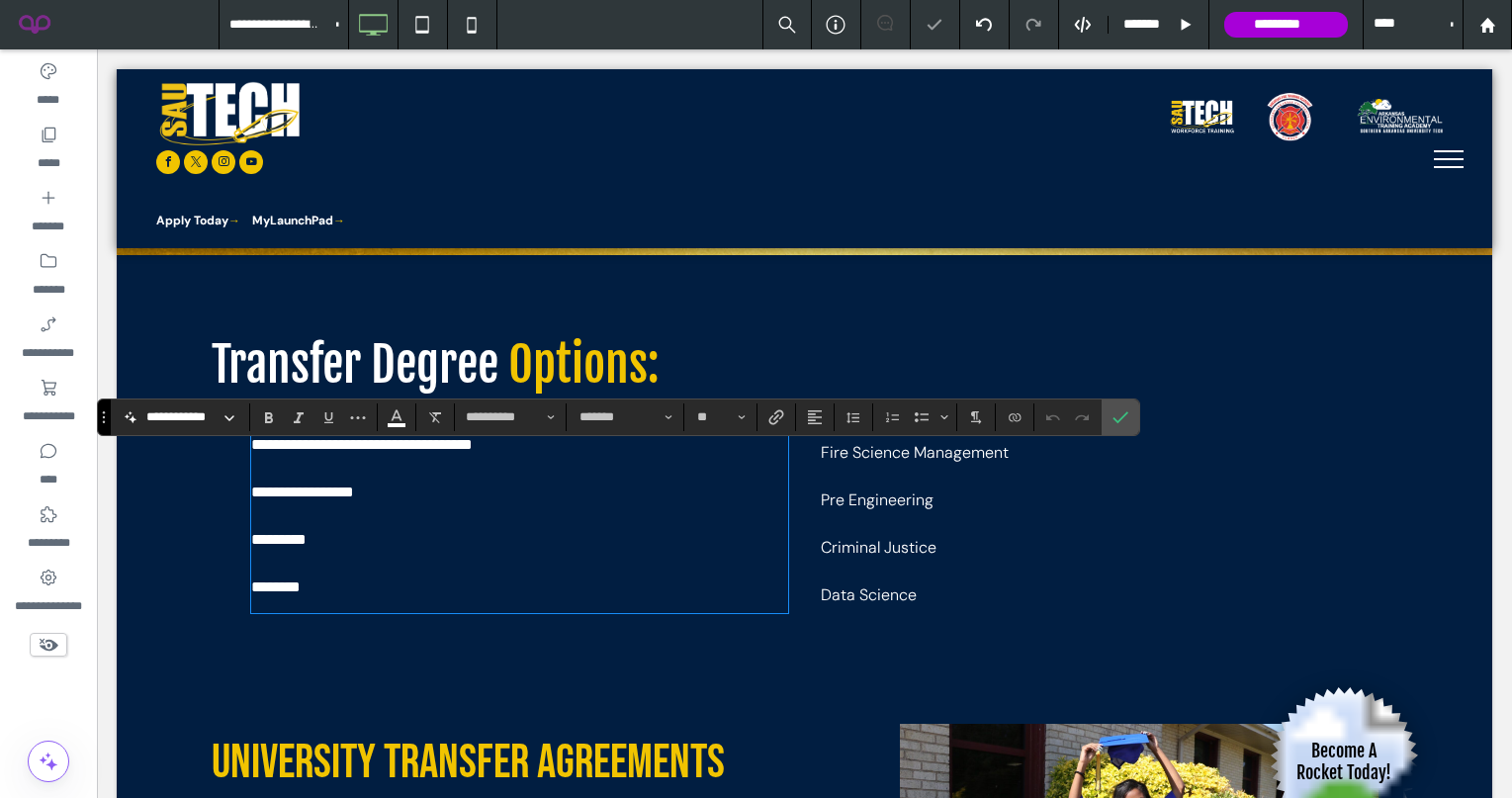 click on "**********" at bounding box center (519, 445) 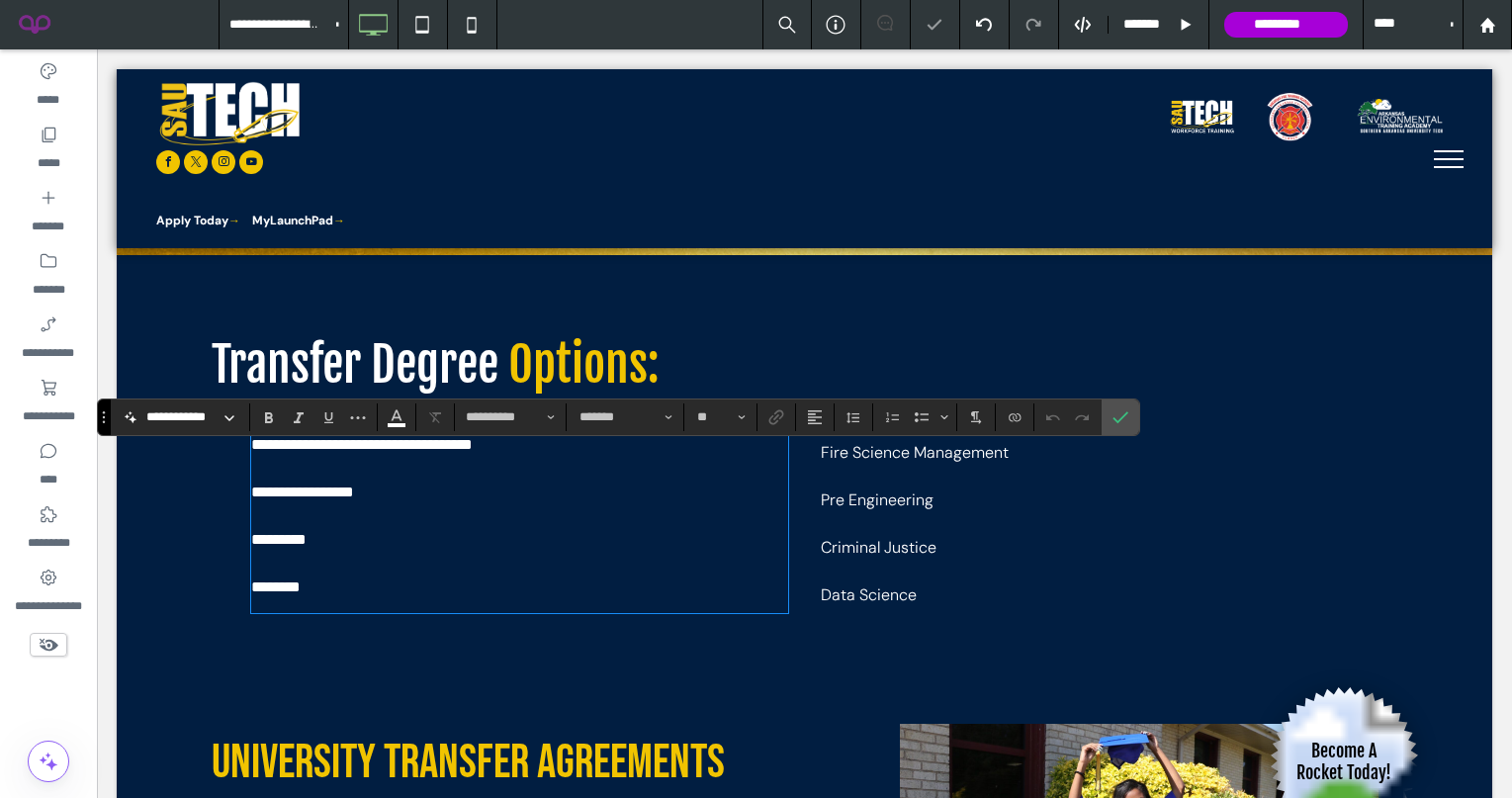 click on "**********" at bounding box center (519, 445) 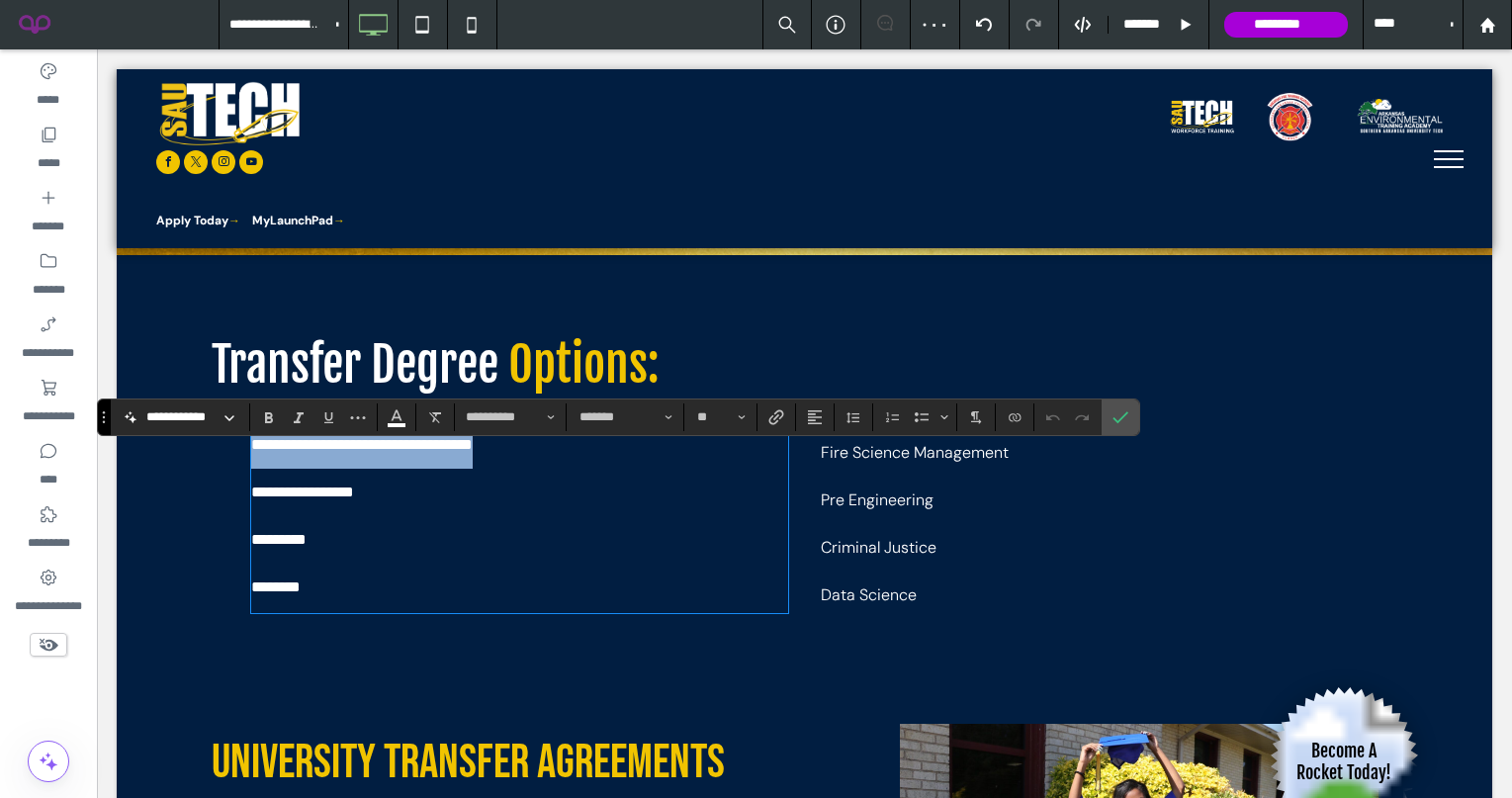 drag, startPoint x: 578, startPoint y: 479, endPoint x: 208, endPoint y: 463, distance: 370.3458 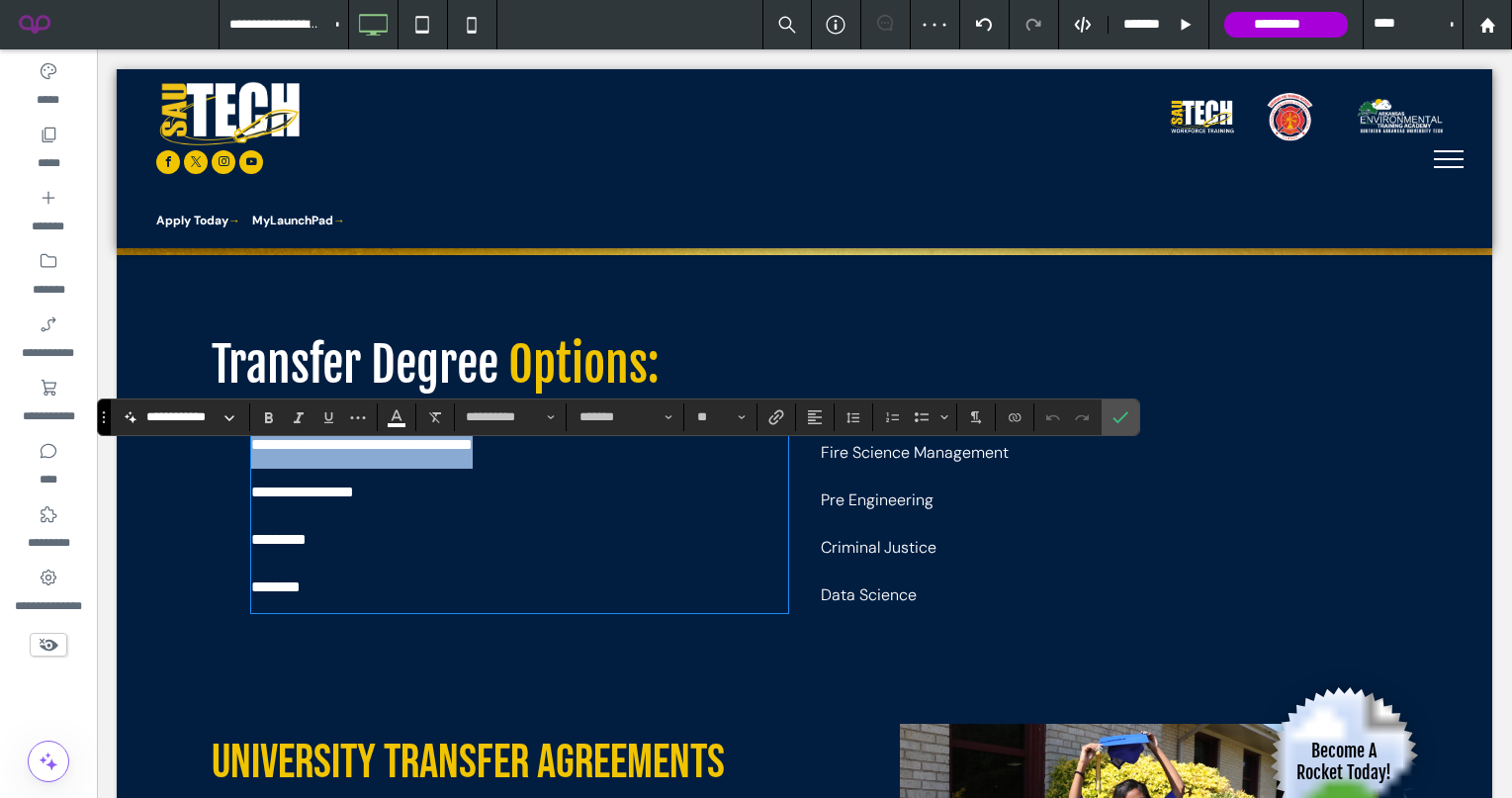 click on "**********" at bounding box center [804, 457] 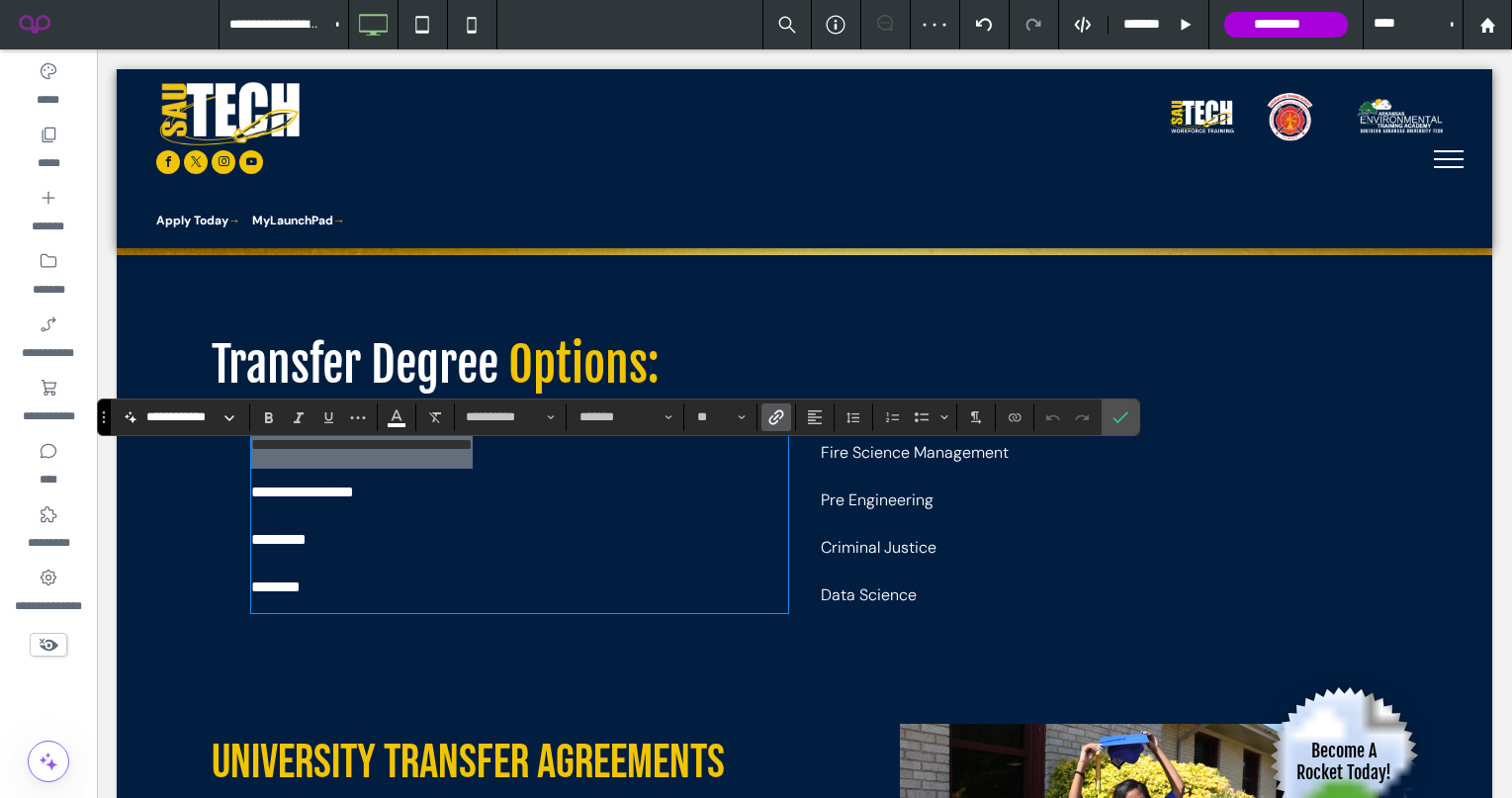 click 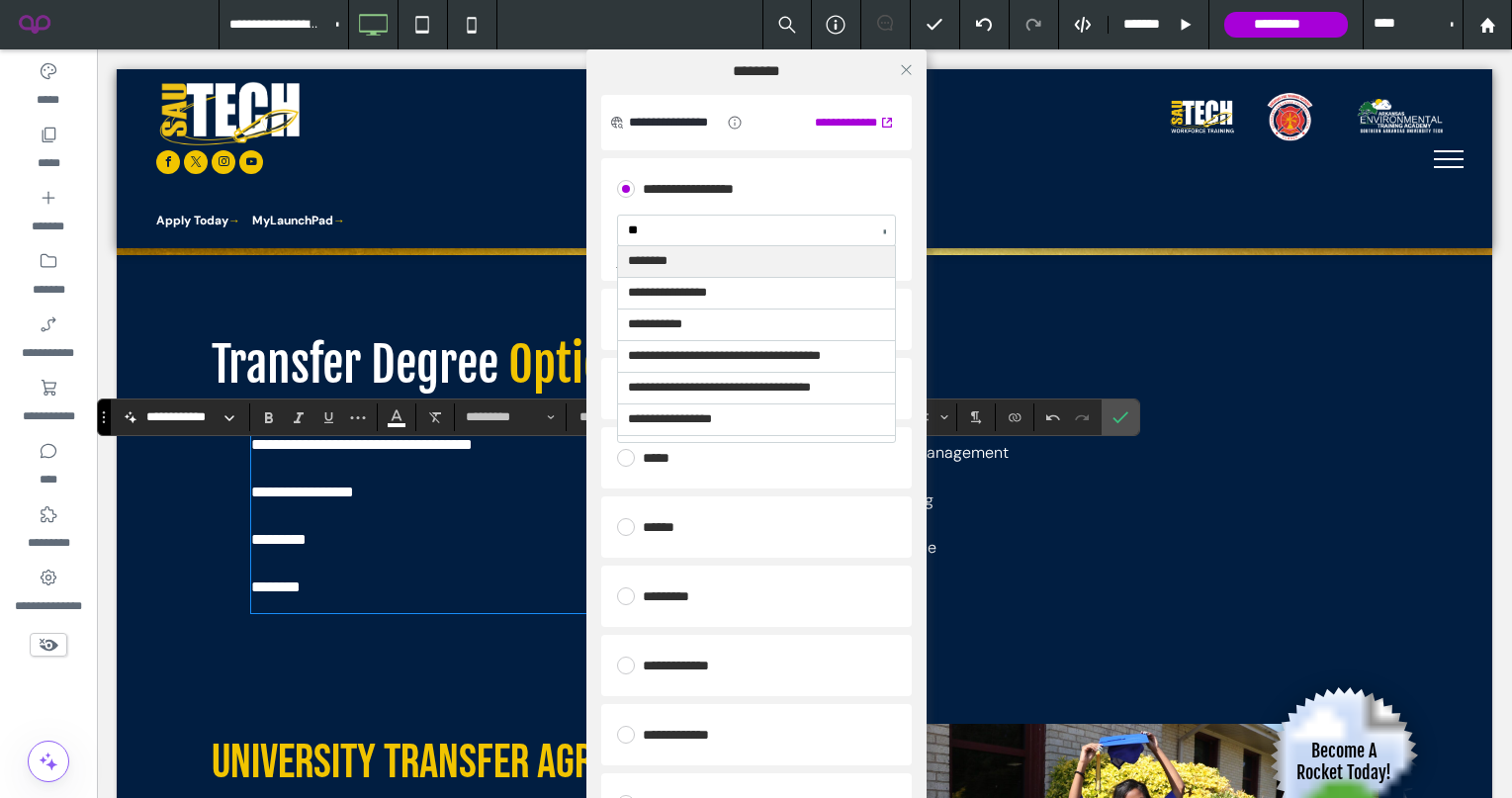 type on "***" 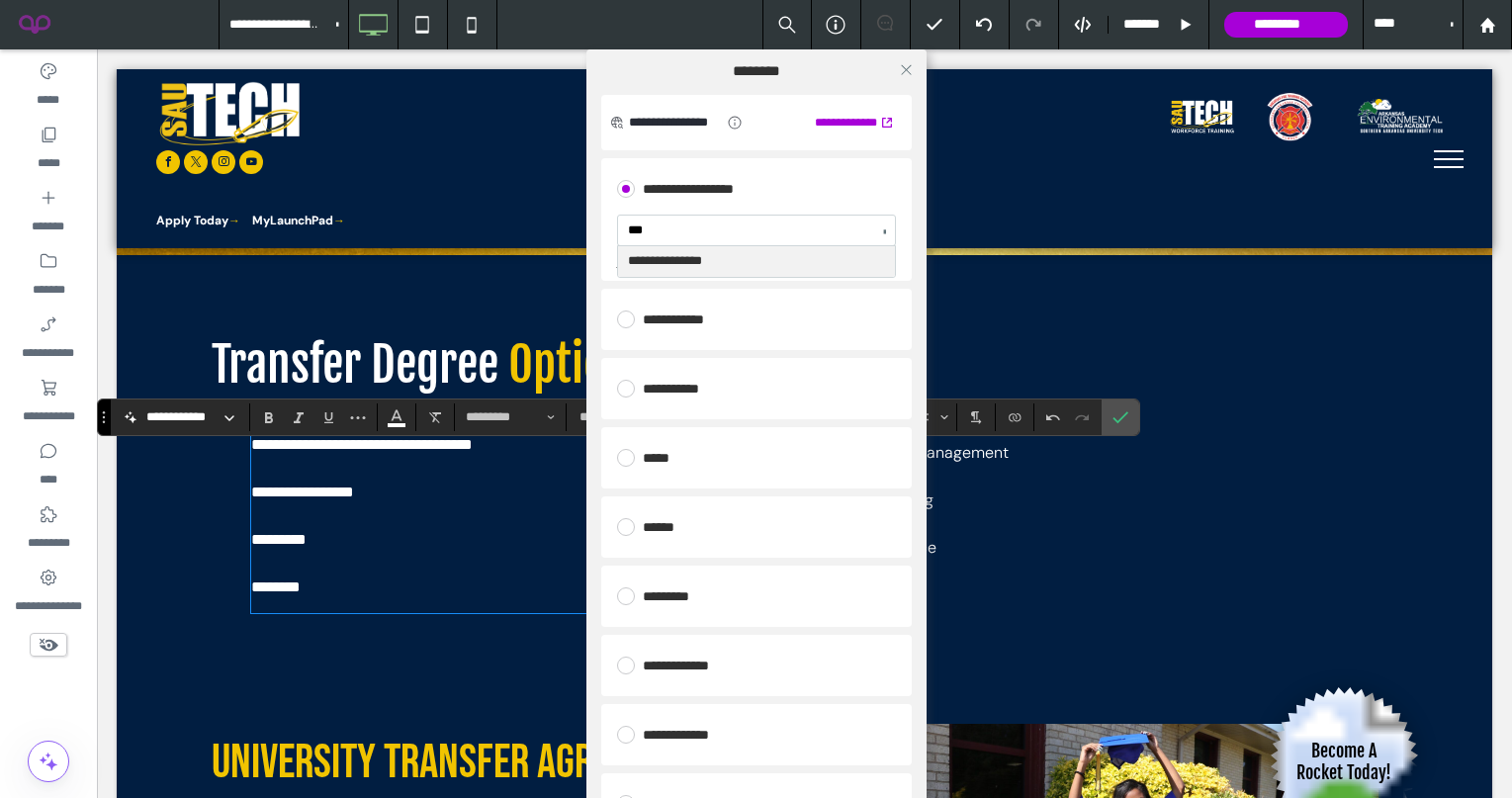type 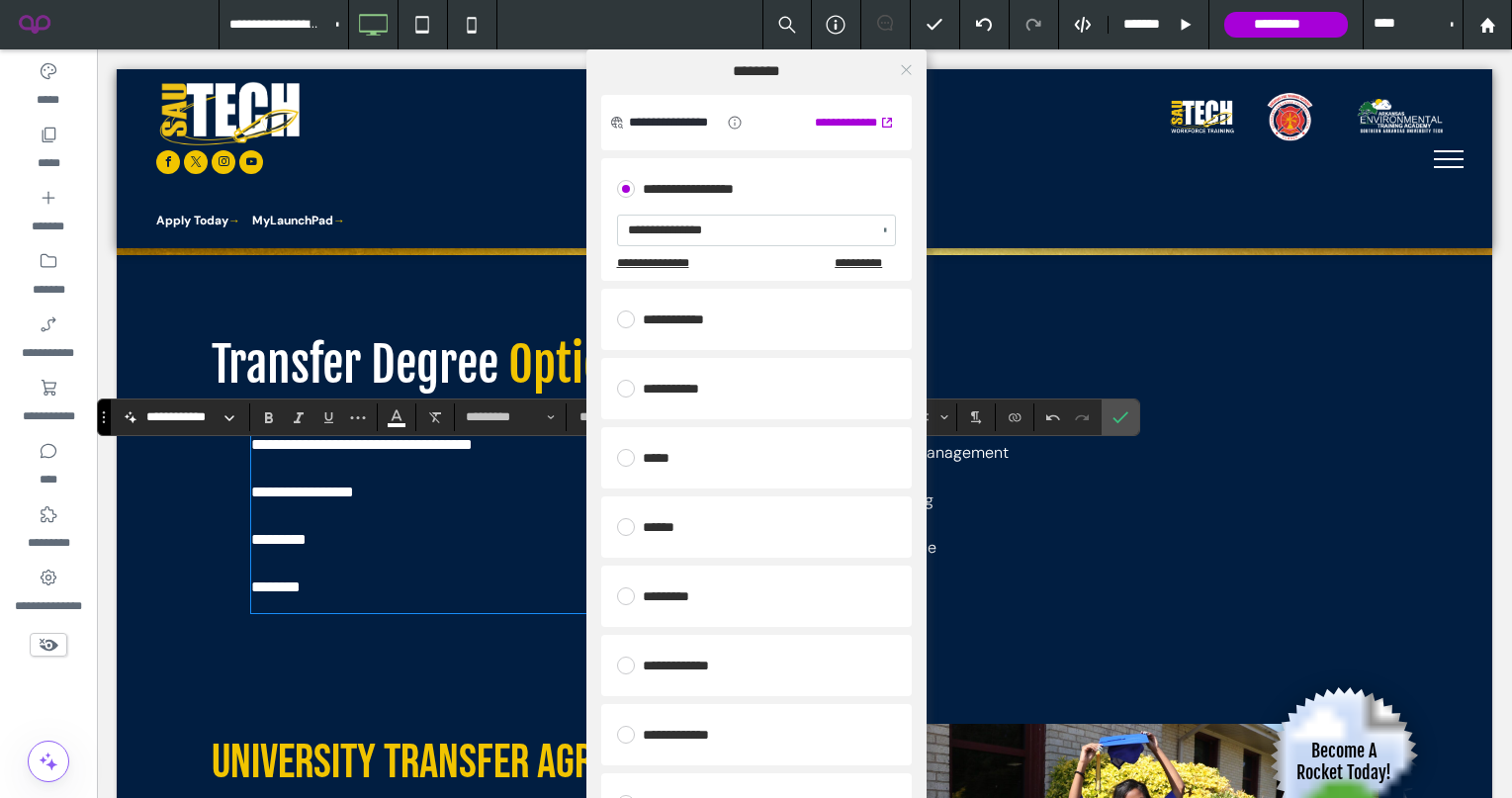 click 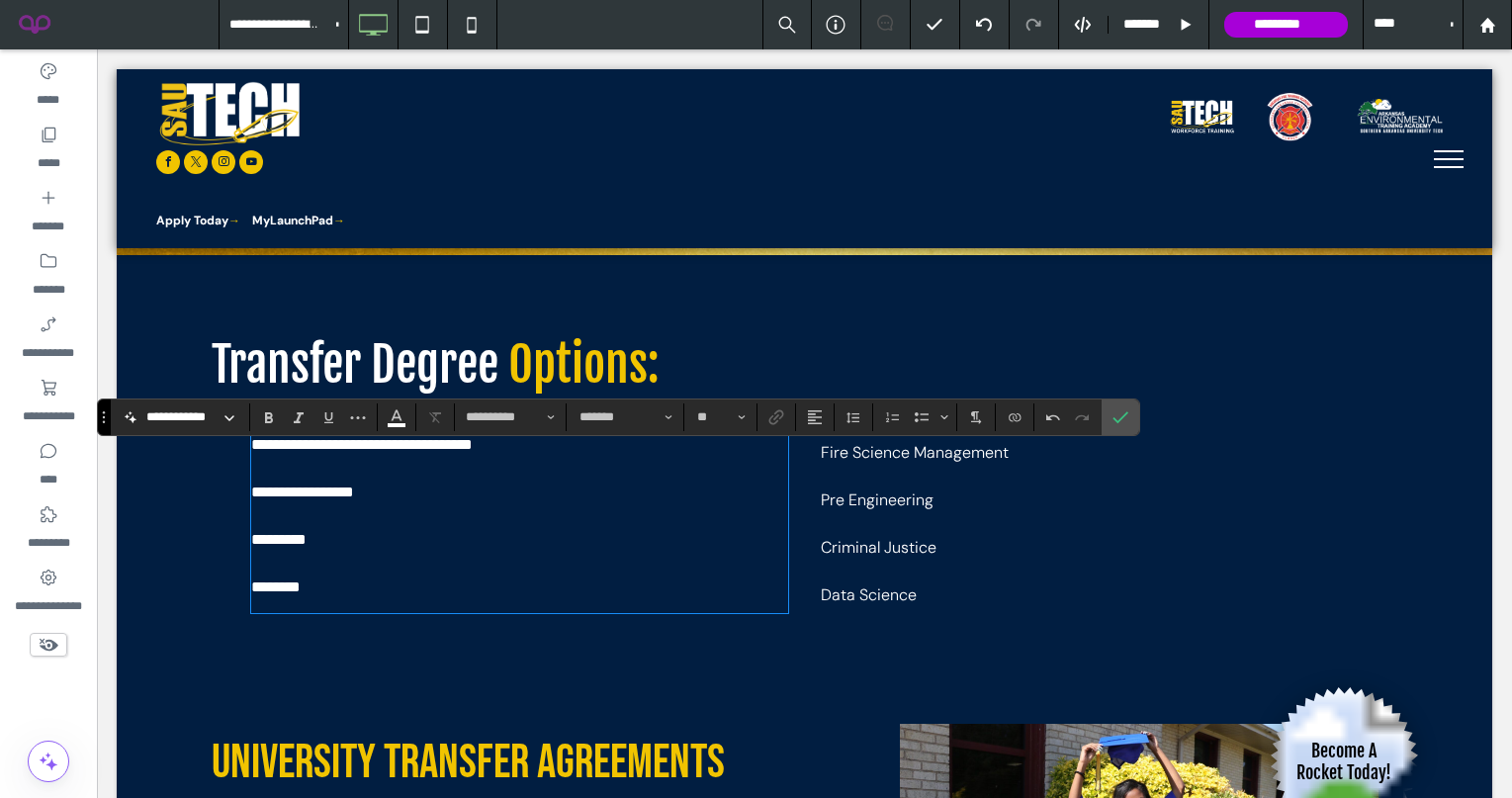 click on "**********" at bounding box center (519, 492) 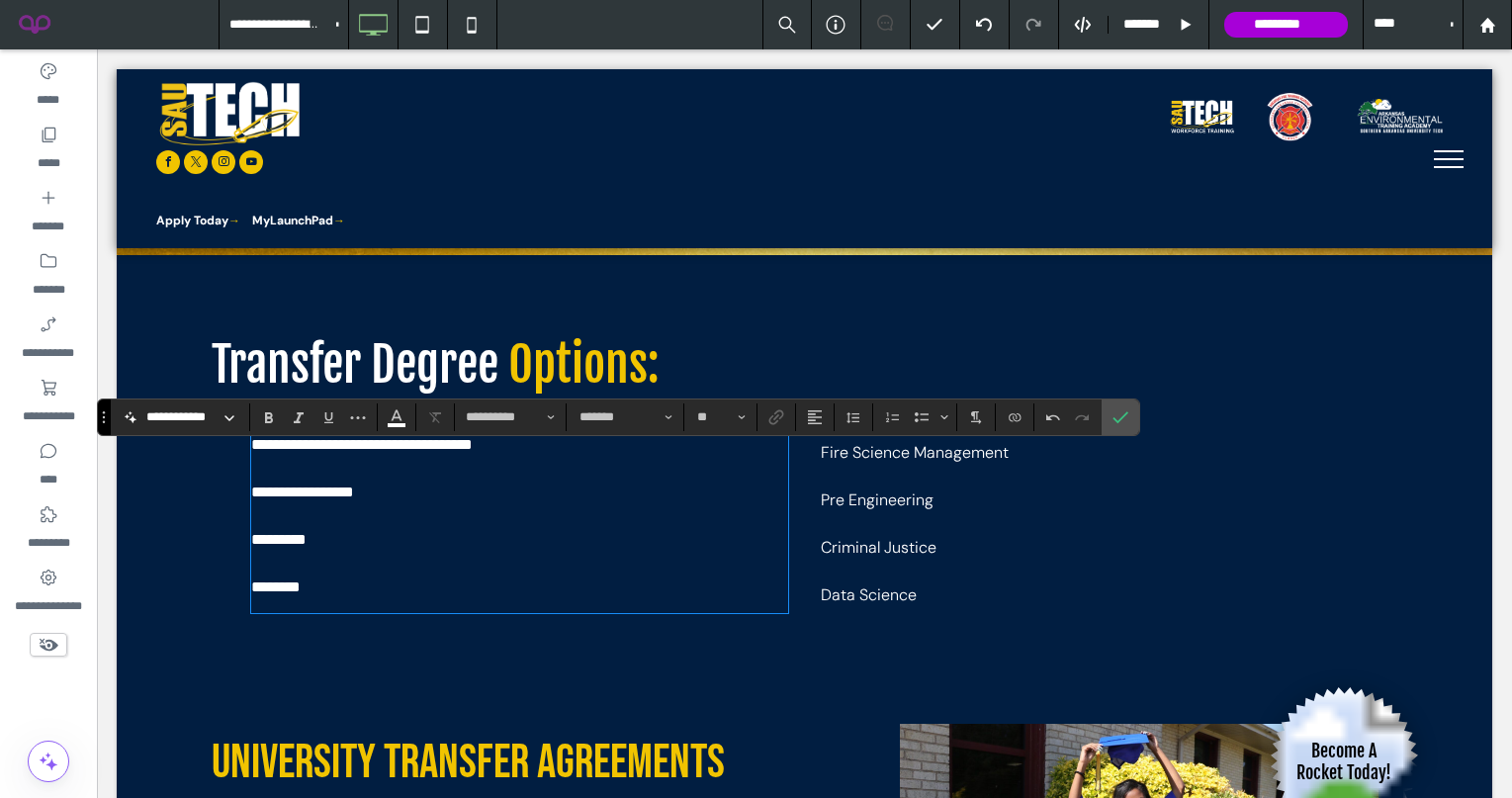 click on "**********" at bounding box center (519, 492) 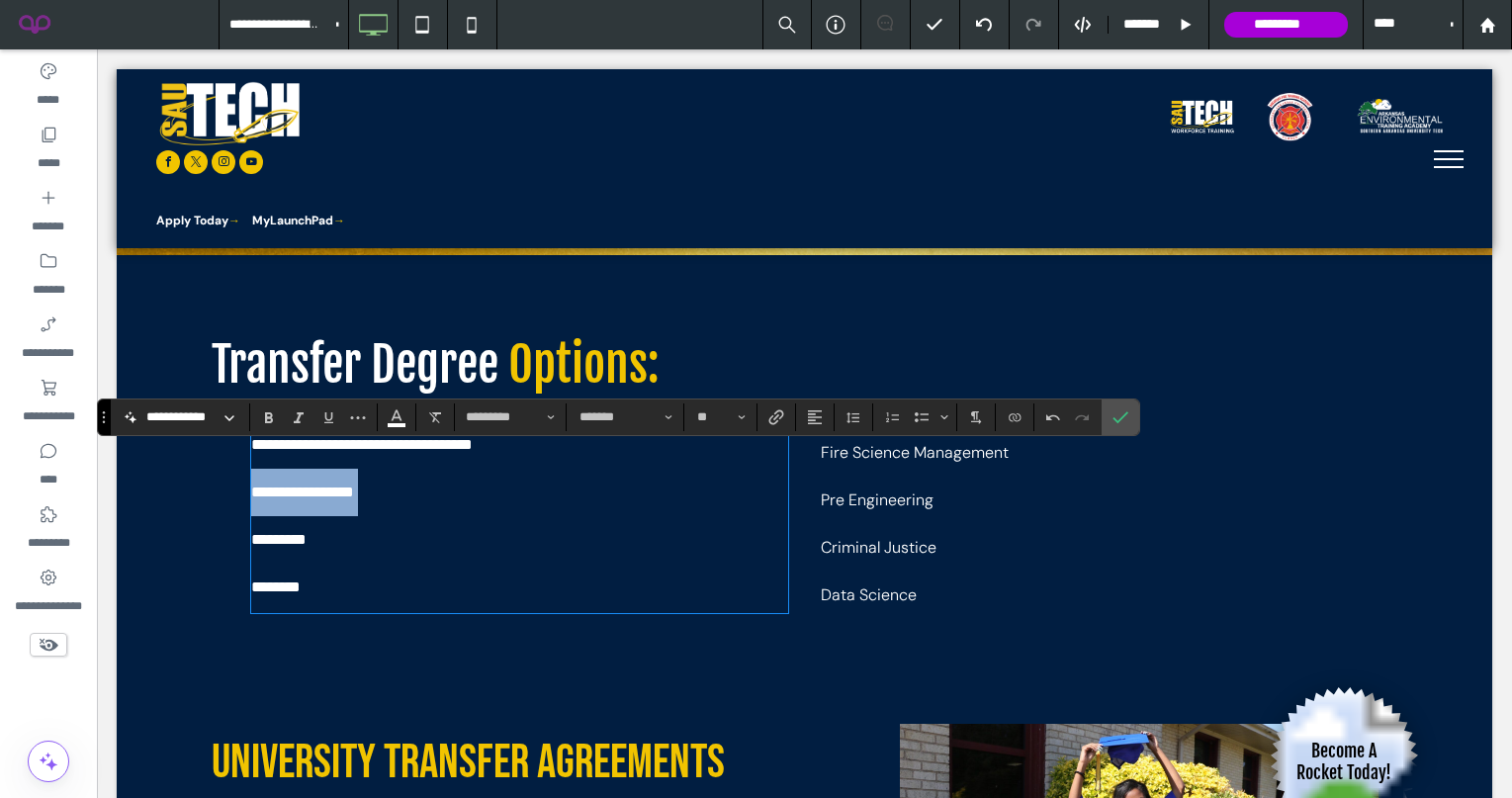 click on "**********" at bounding box center [519, 492] 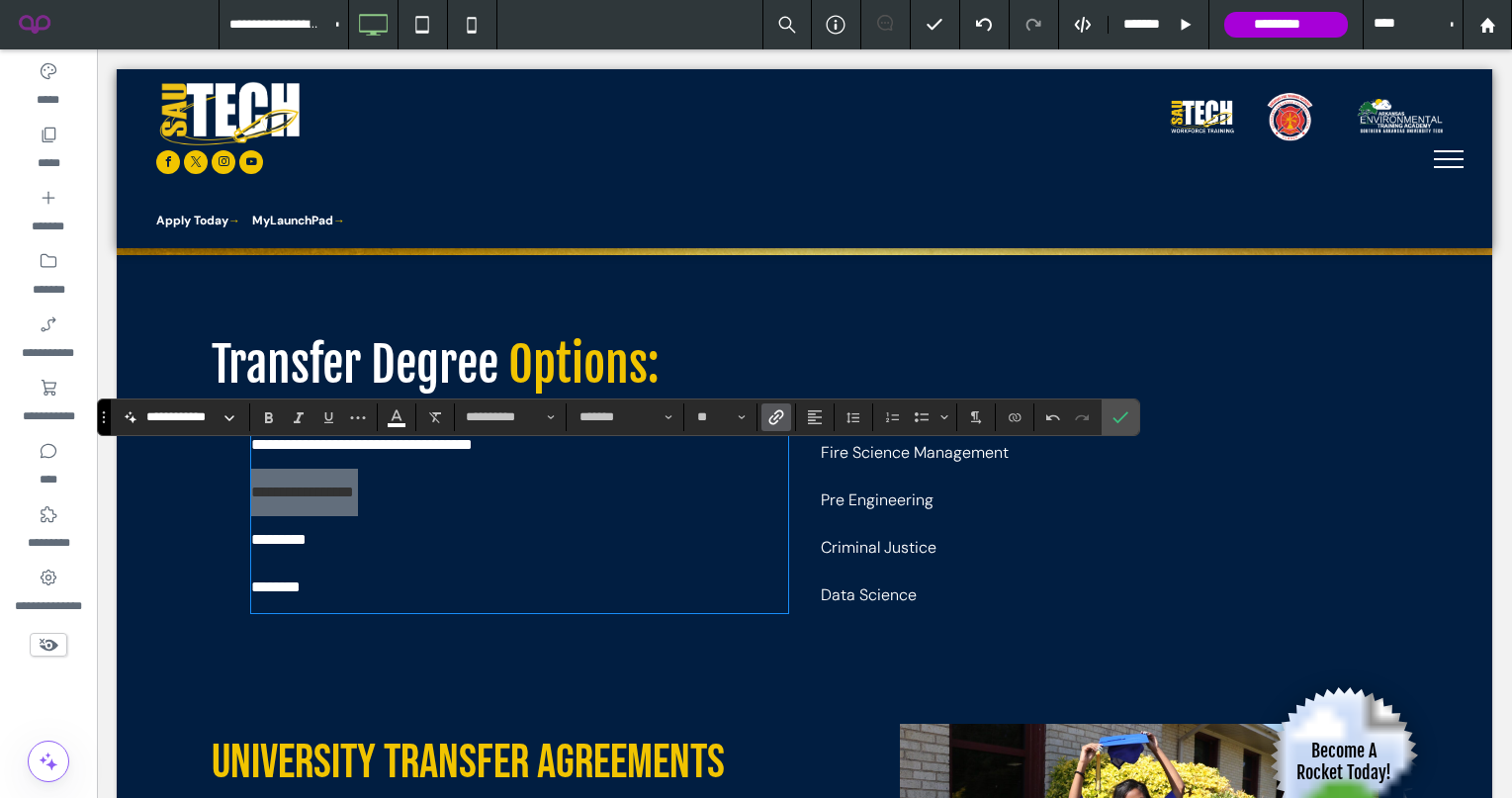 click 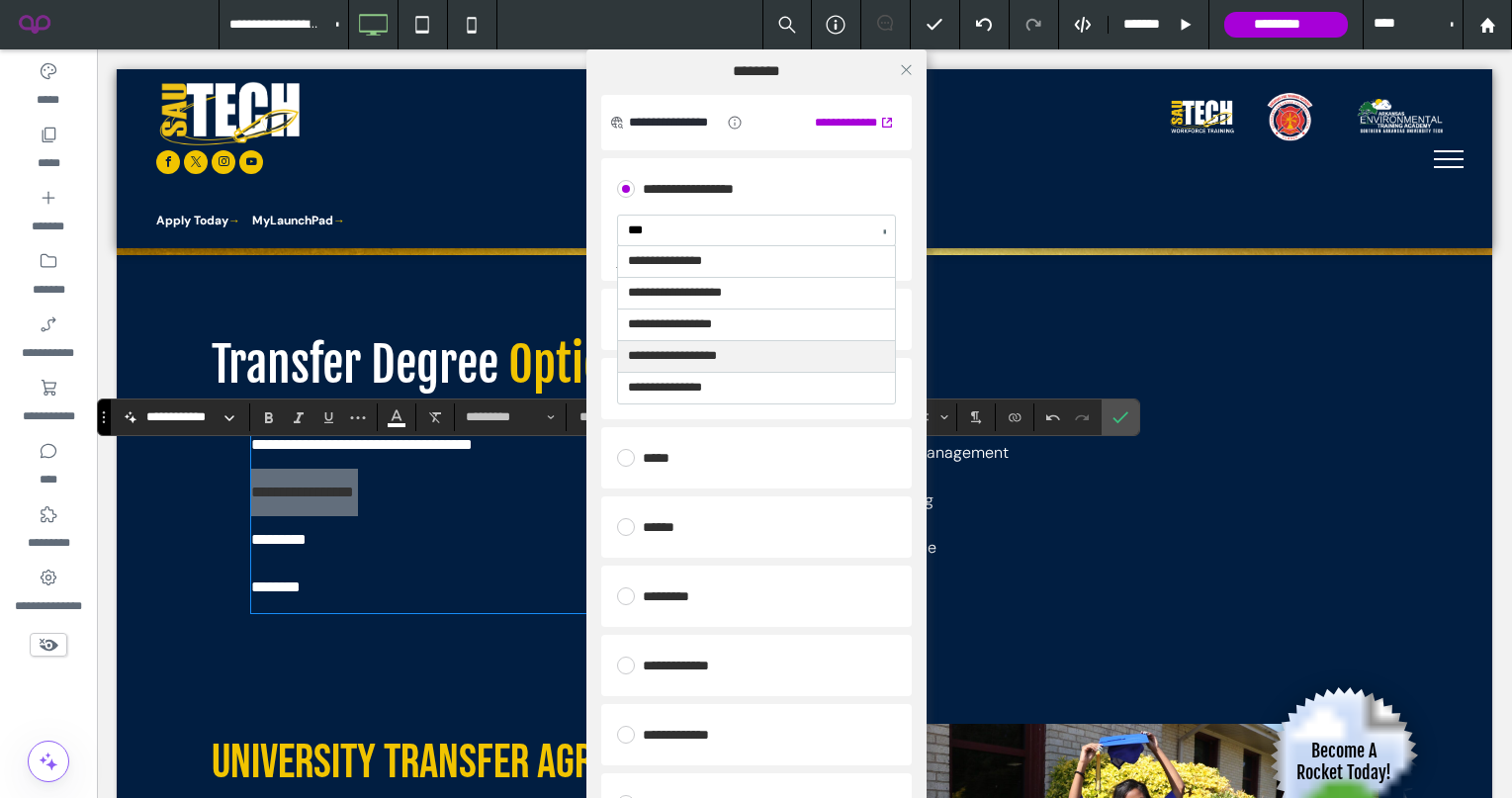 type on "***" 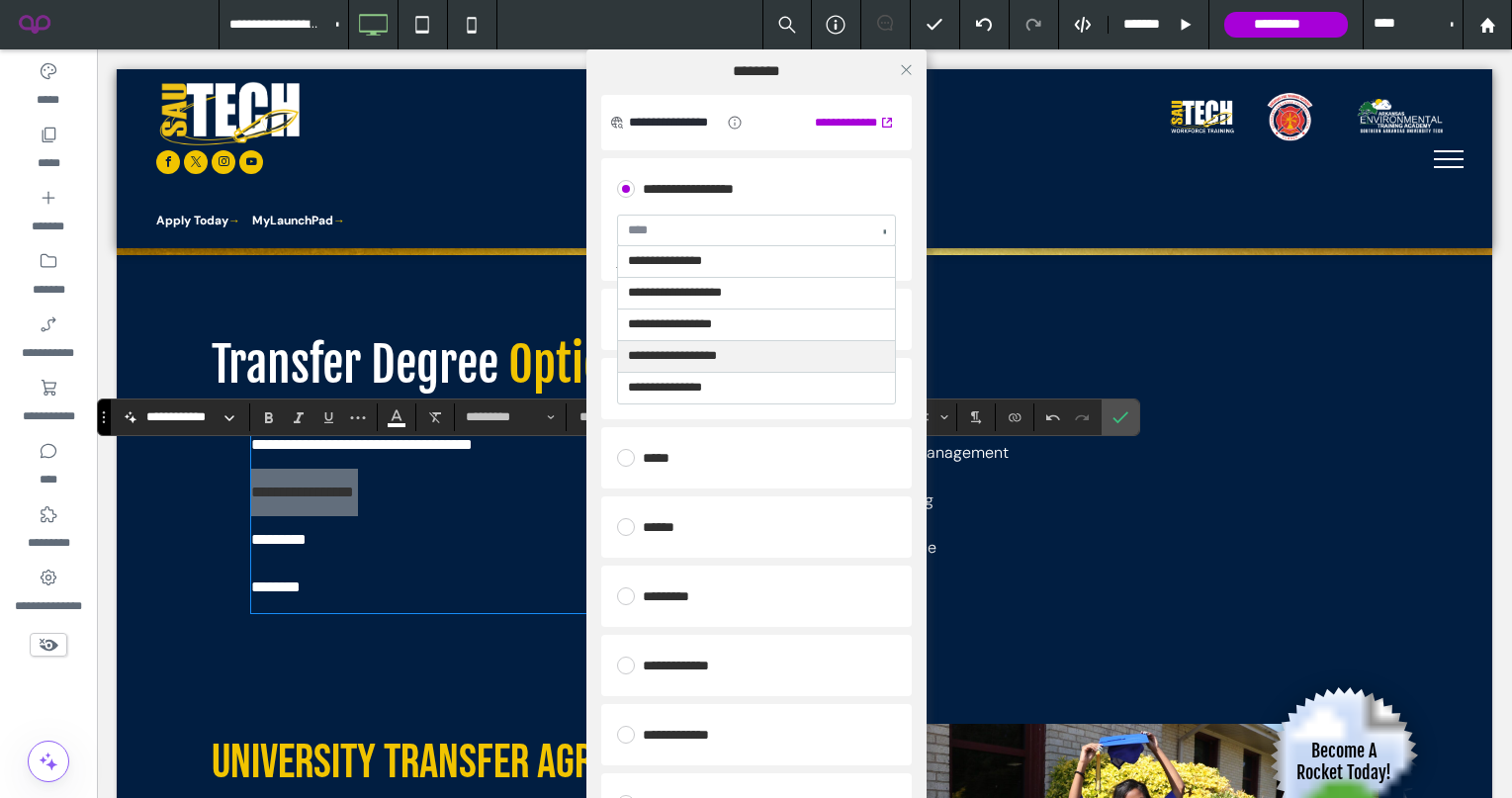 click on "**********" at bounding box center (756, 448) 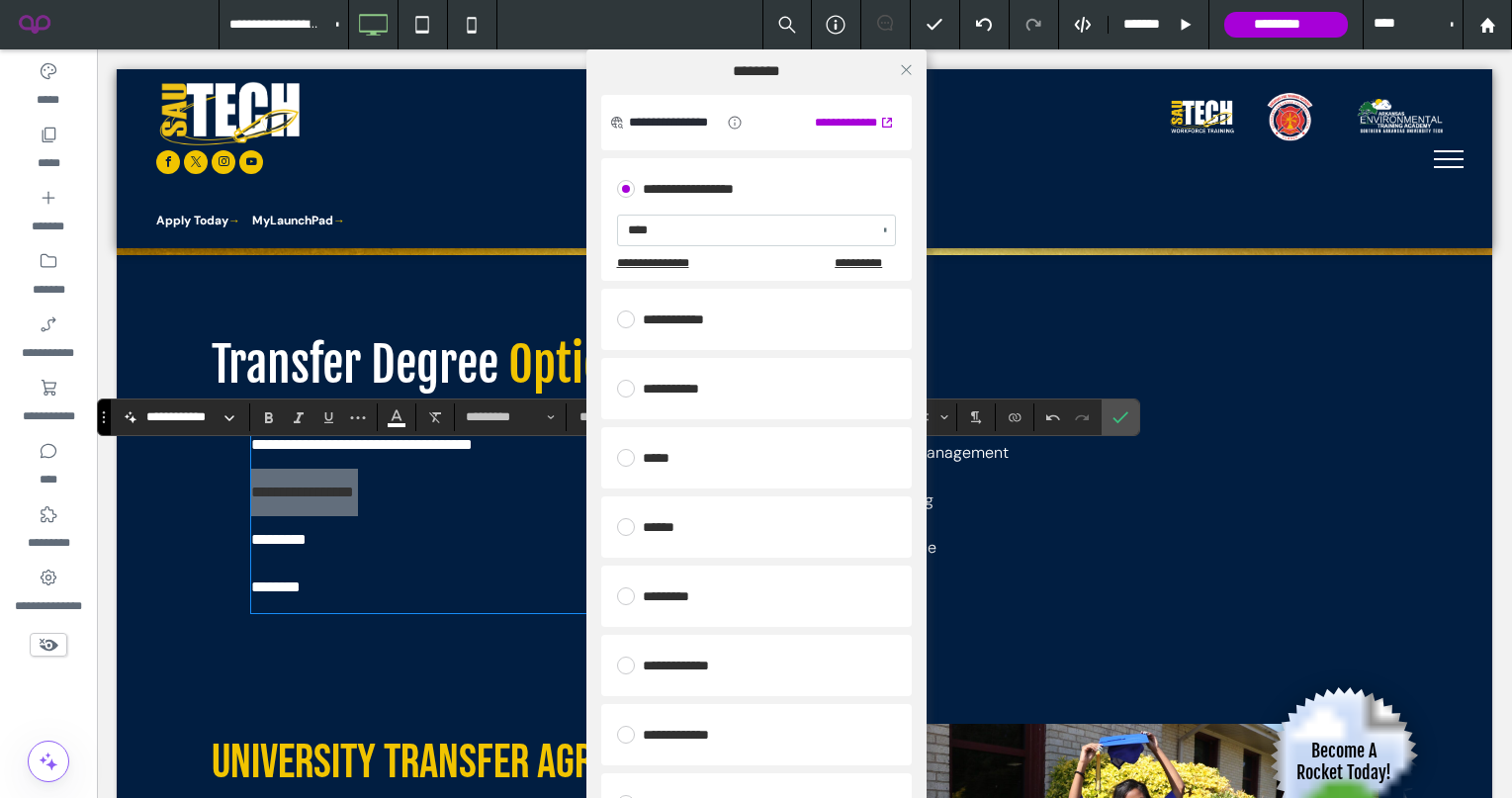 click on "**********" at bounding box center [756, 448] 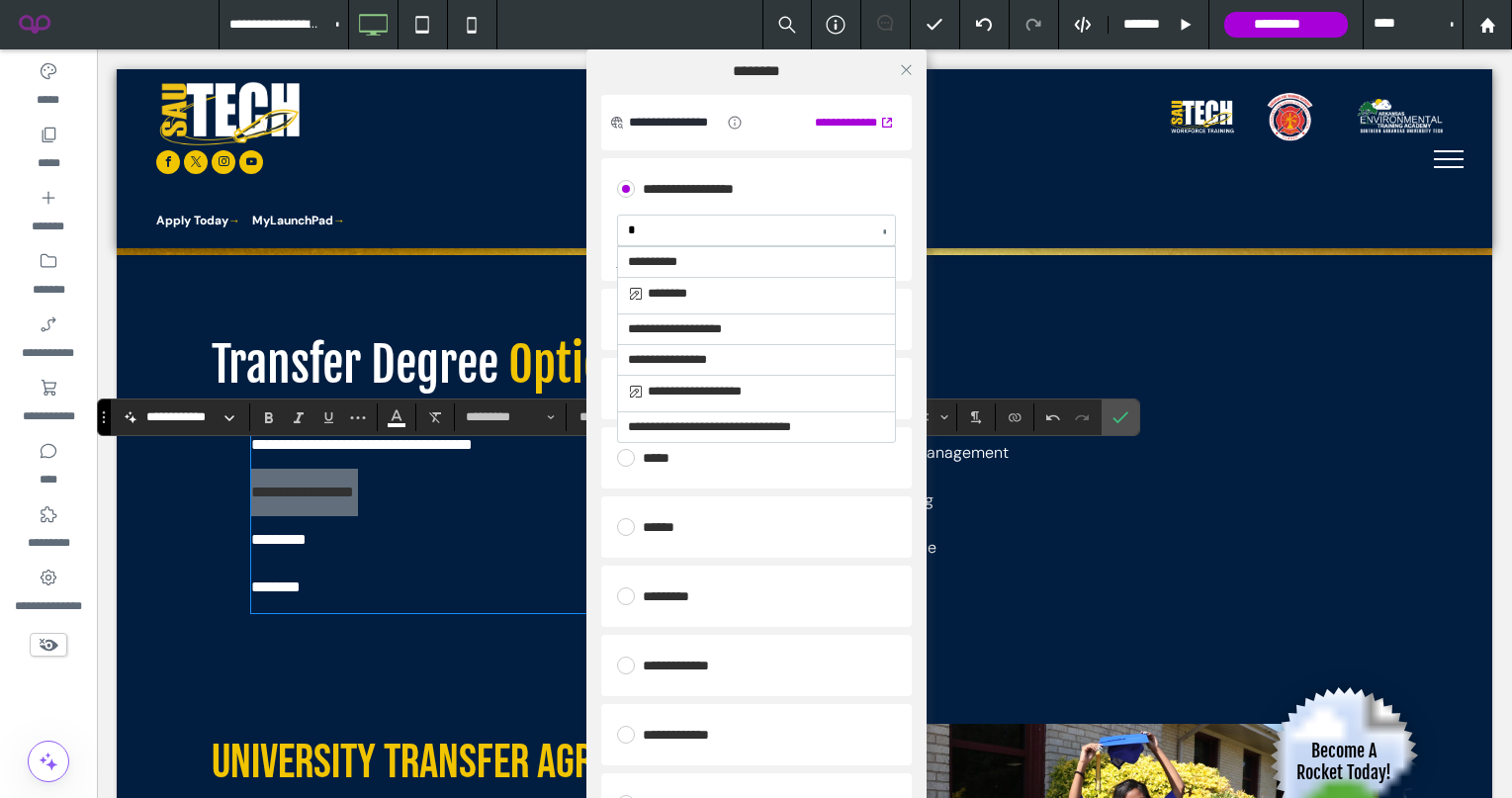 scroll, scrollTop: 1856, scrollLeft: 0, axis: vertical 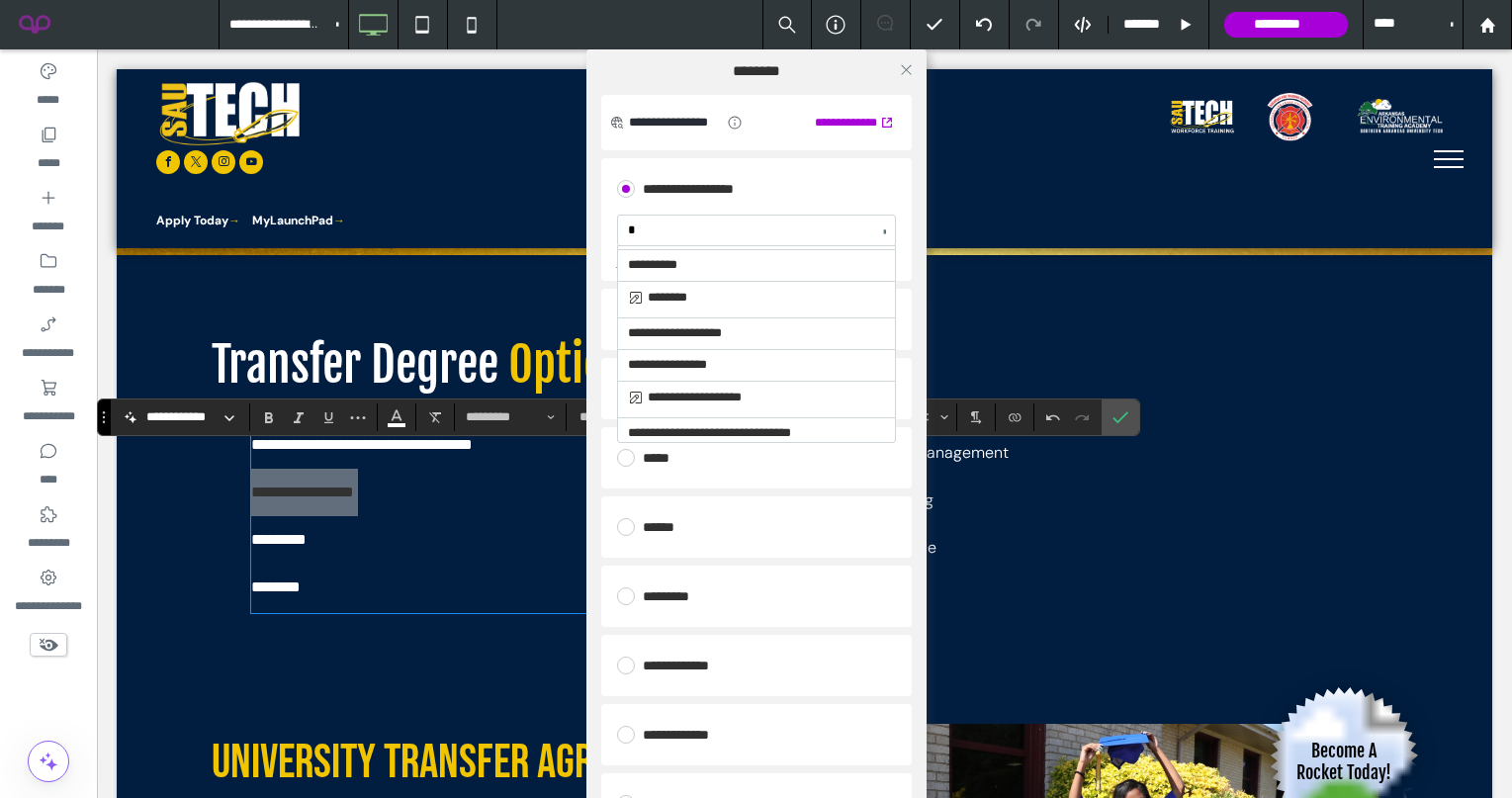 type on "**" 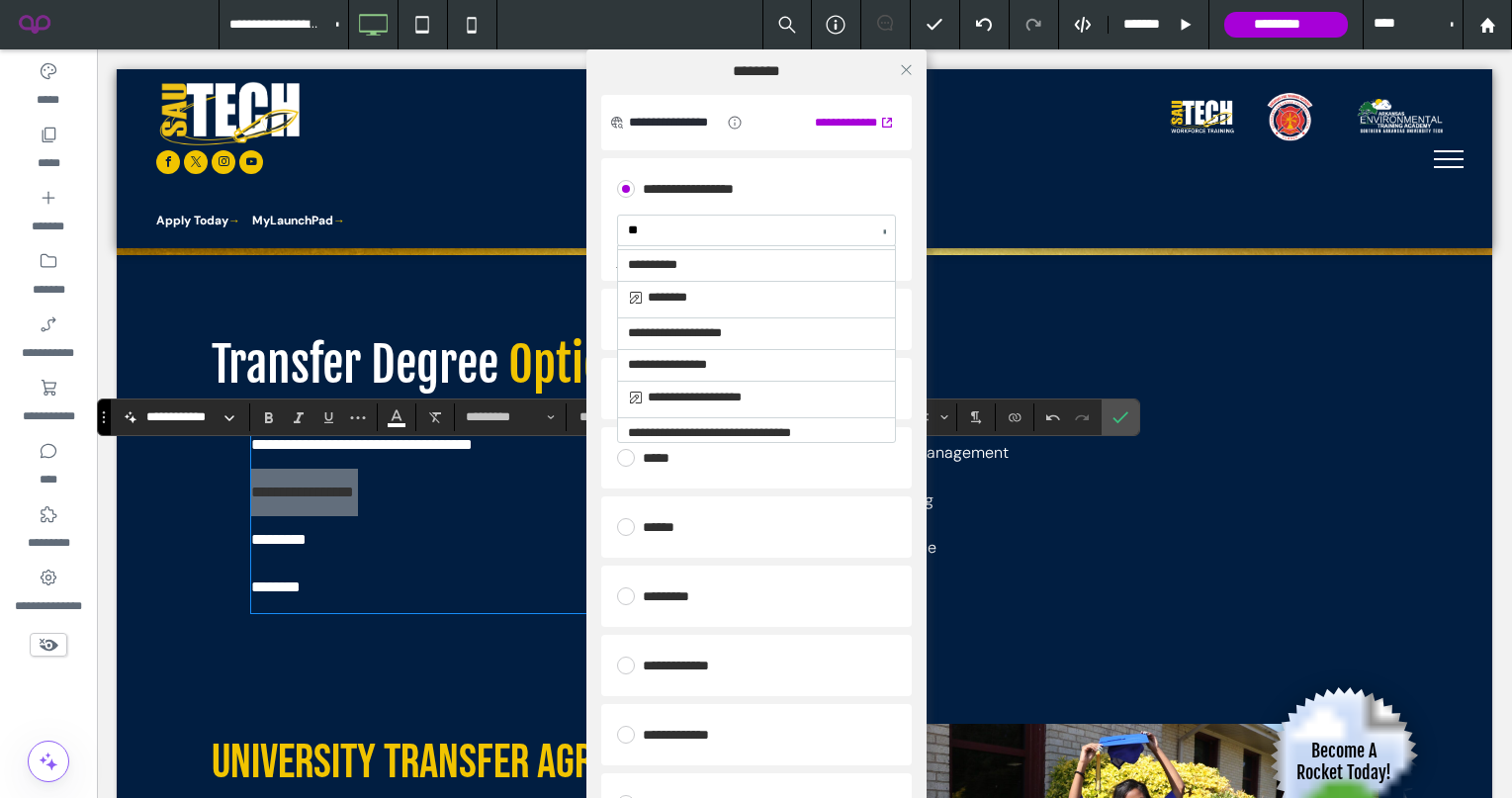 scroll, scrollTop: 0, scrollLeft: 0, axis: both 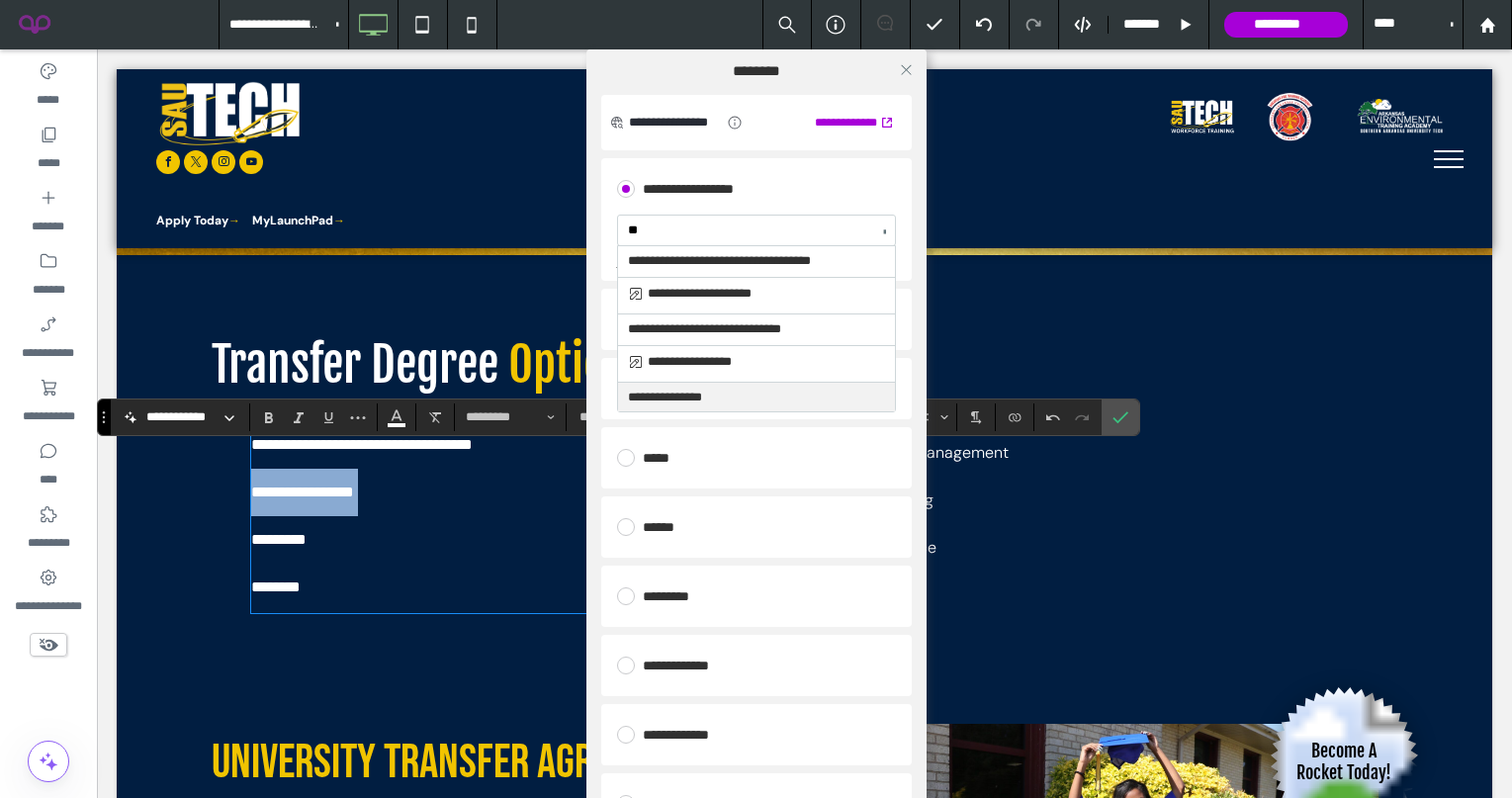 type 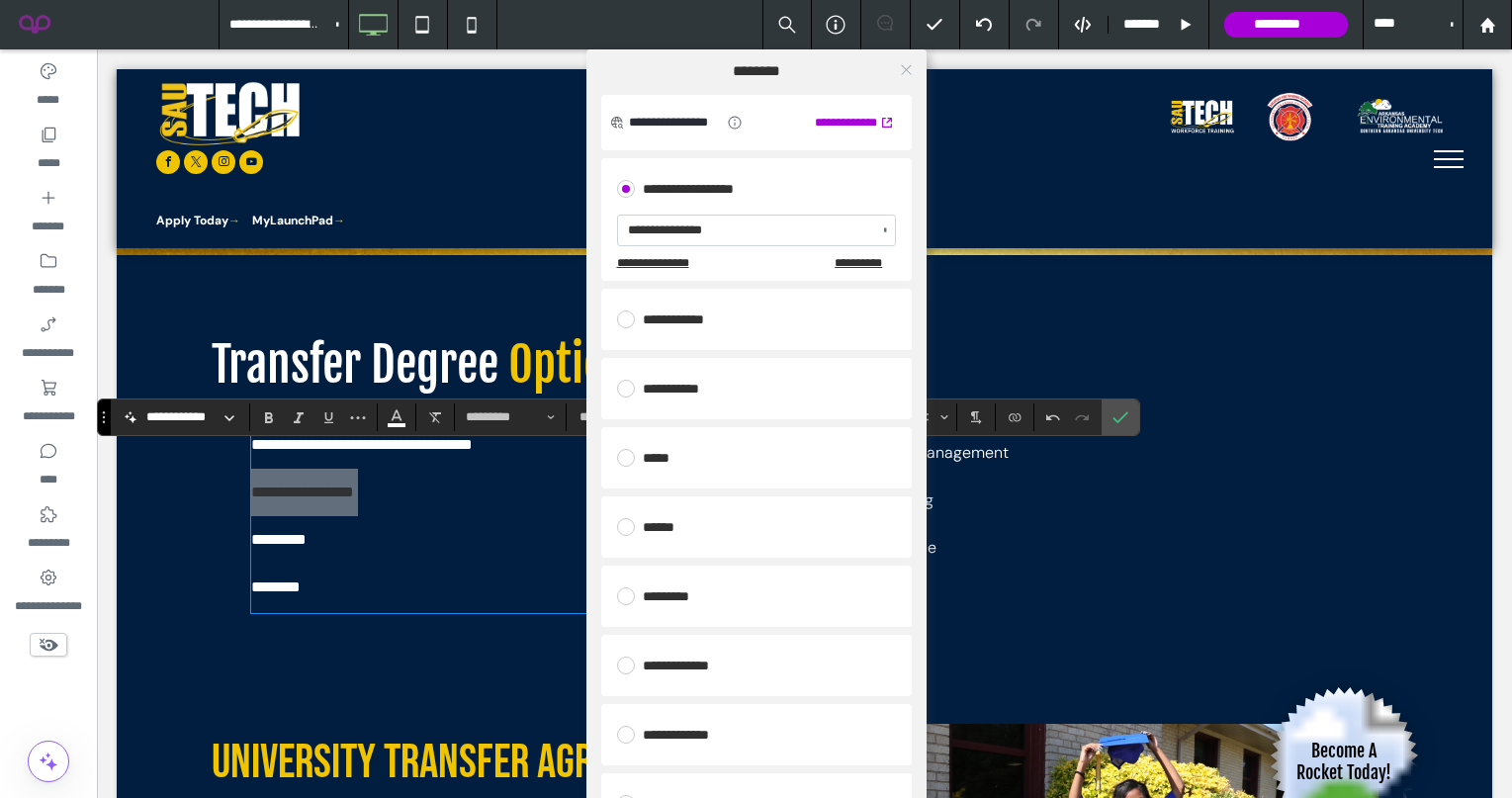 click 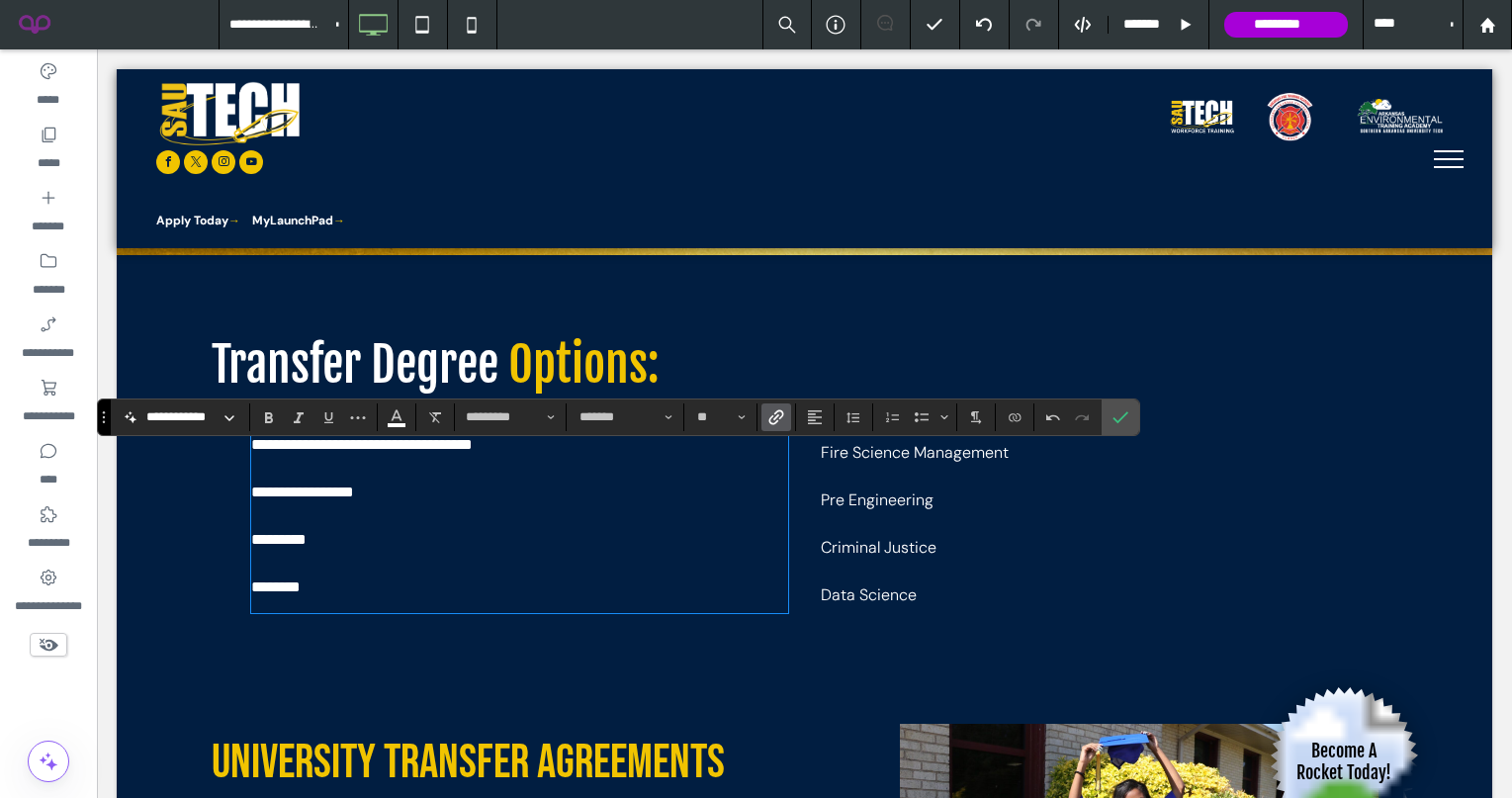 click on "*********" at bounding box center [519, 540] 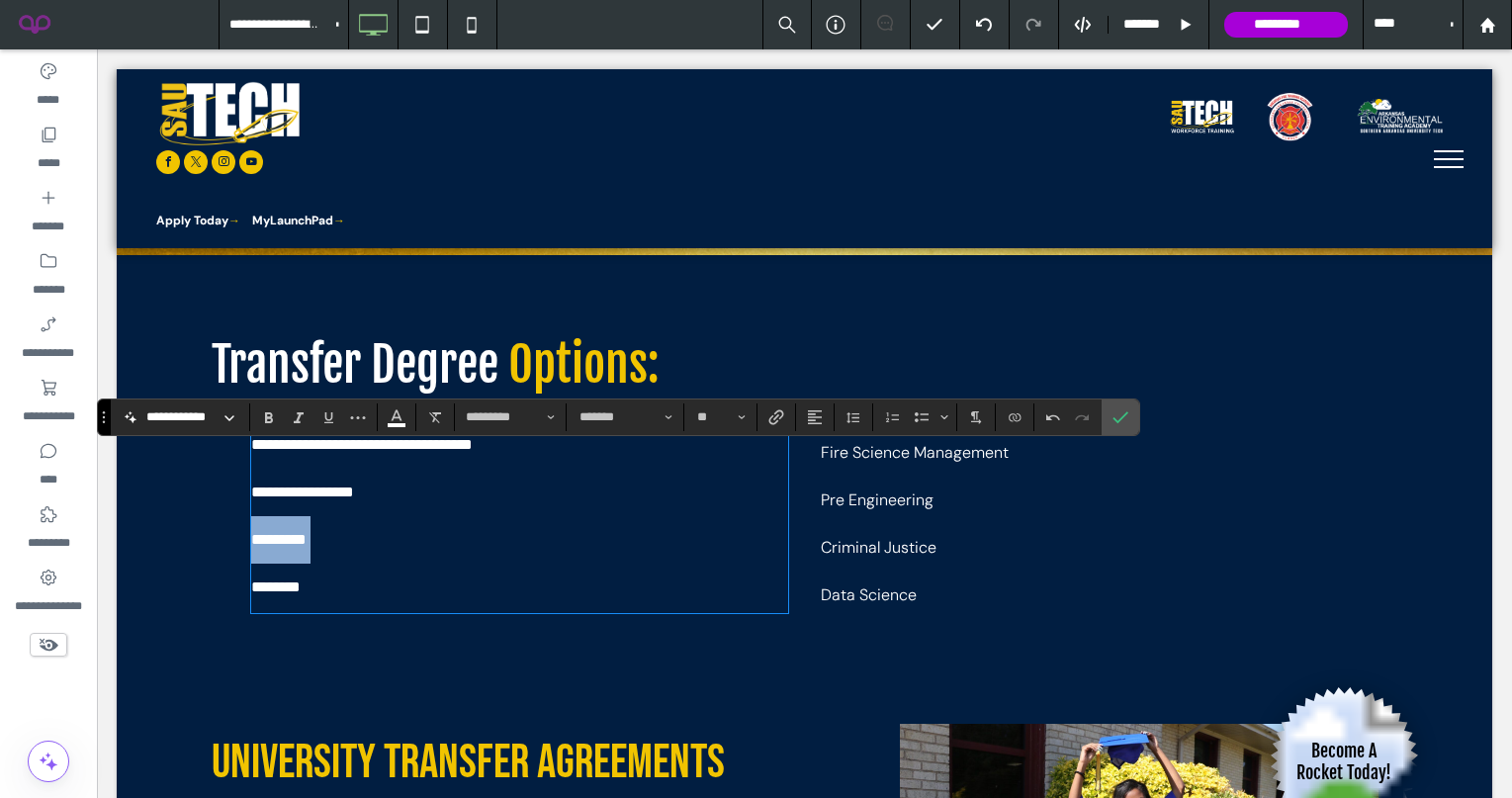click on "*********" at bounding box center (519, 540) 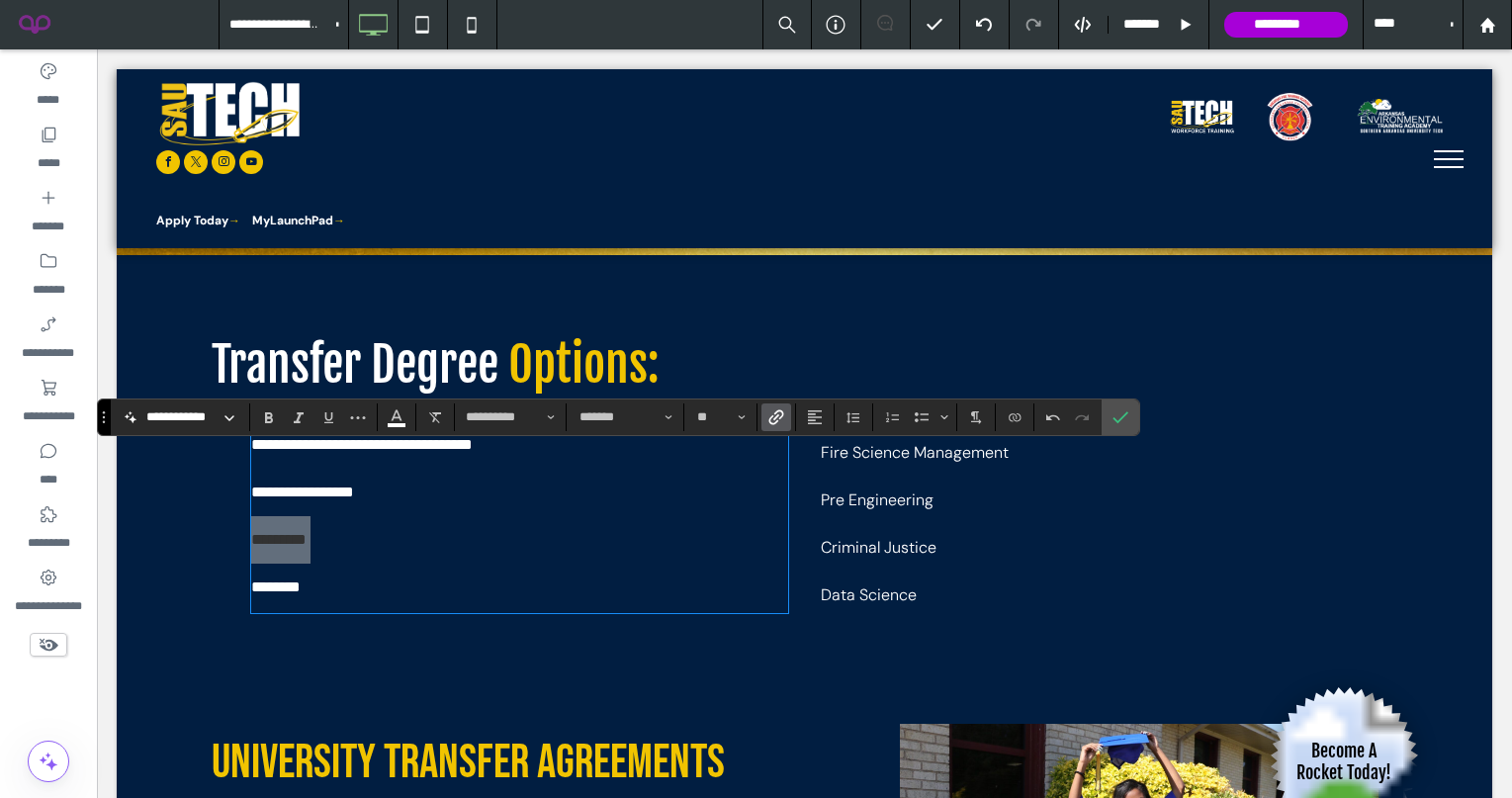 click at bounding box center (772, 417) 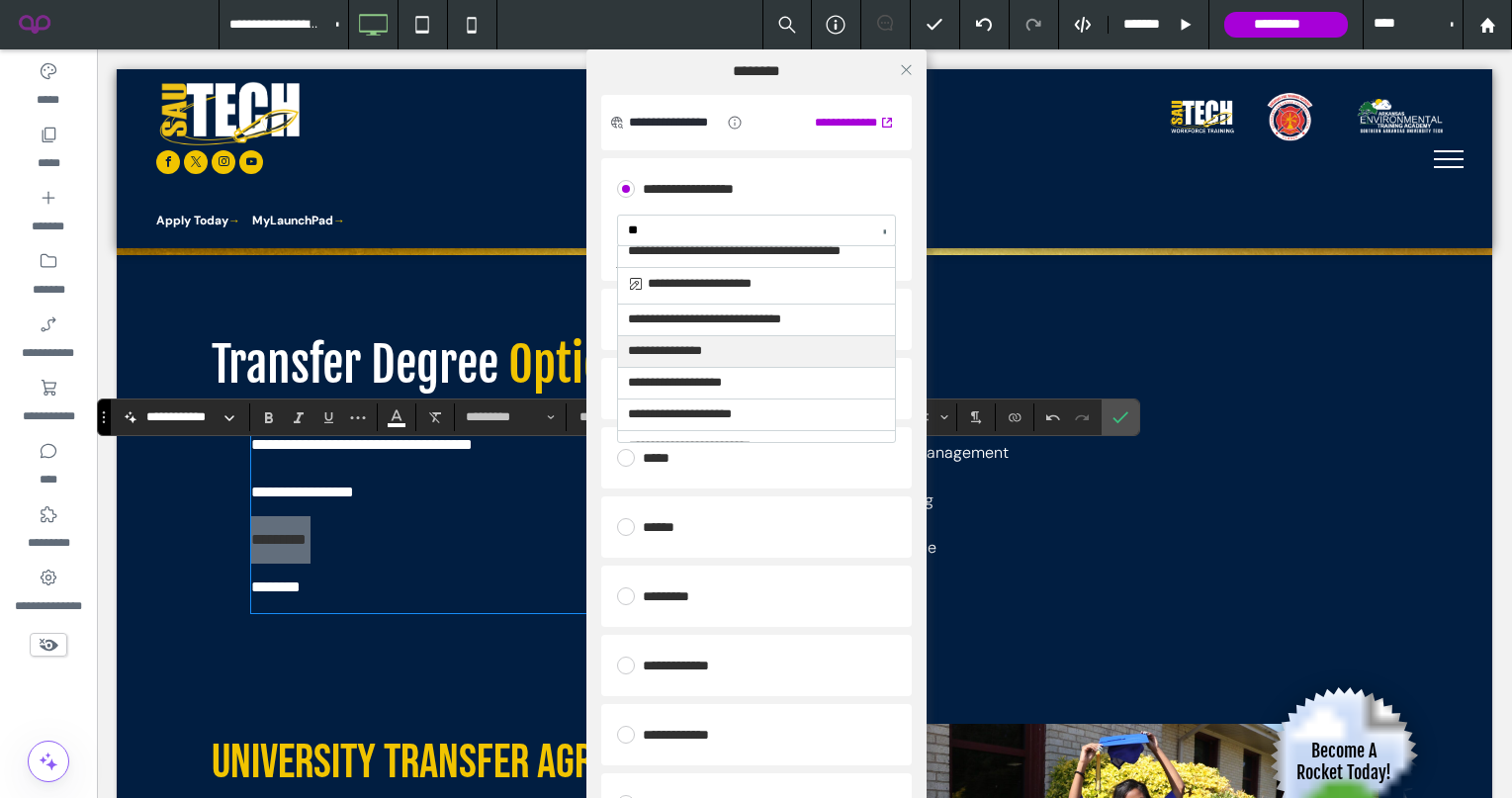 scroll, scrollTop: 11, scrollLeft: 0, axis: vertical 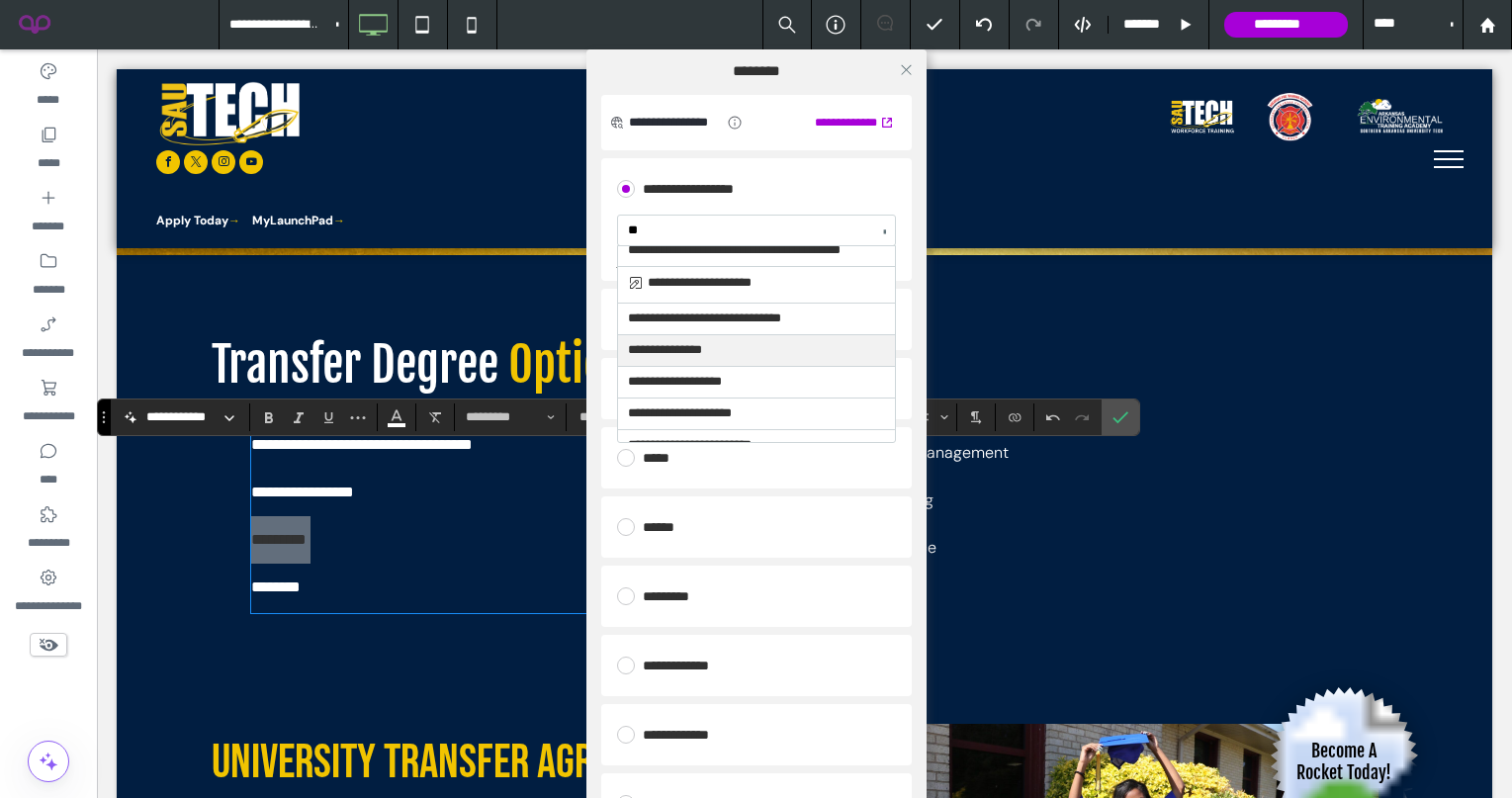 type on "***" 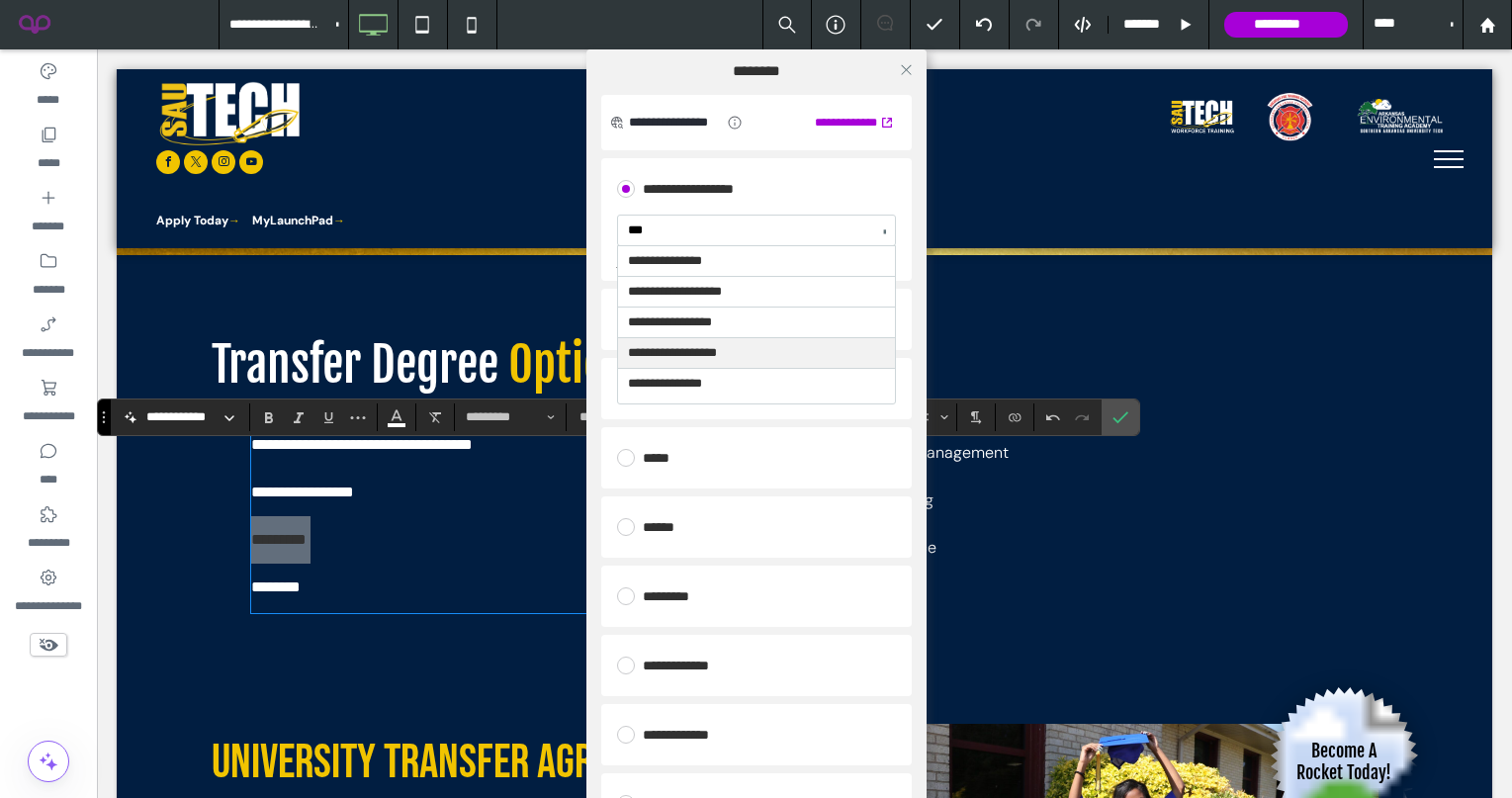 scroll, scrollTop: 0, scrollLeft: 0, axis: both 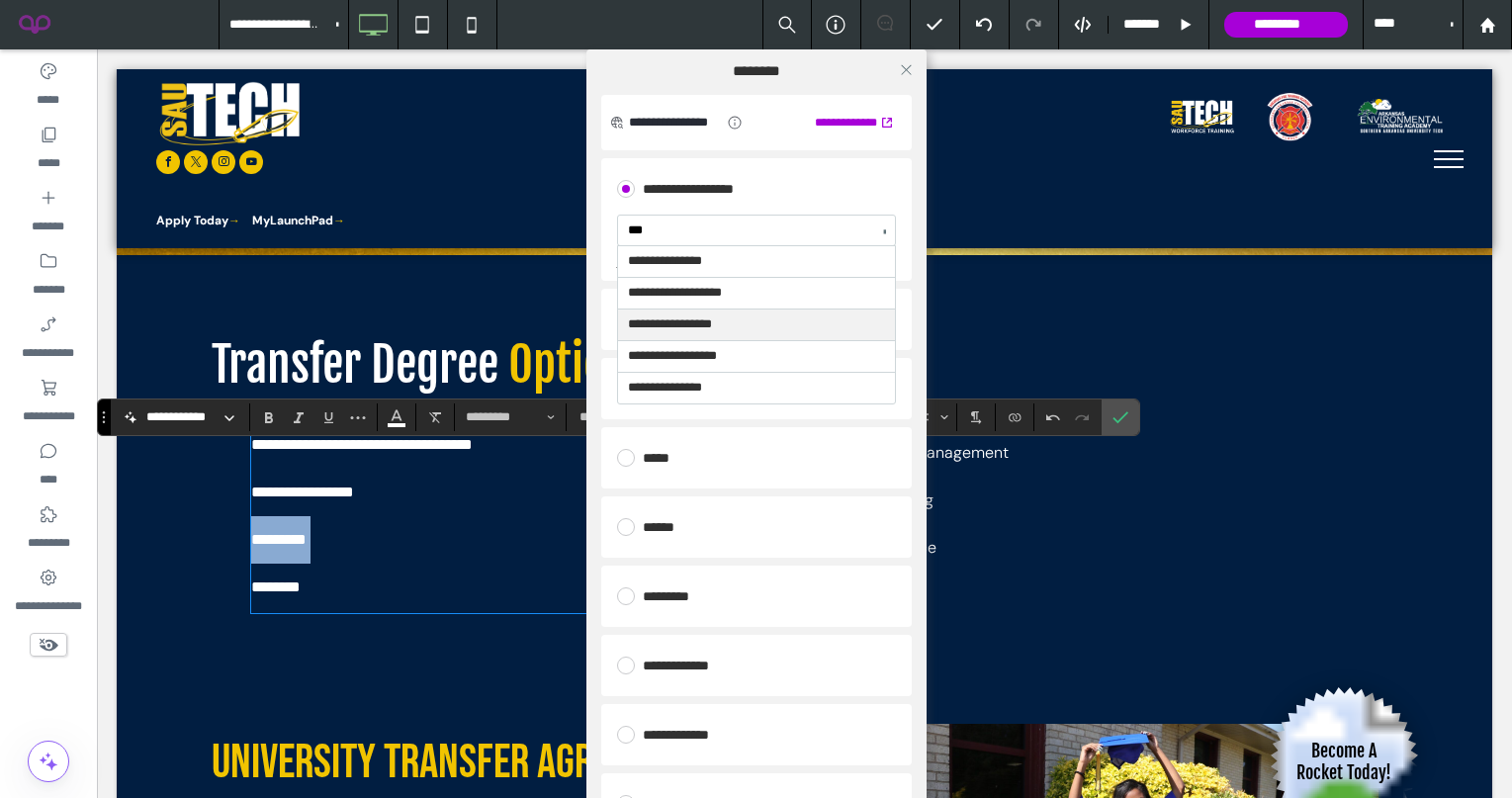 type 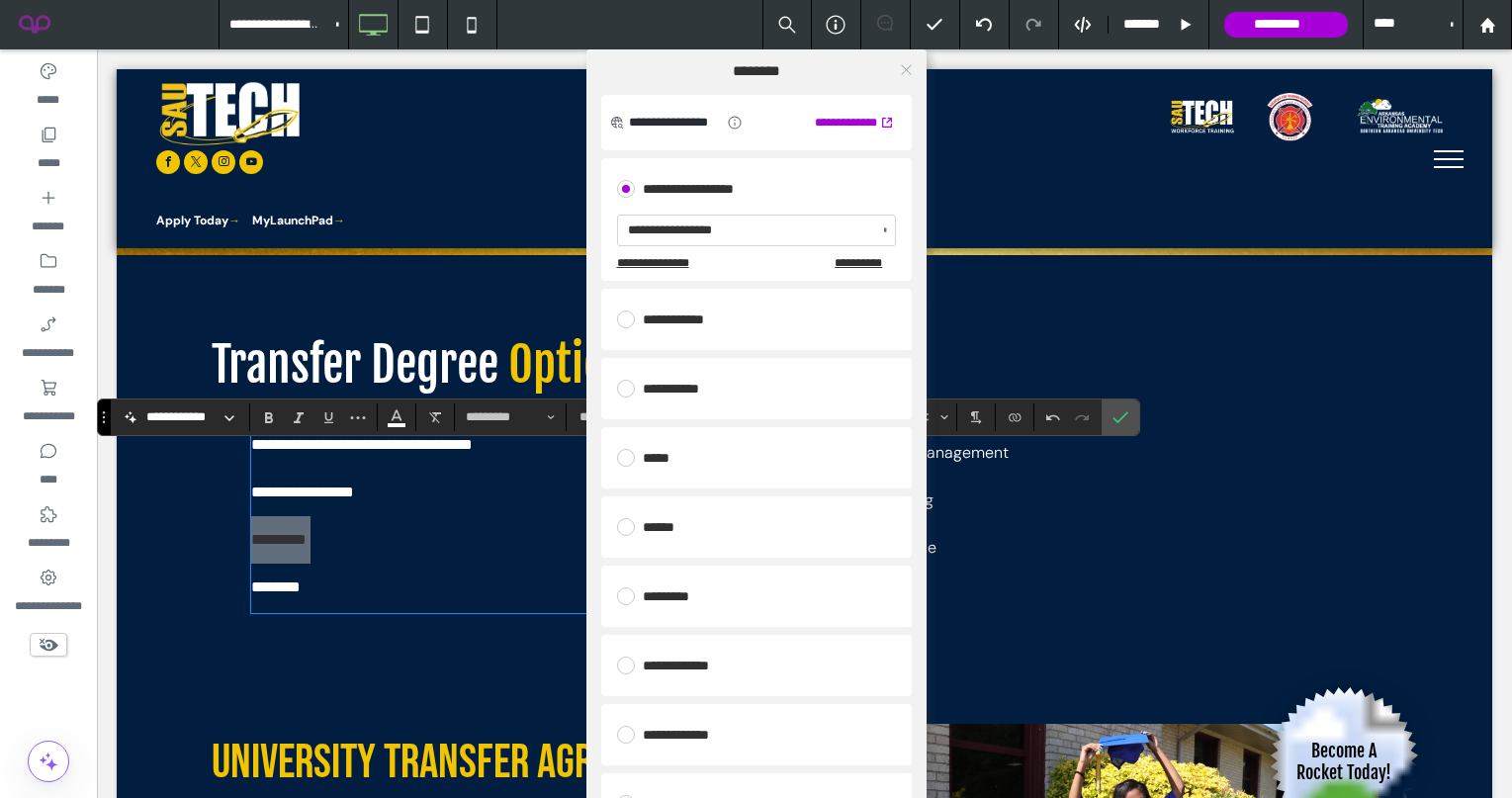 click 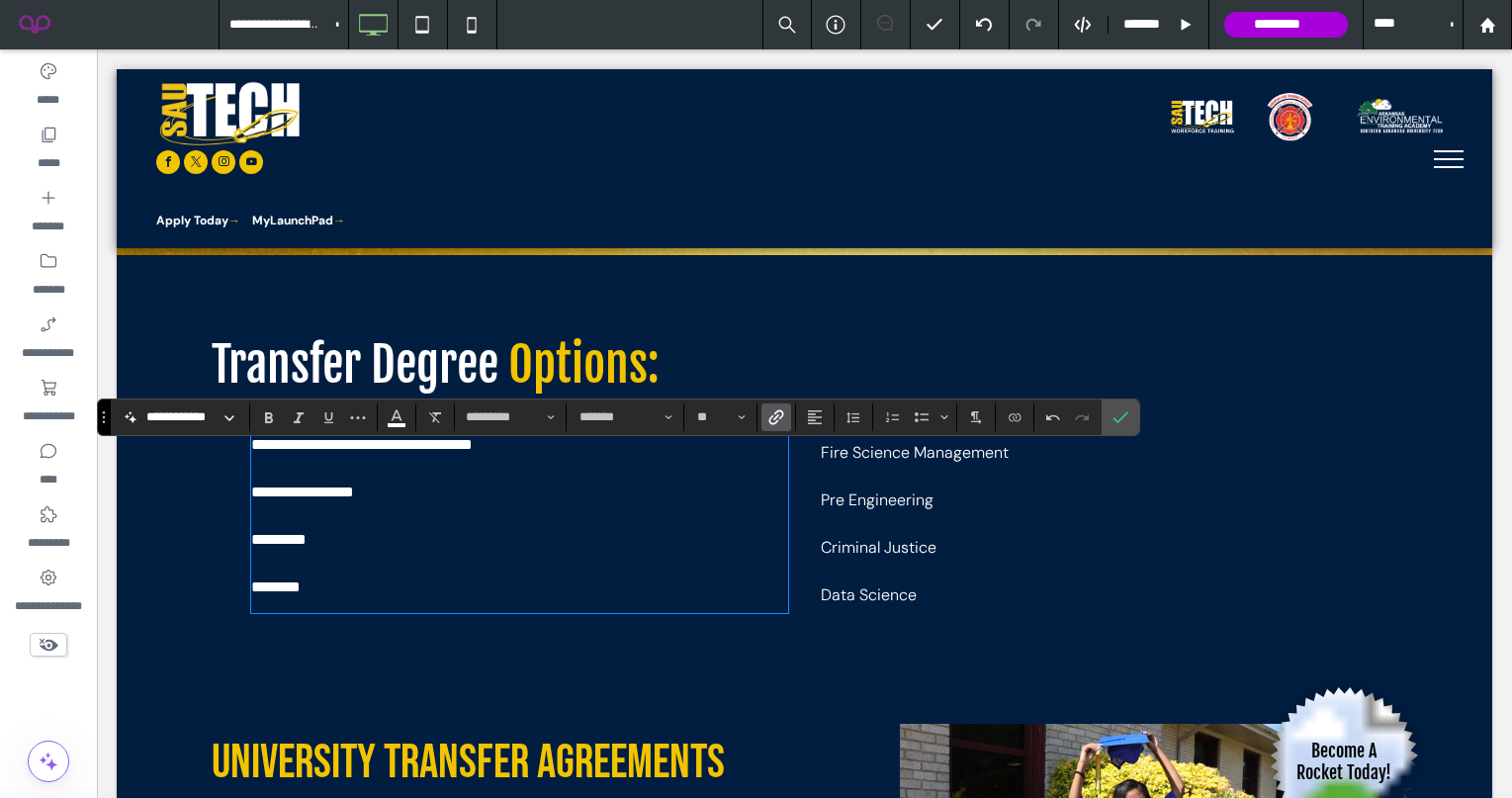 click on "********" at bounding box center (519, 587) 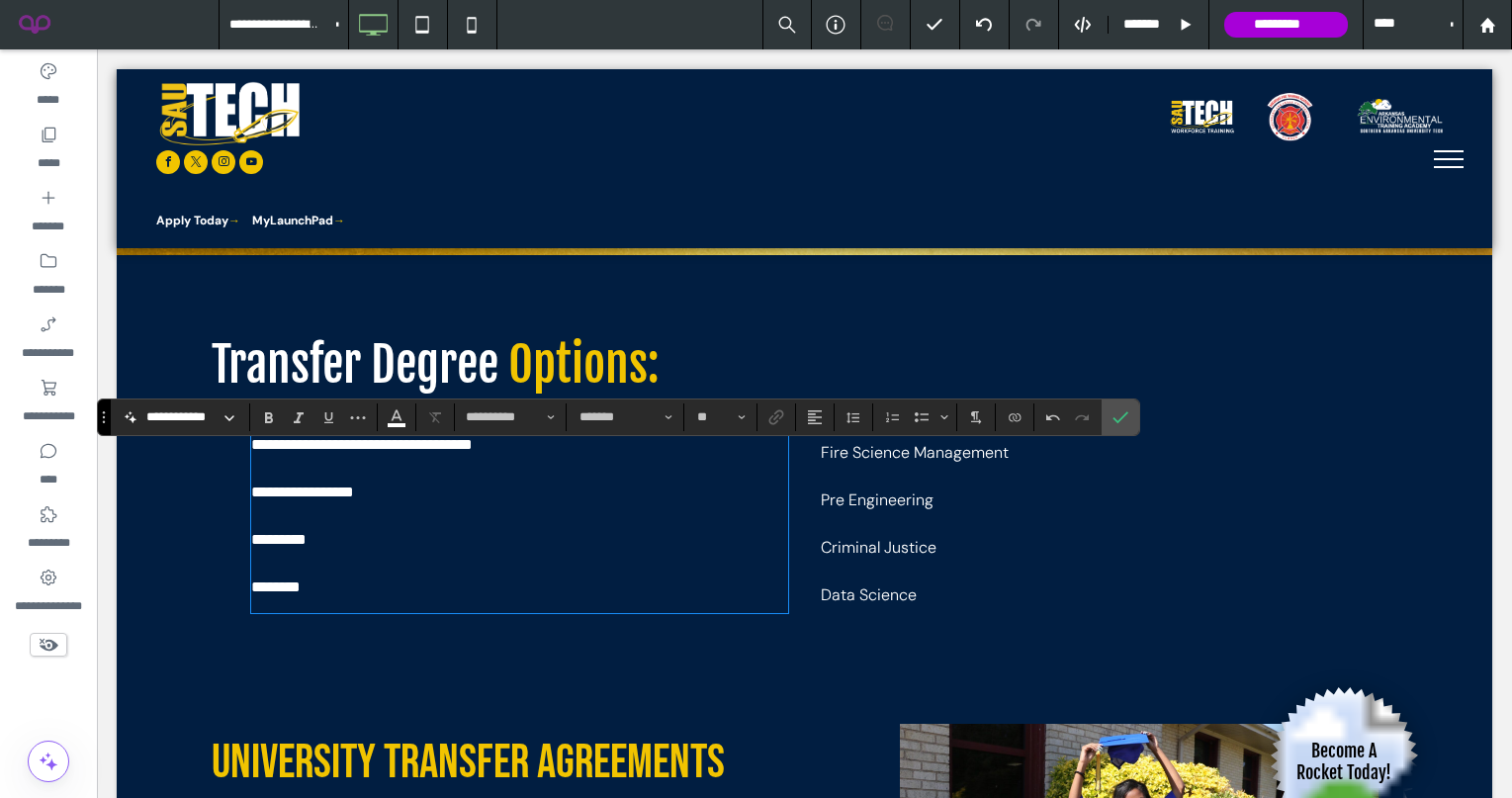 click on "********" at bounding box center (519, 587) 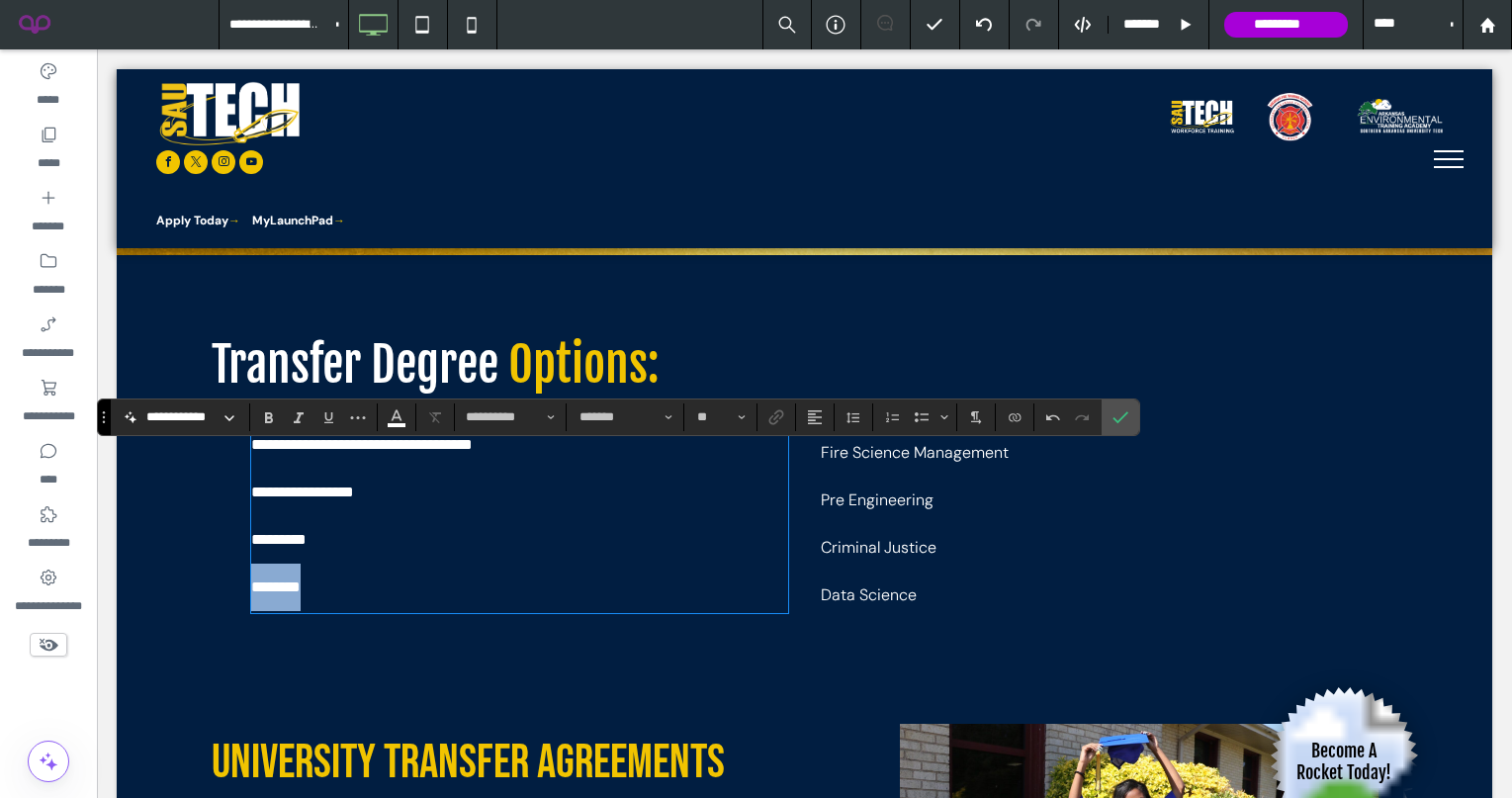 click on "********" at bounding box center (519, 587) 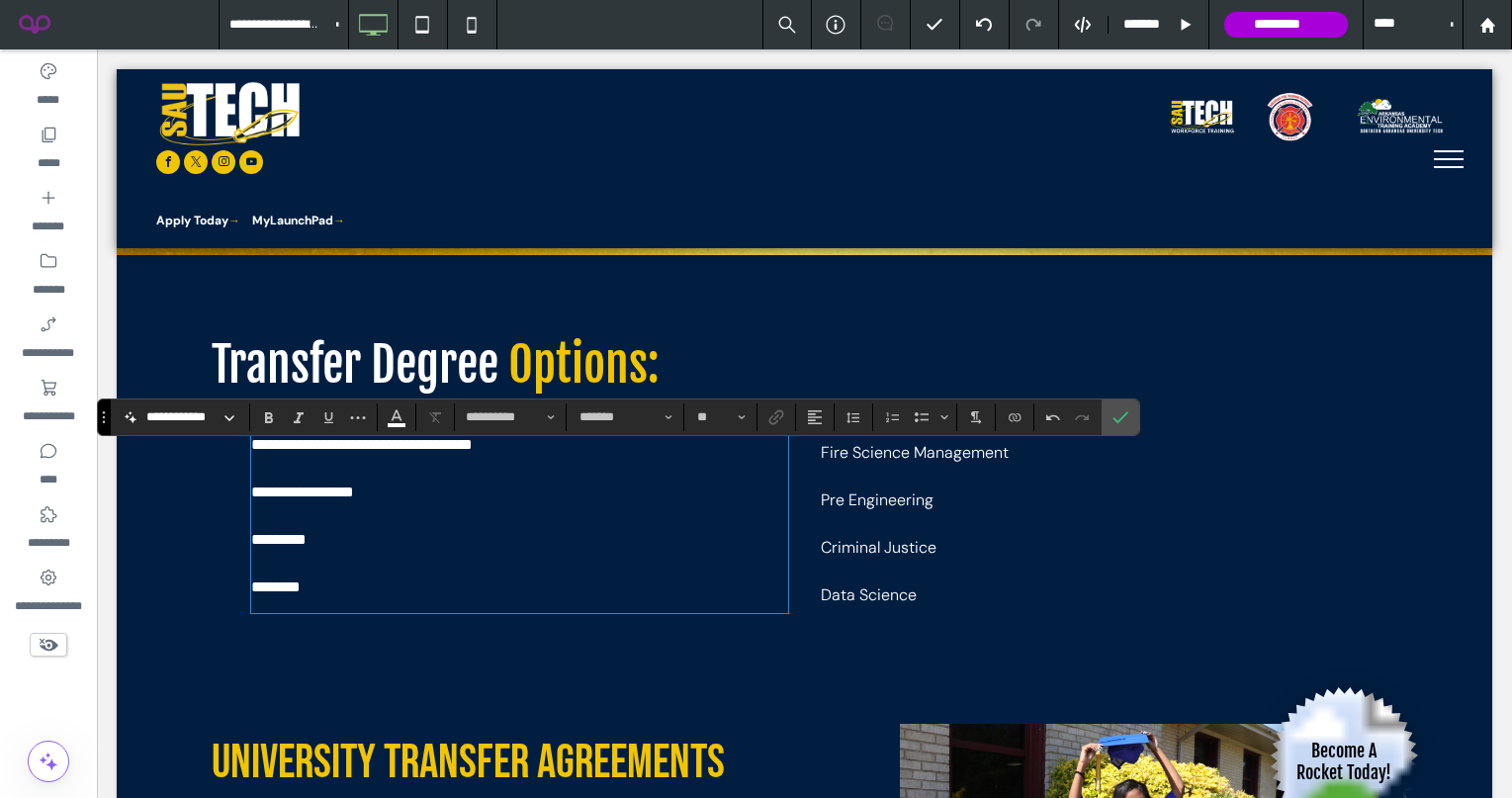 click on "********" at bounding box center (519, 587) 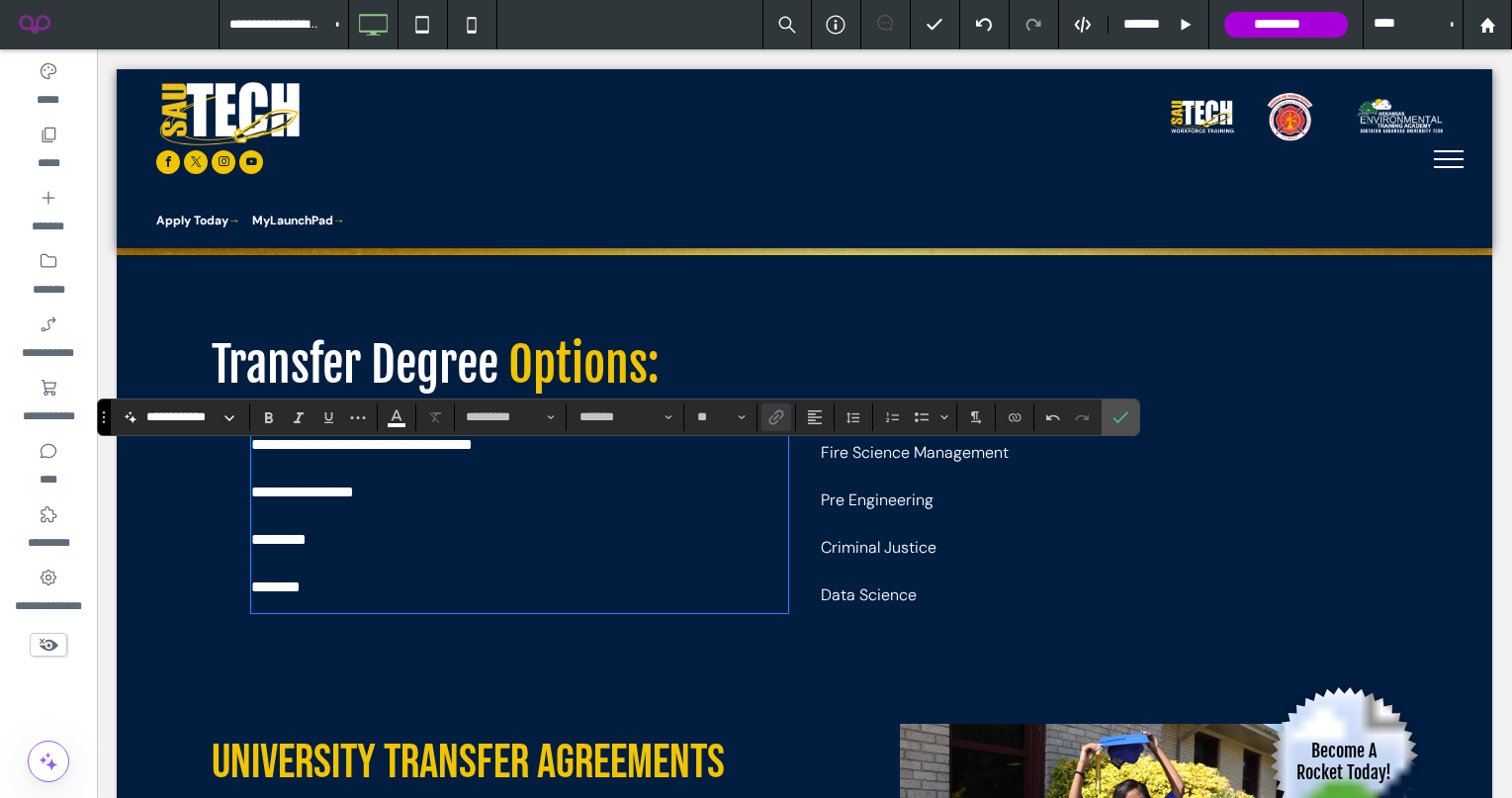 click on "*********" at bounding box center (519, 540) 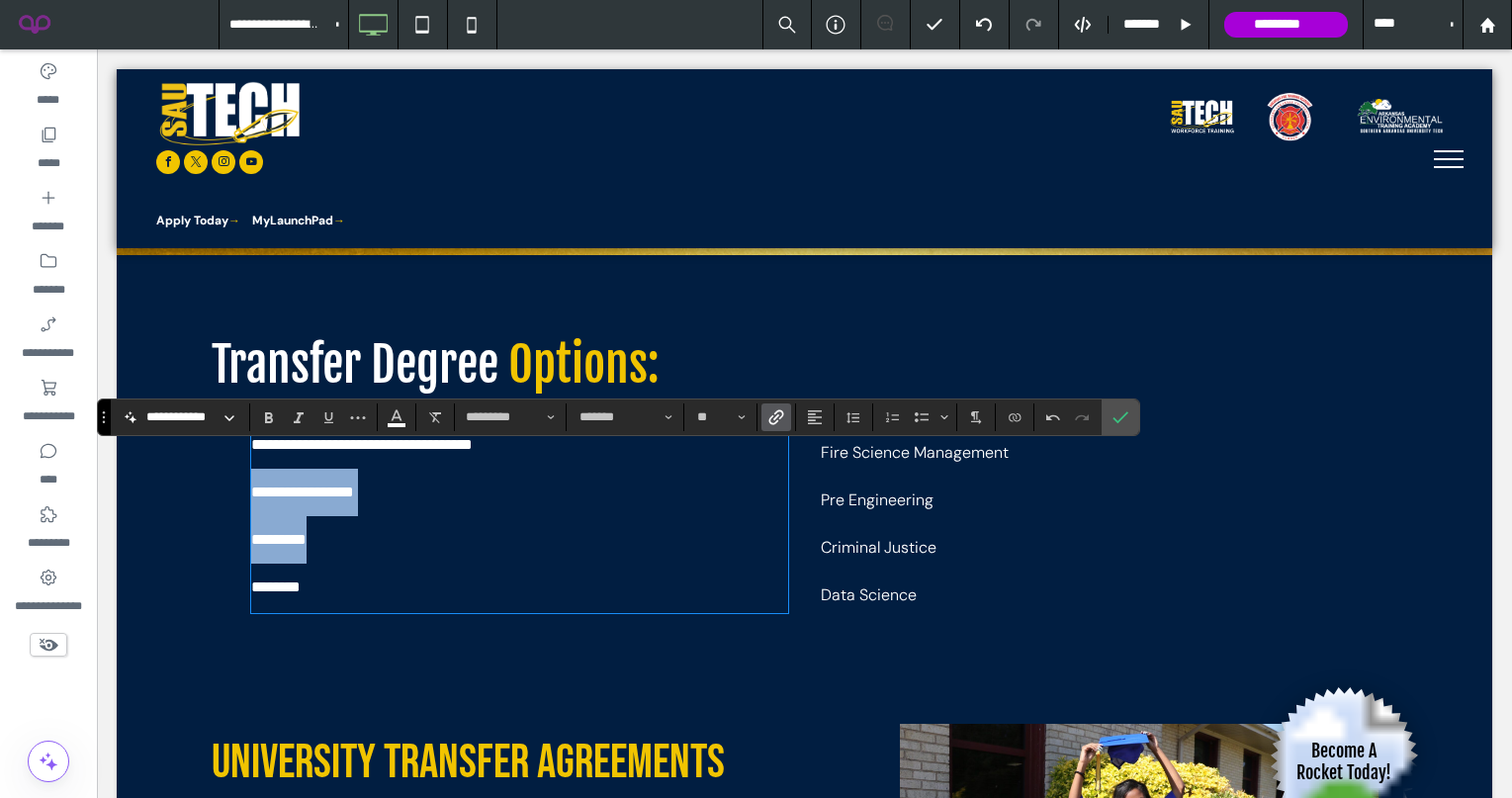 drag, startPoint x: 362, startPoint y: 575, endPoint x: 241, endPoint y: 528, distance: 129.8075 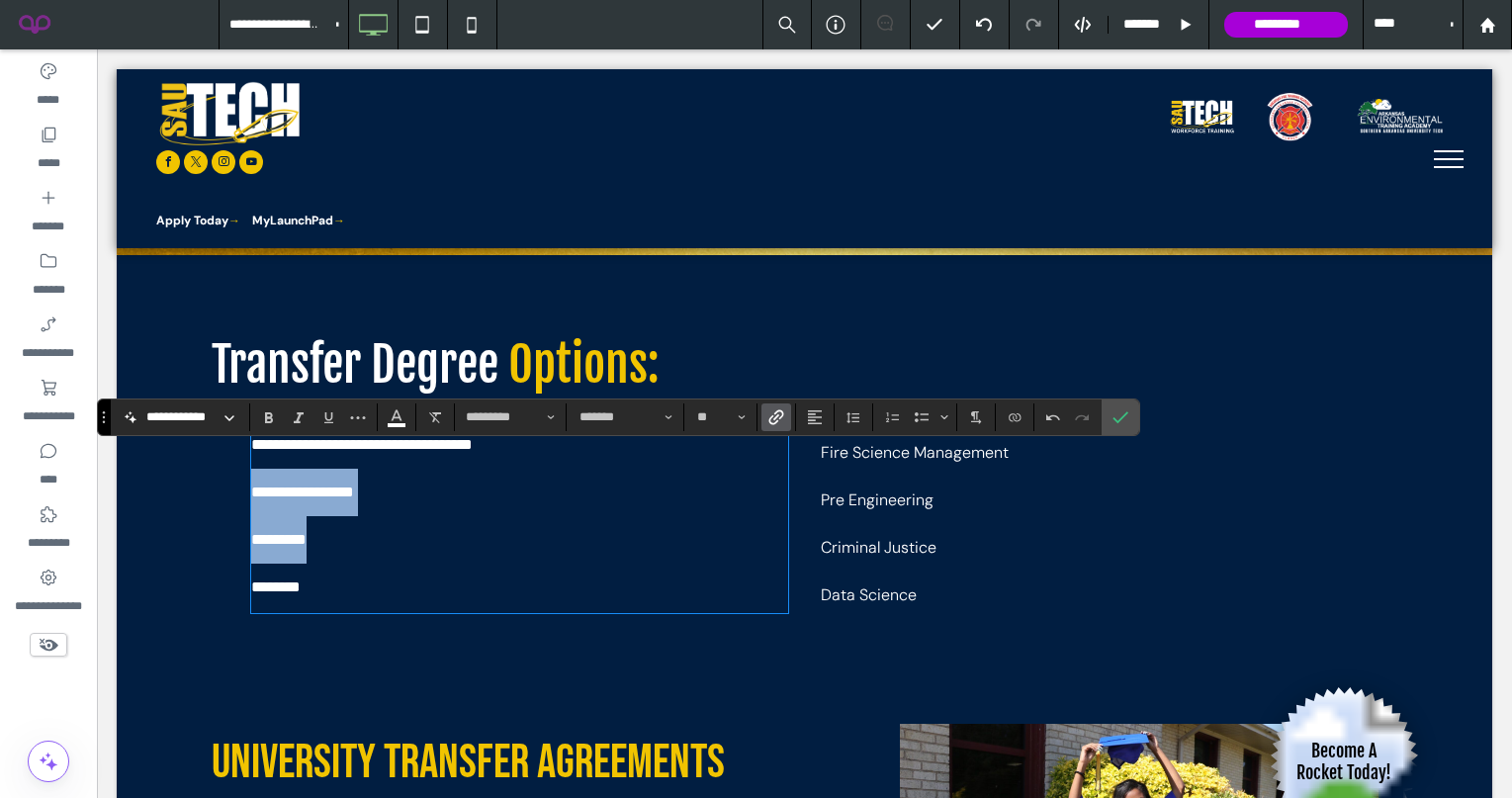 click on "**********" at bounding box center [805, 524] 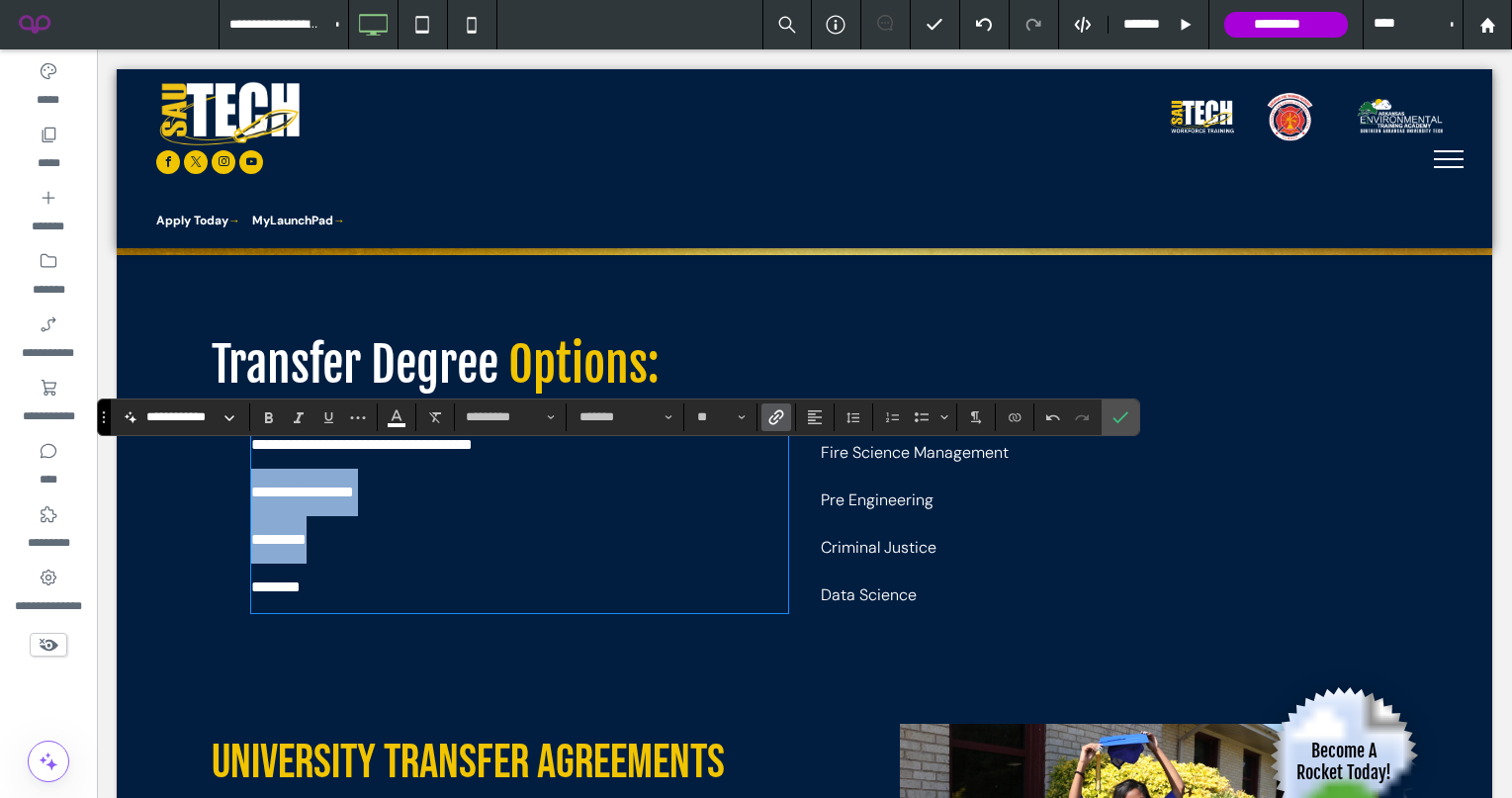 click on "*********" at bounding box center (519, 540) 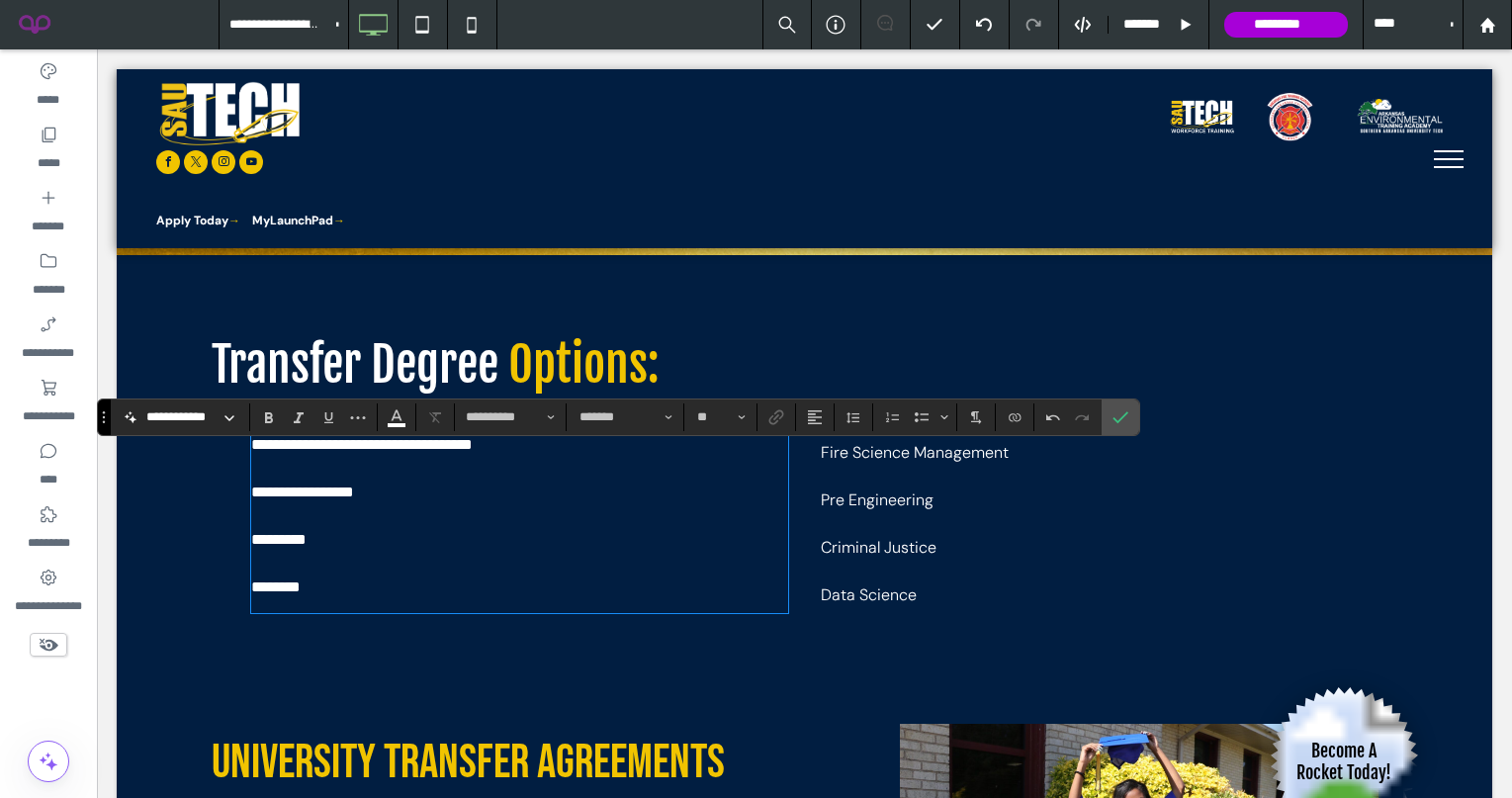 click on "********" at bounding box center (519, 587) 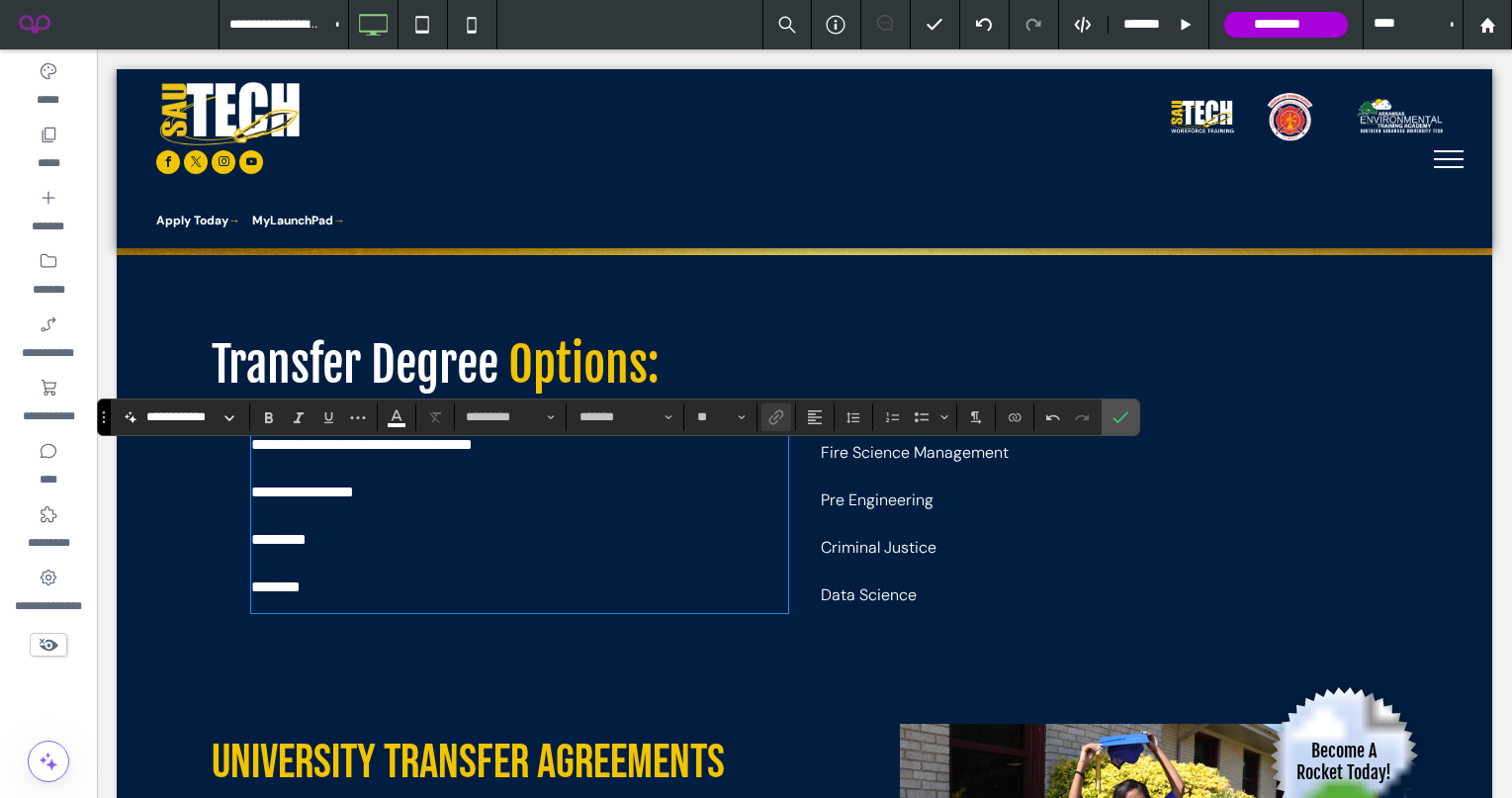 click on "*********" at bounding box center (519, 540) 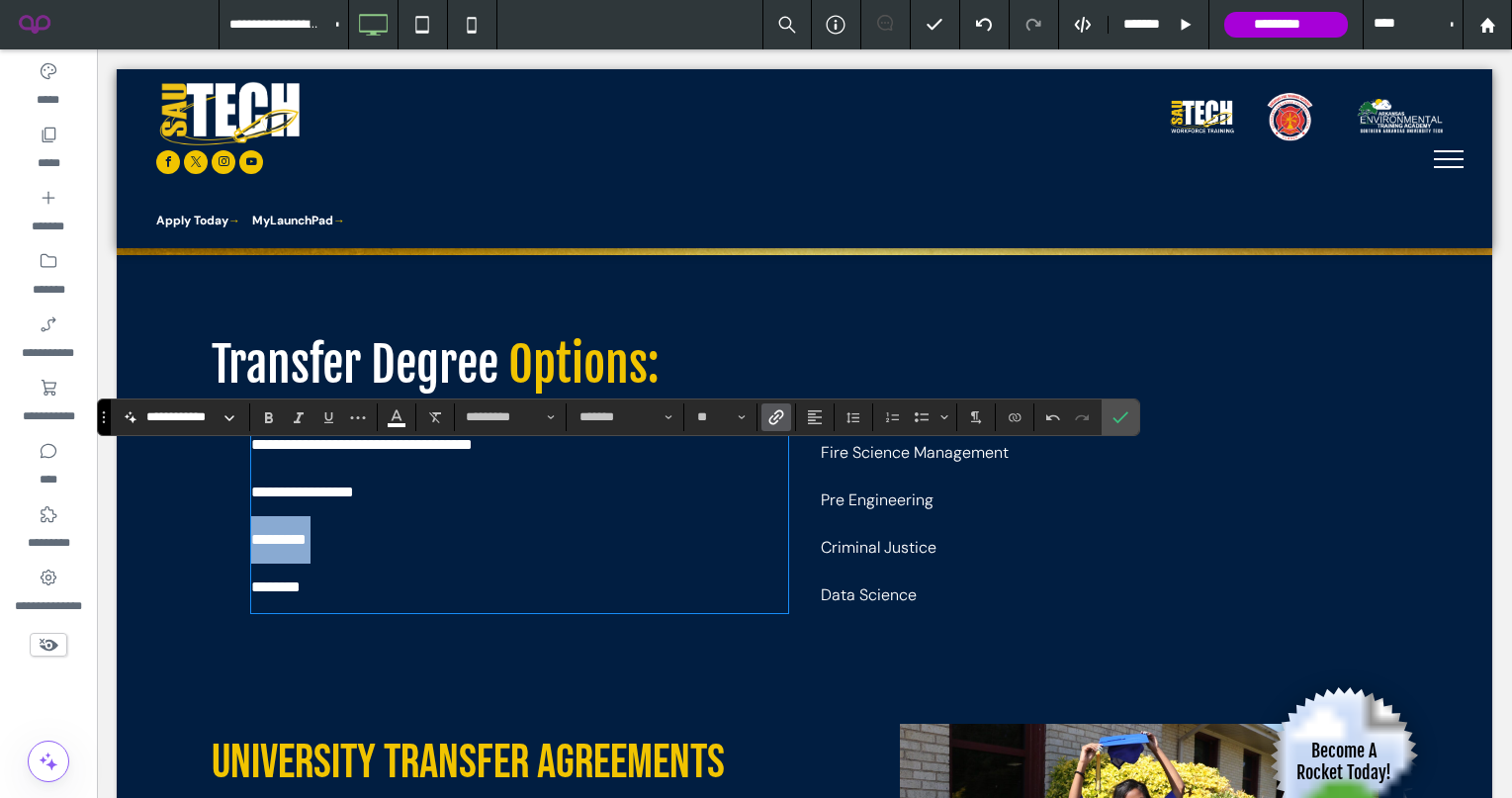 click on "*********" at bounding box center (519, 540) 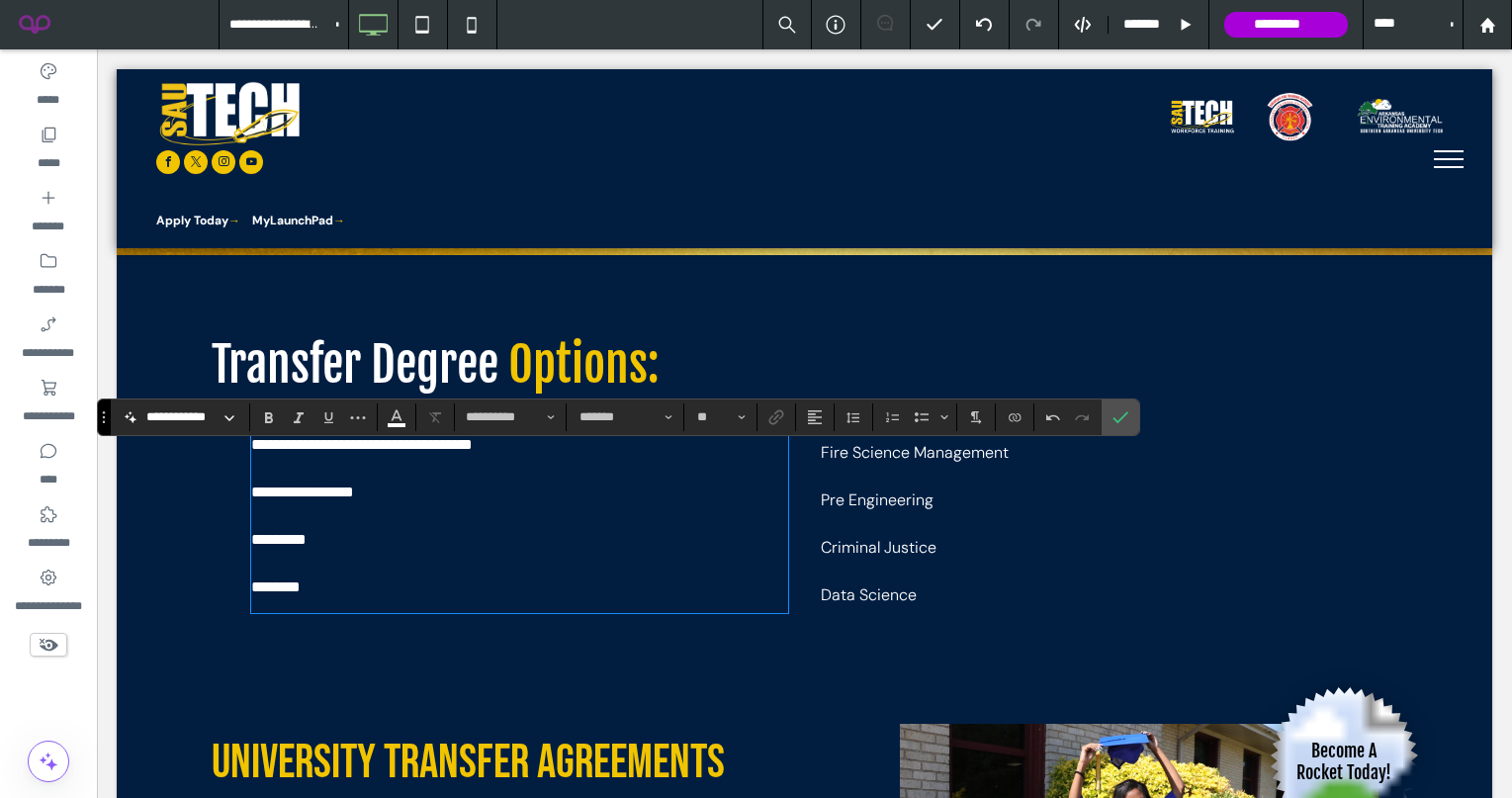 click on "********" at bounding box center (519, 587) 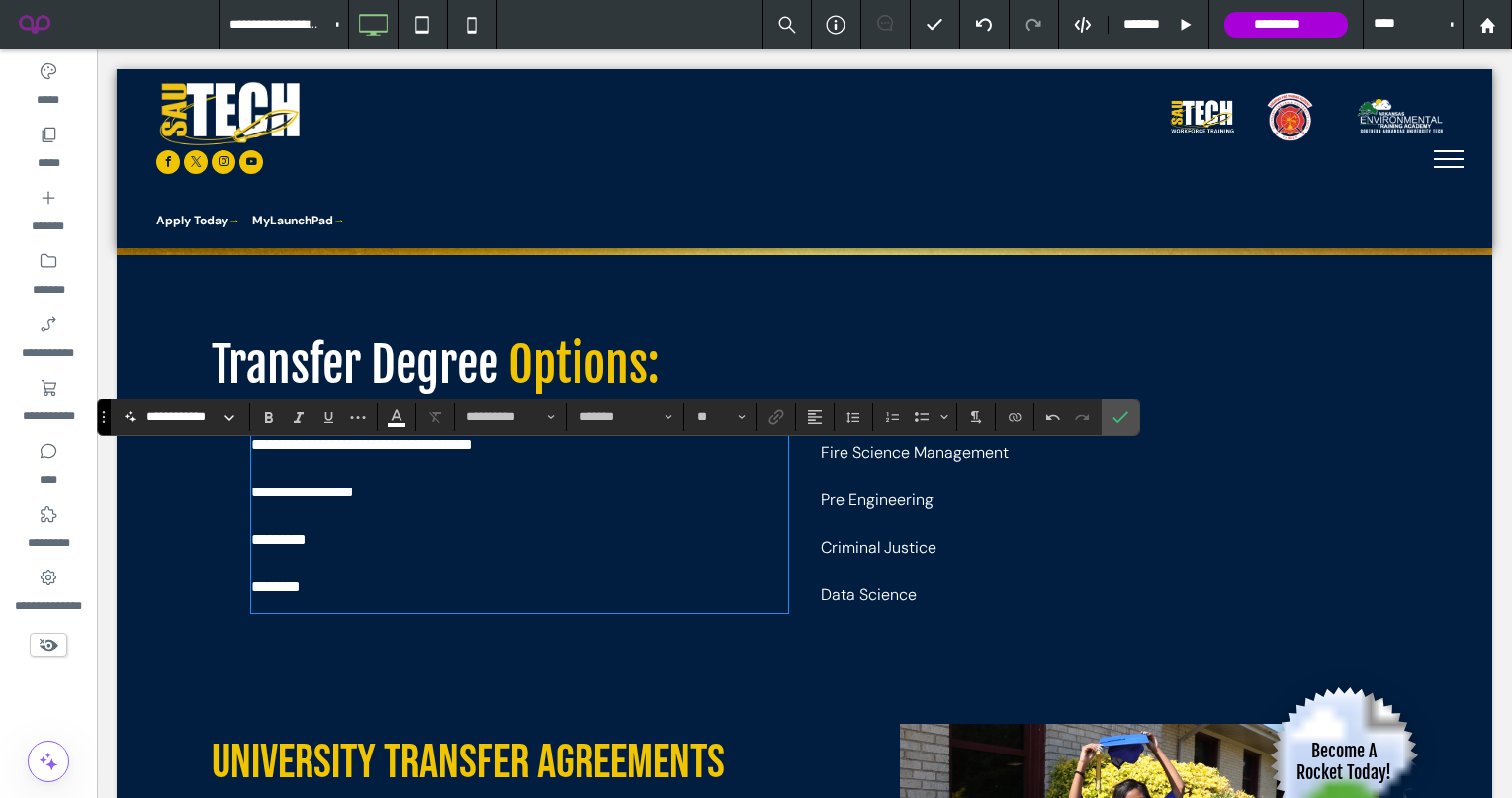 click on "********" at bounding box center [519, 587] 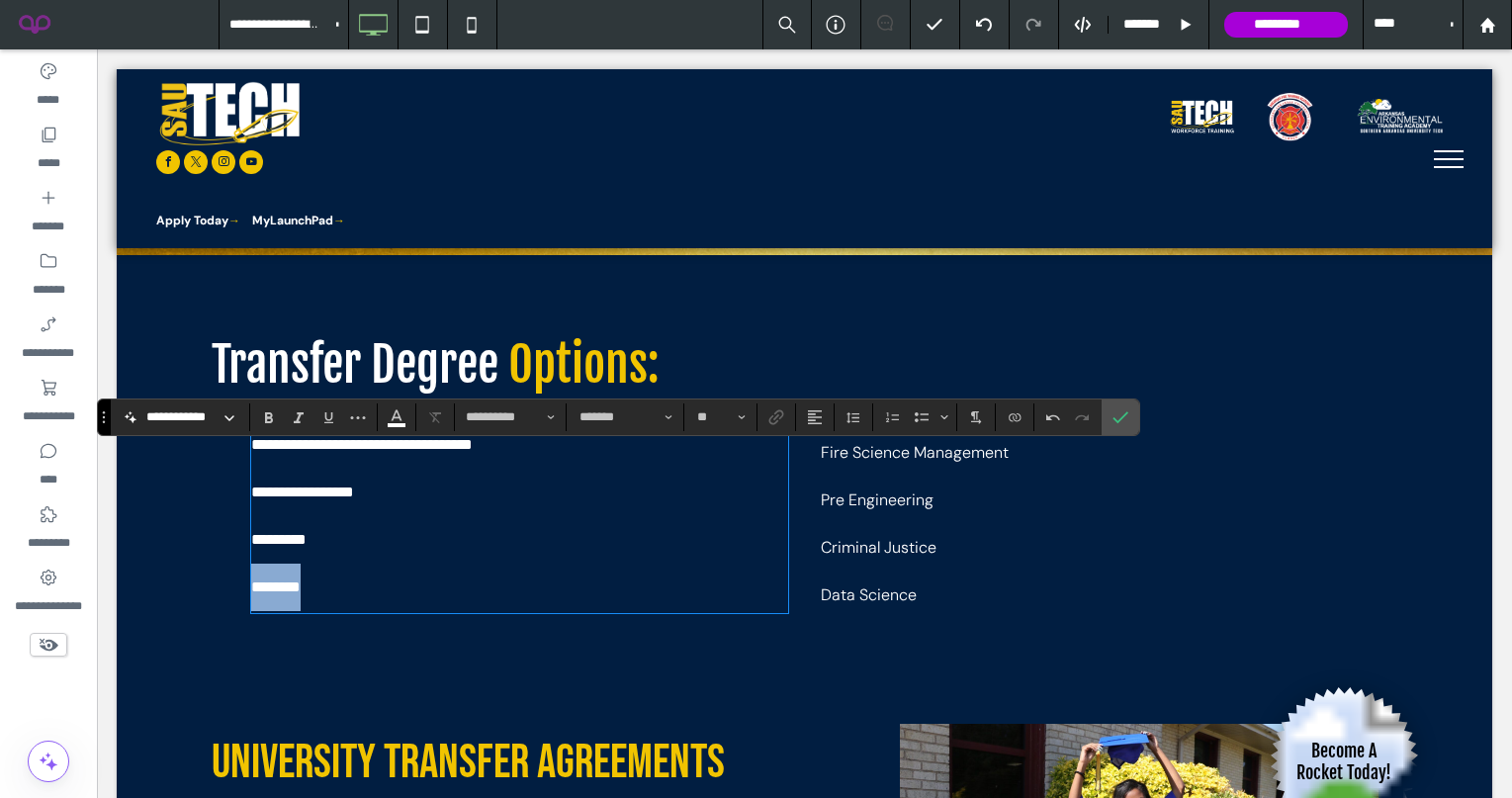 click on "********" at bounding box center [519, 587] 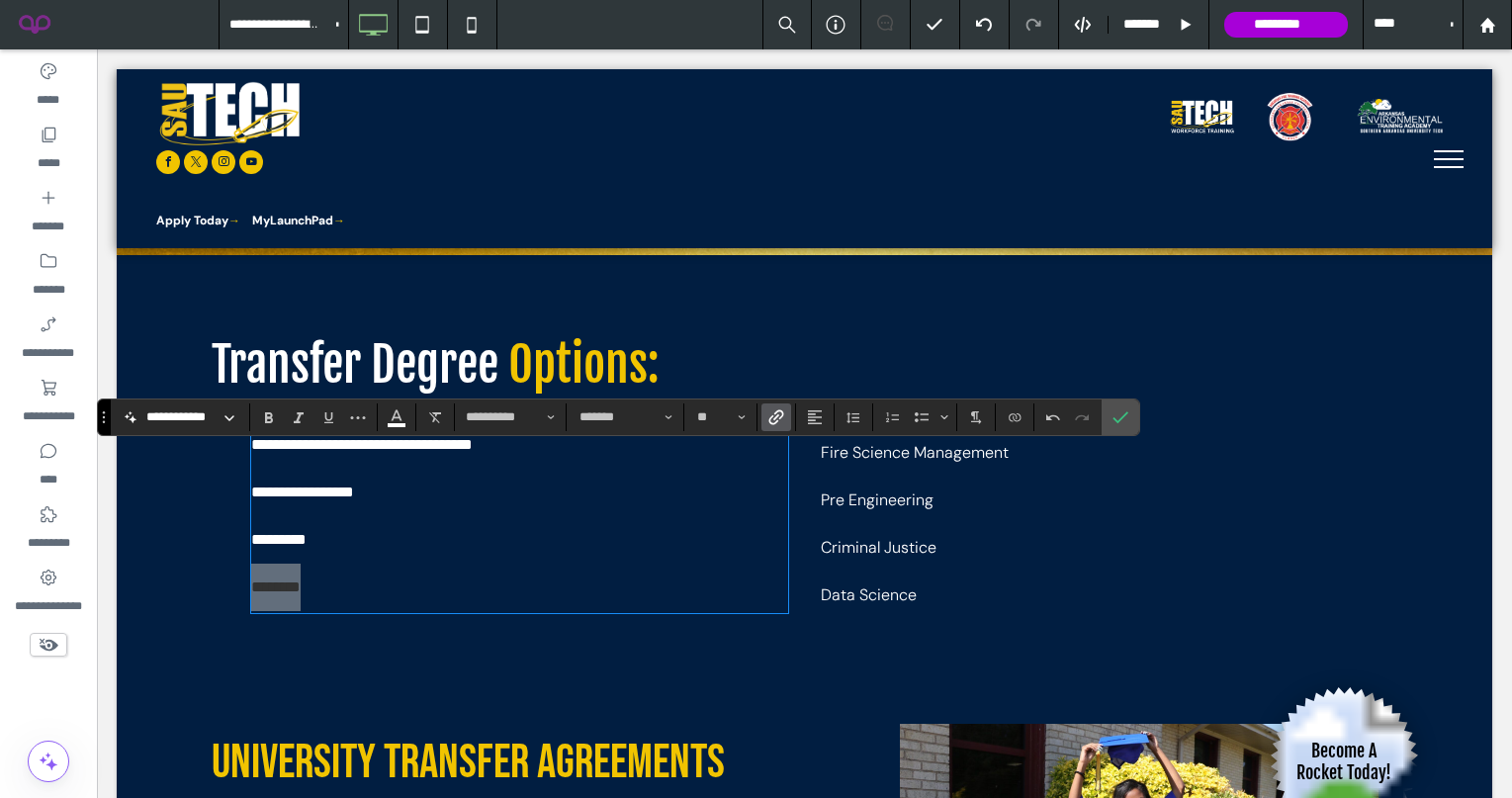 click at bounding box center [776, 417] 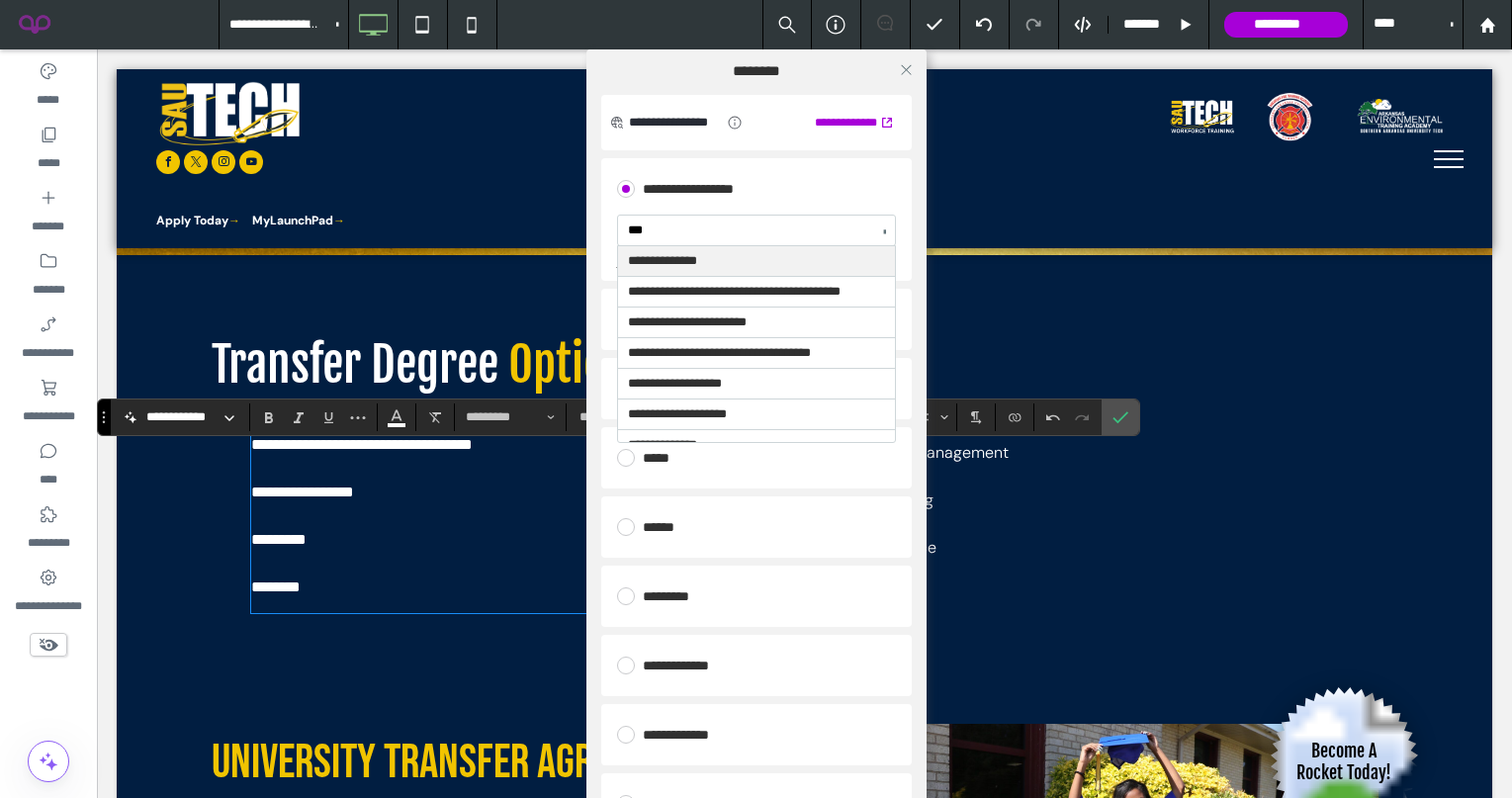type on "****" 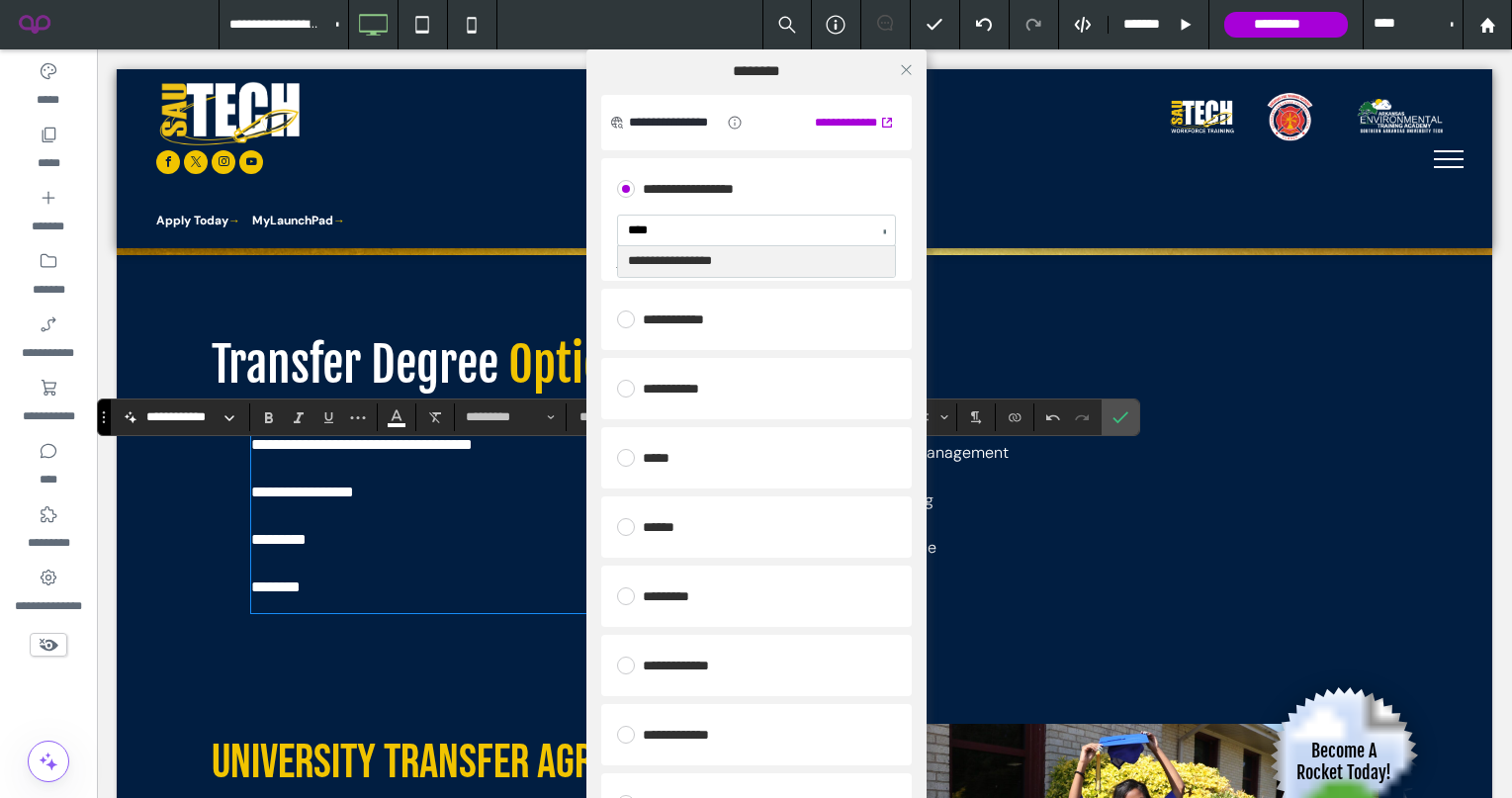 type 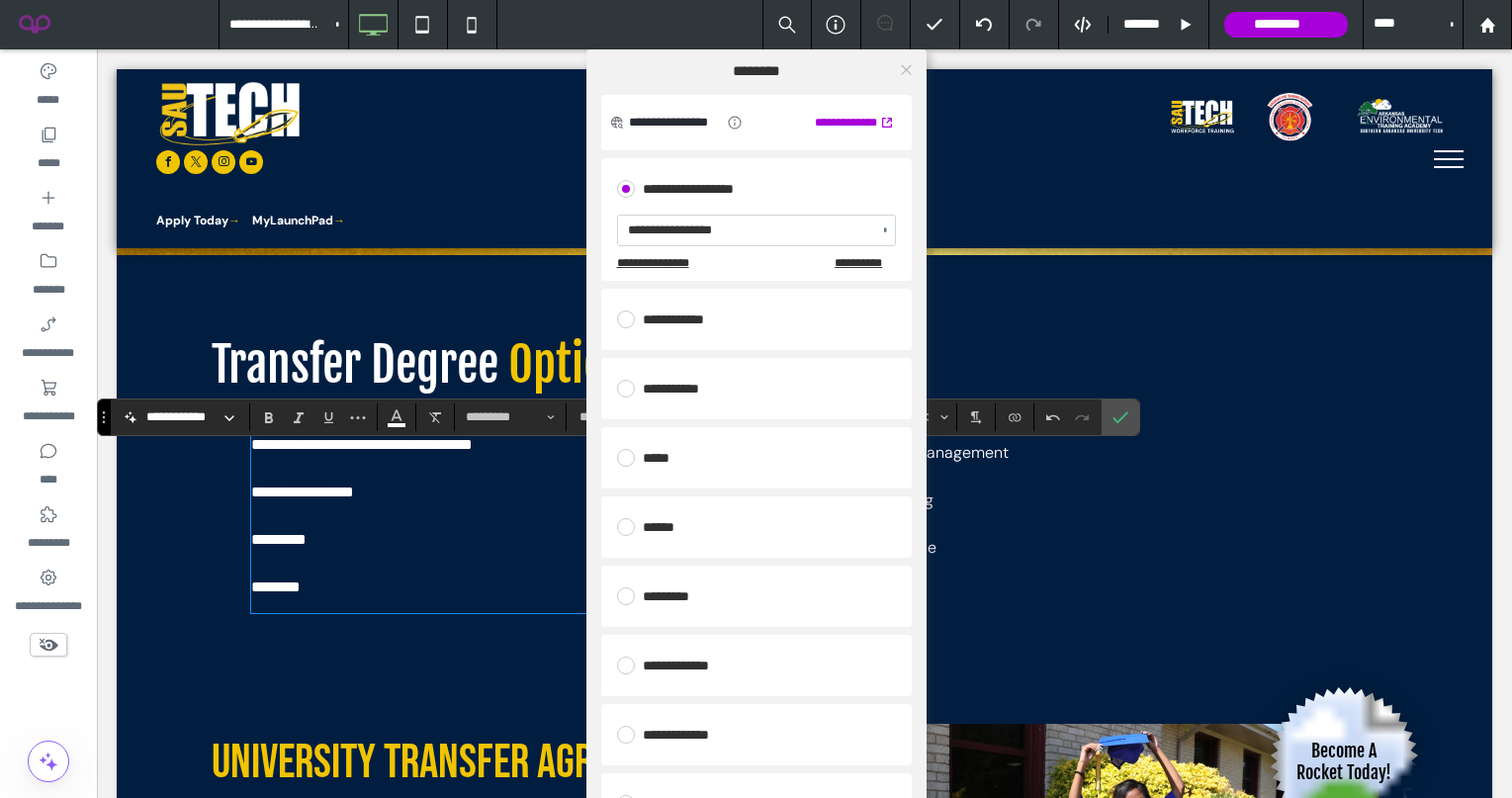 click 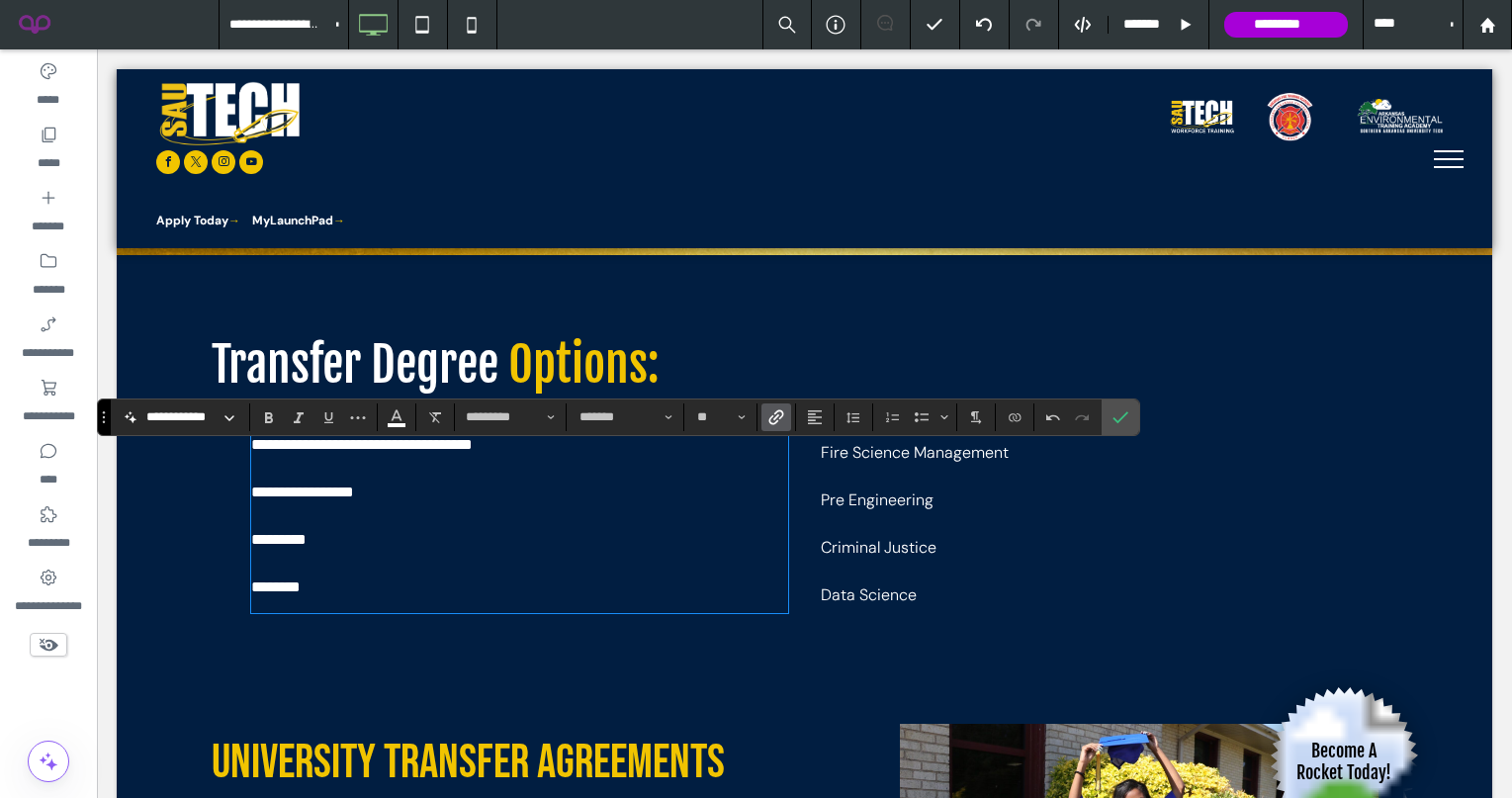 click on "Pre Engineering" at bounding box center (877, 499) 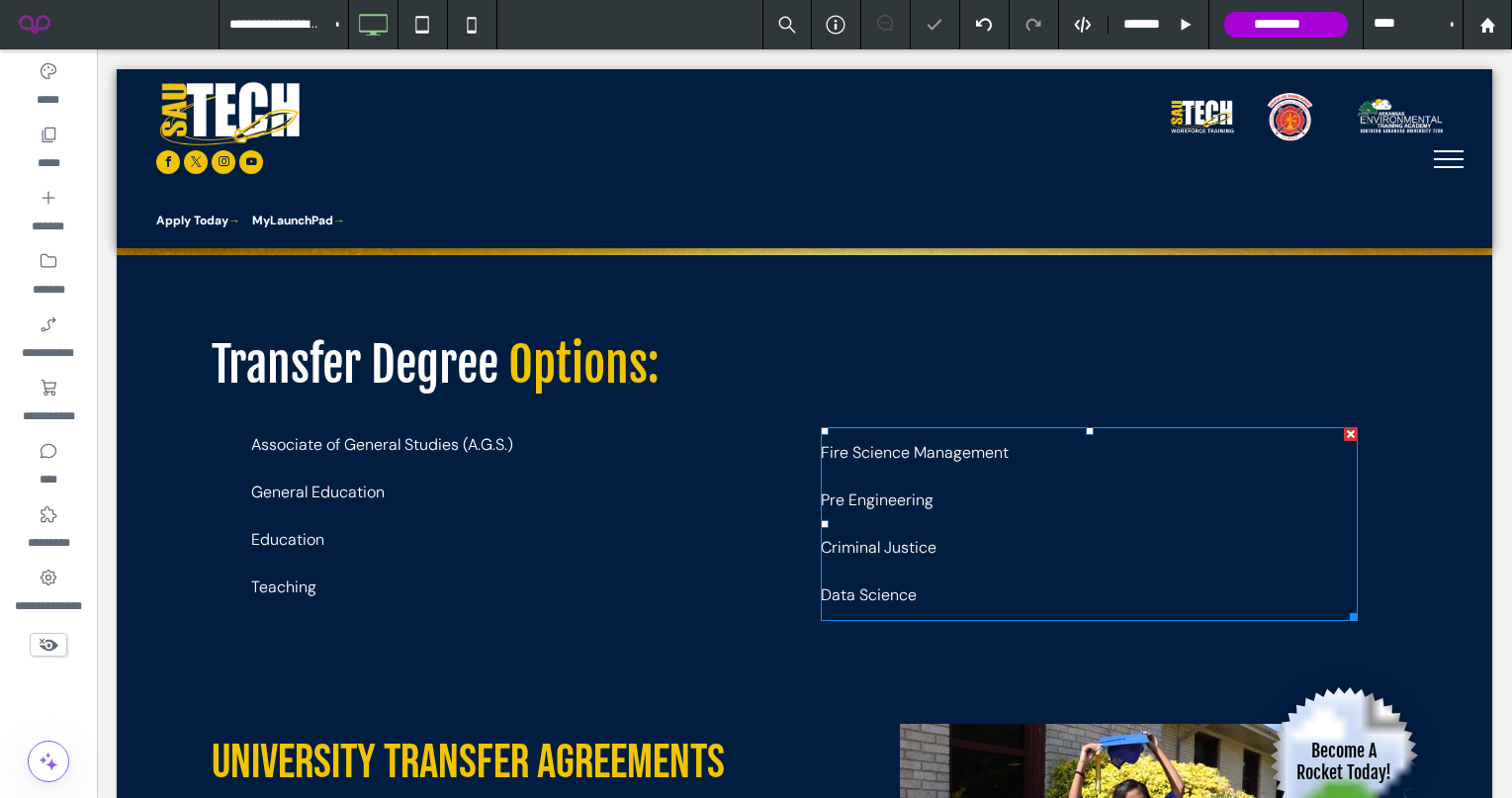 click on "Pre Engineering" at bounding box center [1089, 500] 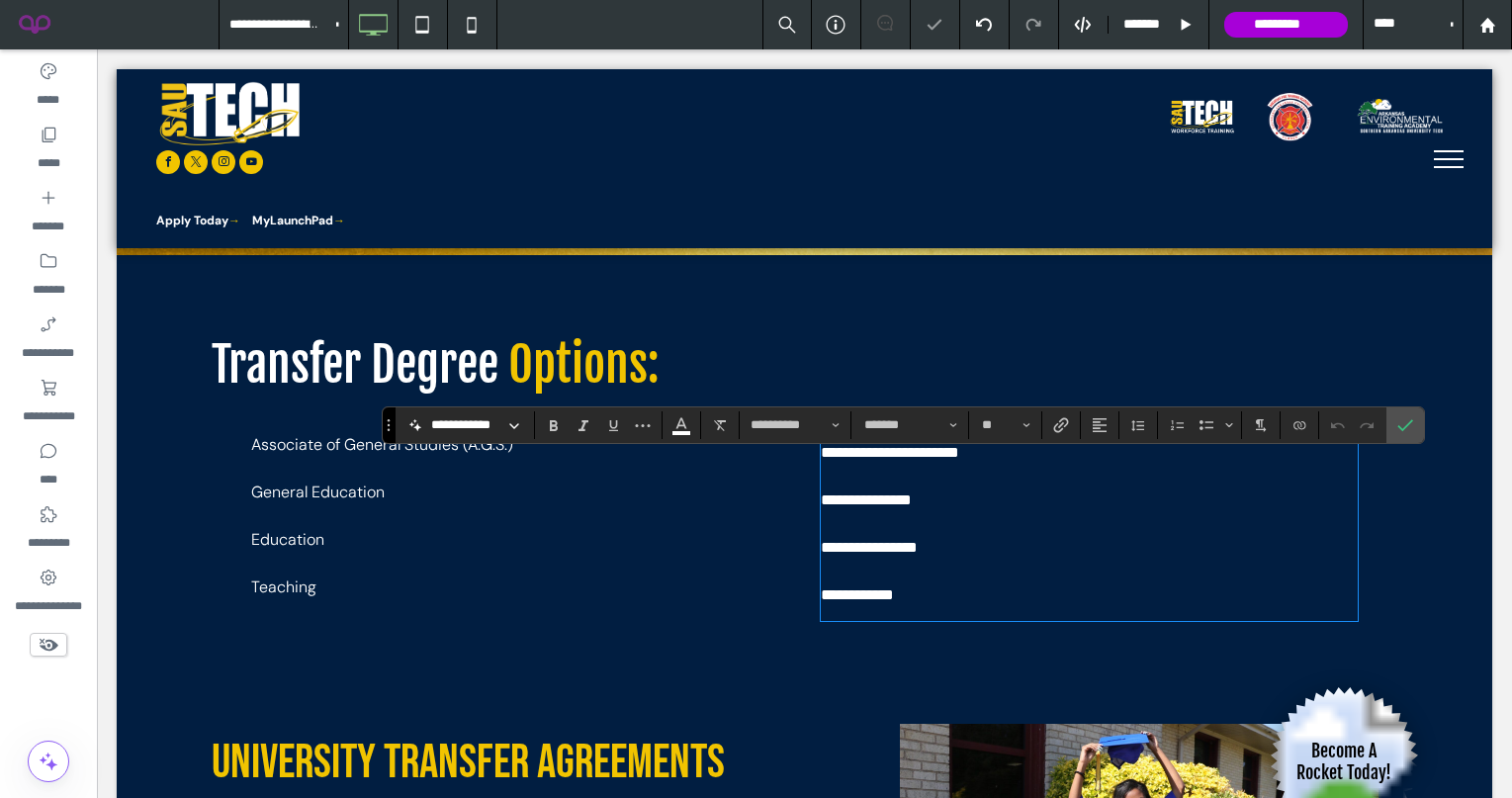 click on "**********" at bounding box center (1089, 453) 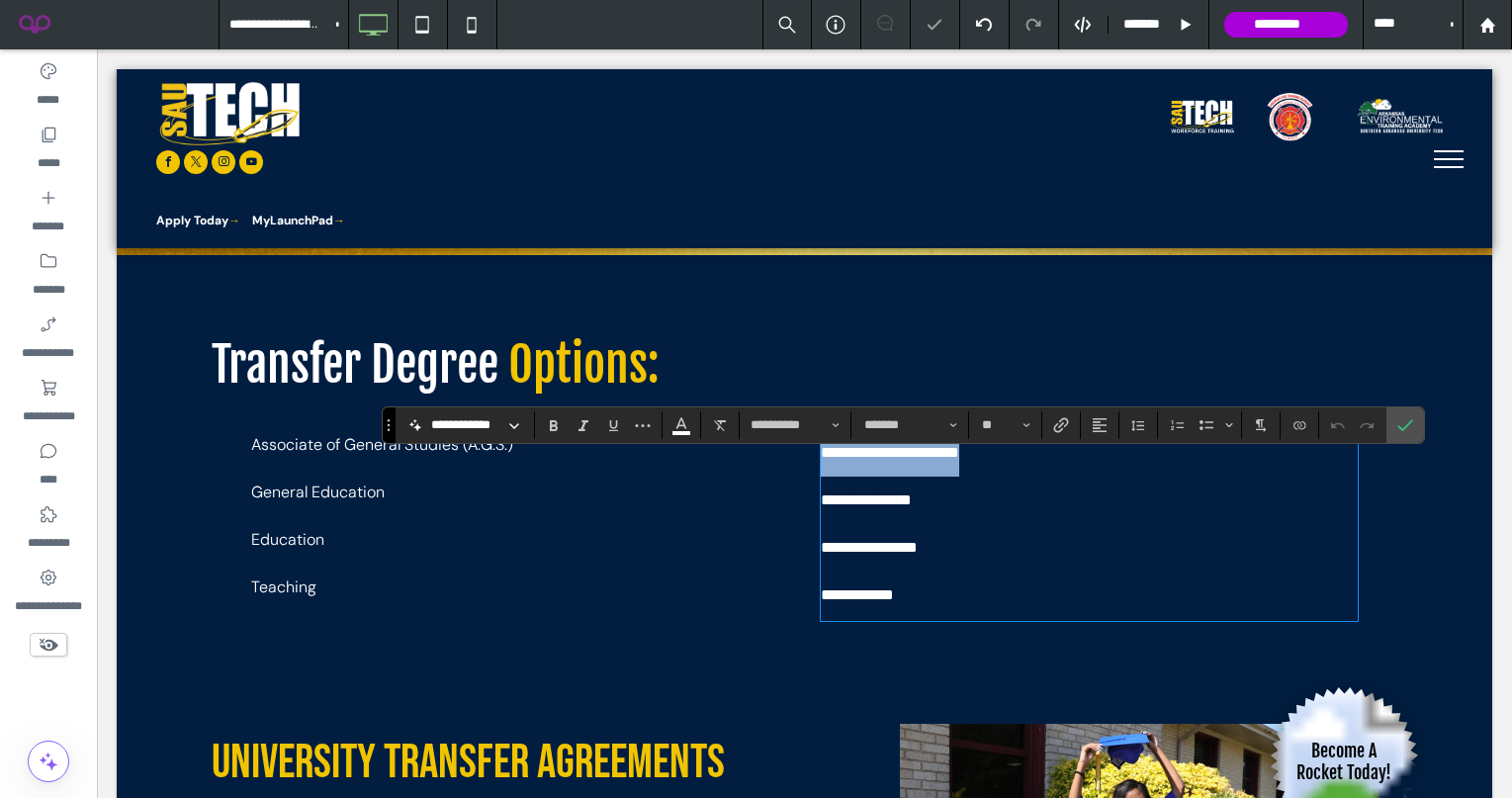 drag, startPoint x: 1061, startPoint y: 479, endPoint x: 709, endPoint y: 479, distance: 352 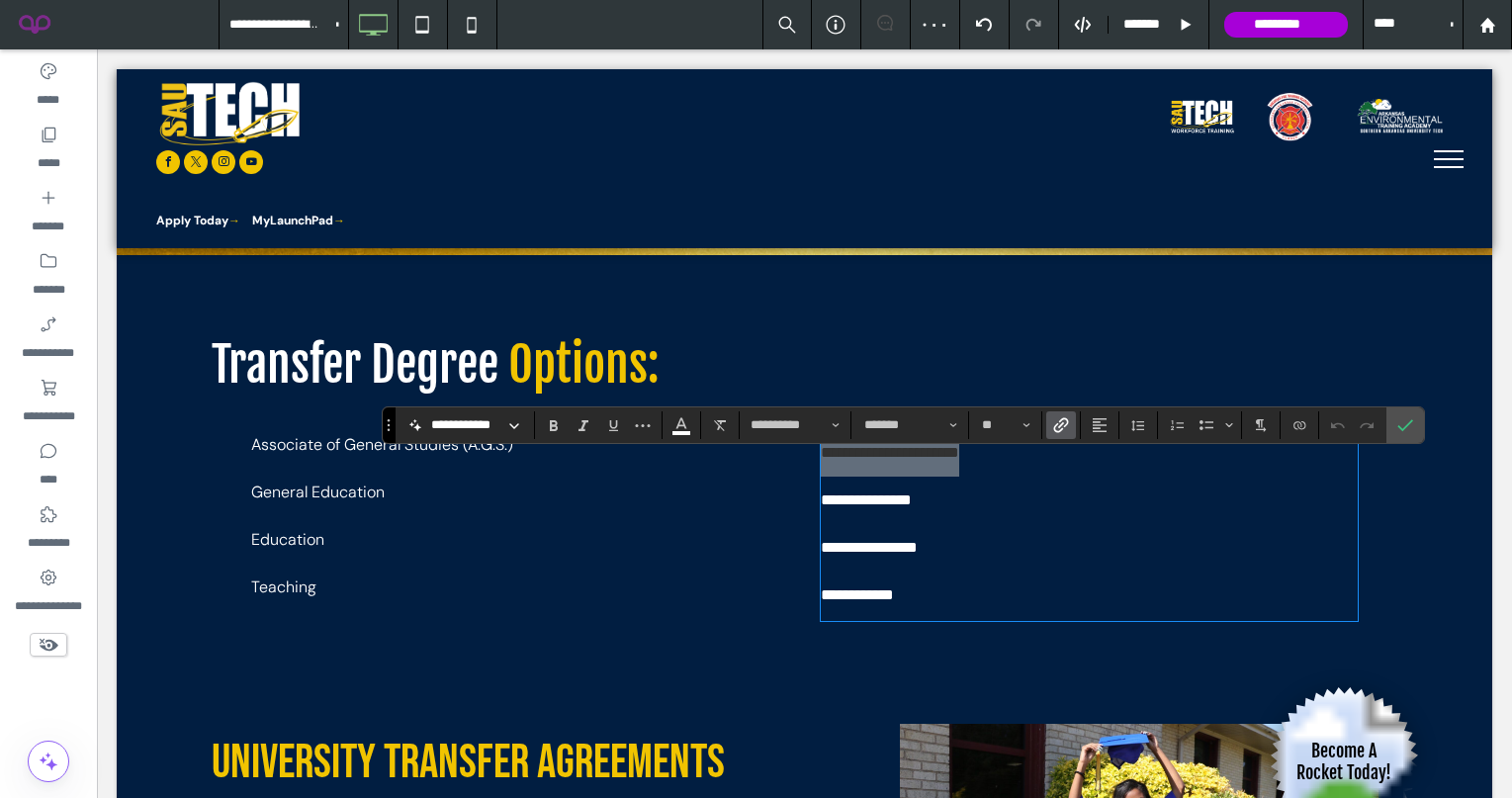 click 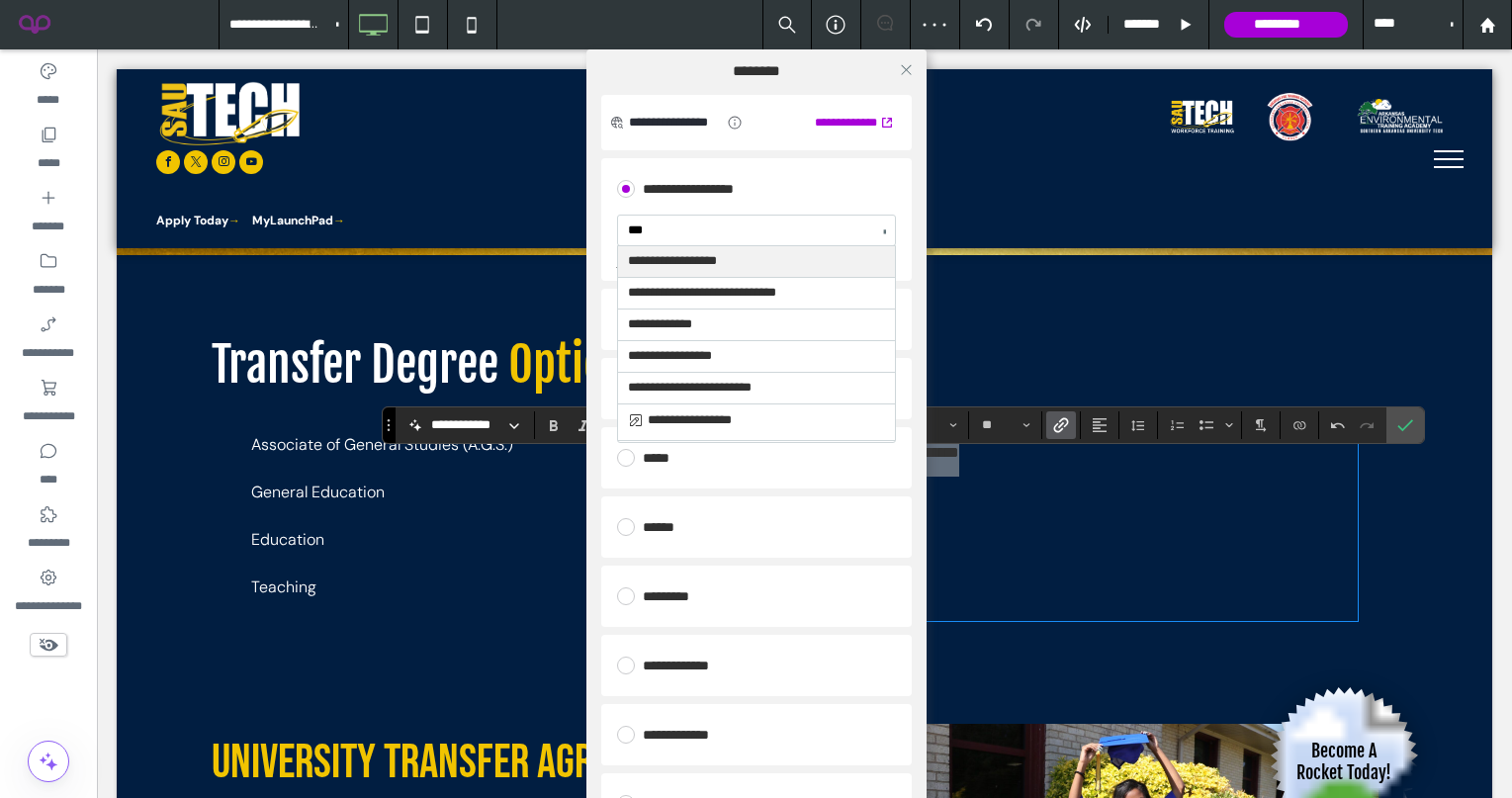 type on "****" 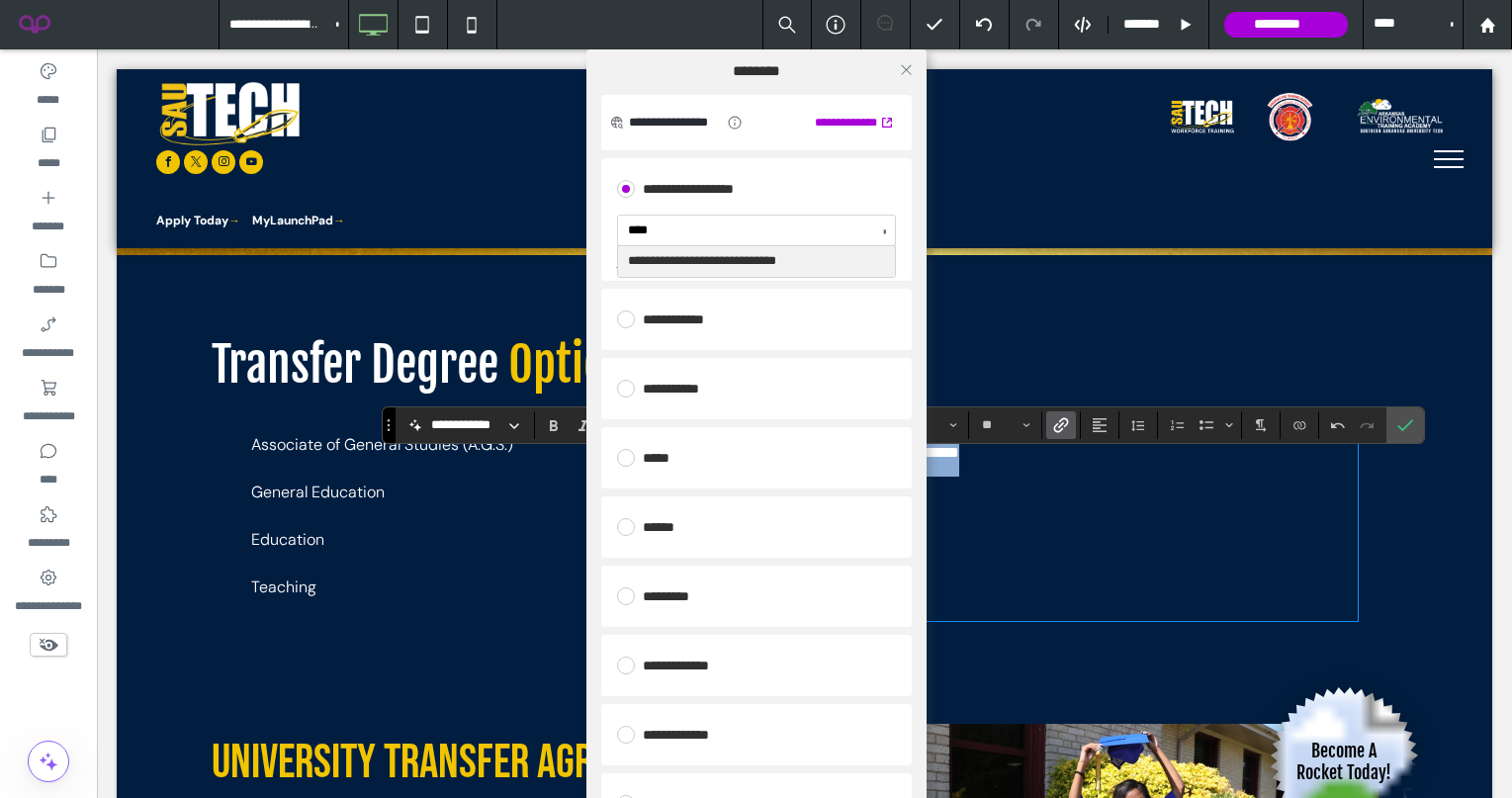 type 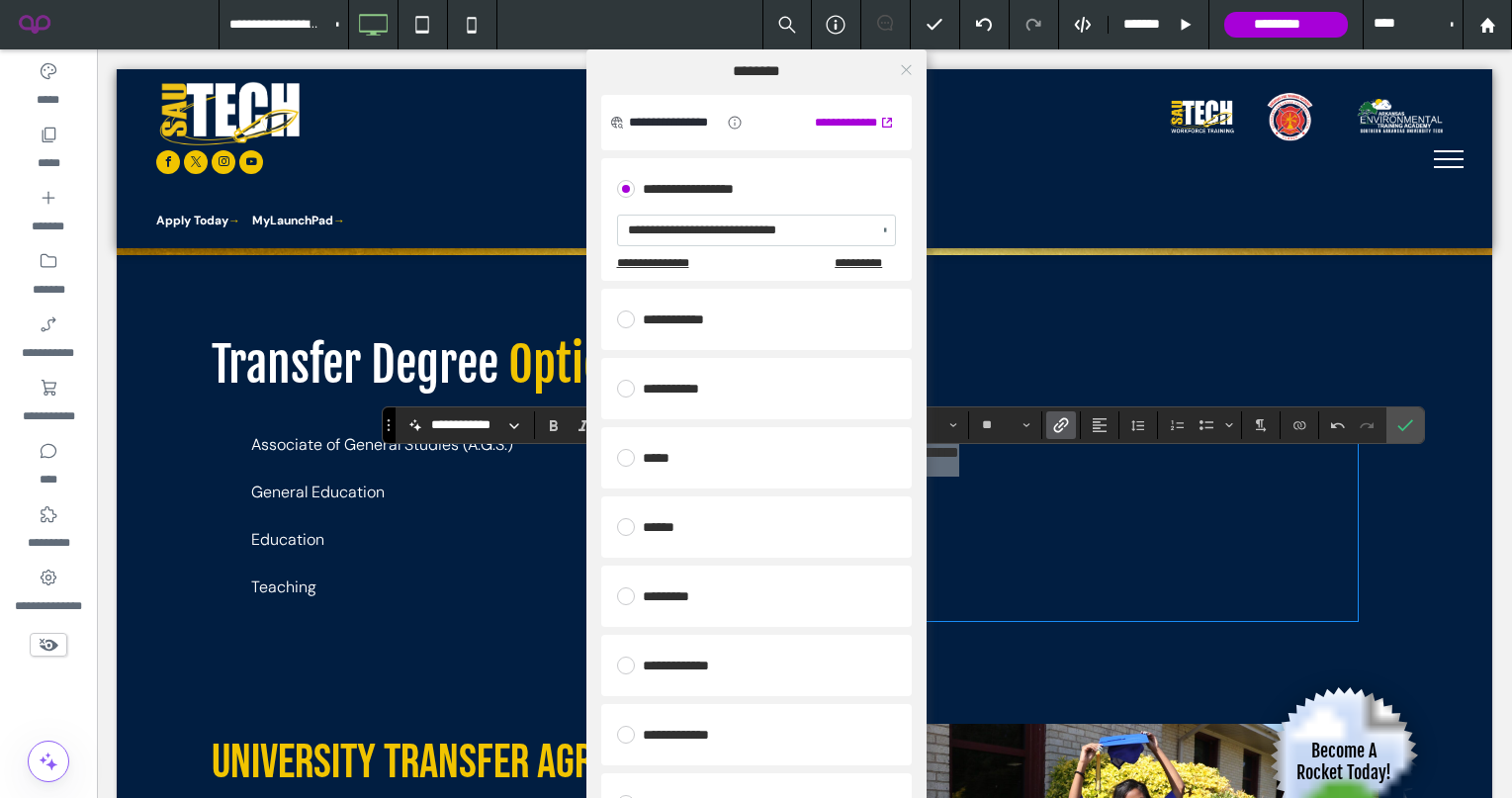 click 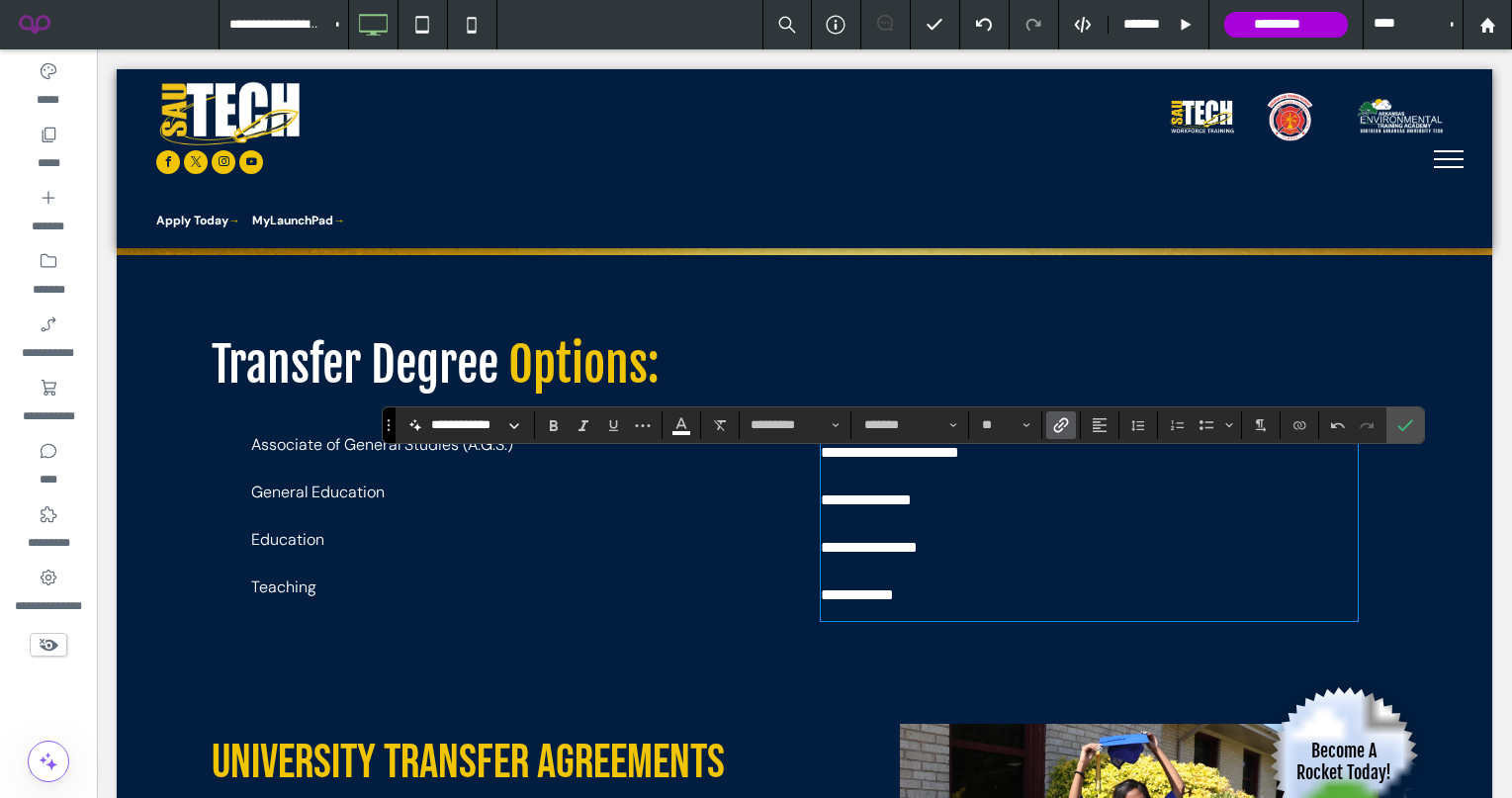 click on "**********" at bounding box center (1089, 500) 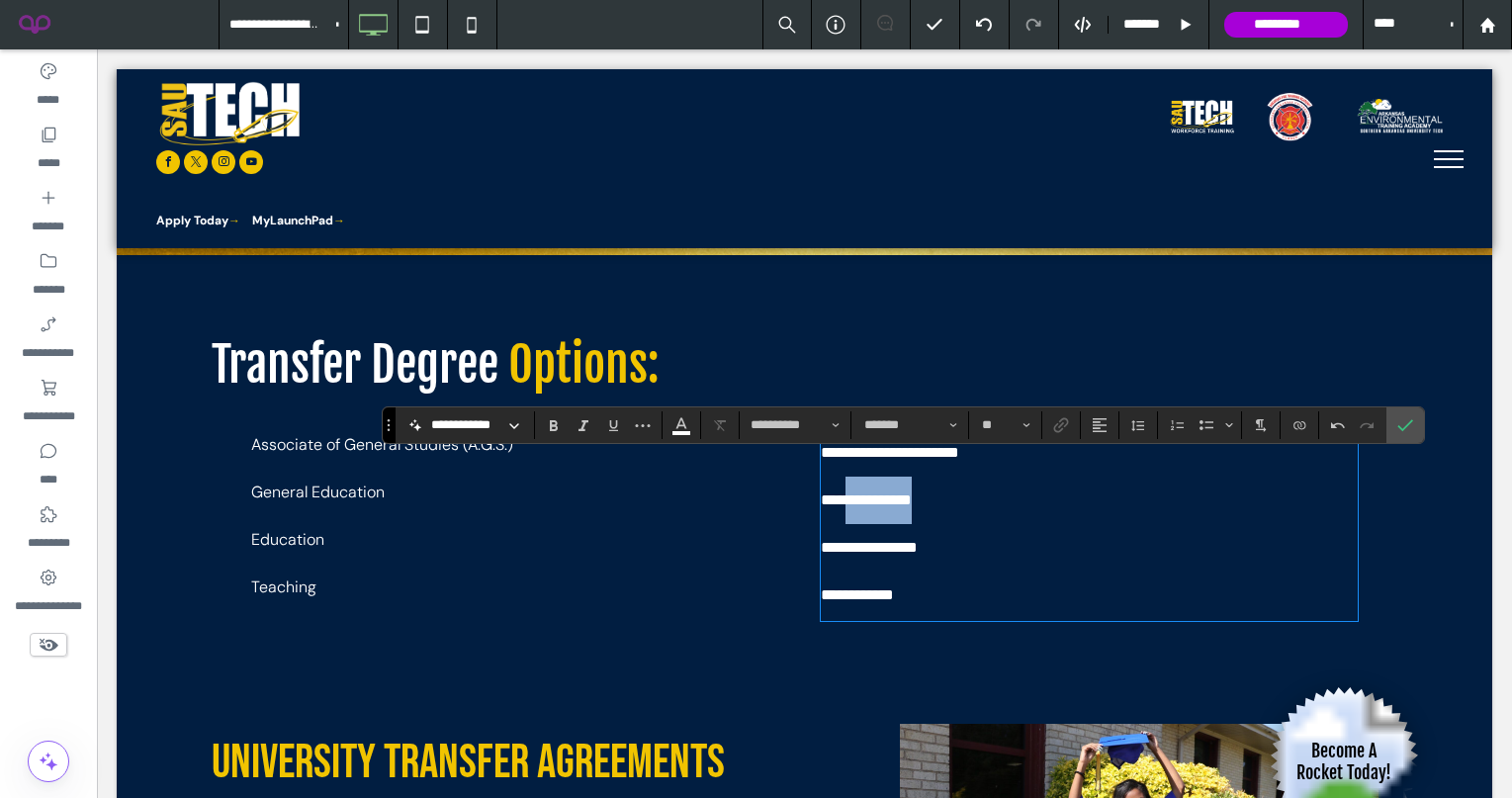 click on "**********" at bounding box center (1089, 500) 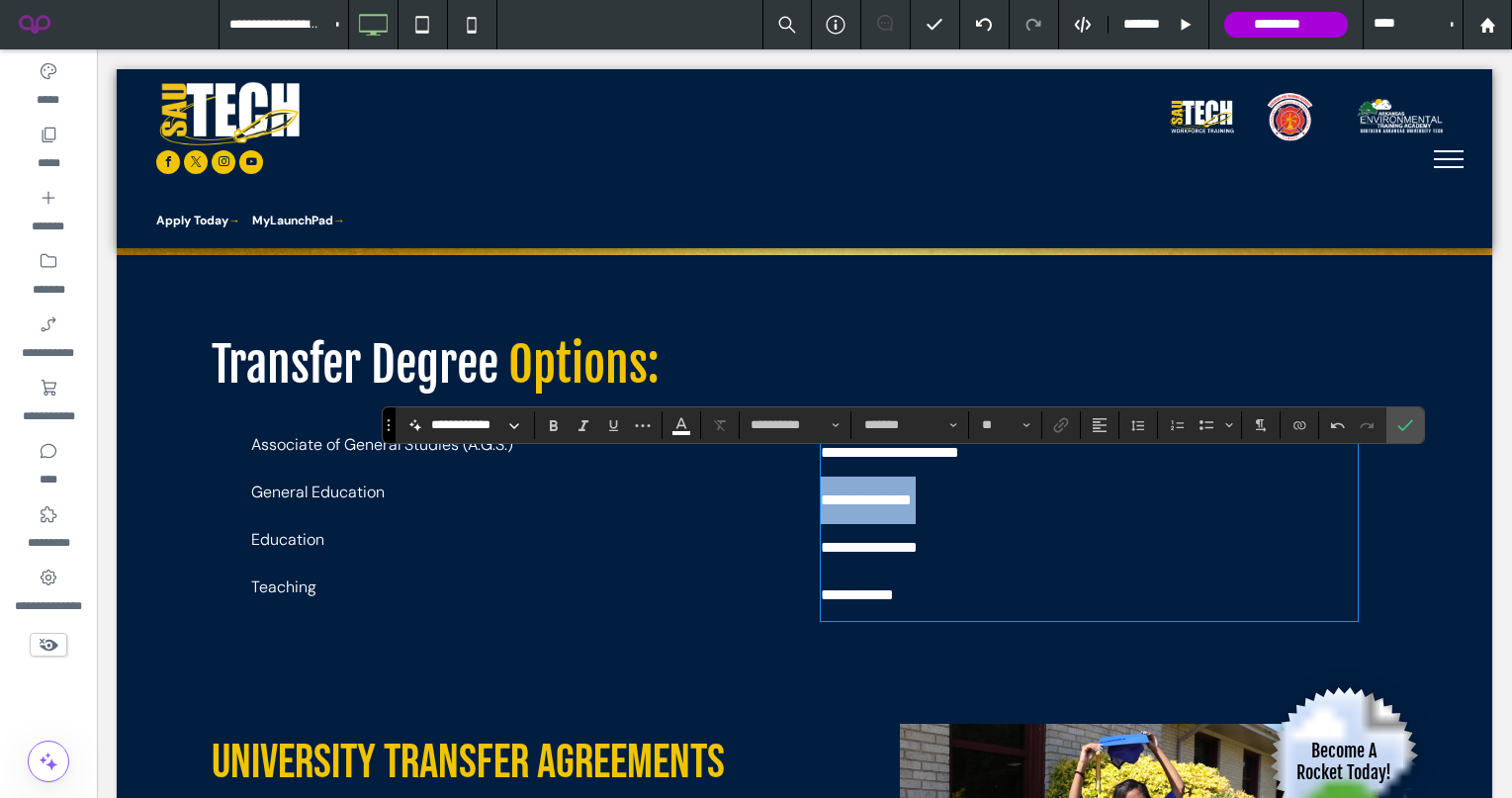 click on "**********" at bounding box center [1089, 500] 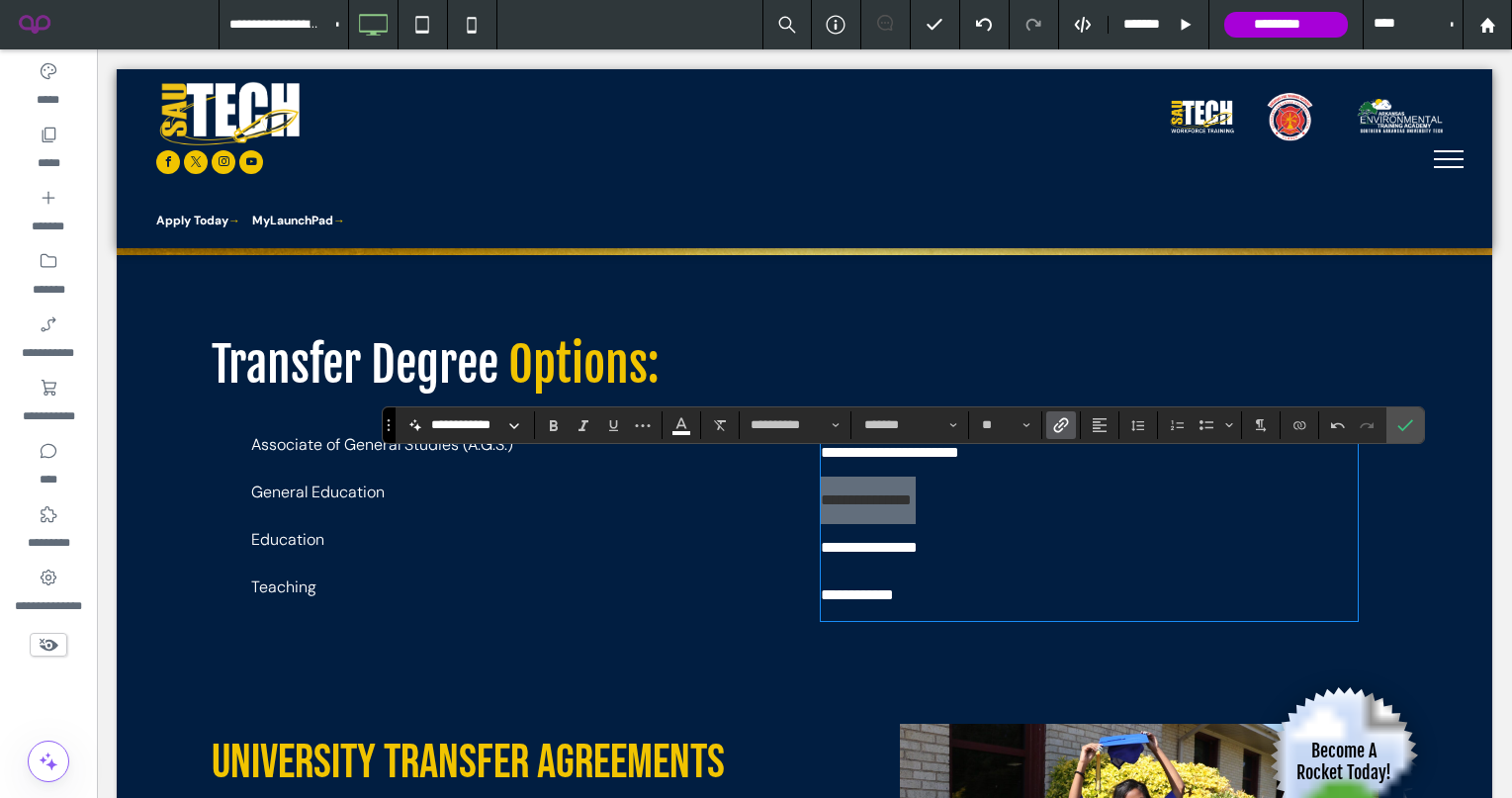 click 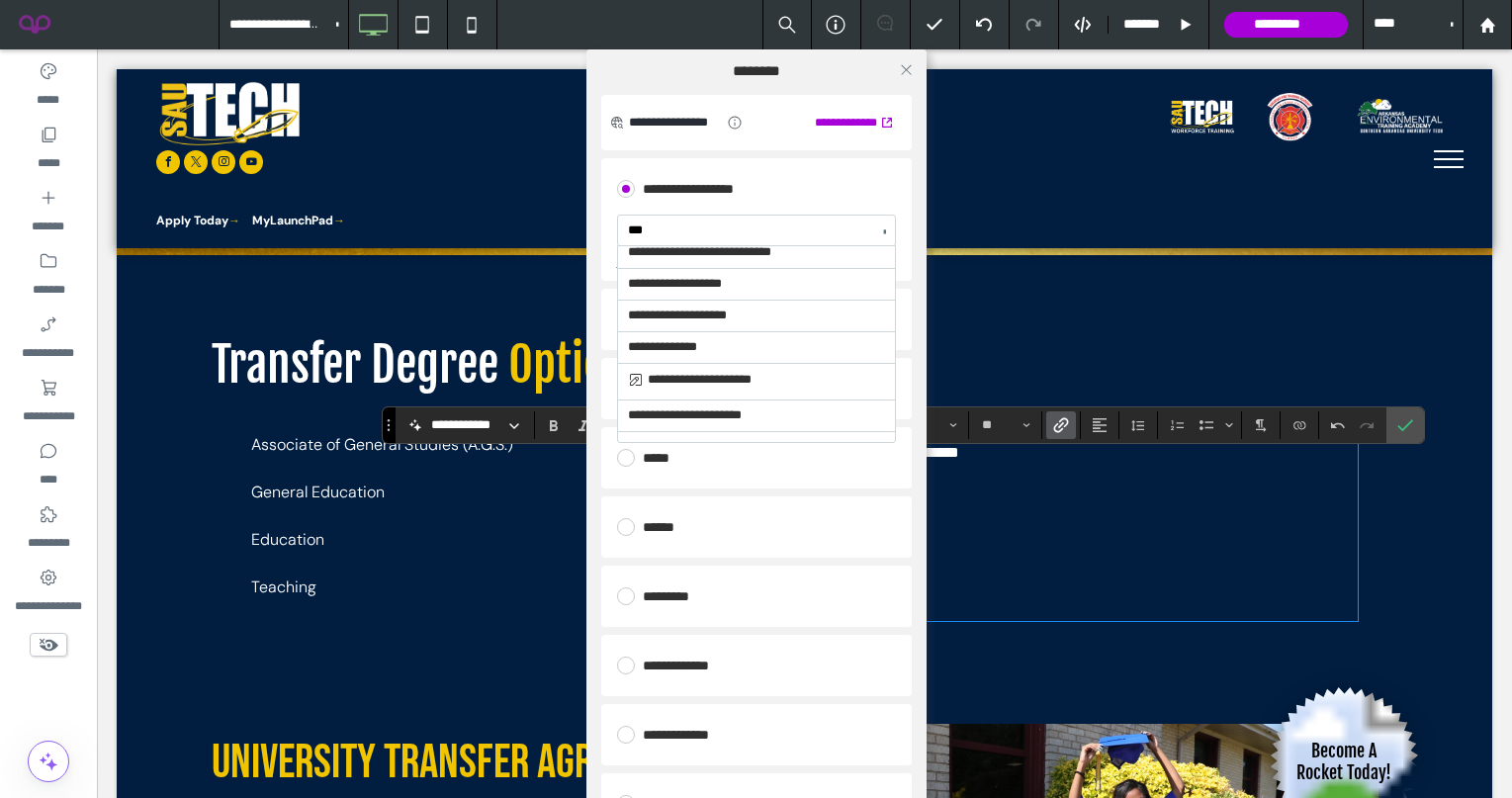 scroll, scrollTop: 23, scrollLeft: 0, axis: vertical 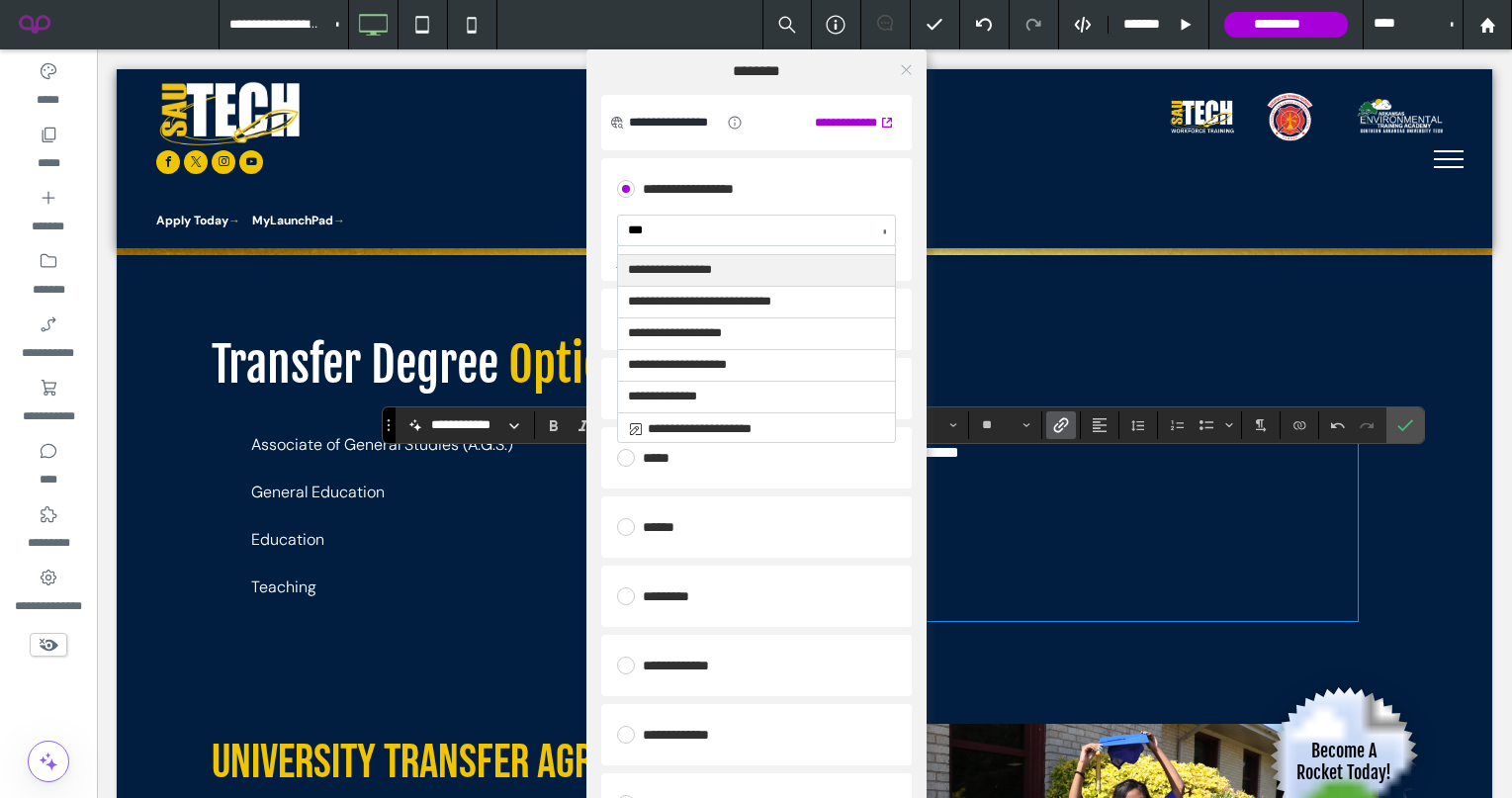 type on "***" 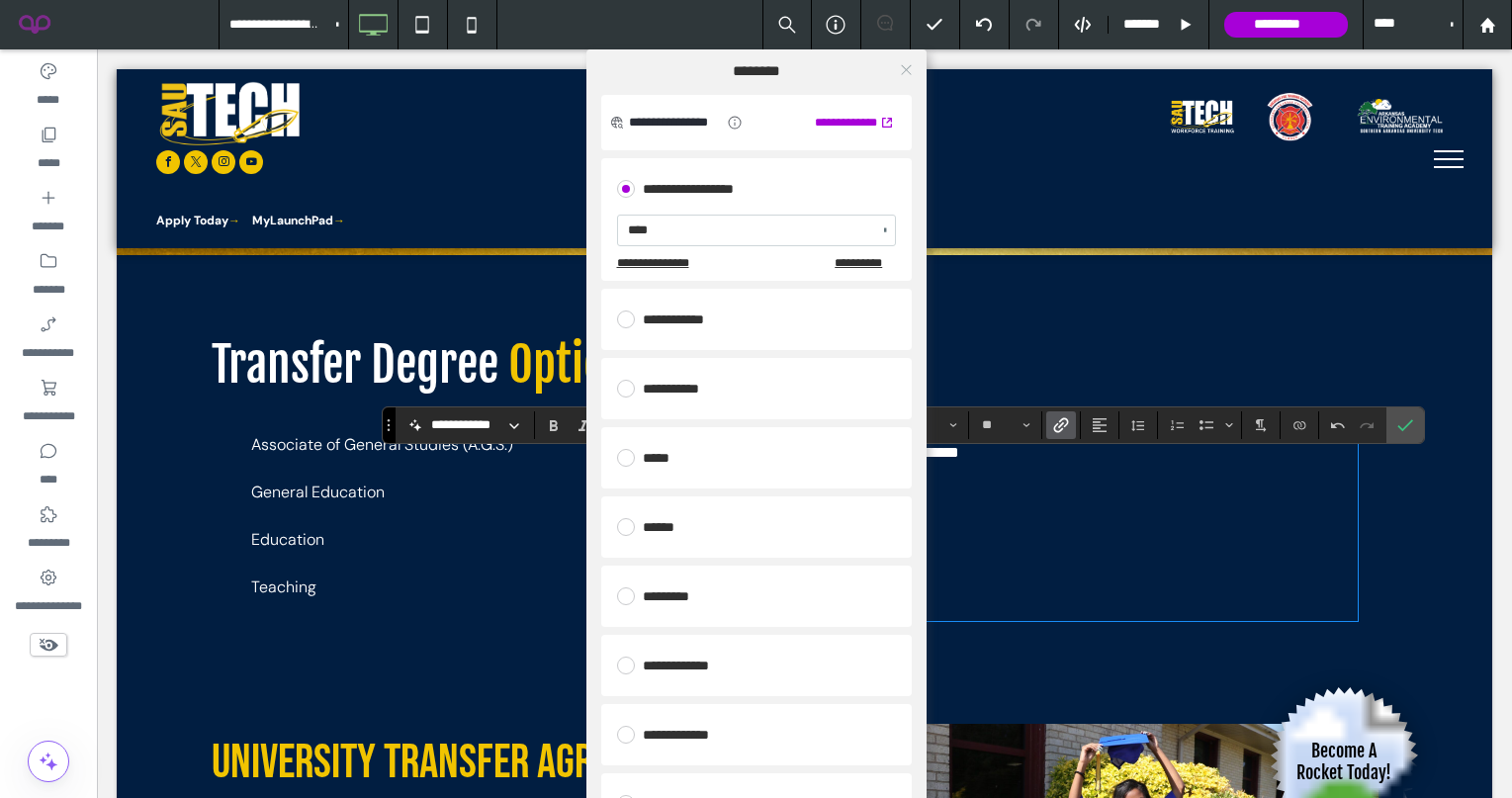 click 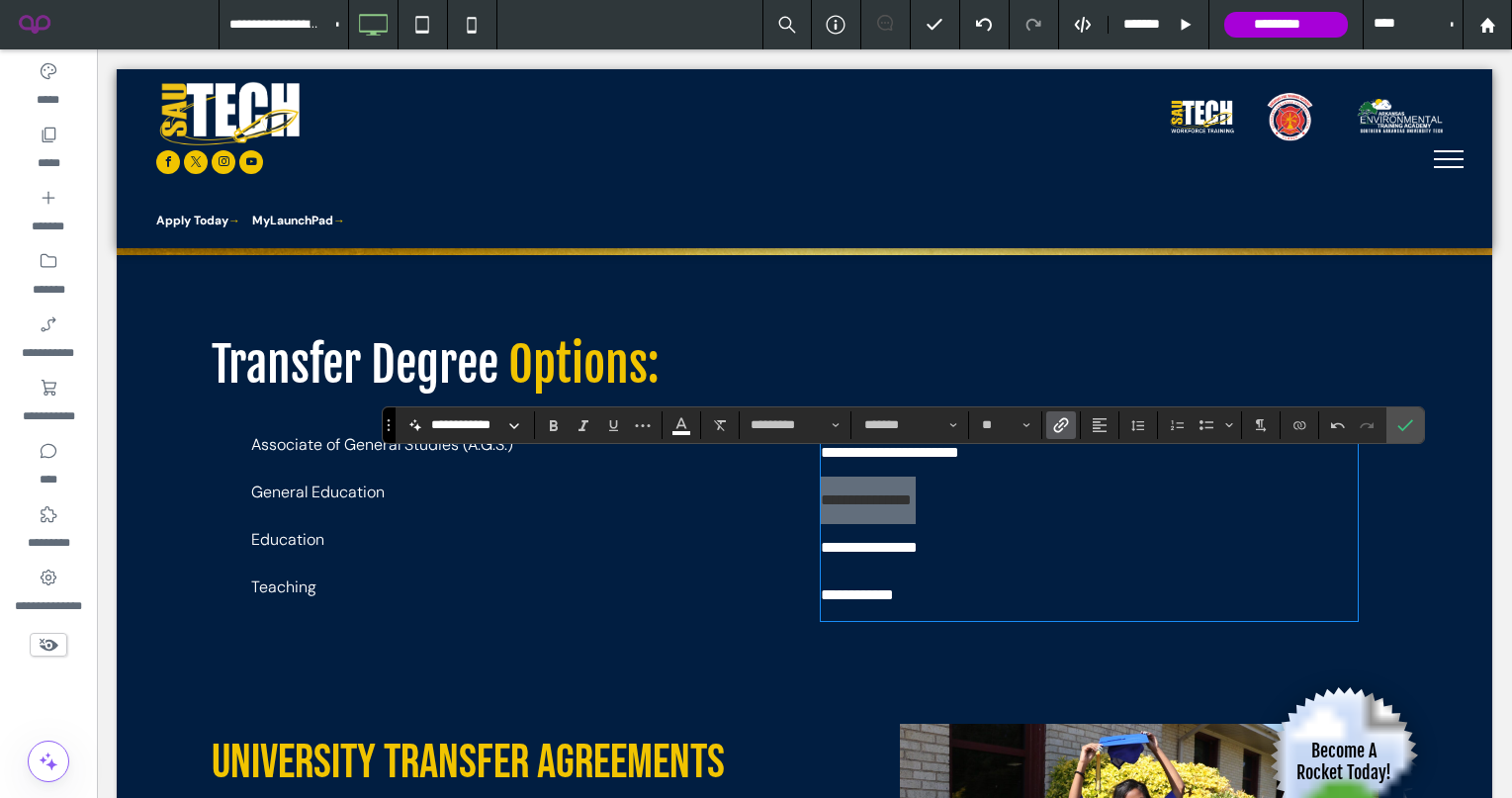 click 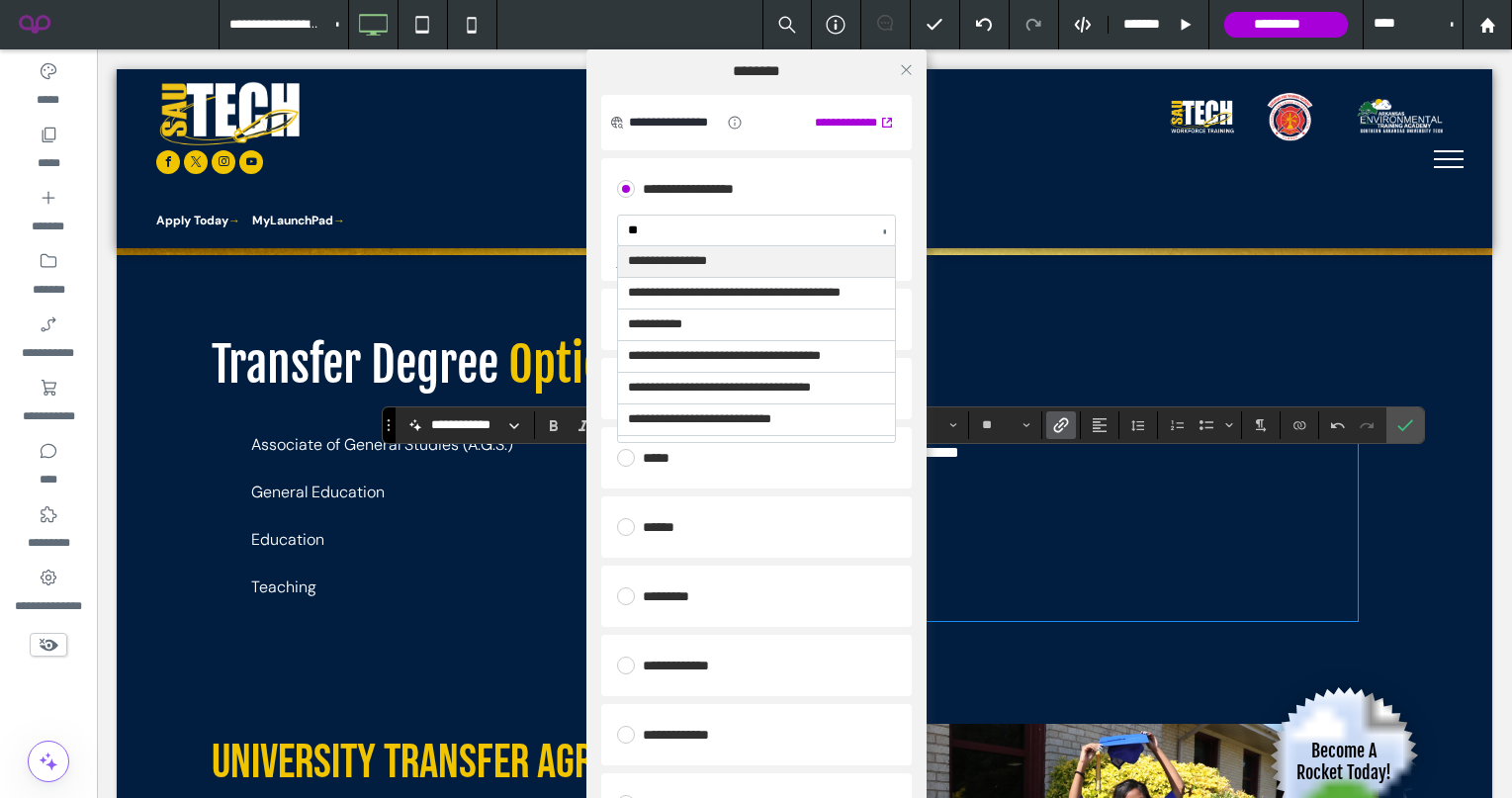 type on "***" 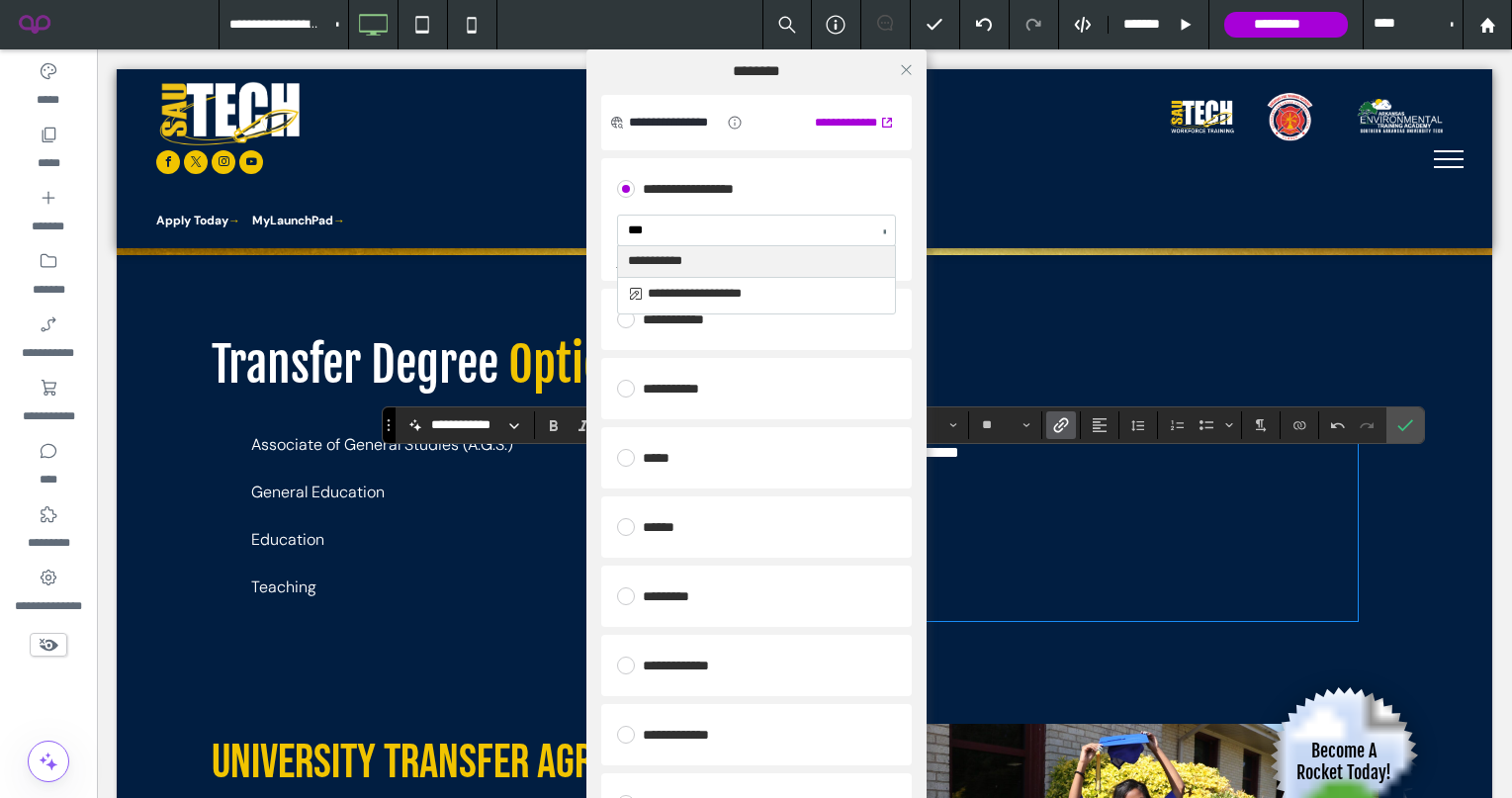 type 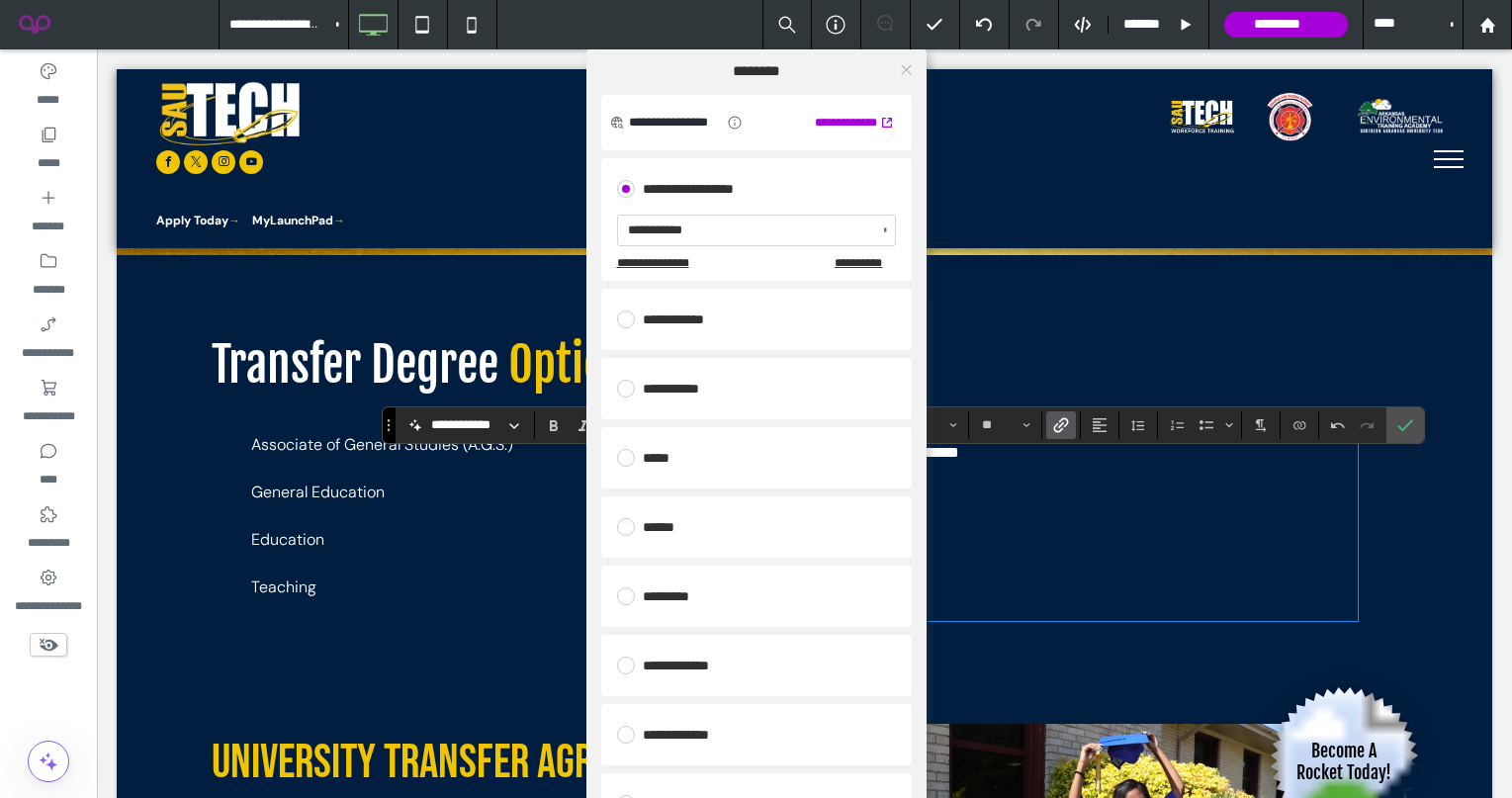 click 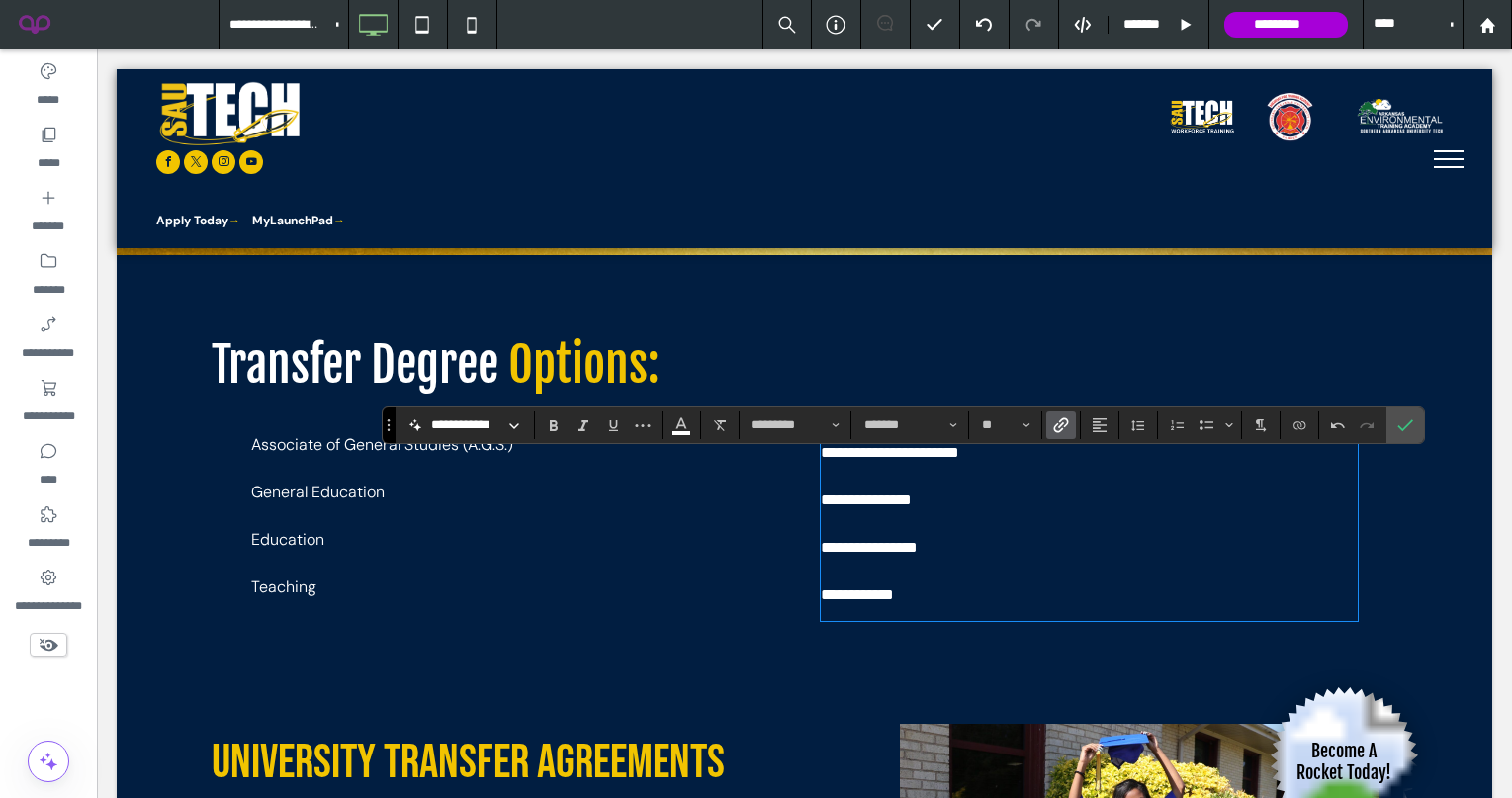 click on "**********" at bounding box center [1089, 548] 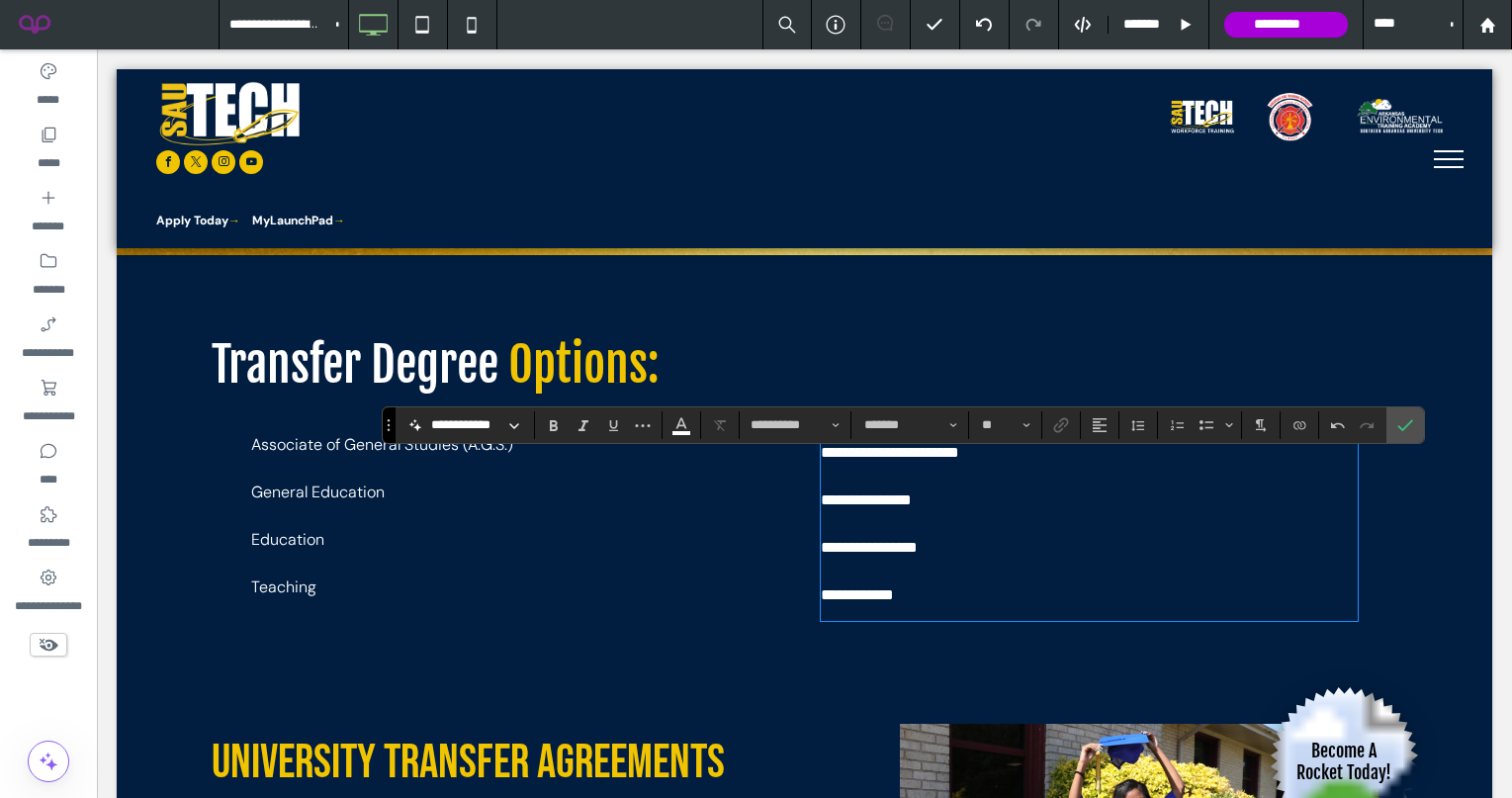 click on "**********" at bounding box center [1089, 548] 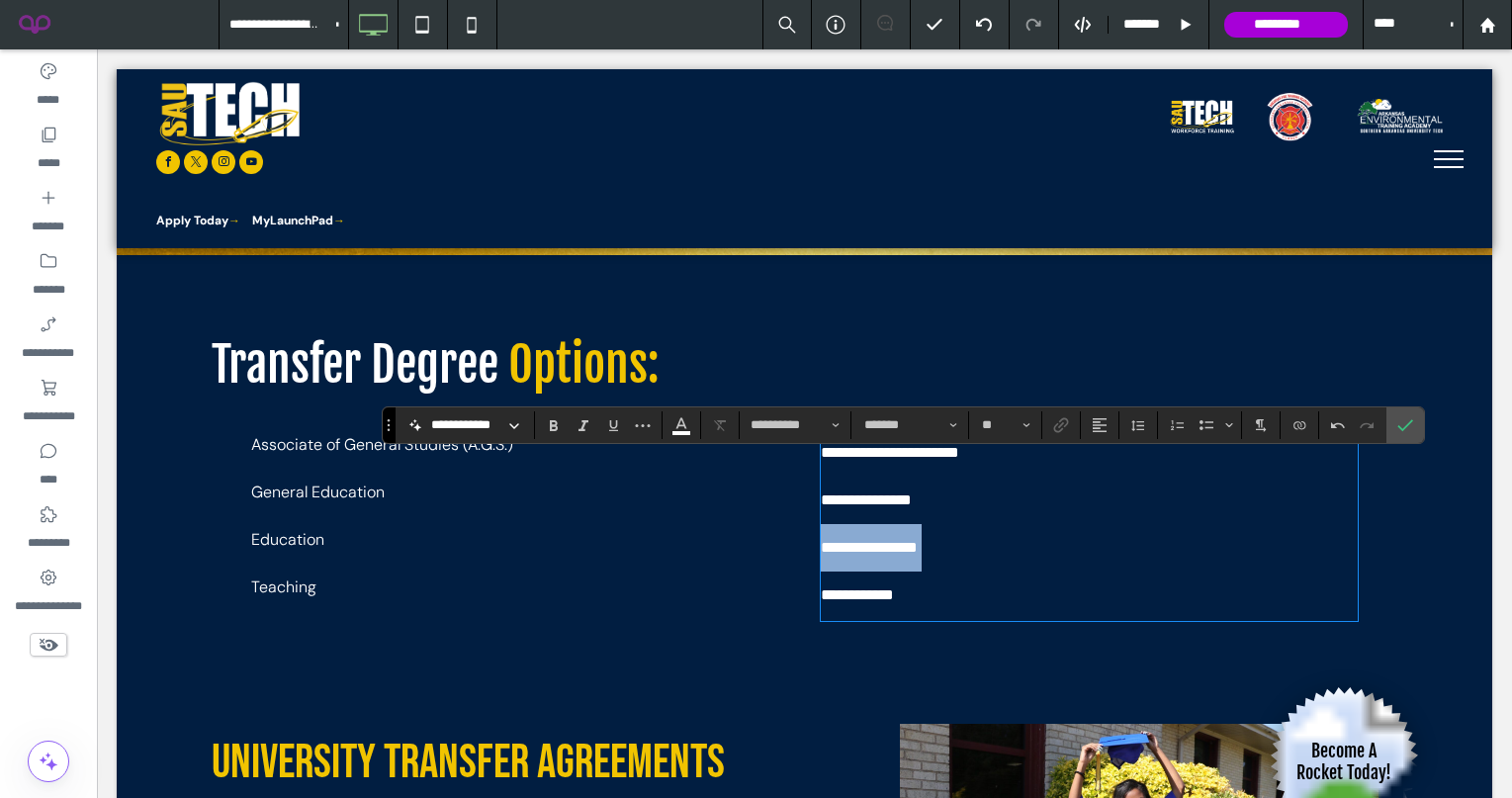 click on "**********" at bounding box center [1089, 548] 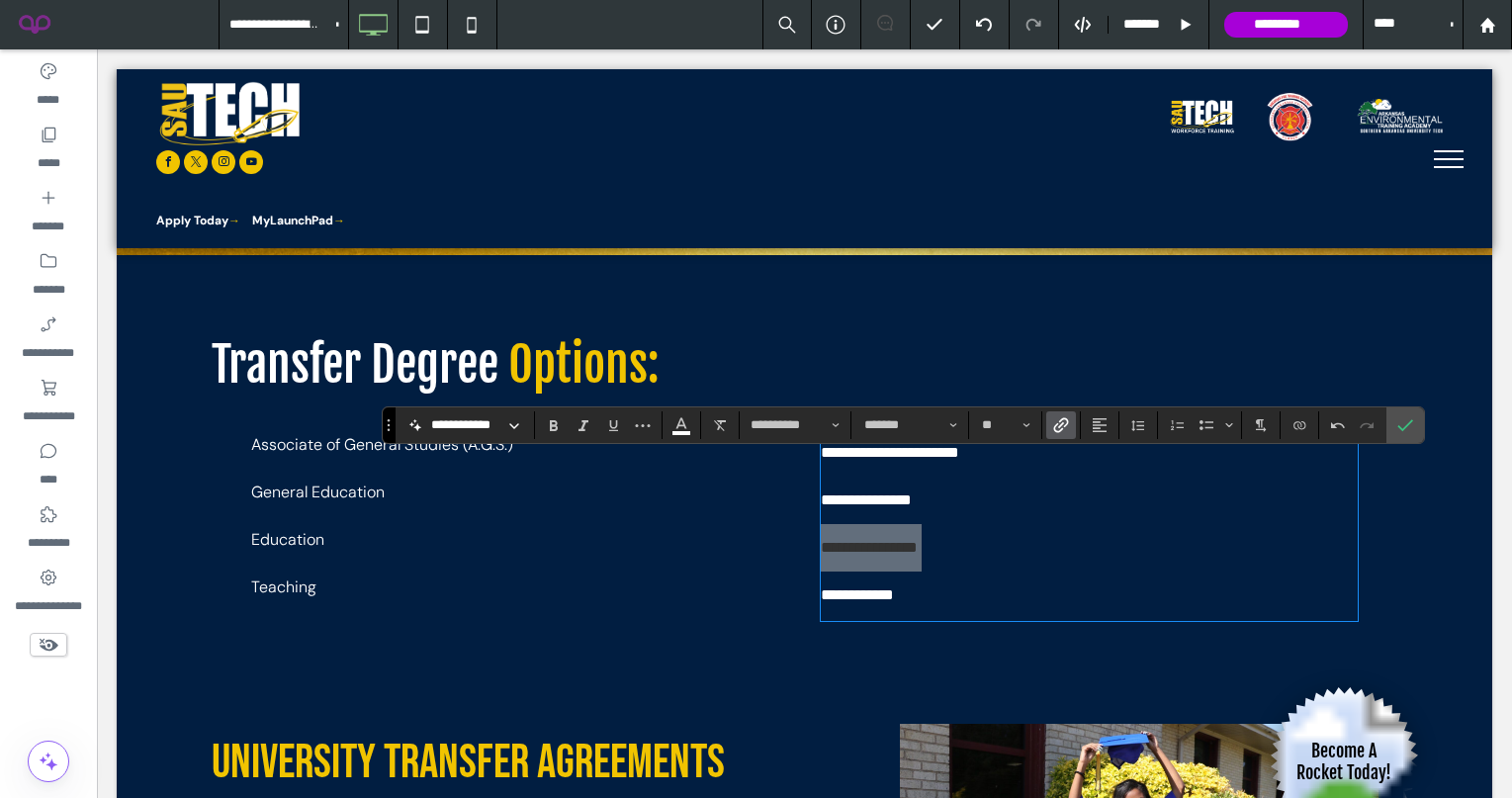 click 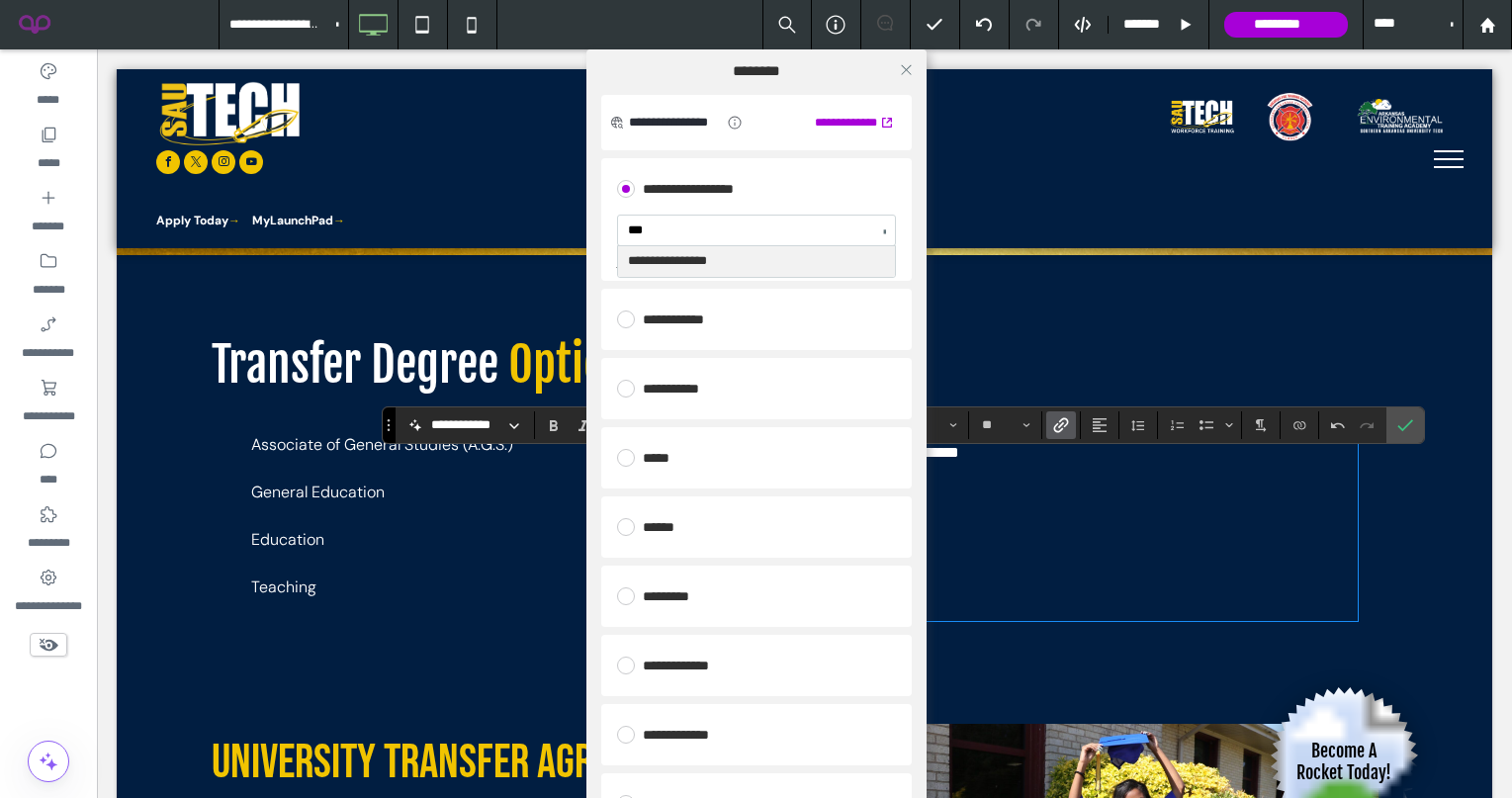 type on "****" 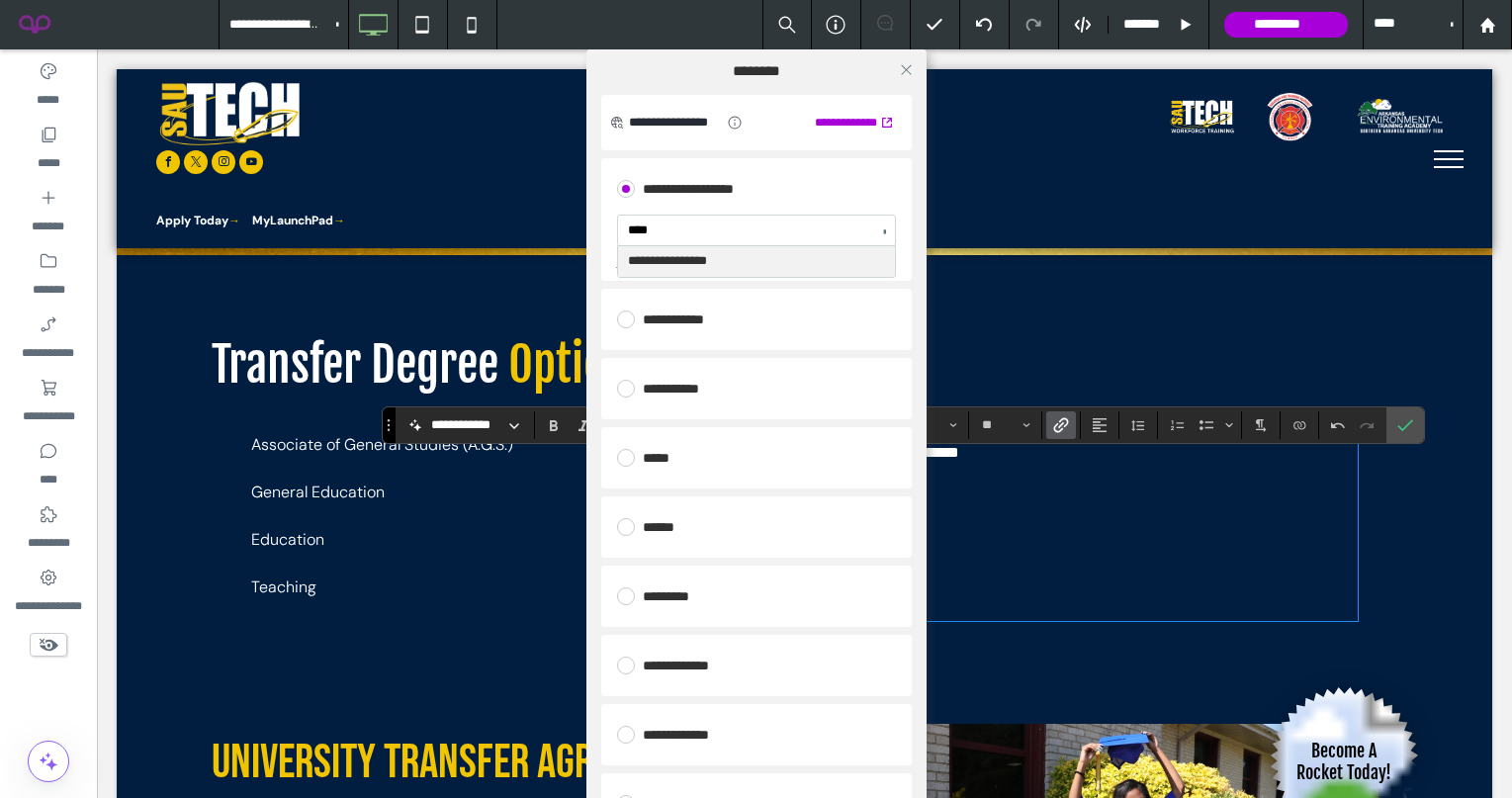 type 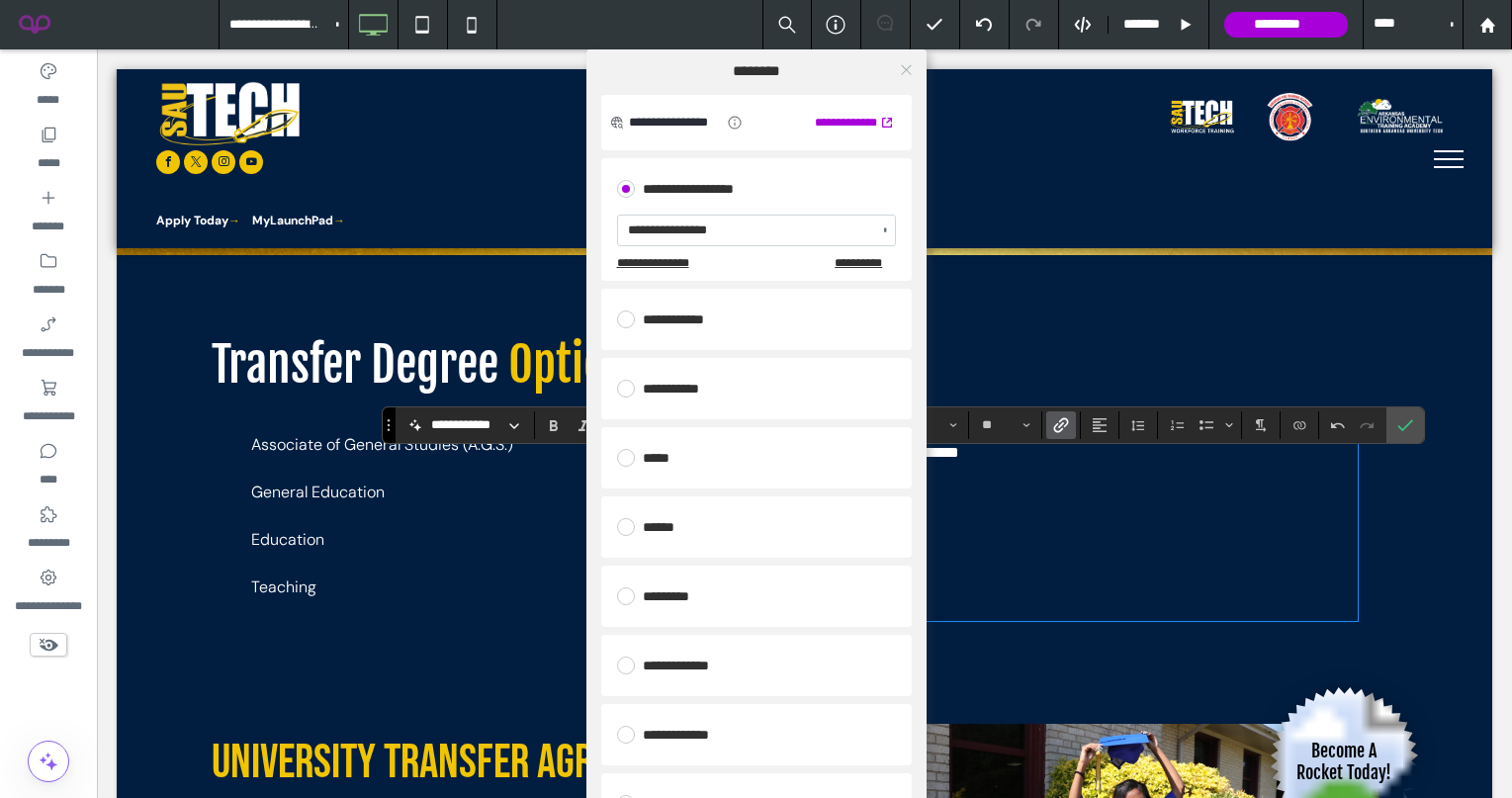 click 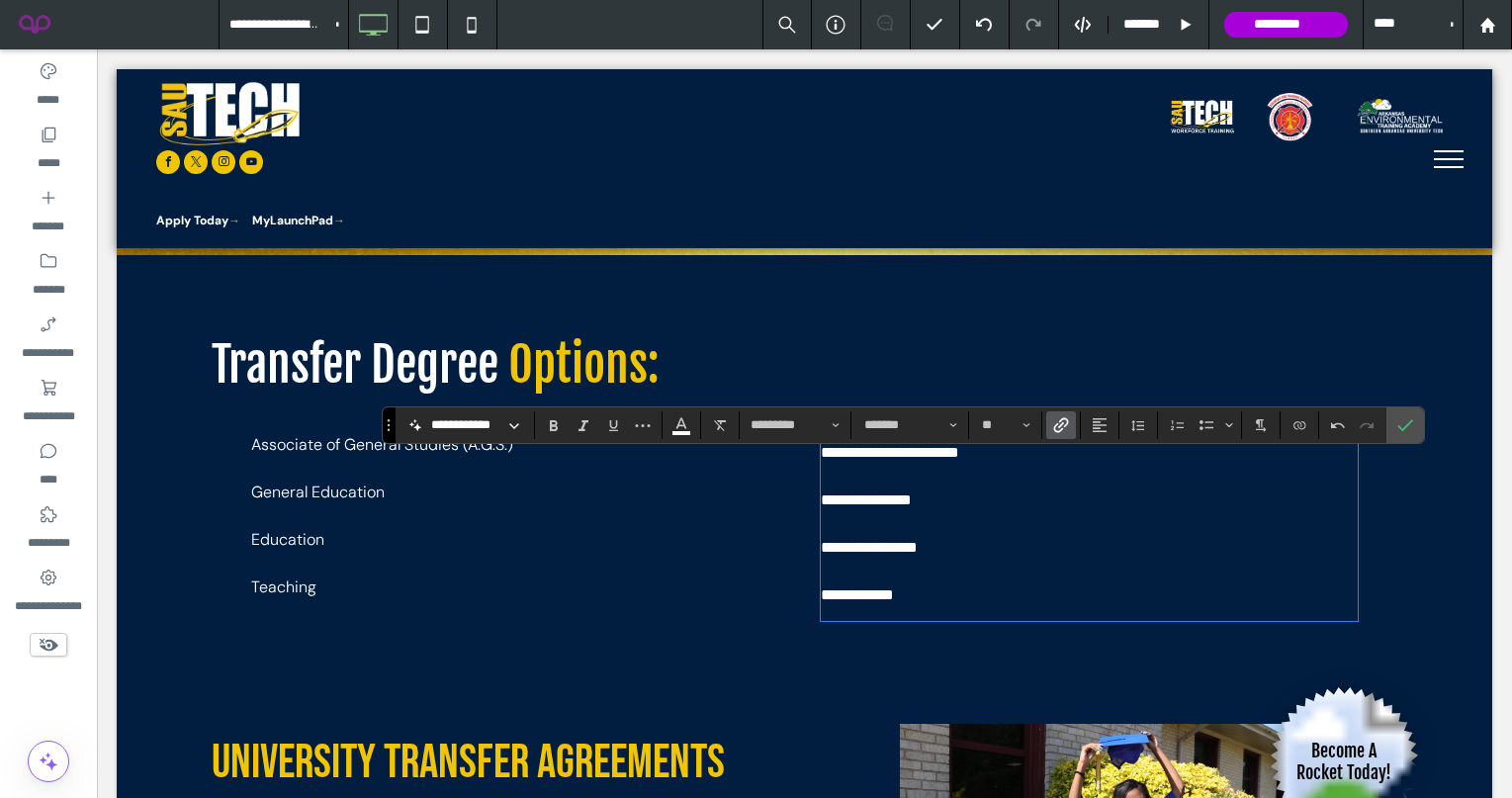 click on "**********" at bounding box center [1089, 595] 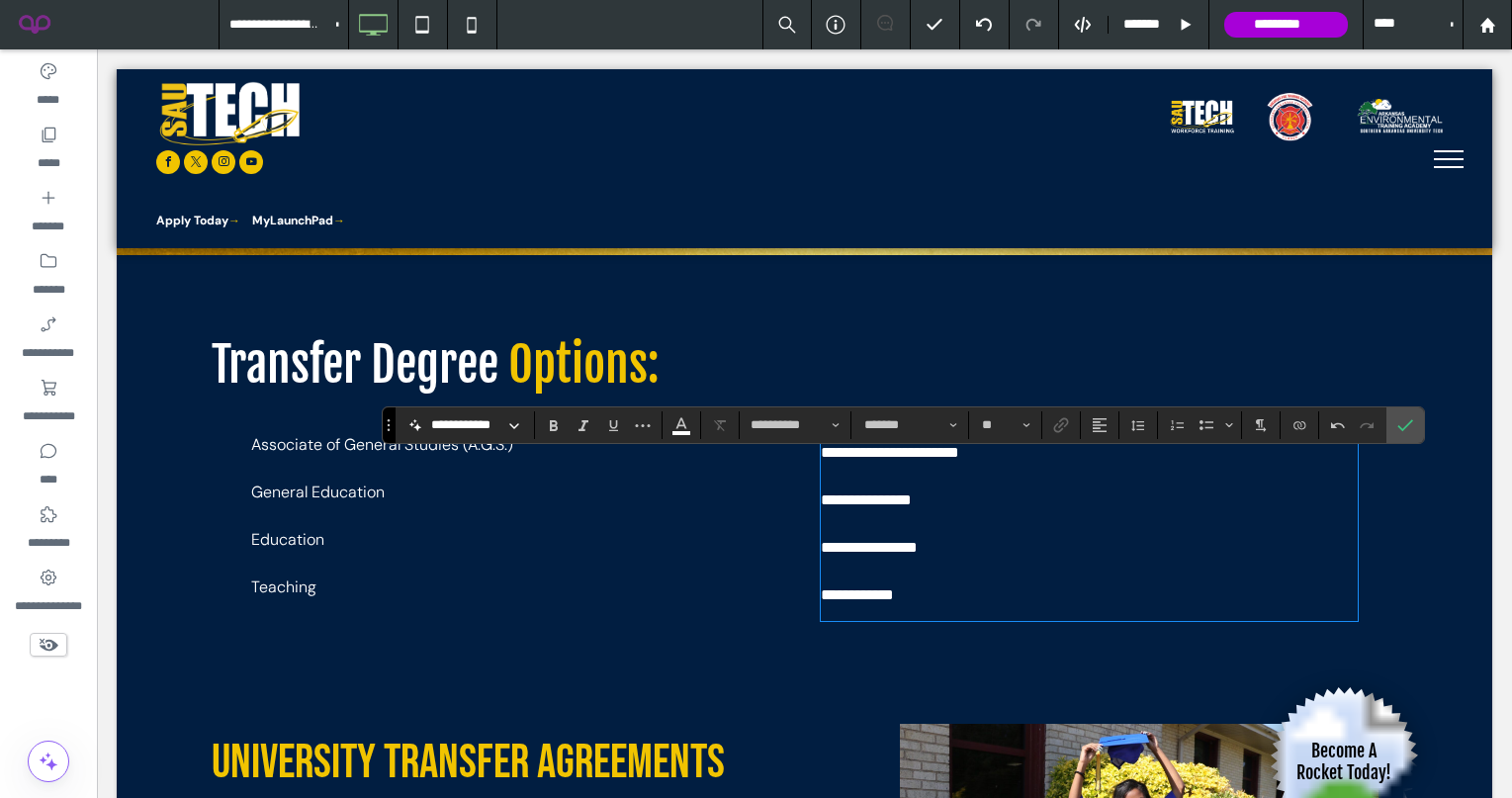 click on "**********" at bounding box center (1089, 595) 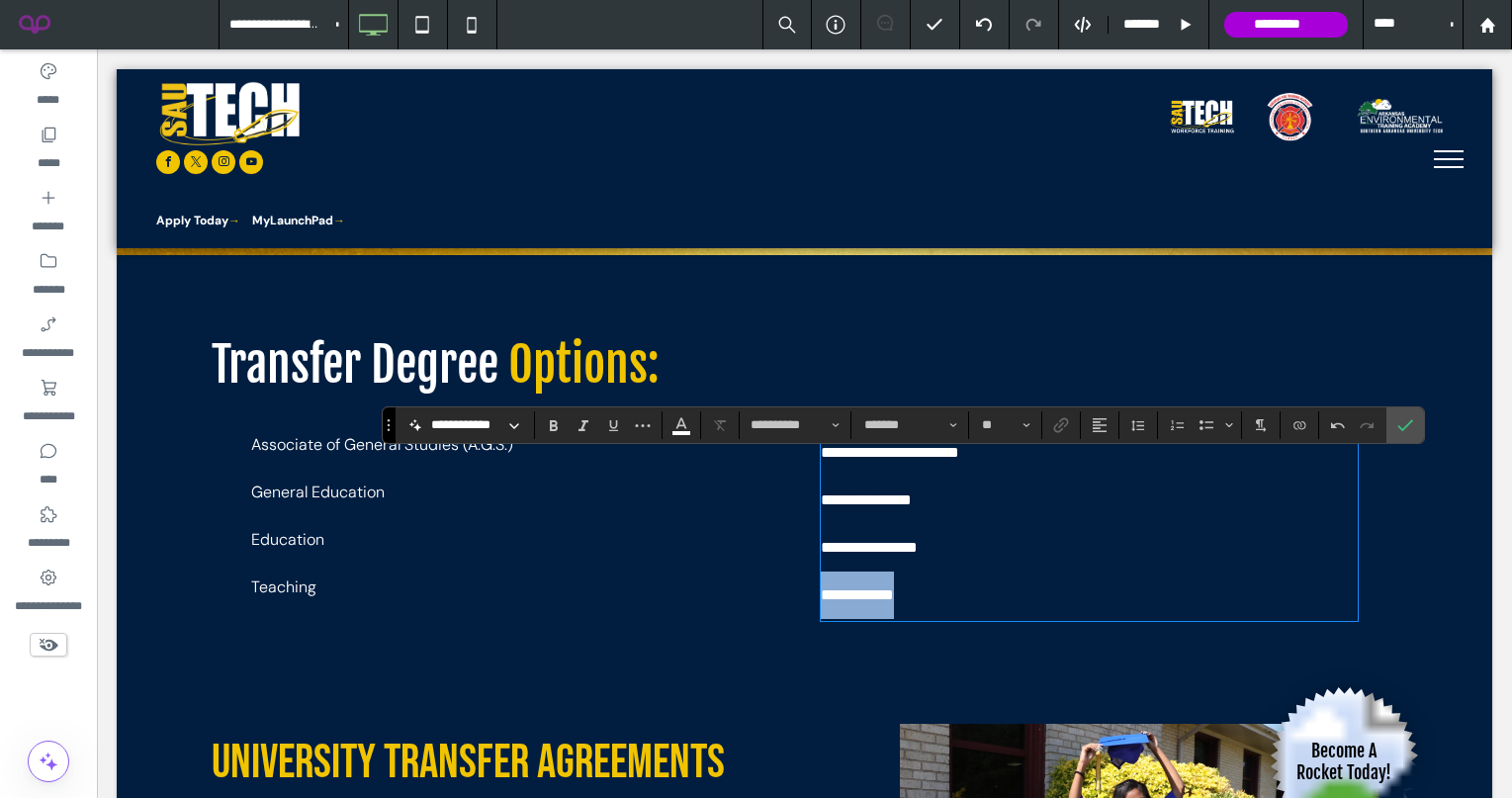click on "**********" at bounding box center (1089, 595) 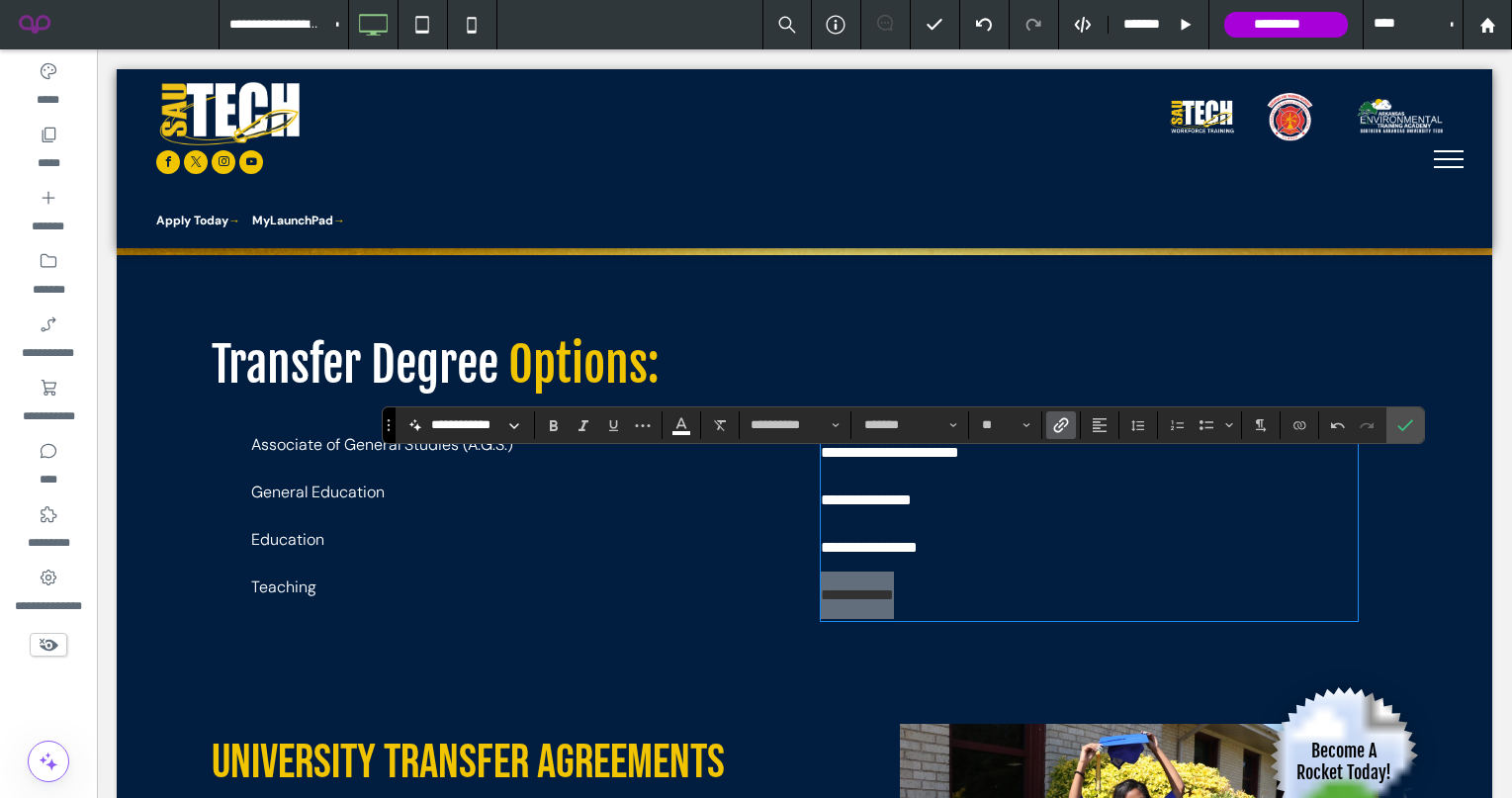 click 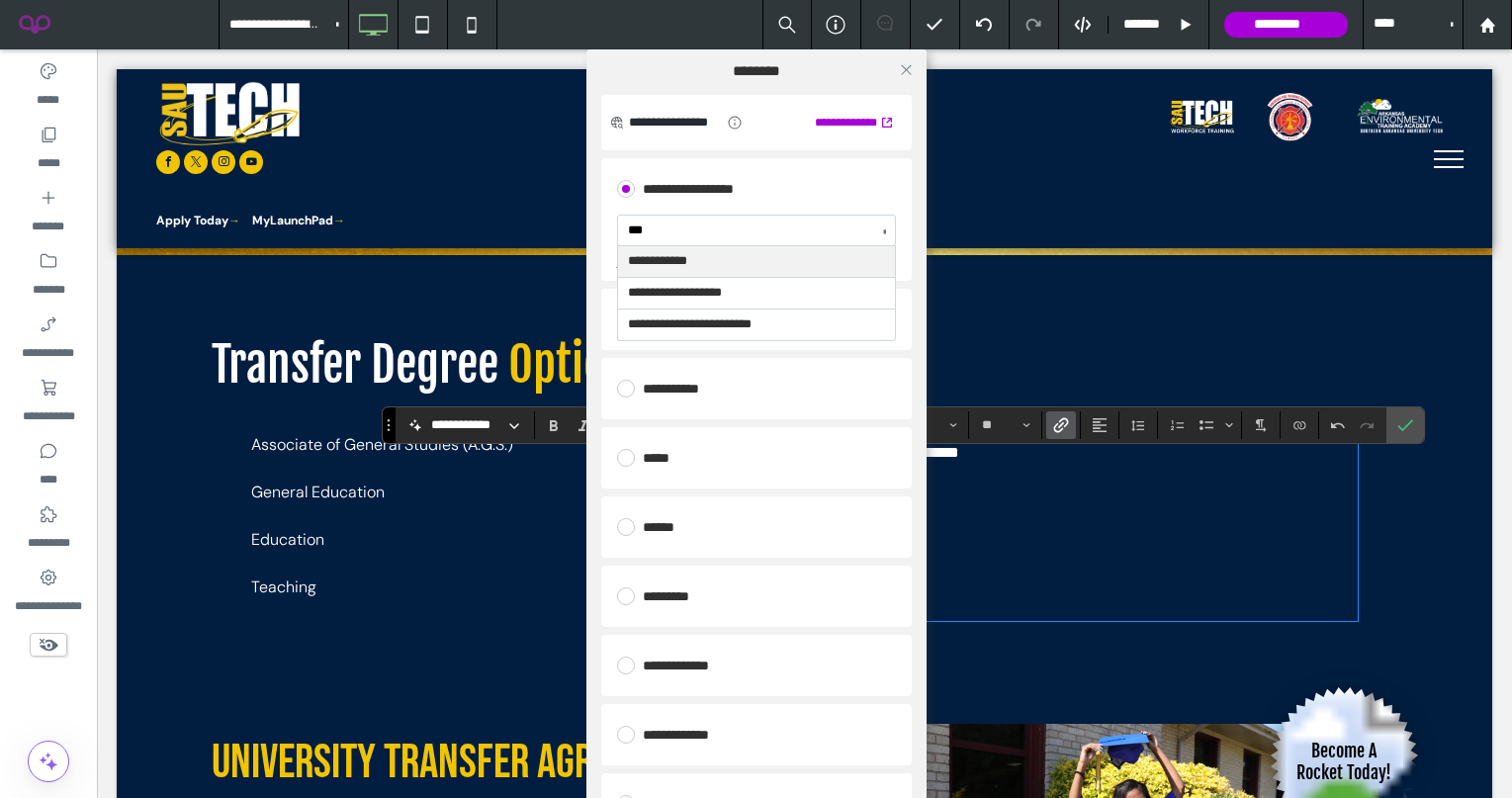 type on "****" 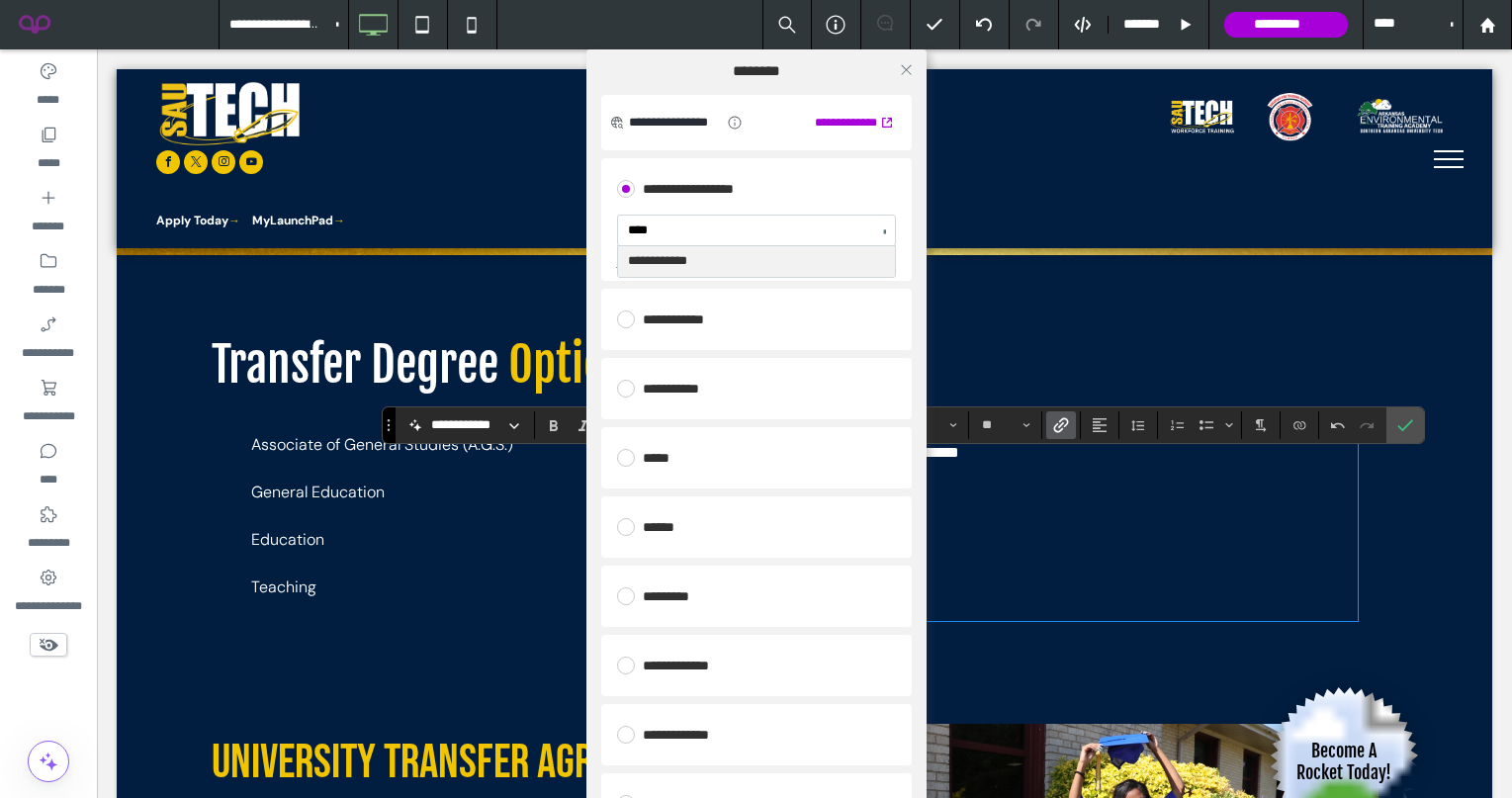 type 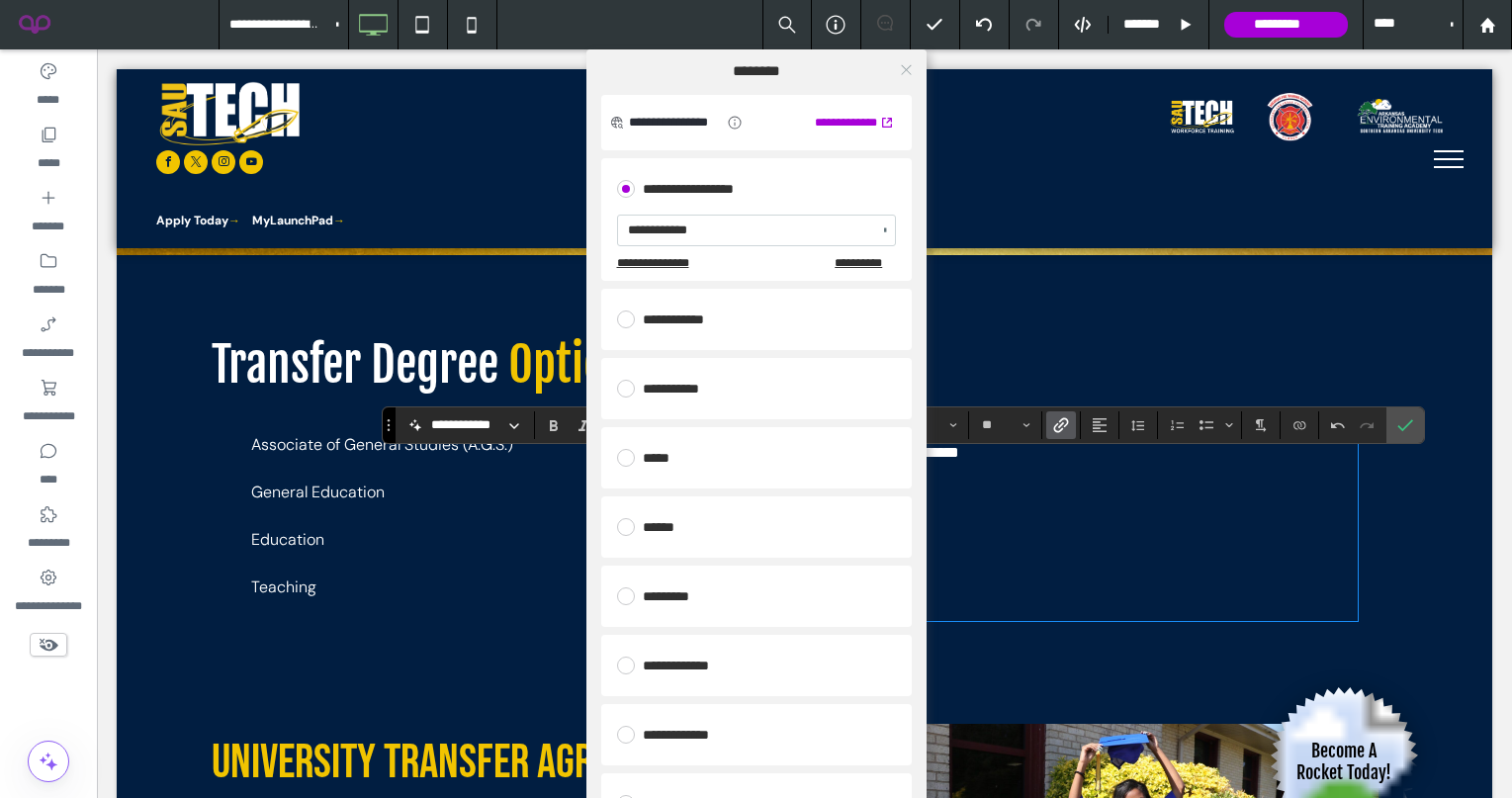 click at bounding box center [906, 69] 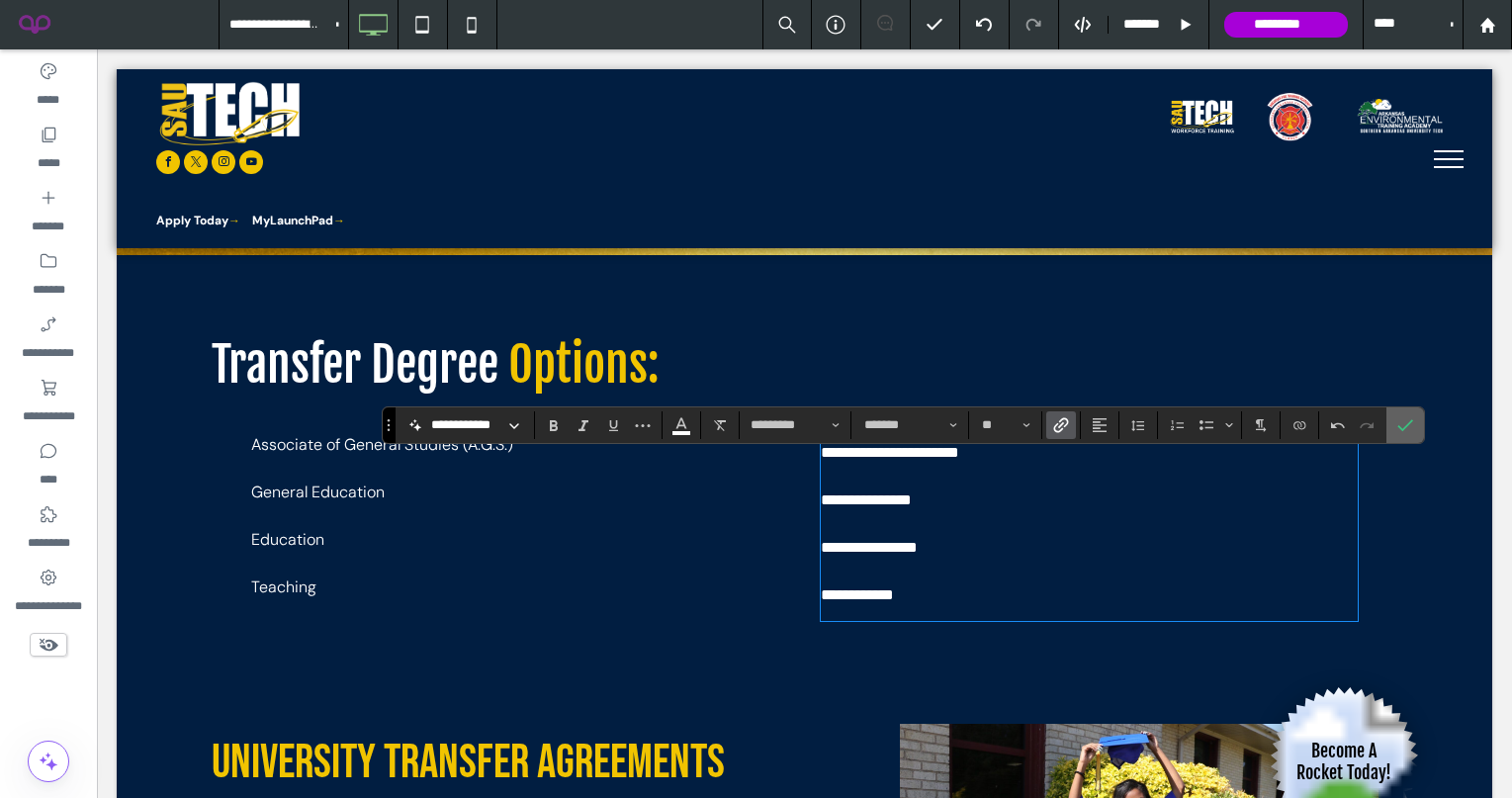 click 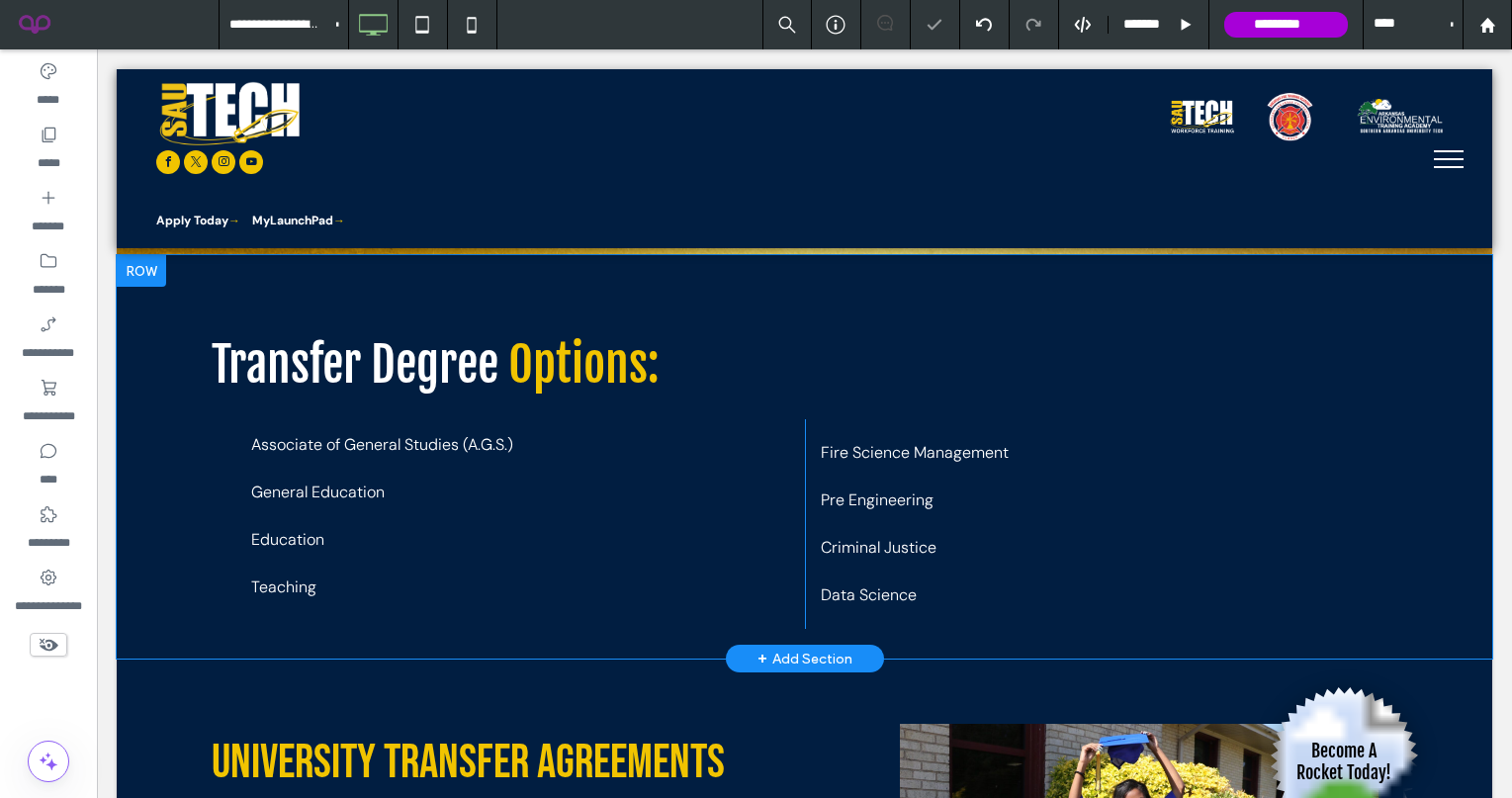 scroll, scrollTop: 1160, scrollLeft: 0, axis: vertical 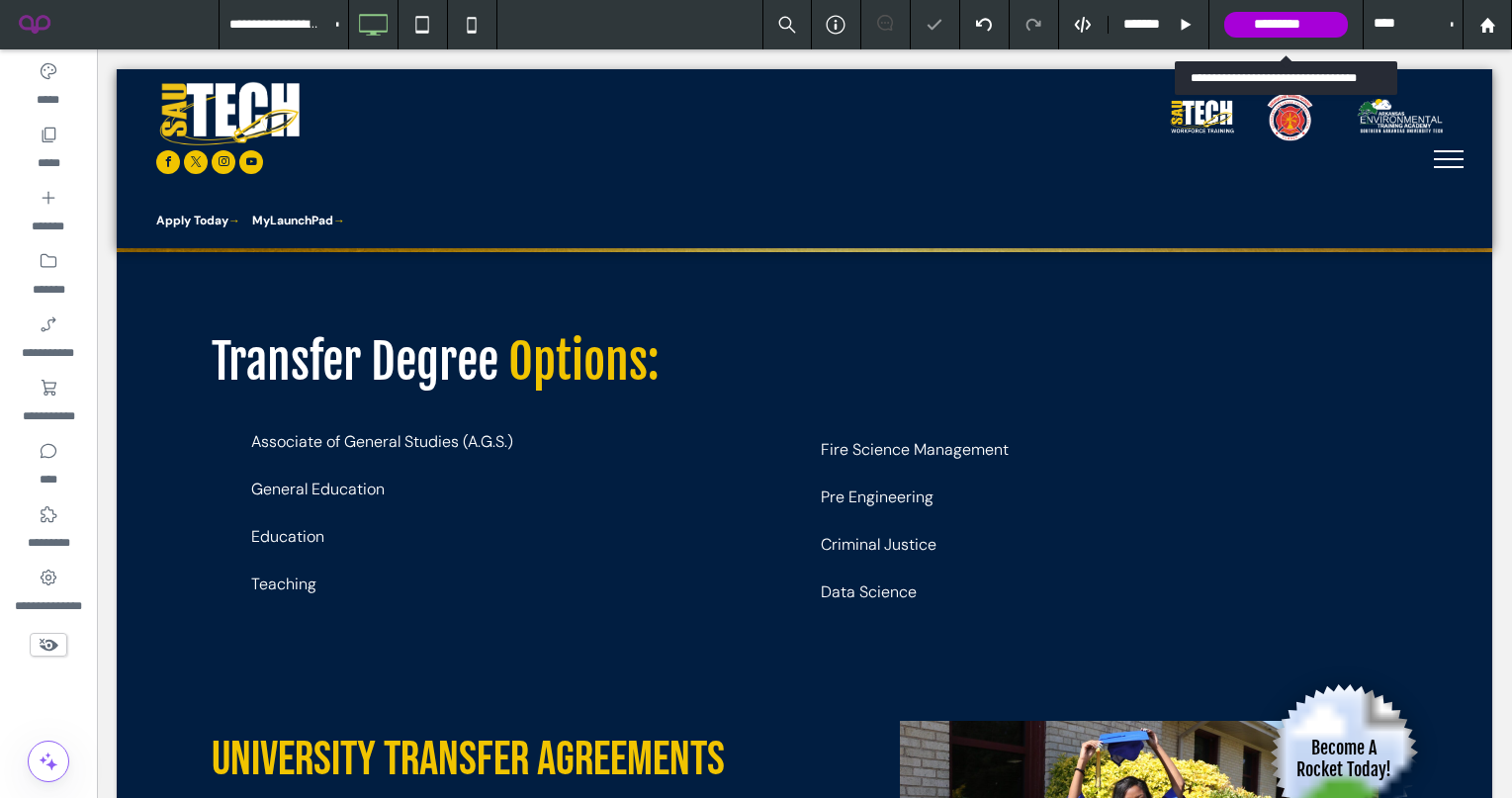 click on "*********" at bounding box center (1286, 25) 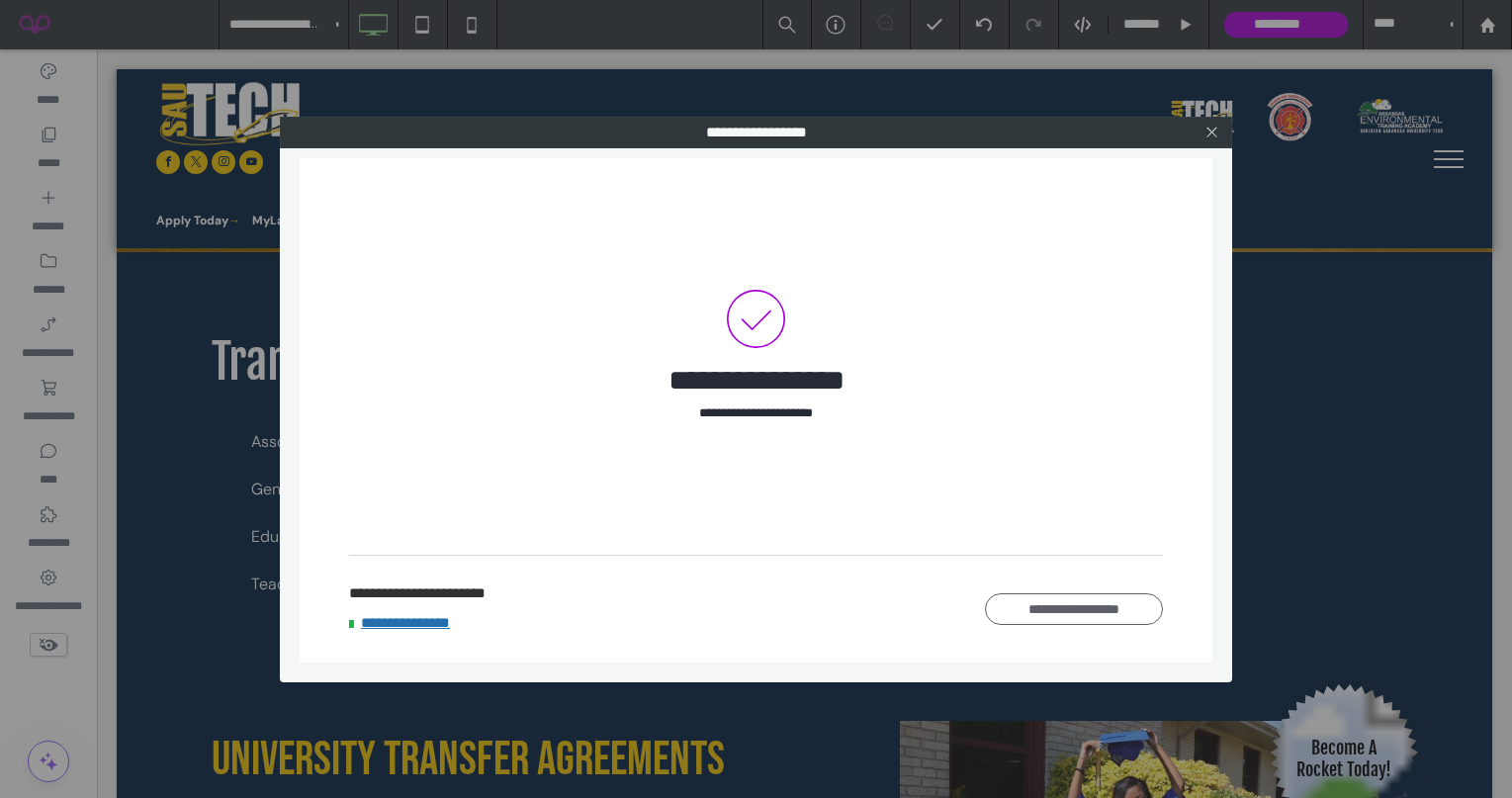 click on "**********" at bounding box center (419, 624) 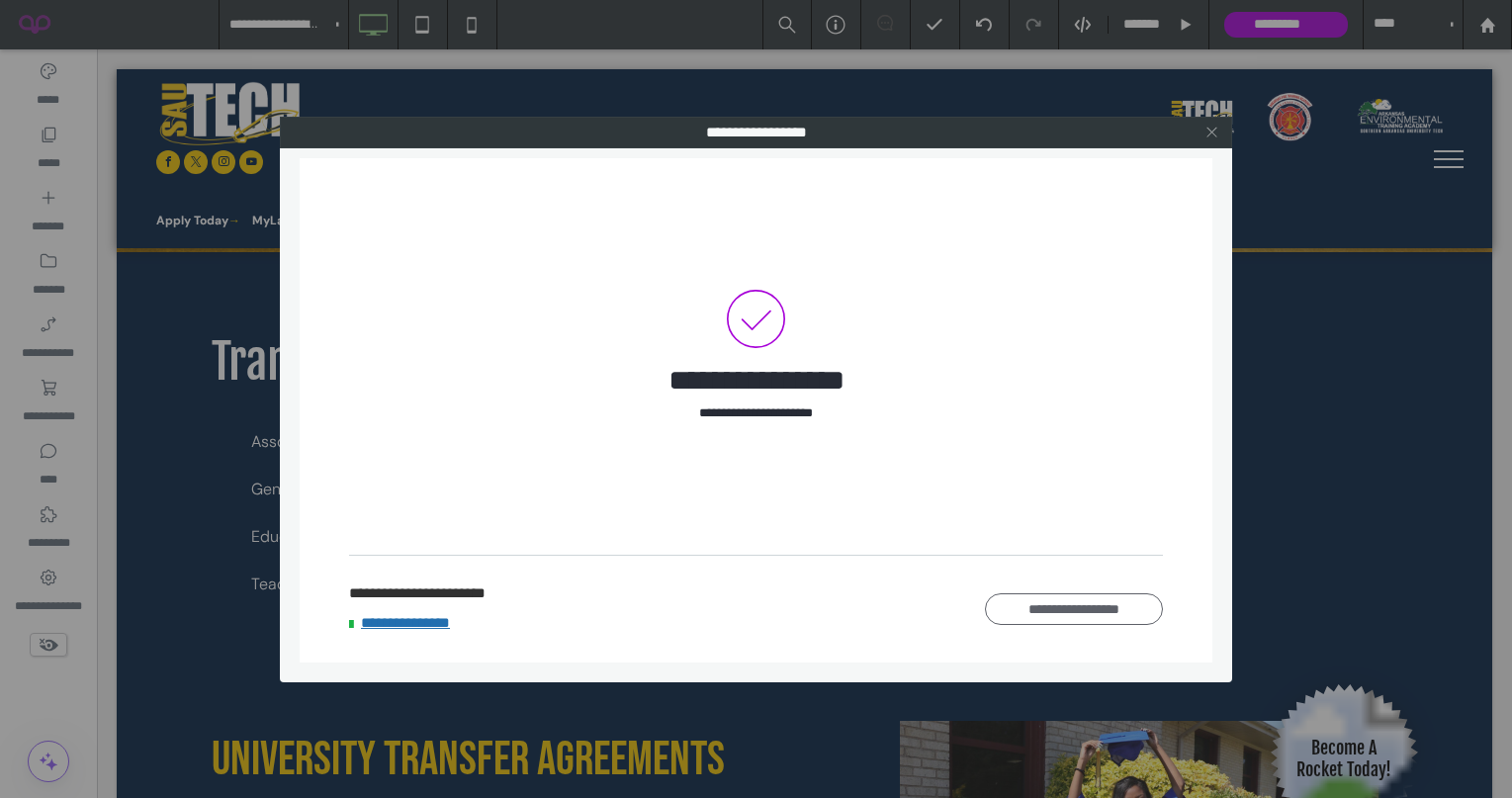 click 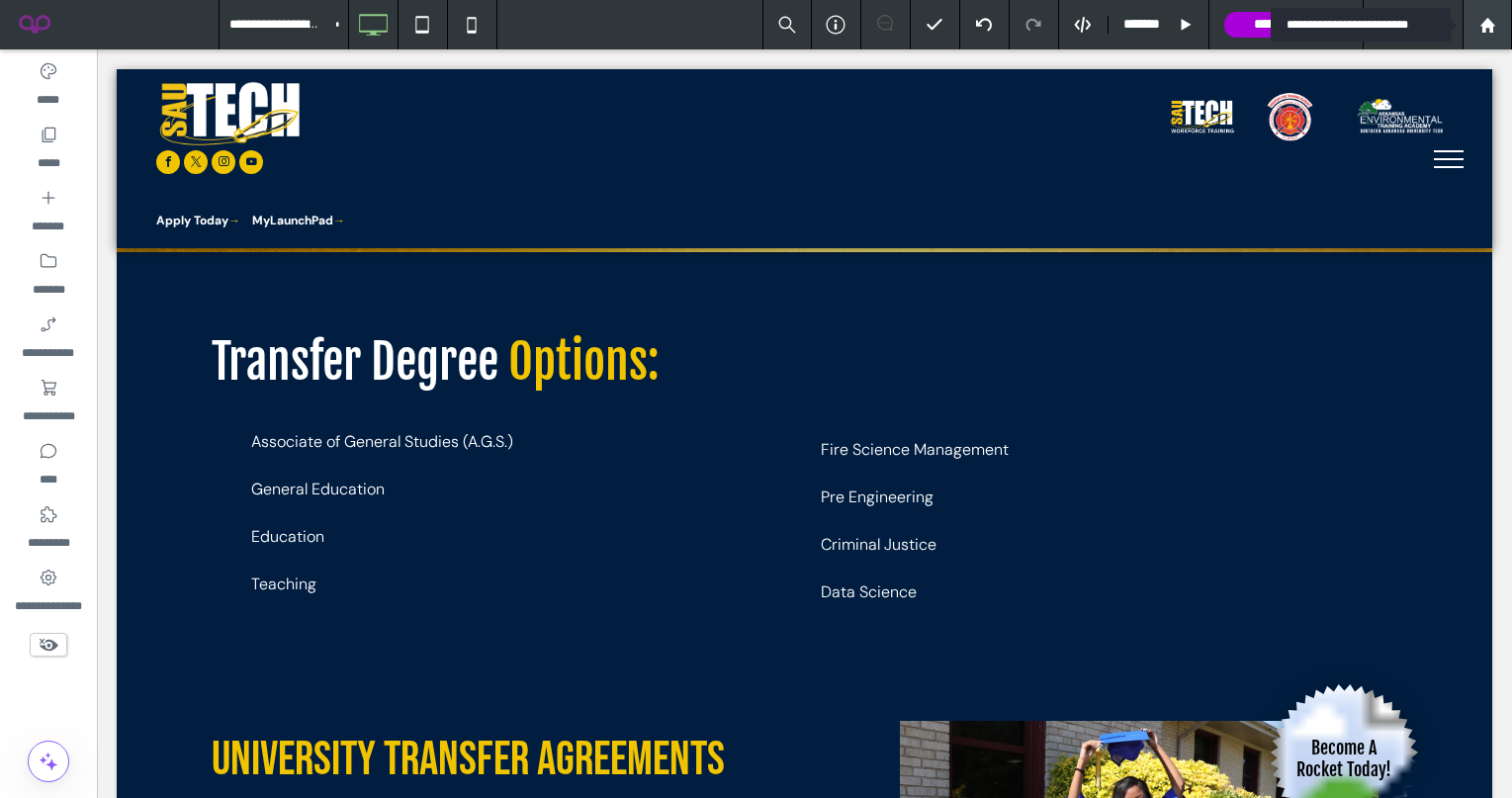 click at bounding box center (1487, 25) 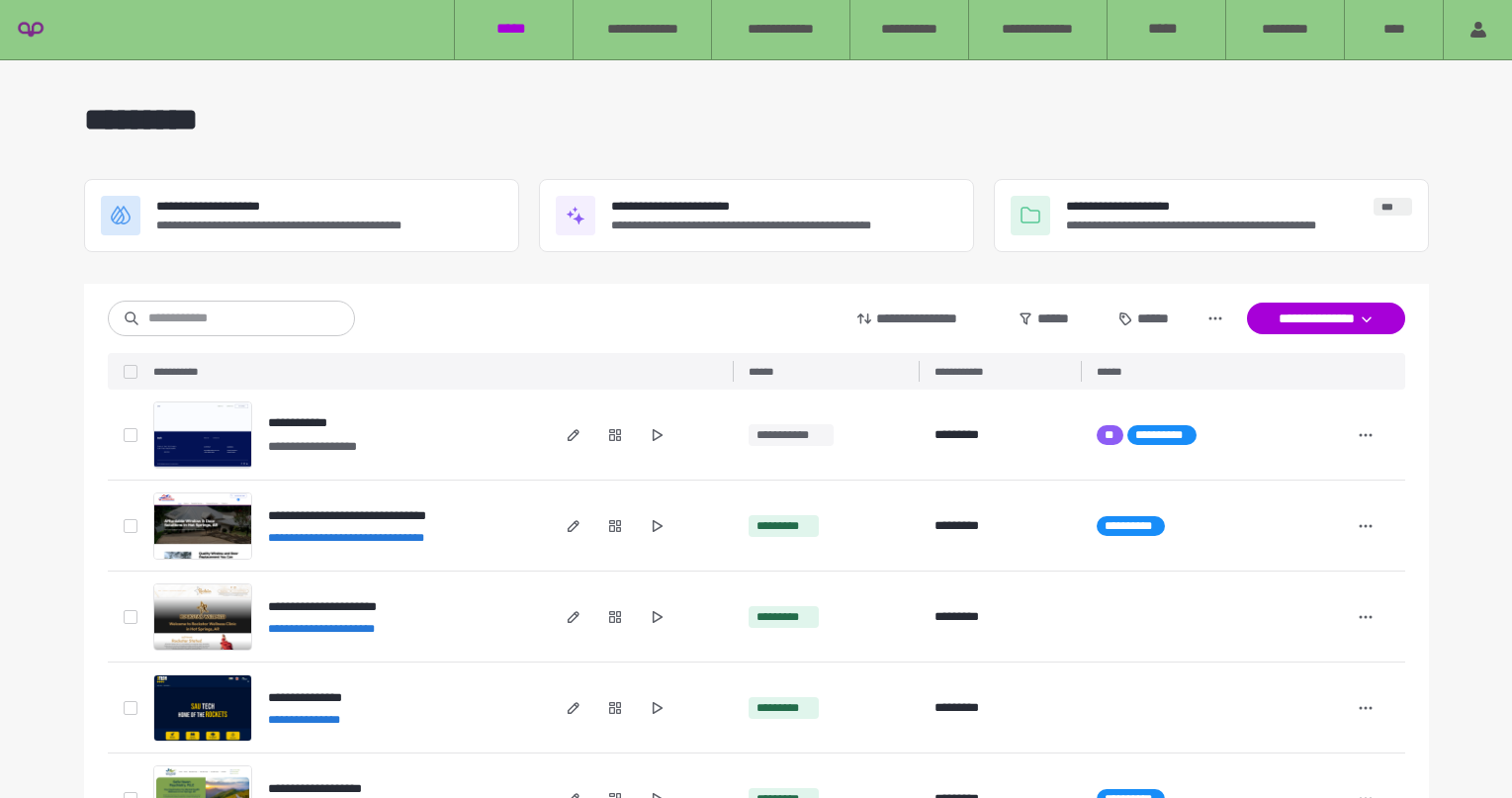 scroll, scrollTop: 0, scrollLeft: 0, axis: both 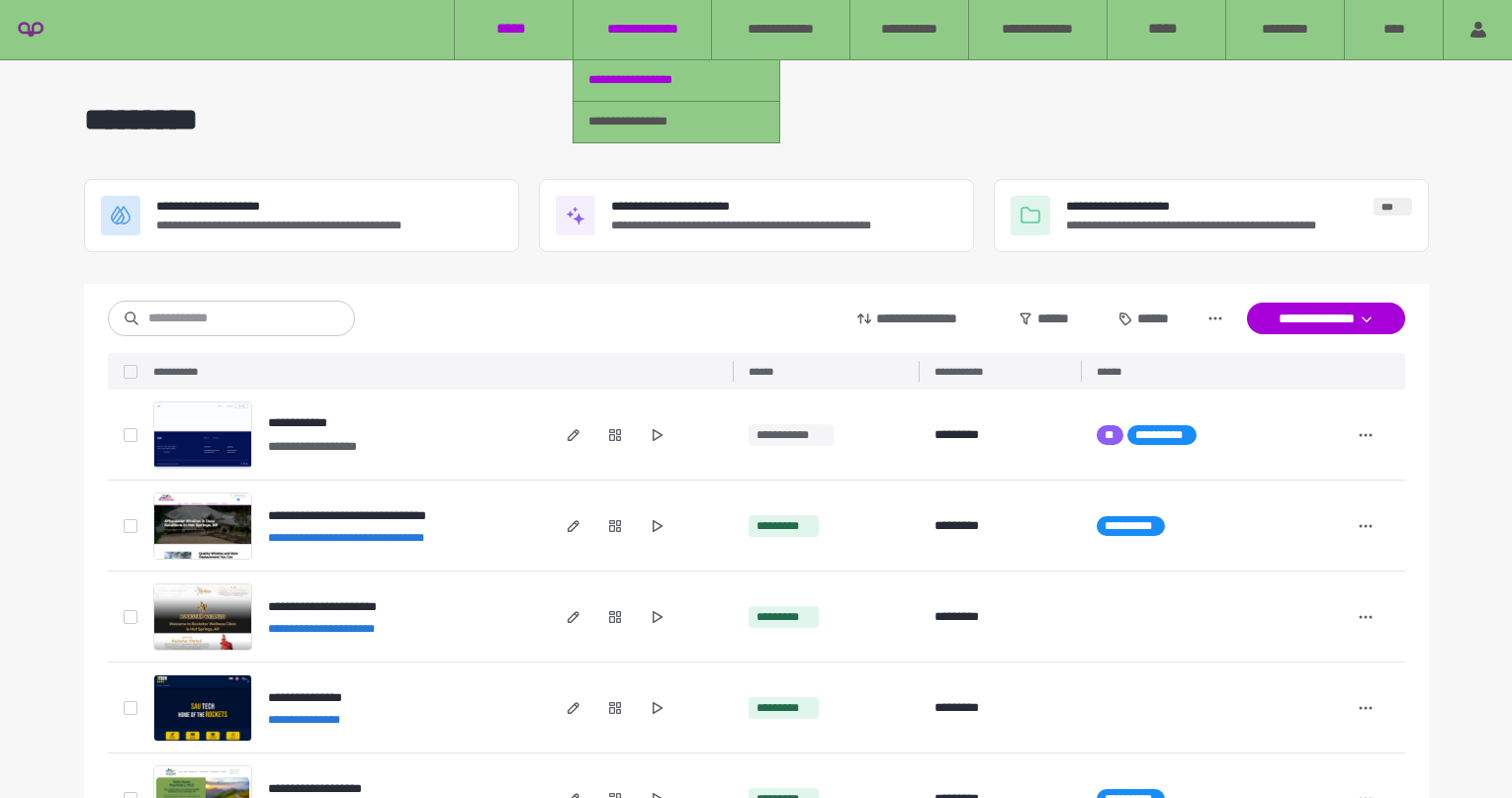 click on "**********" at bounding box center [648, 80] 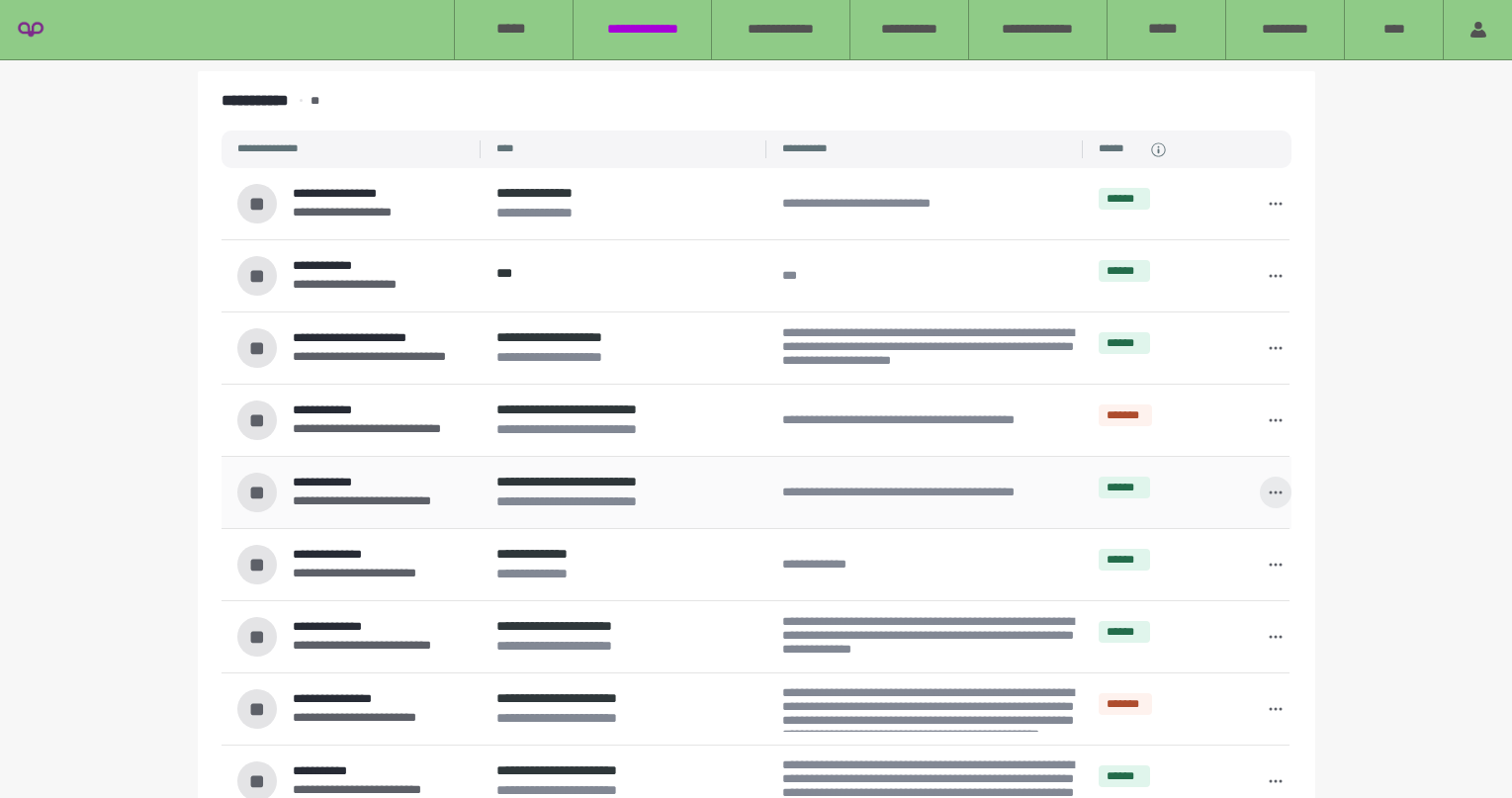 scroll, scrollTop: 0, scrollLeft: 0, axis: both 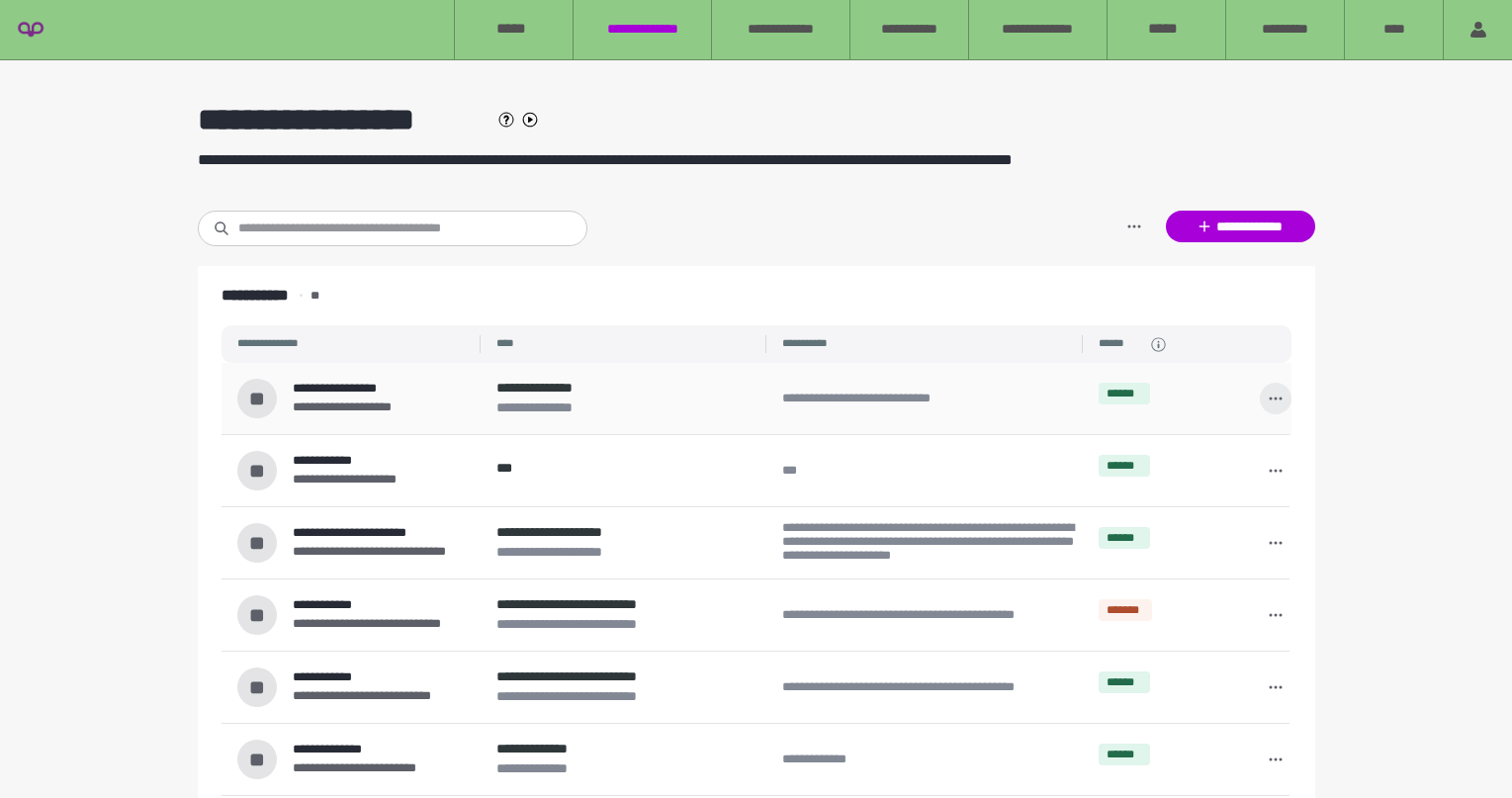 click at bounding box center (1276, 399) 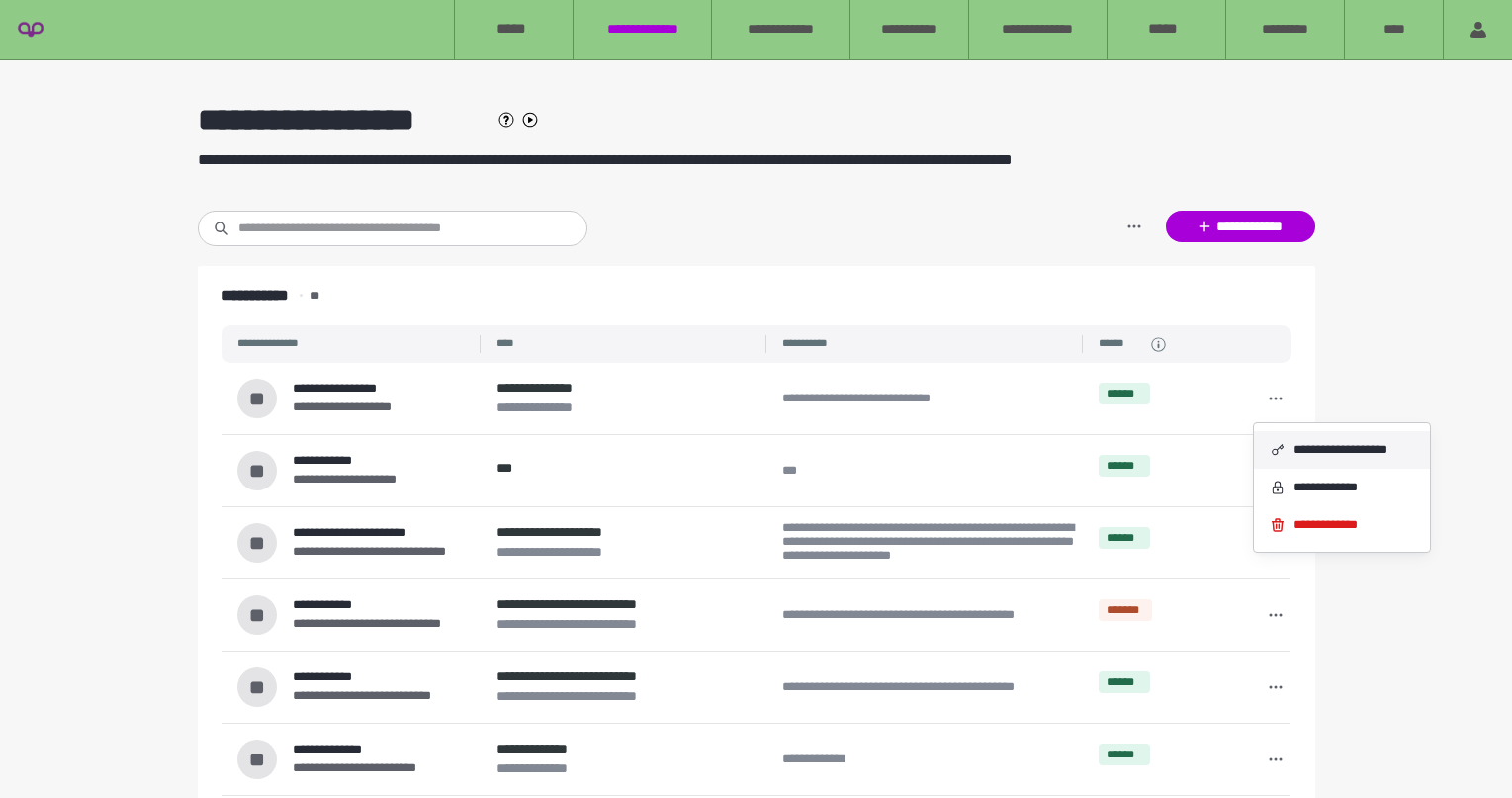 click 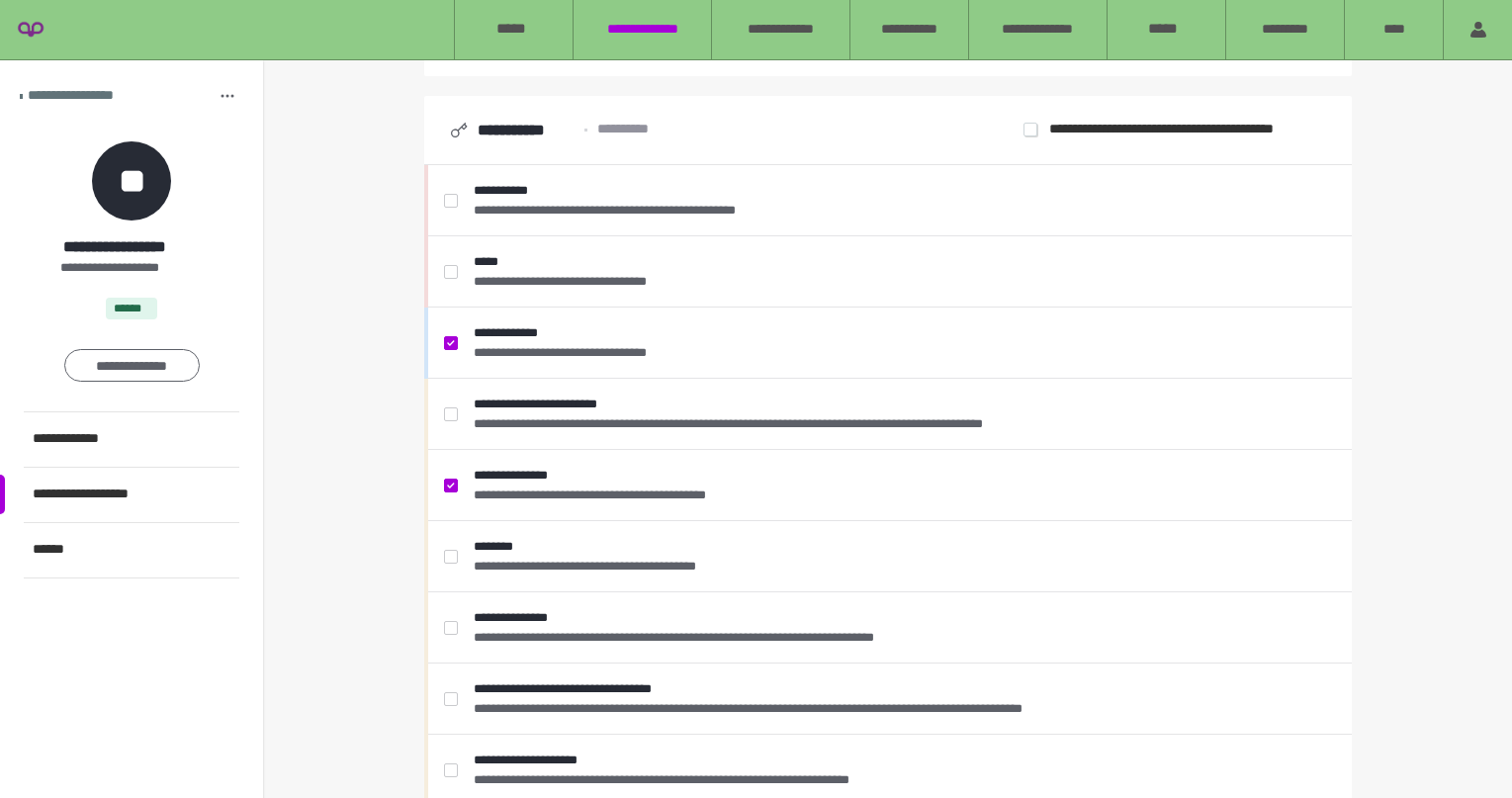 scroll, scrollTop: 526, scrollLeft: 0, axis: vertical 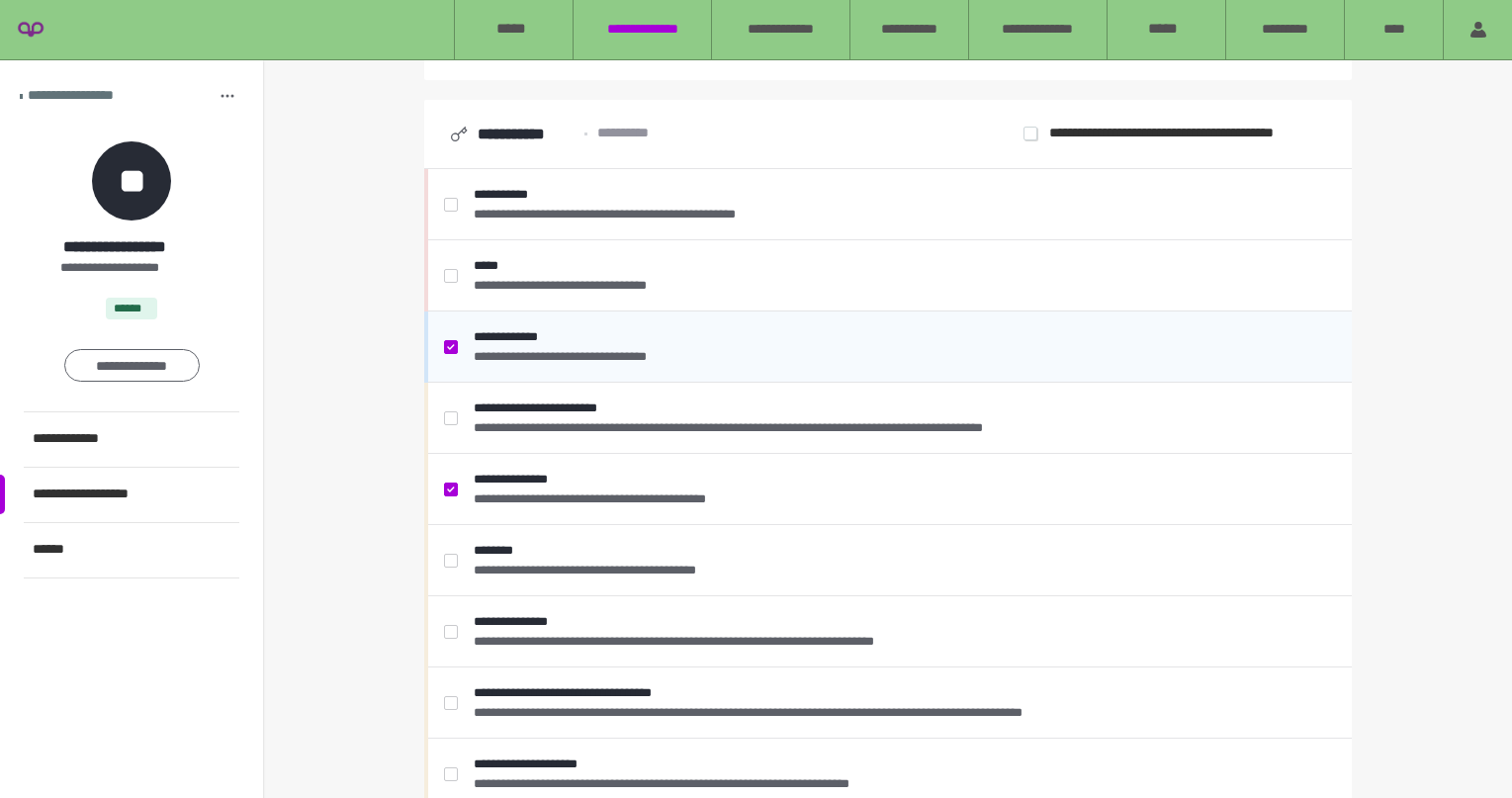 click at bounding box center [451, 347] 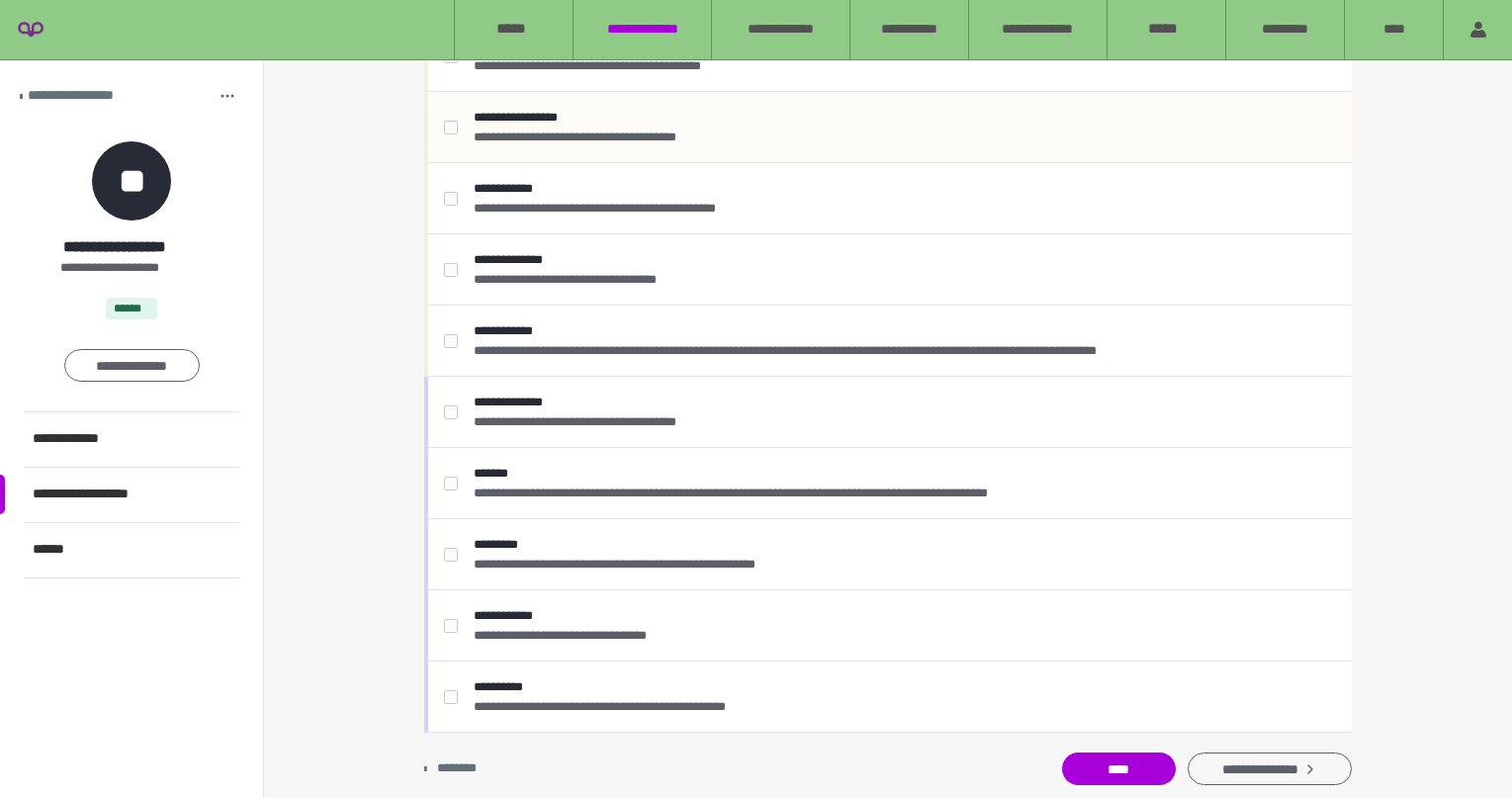 scroll, scrollTop: 1678, scrollLeft: 0, axis: vertical 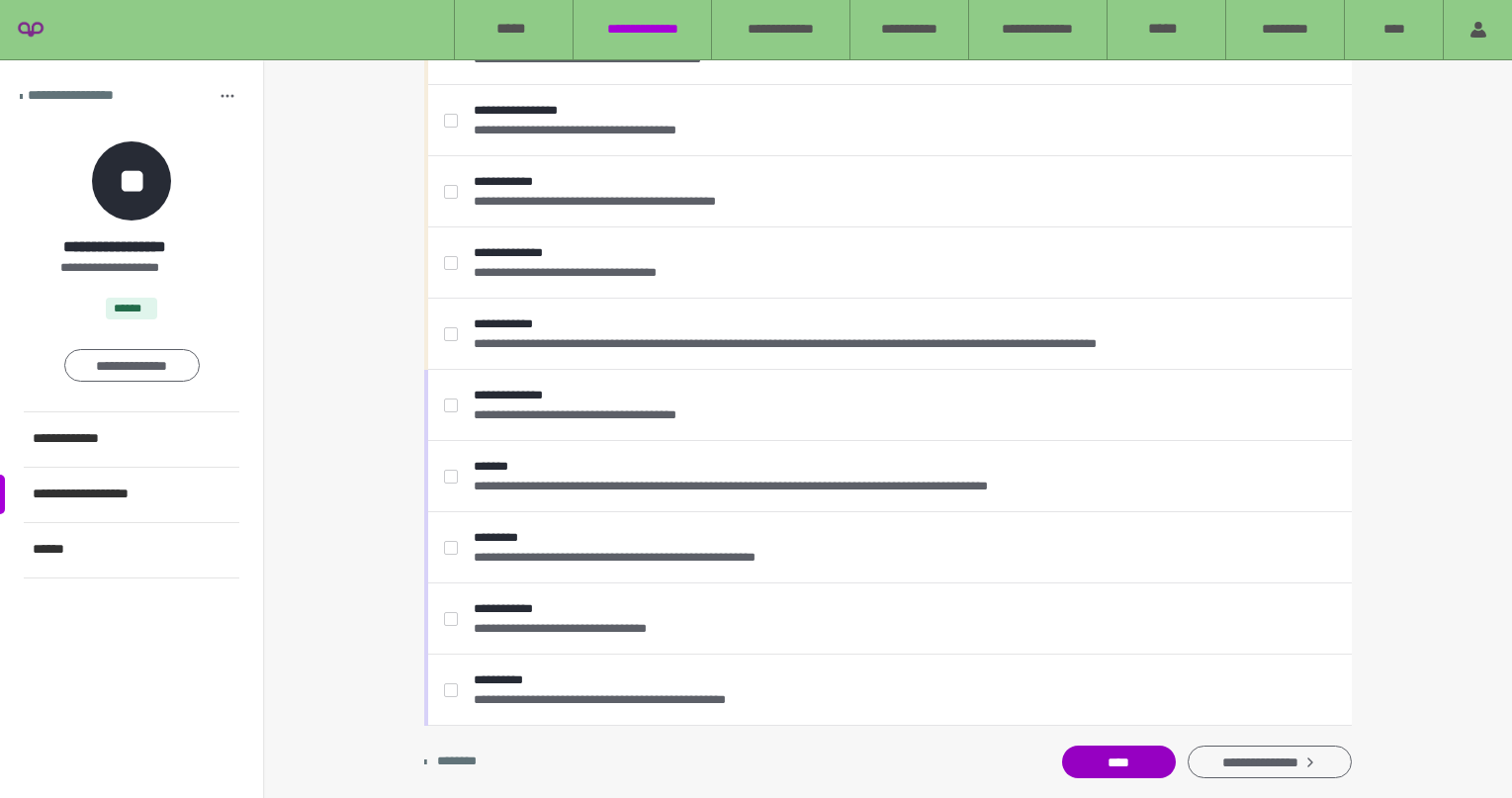 click on "****" at bounding box center [1118, 761] 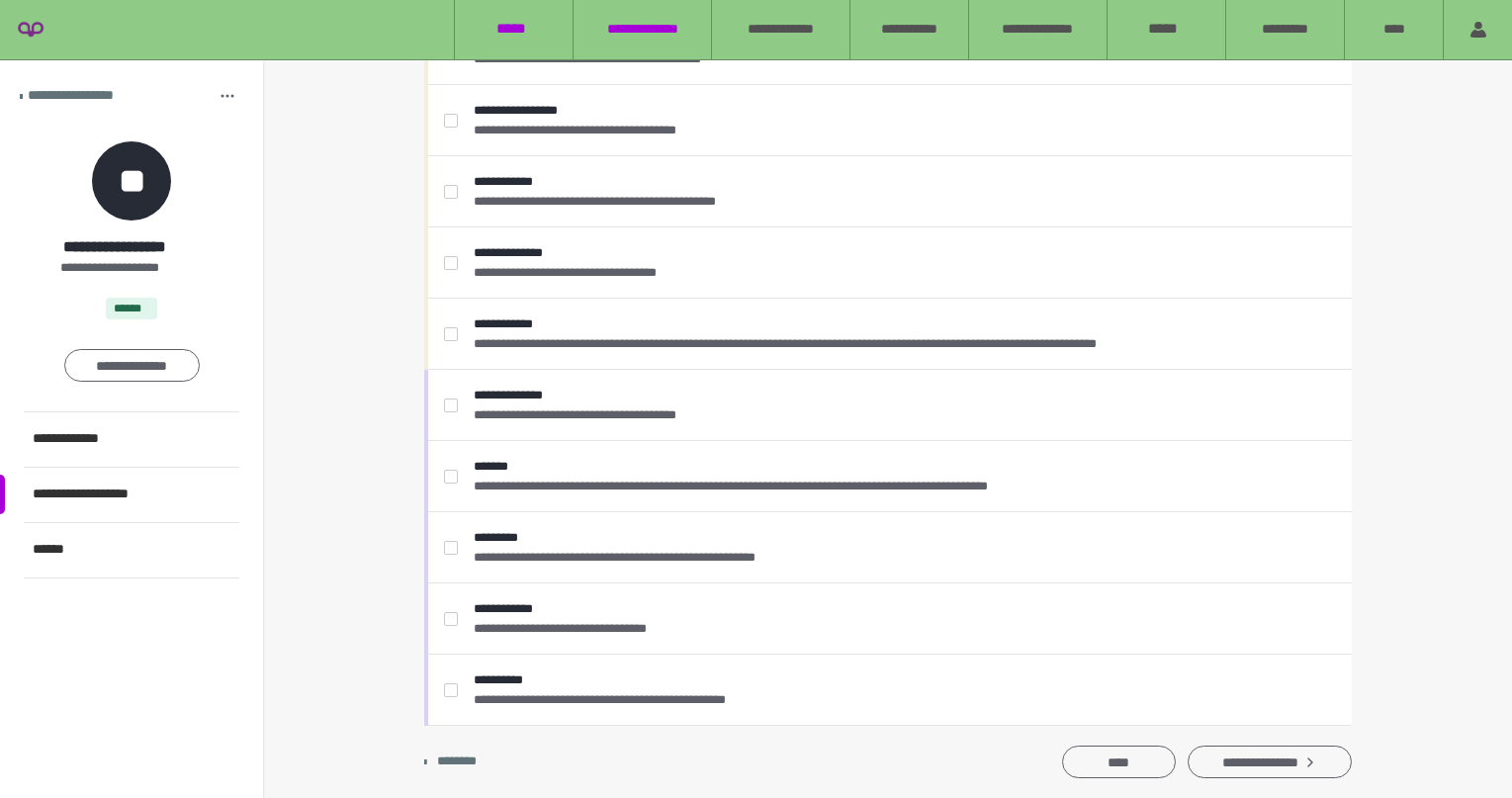 click on "*****" at bounding box center [513, 30] 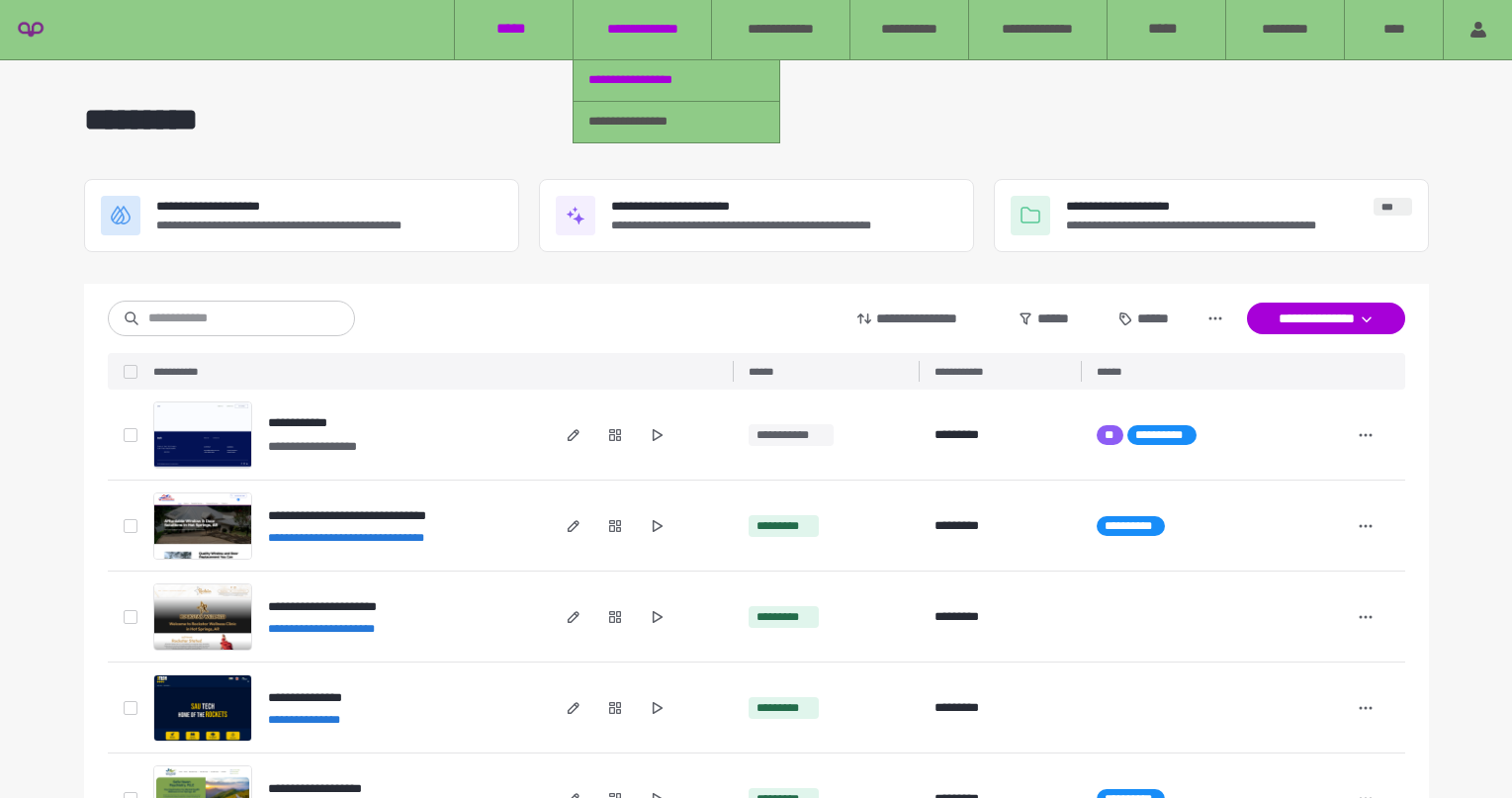 click on "**********" at bounding box center (683, 80) 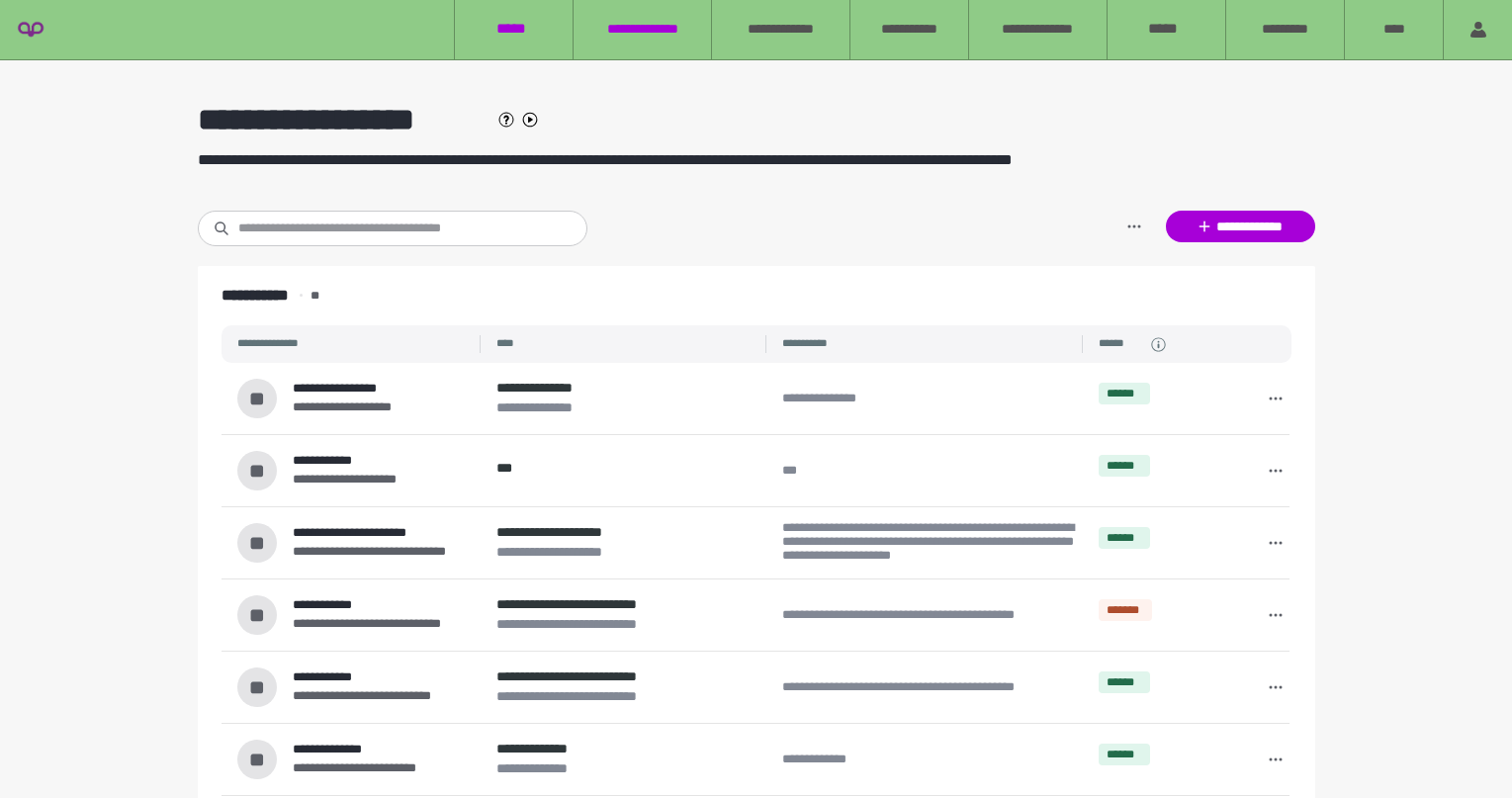click on "*****" at bounding box center [513, 30] 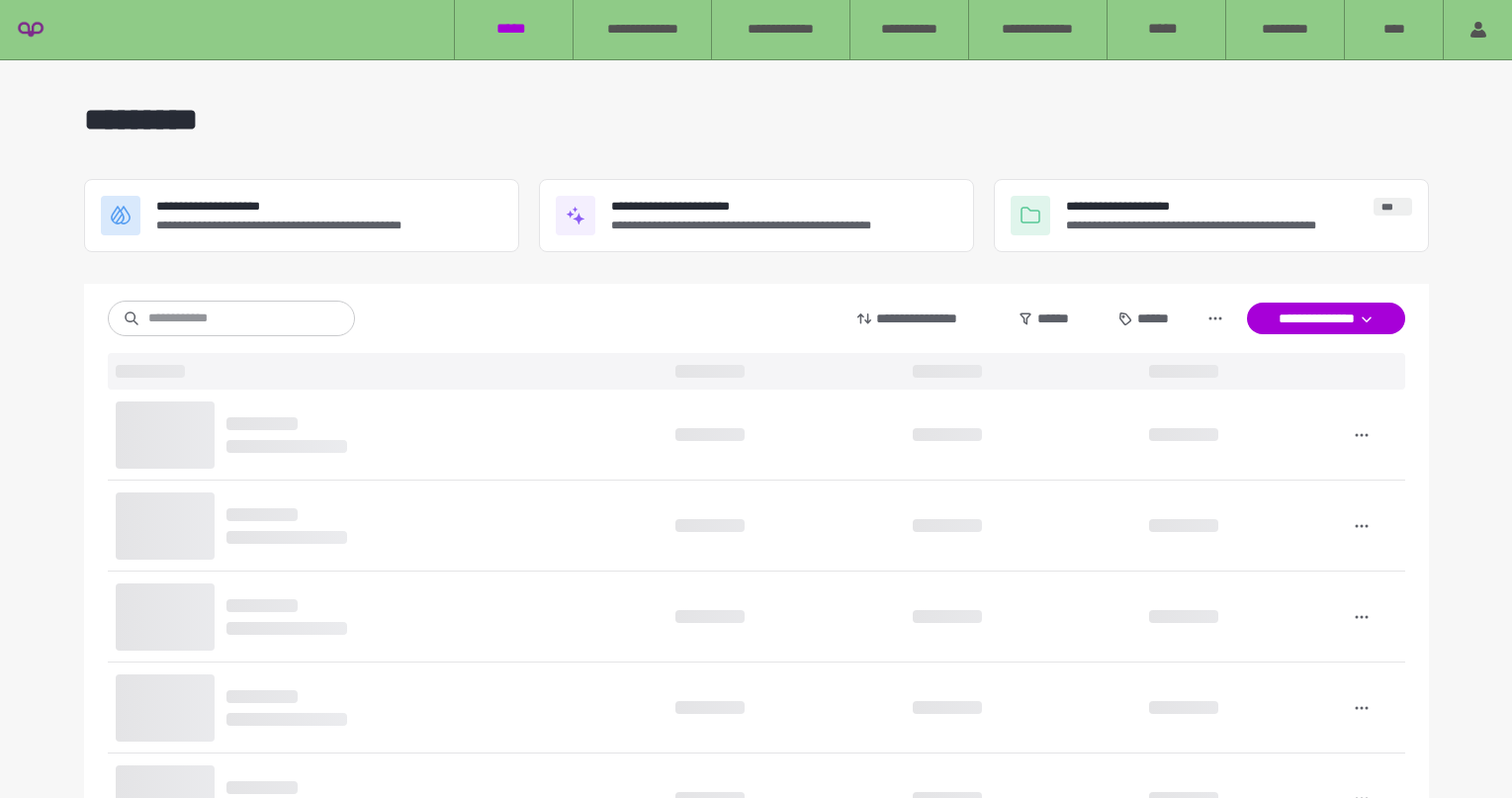 click on "*********" at bounding box center (756, 120) 